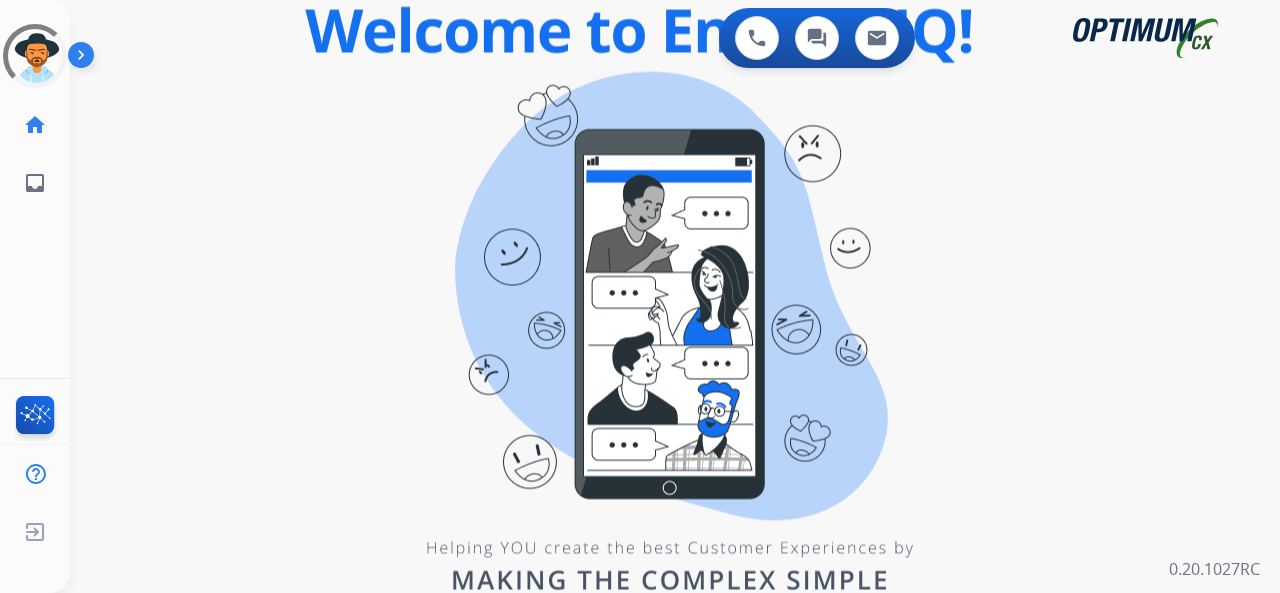 scroll, scrollTop: 0, scrollLeft: 0, axis: both 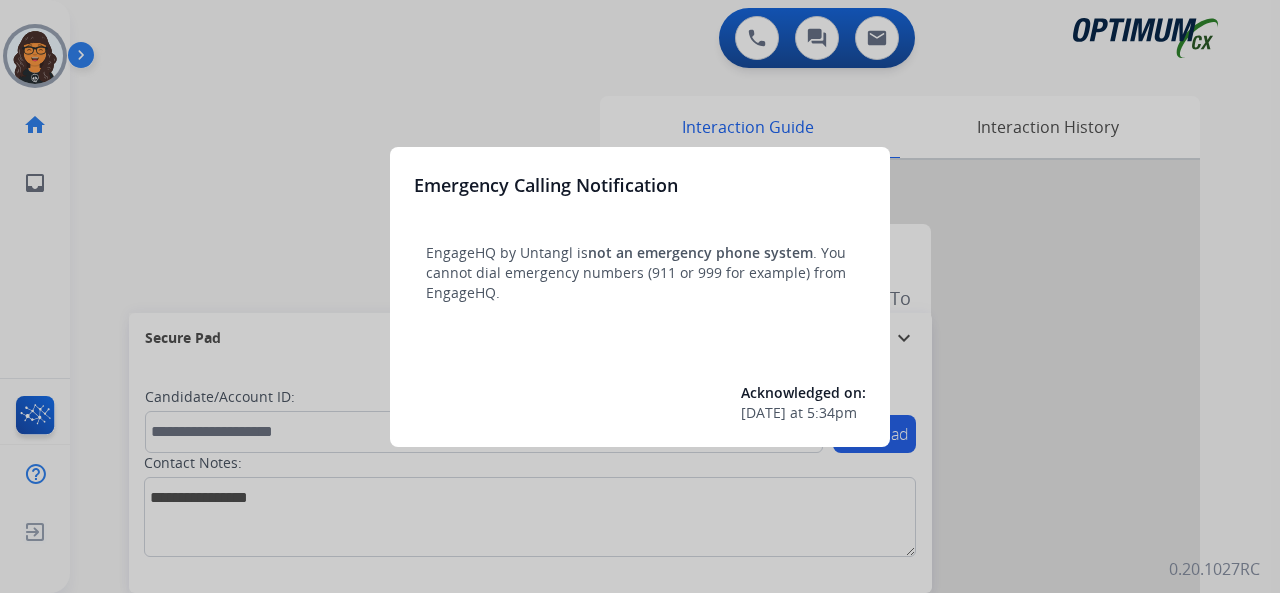 click at bounding box center [640, 296] 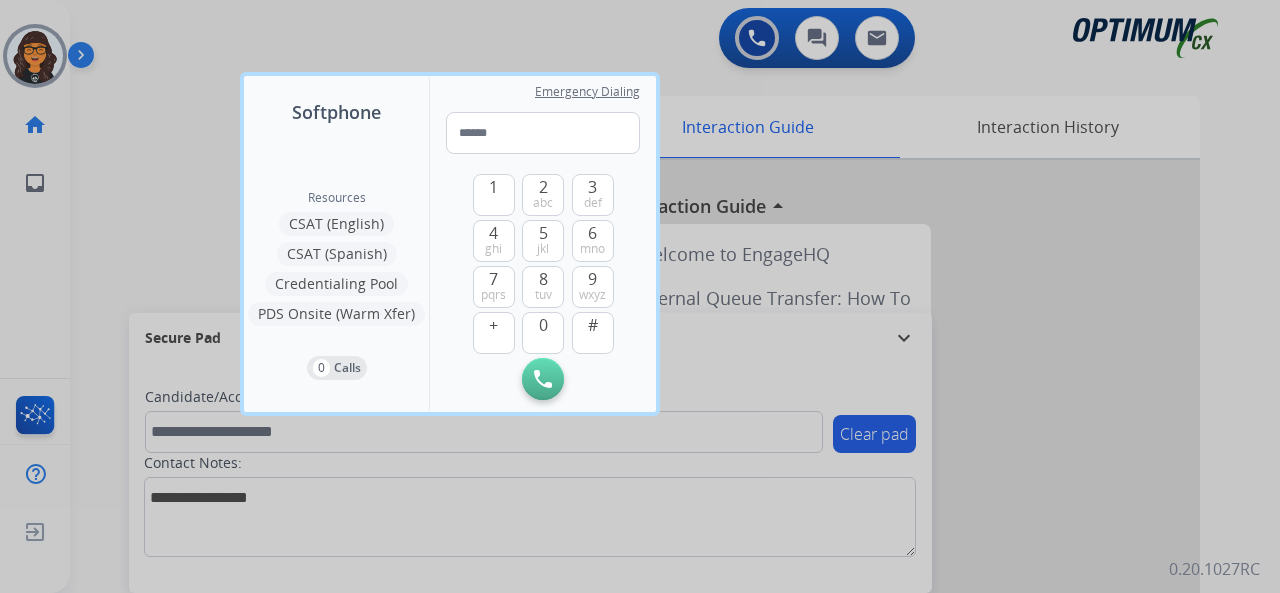 click at bounding box center (640, 296) 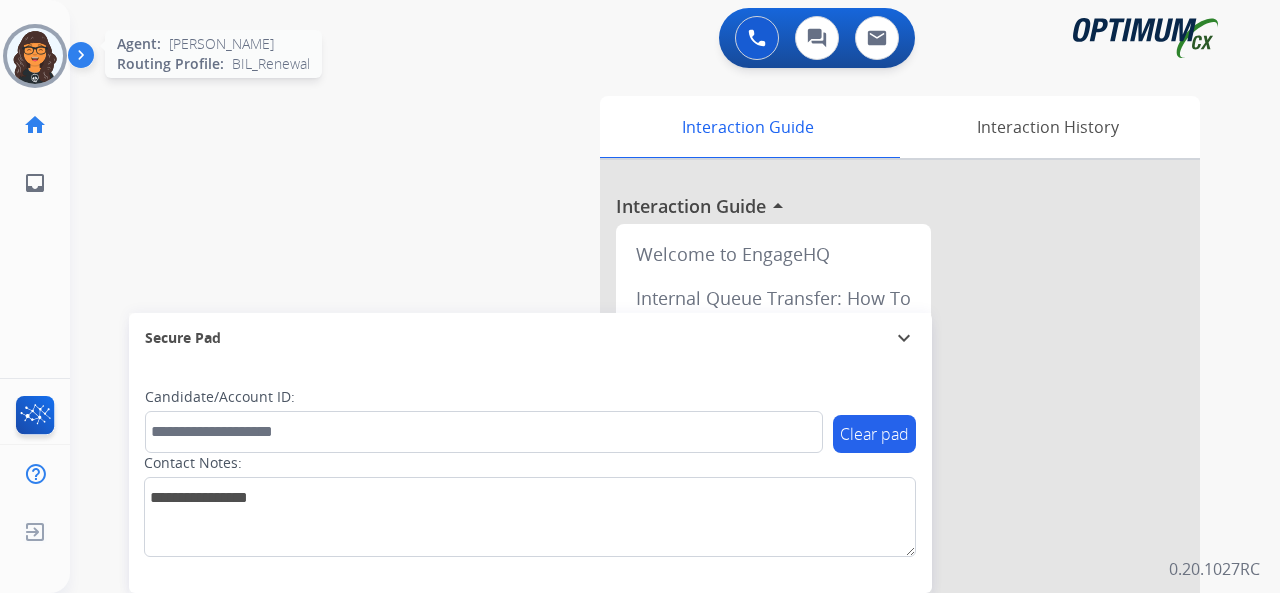 click at bounding box center (35, 56) 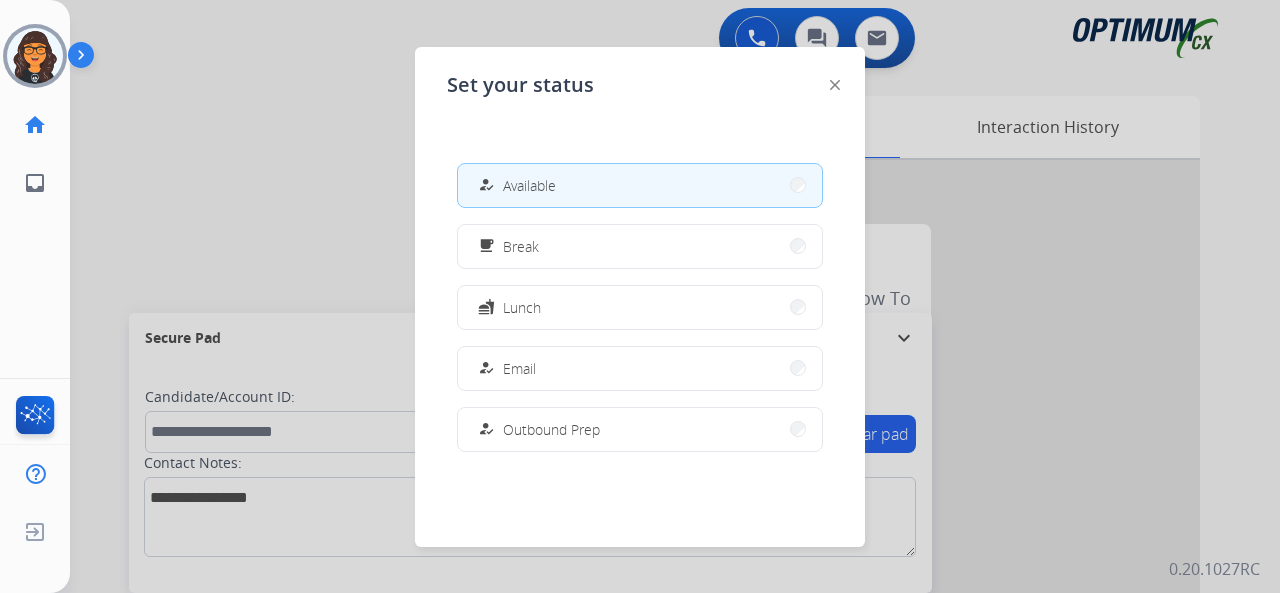click 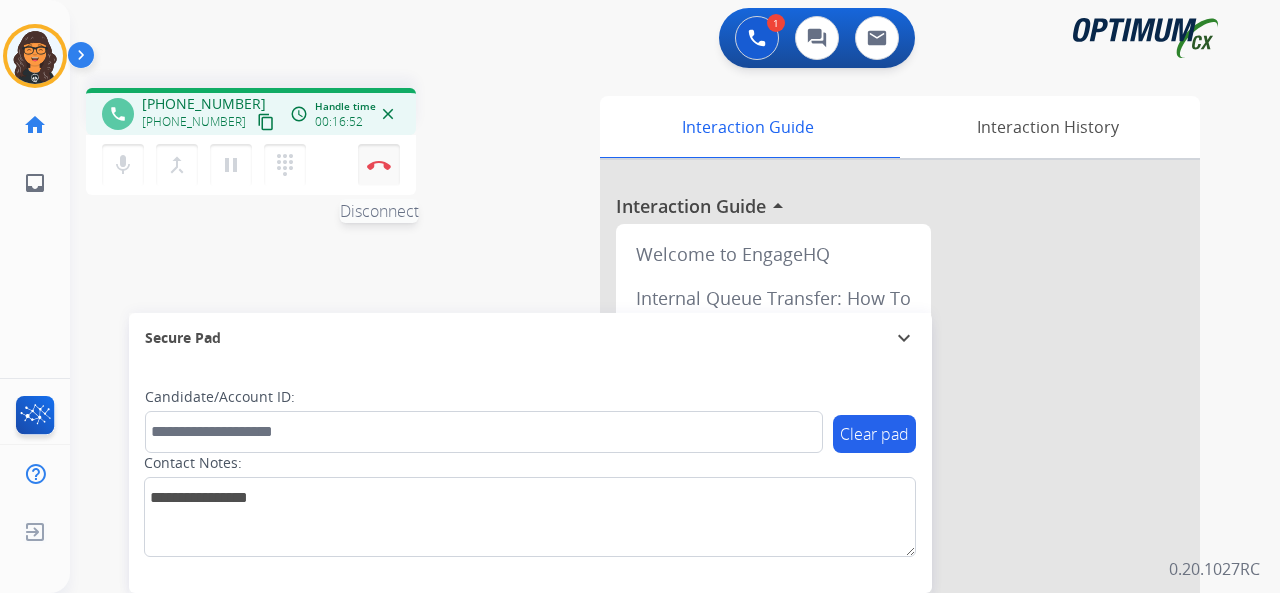 click at bounding box center (379, 165) 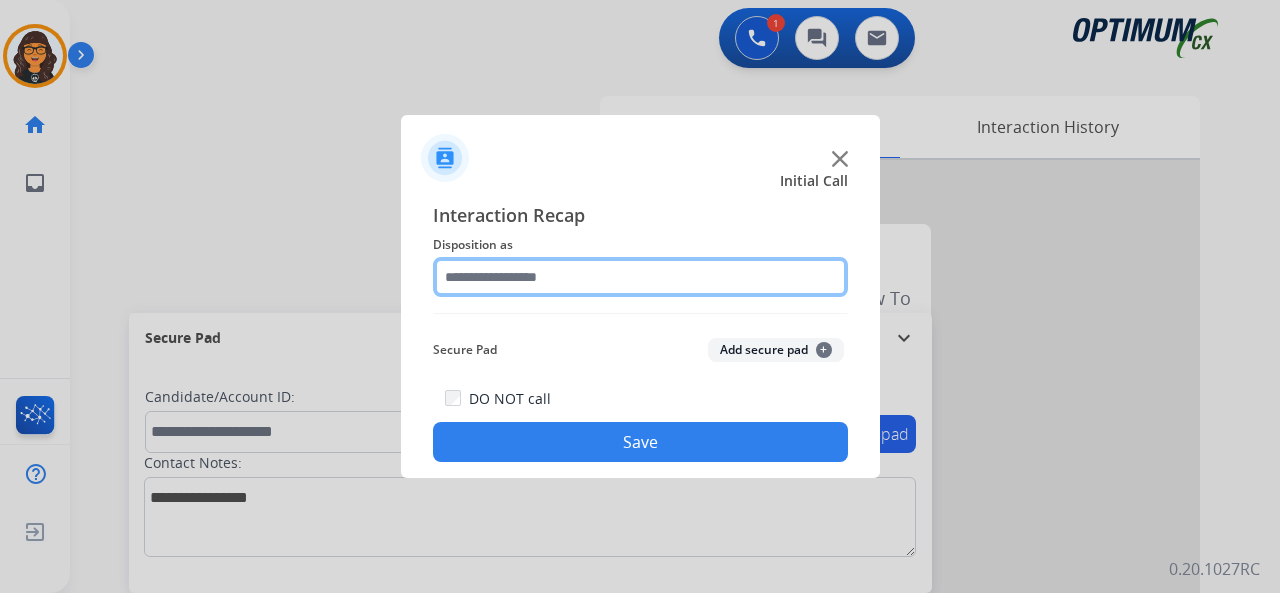 click 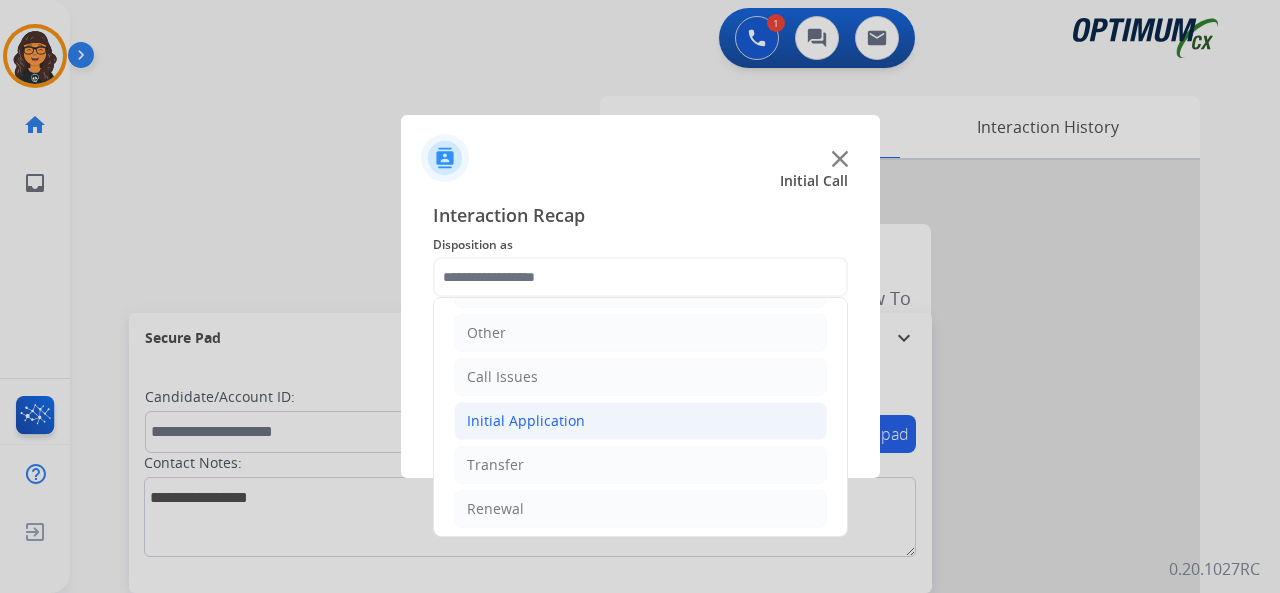 click on "Initial Application" 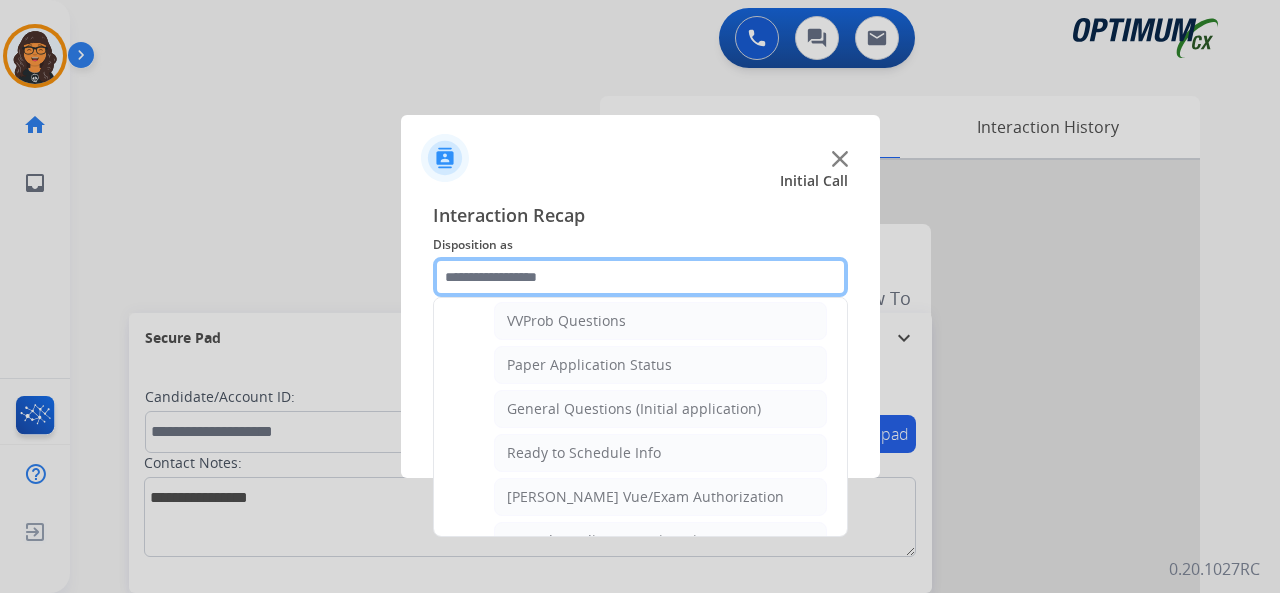 scroll, scrollTop: 1130, scrollLeft: 0, axis: vertical 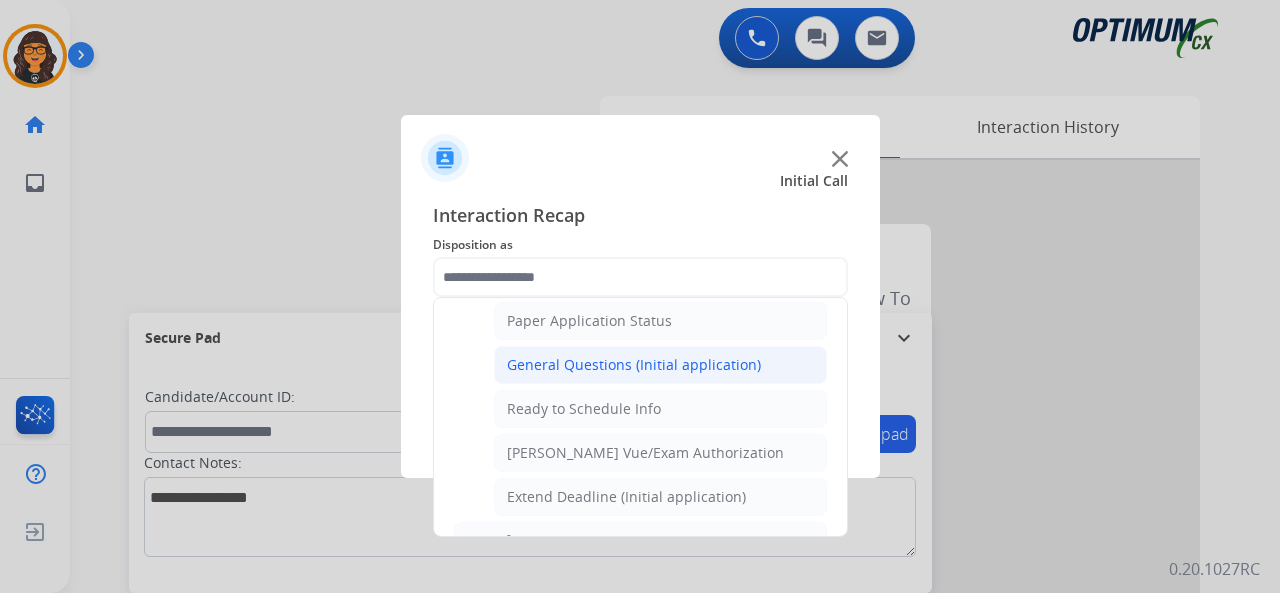 click on "General Questions (Initial application)" 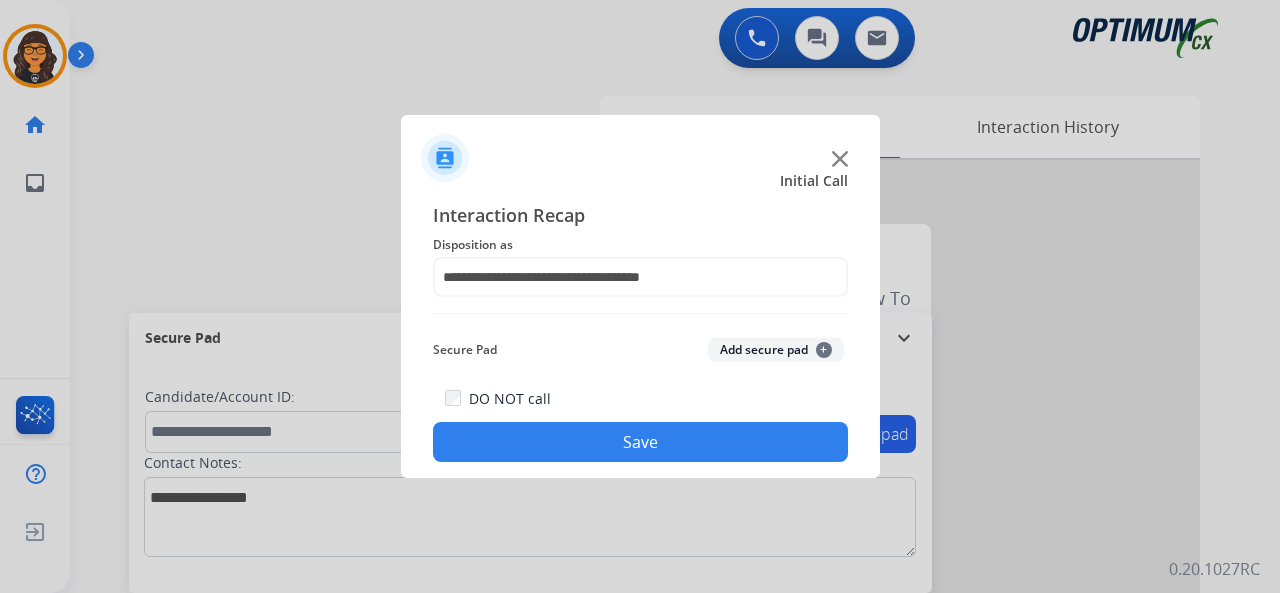 click on "Save" 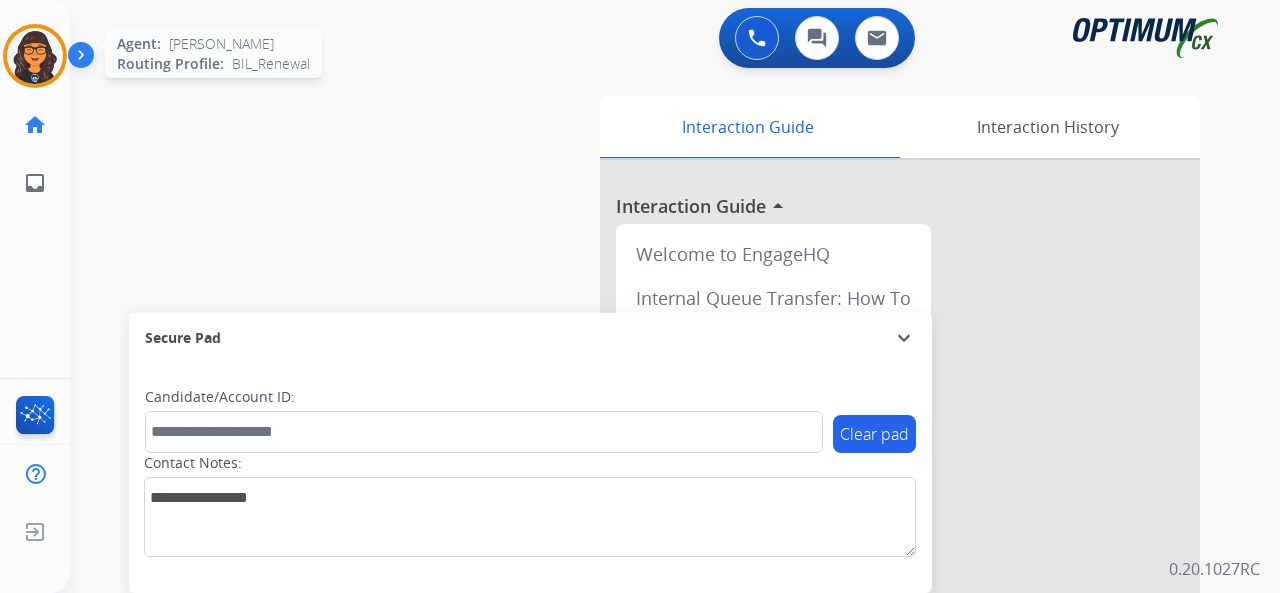 click at bounding box center [35, 56] 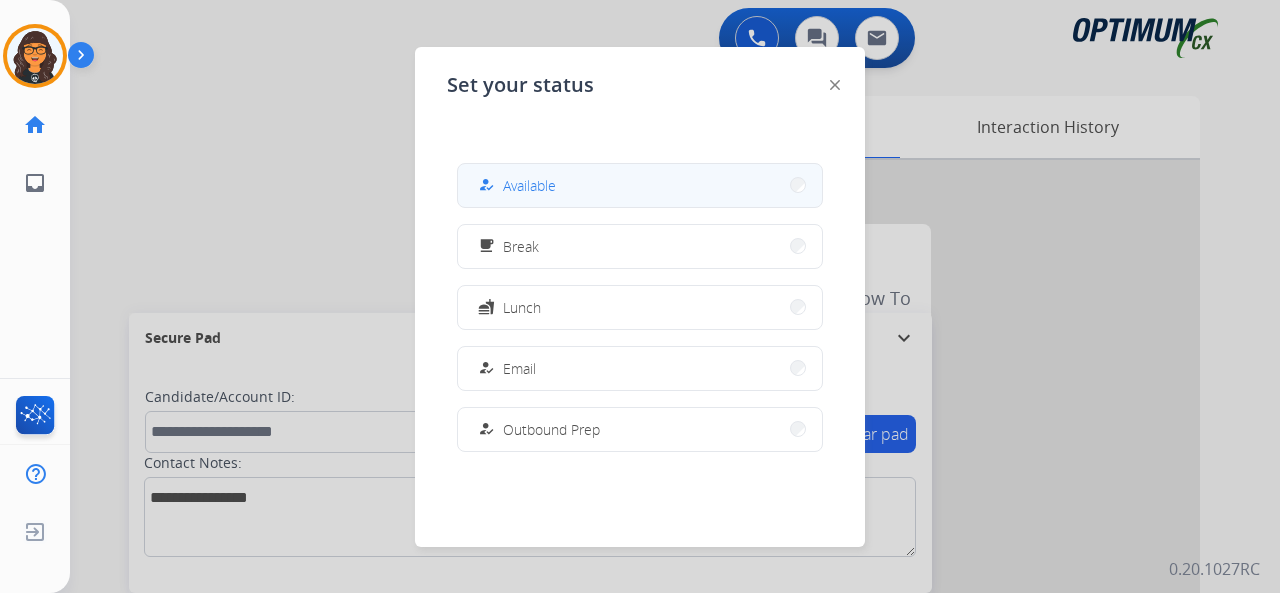 click on "Available" at bounding box center [529, 185] 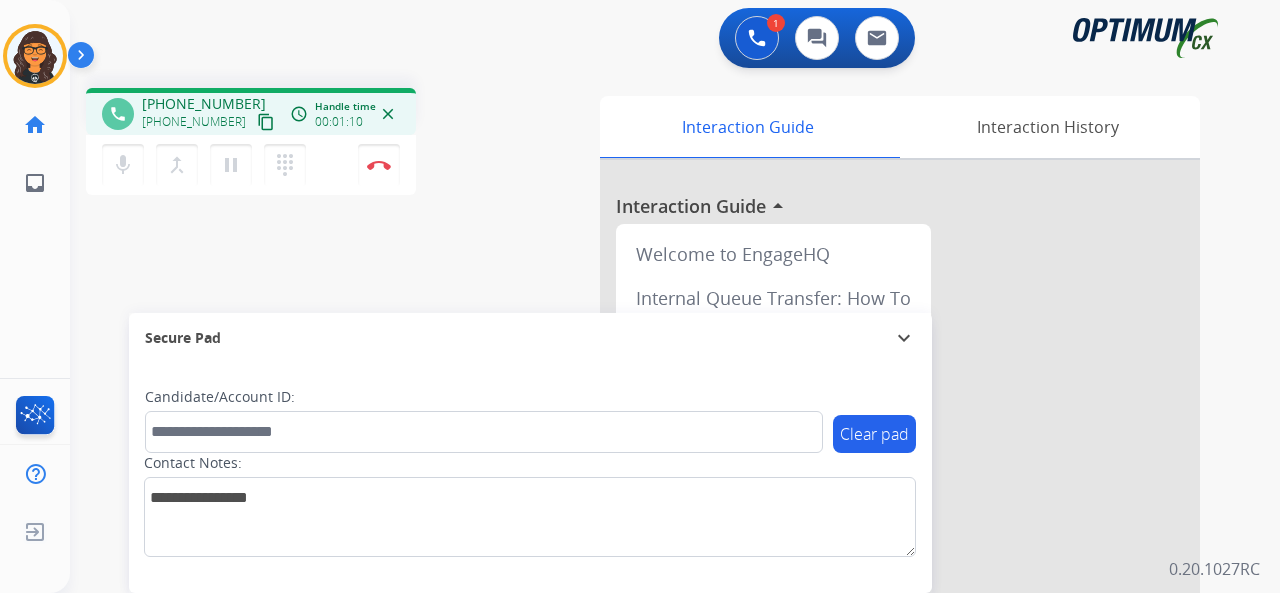 click on "content_copy" at bounding box center [266, 122] 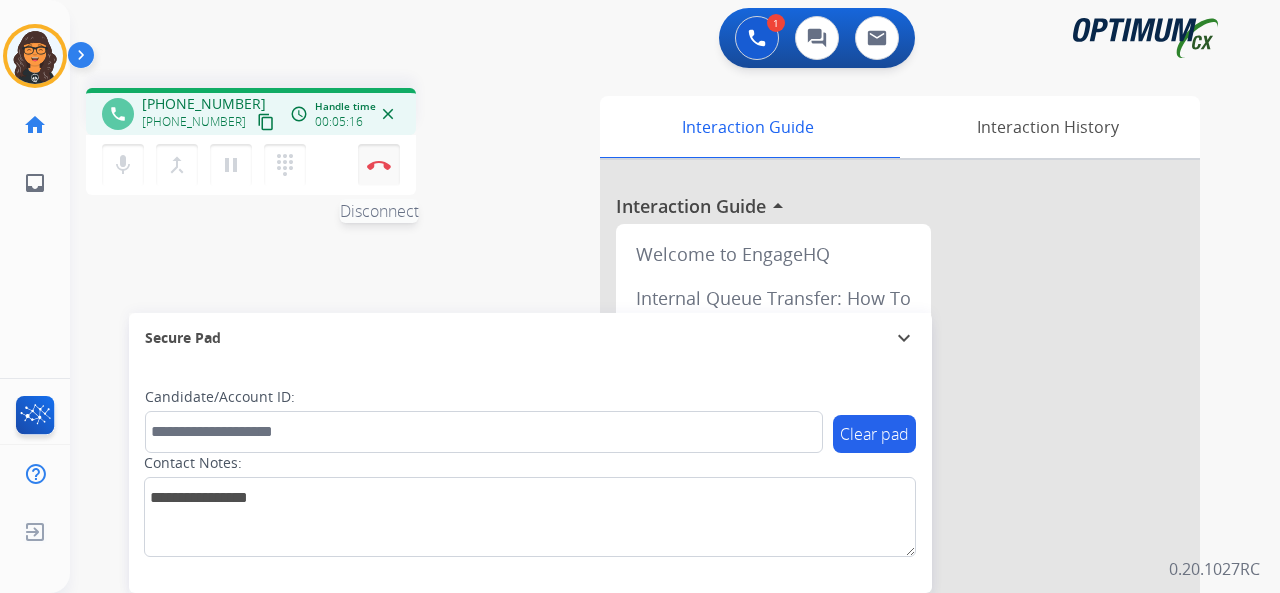 click on "Disconnect" at bounding box center [379, 165] 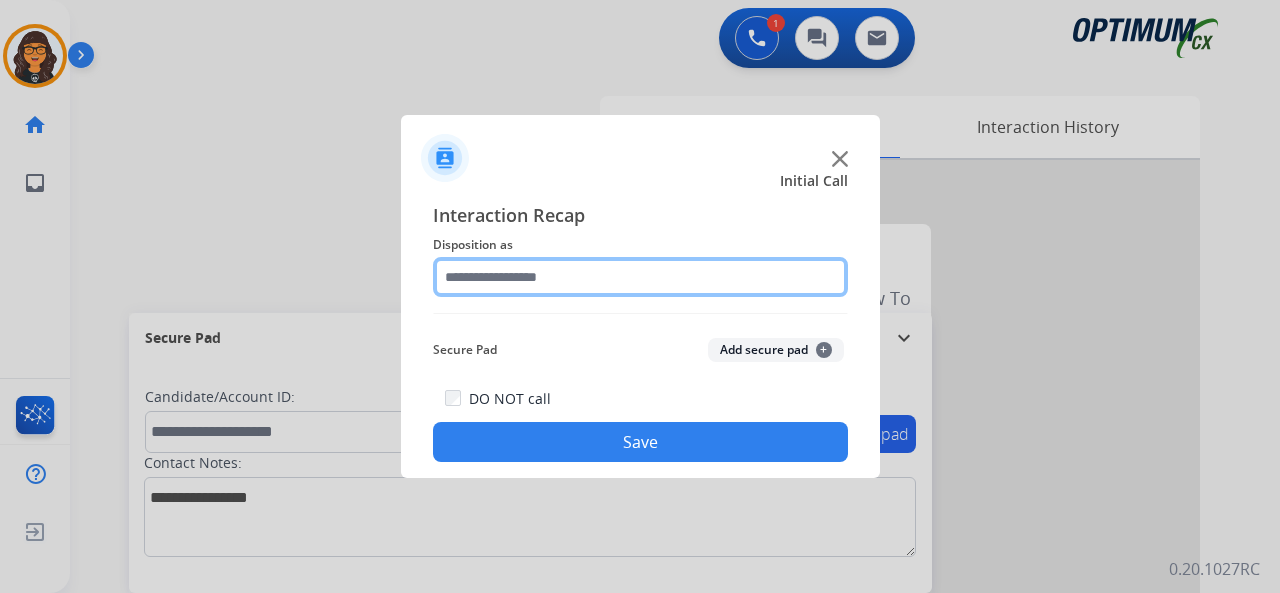 click 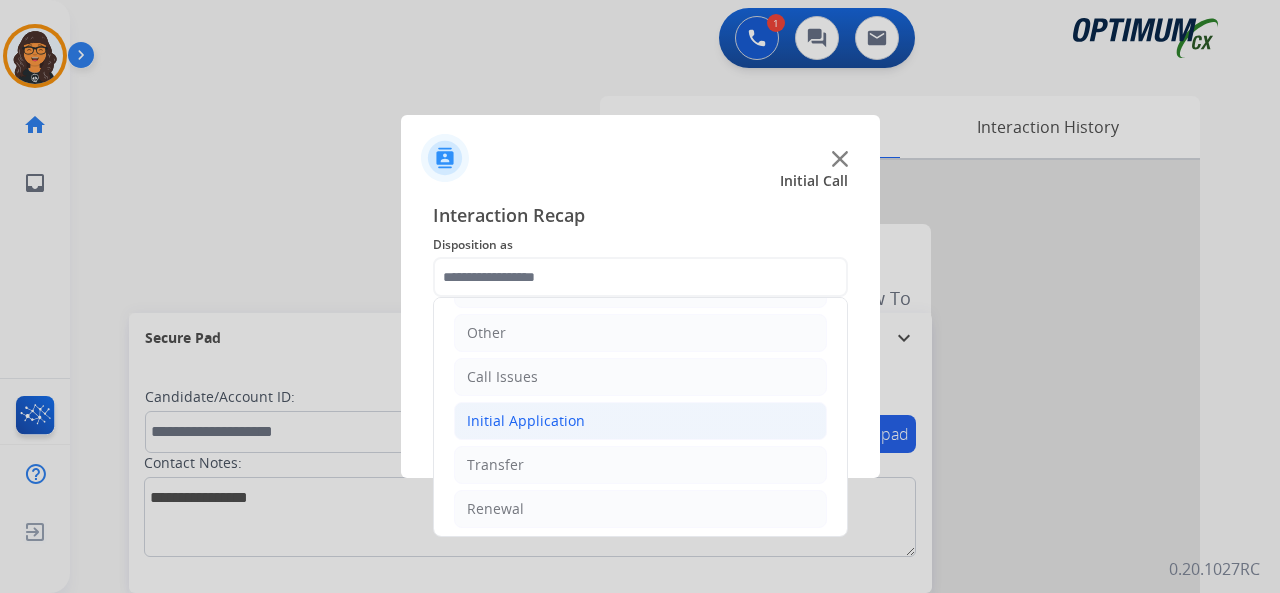 click on "Initial Application" 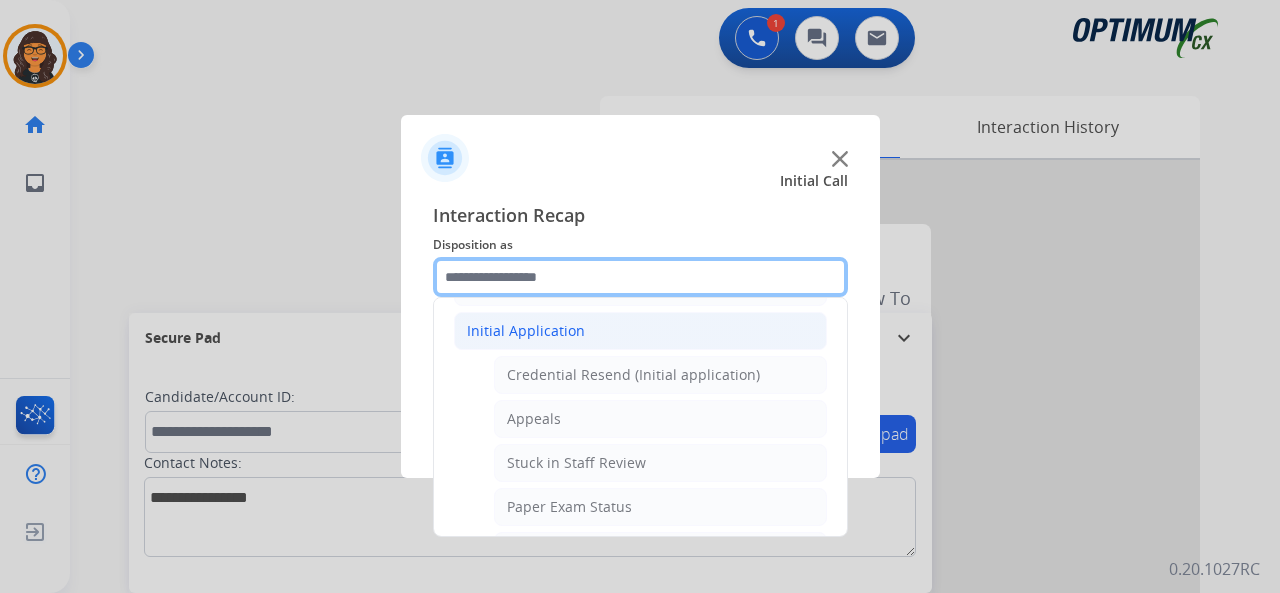 scroll, scrollTop: 430, scrollLeft: 0, axis: vertical 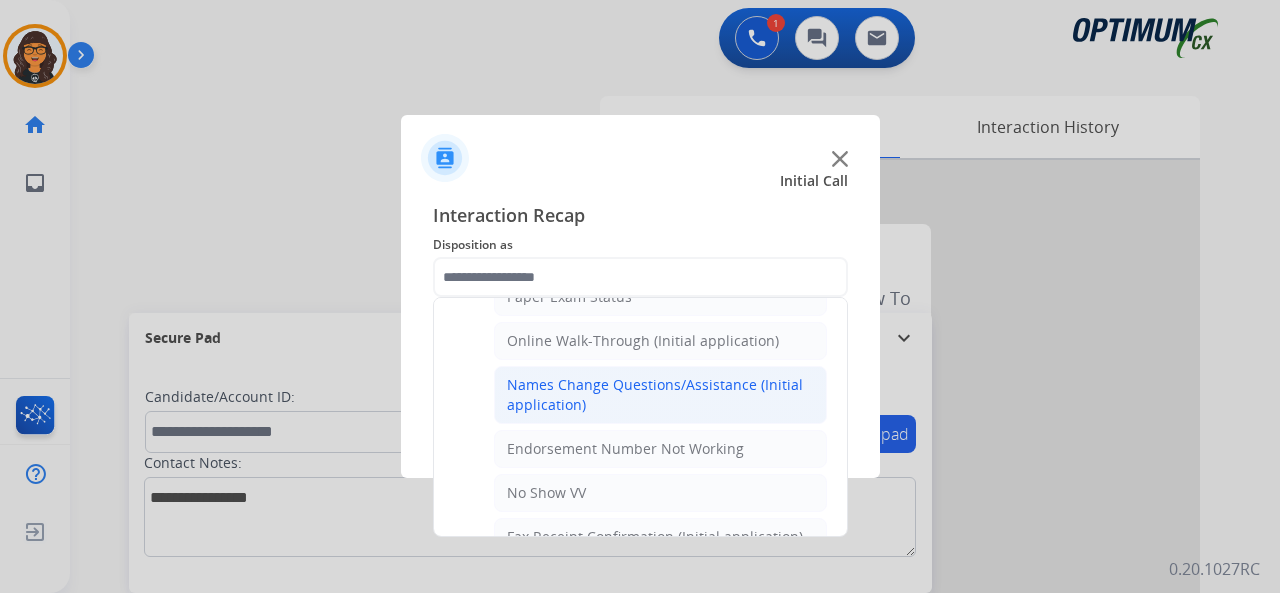 click on "Names Change Questions/Assistance (Initial application)" 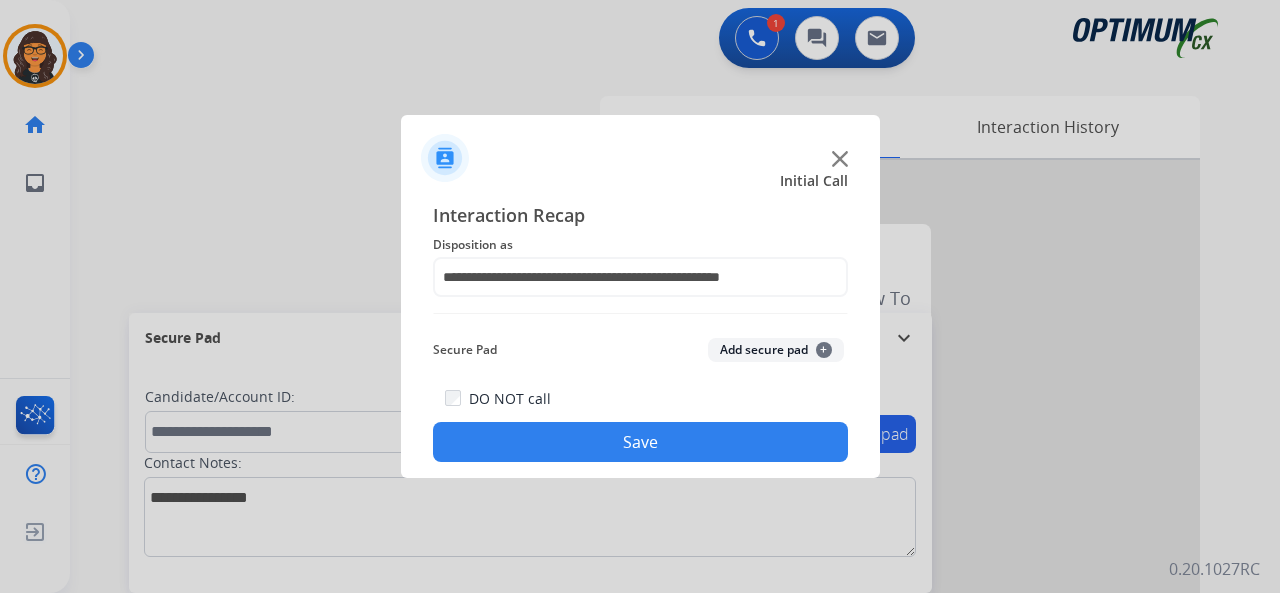 click on "Save" 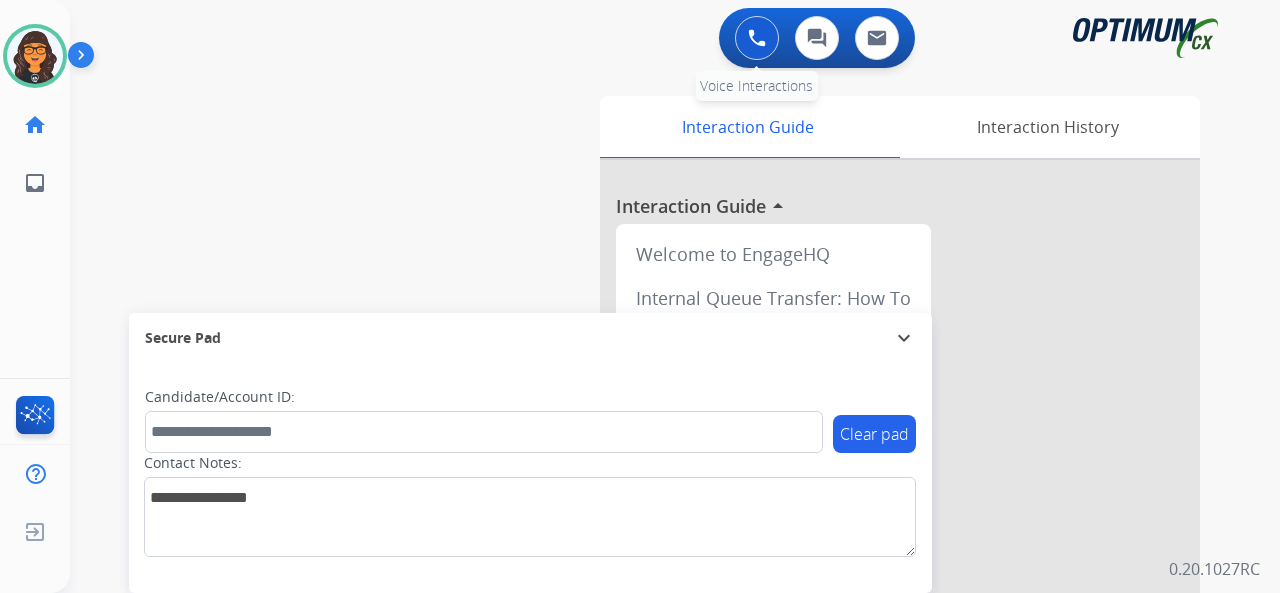 click at bounding box center [757, 38] 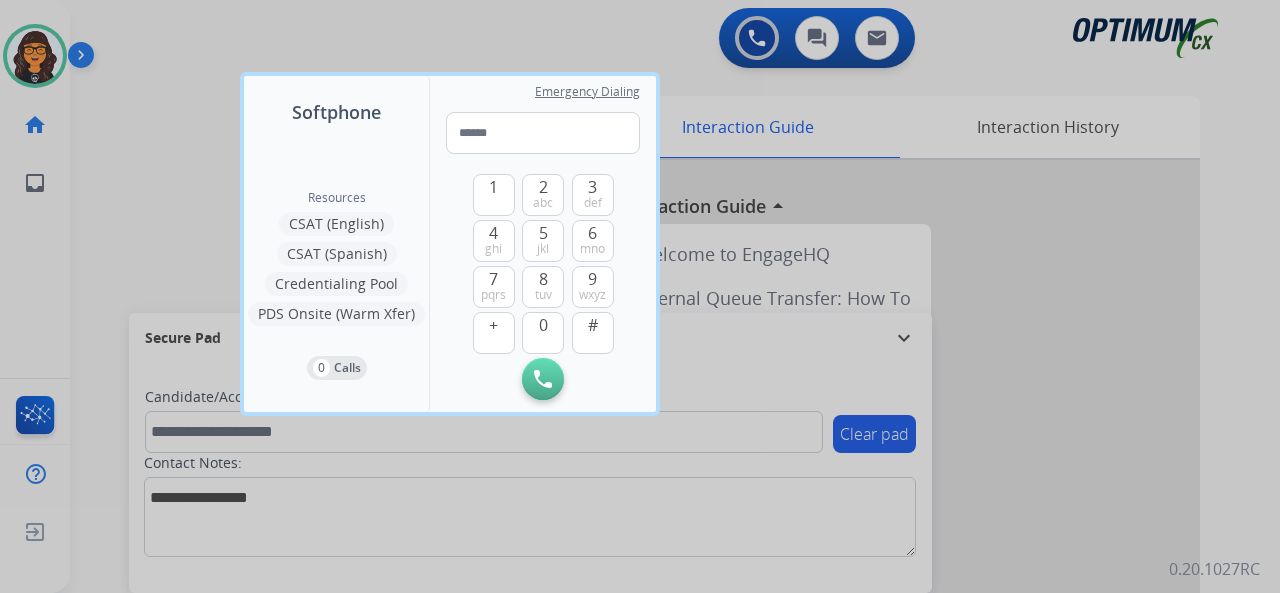 click at bounding box center [640, 296] 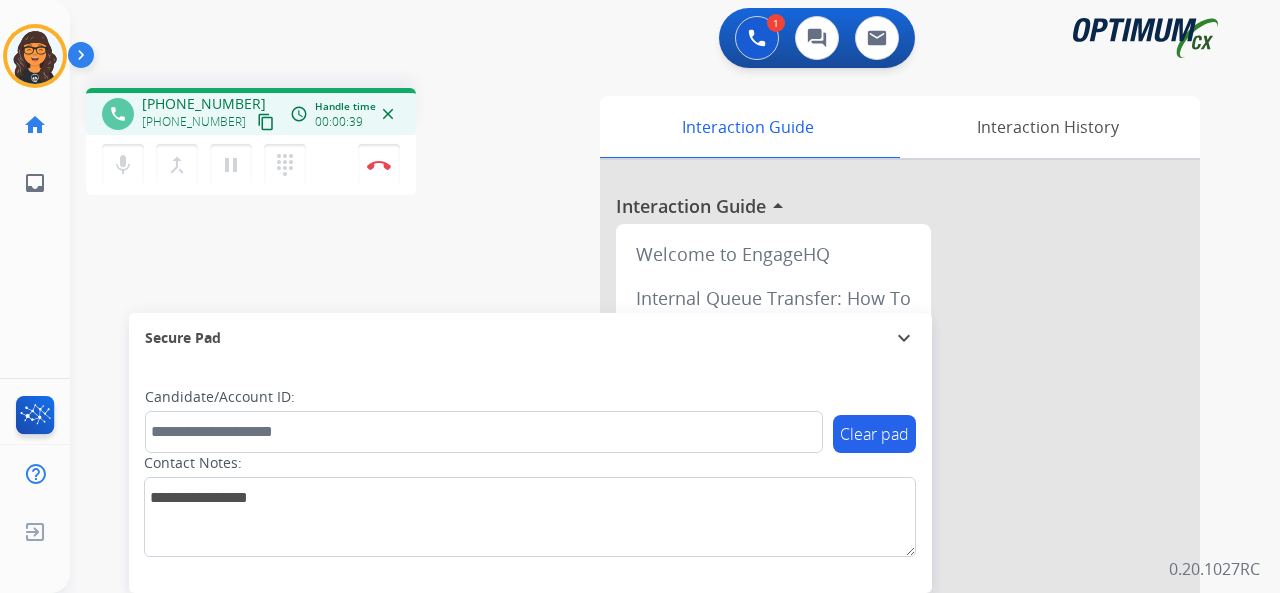 click on "content_copy" at bounding box center [266, 122] 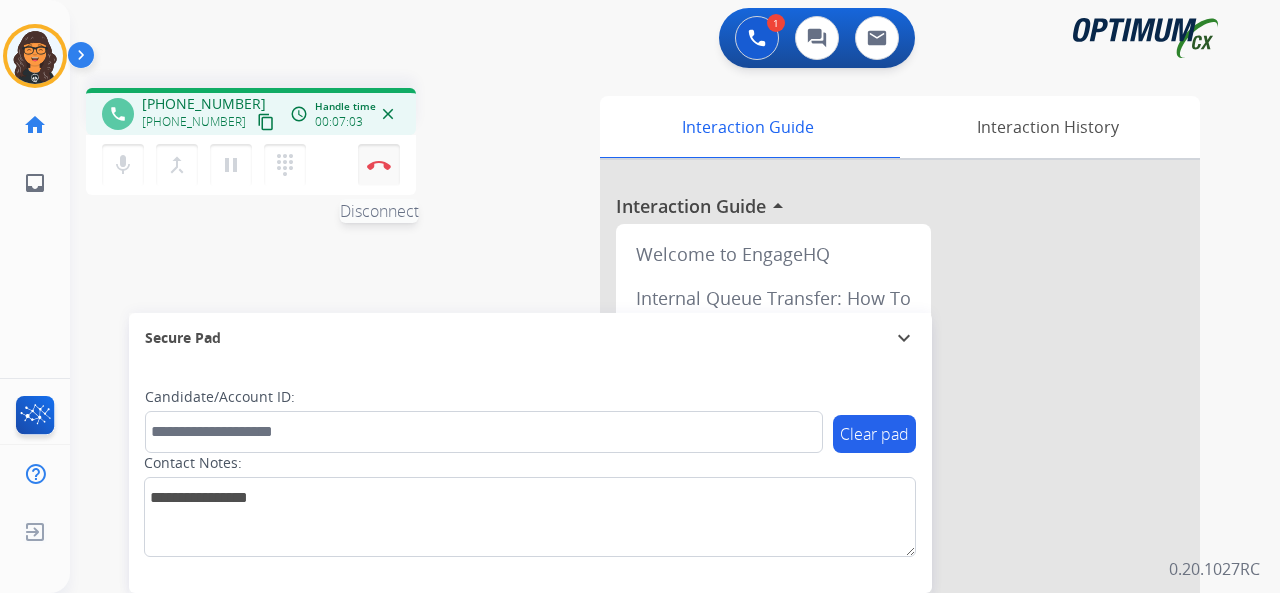 click on "Disconnect" at bounding box center (379, 165) 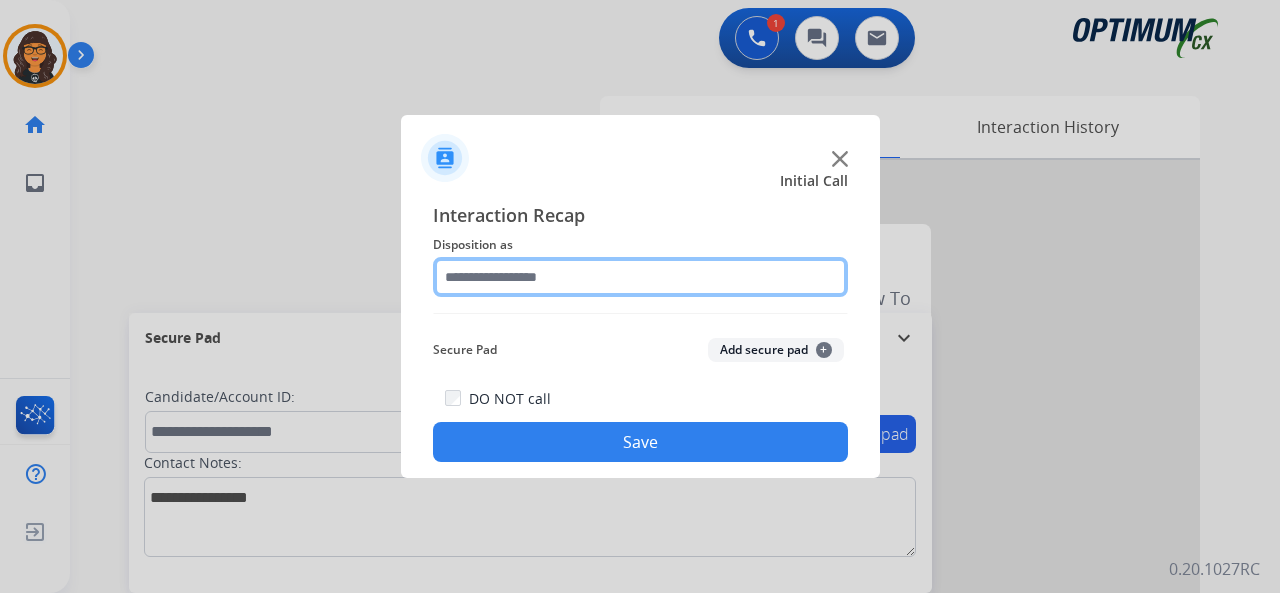 click 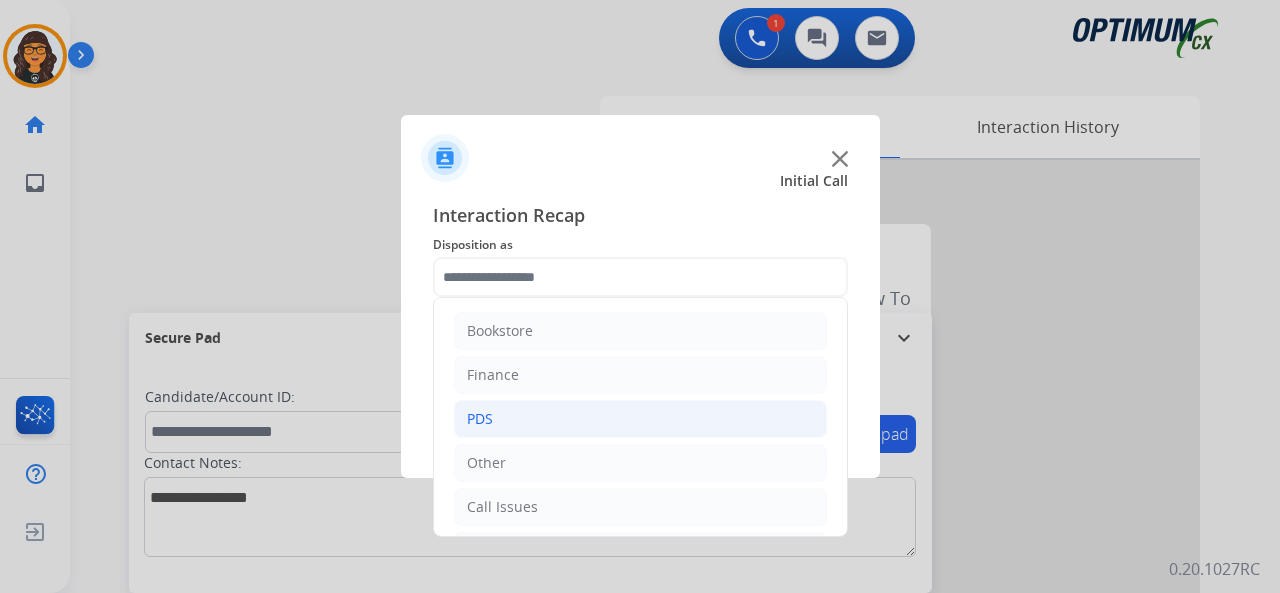 click on "PDS" 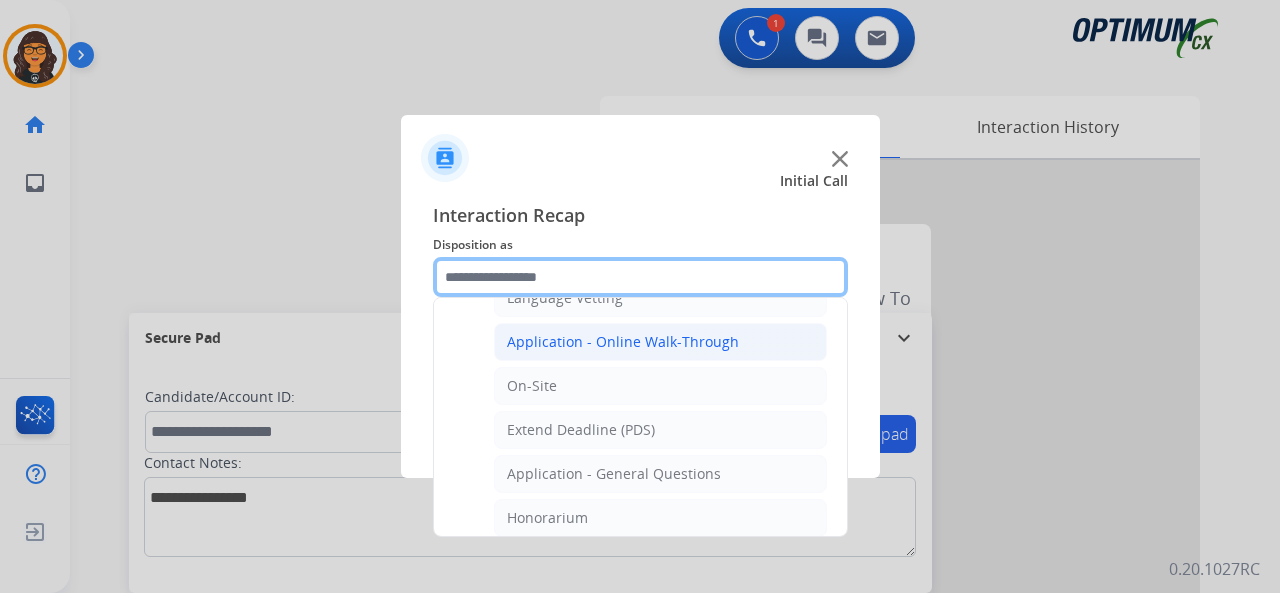 scroll, scrollTop: 500, scrollLeft: 0, axis: vertical 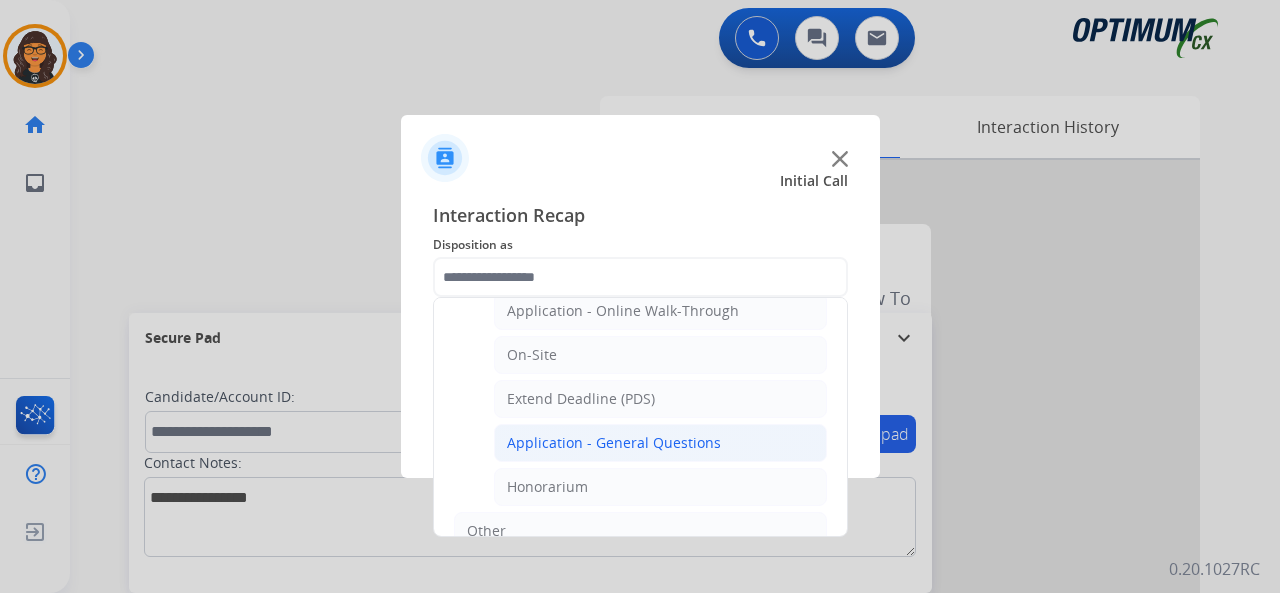 click on "Application - General Questions" 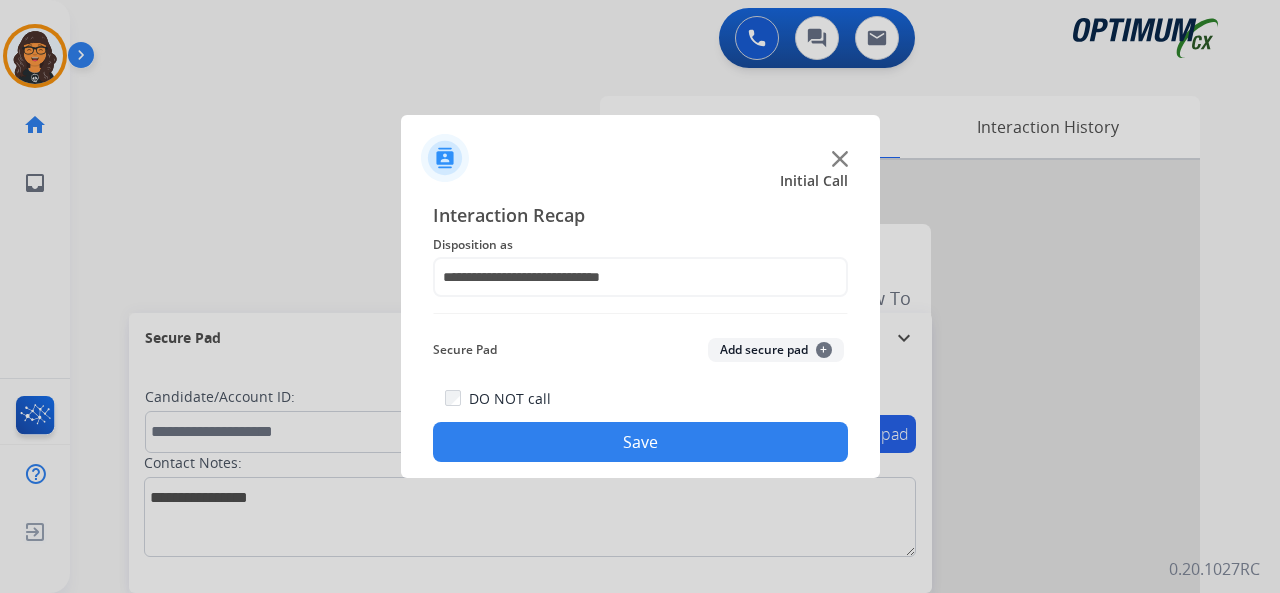 click on "Save" 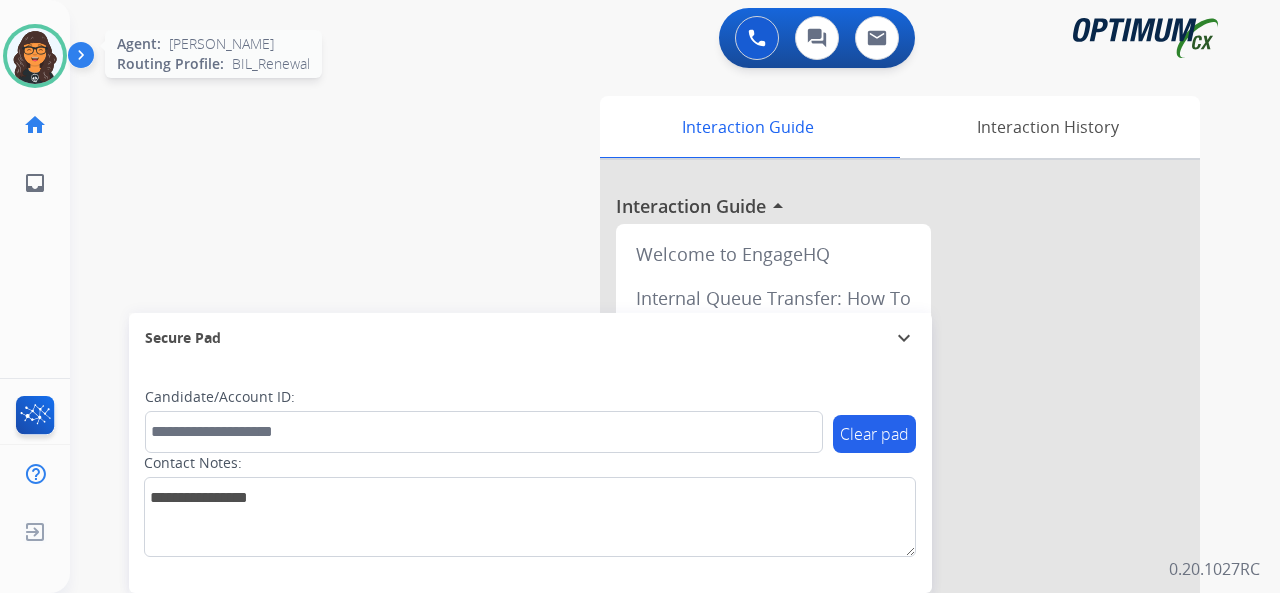 click at bounding box center (35, 56) 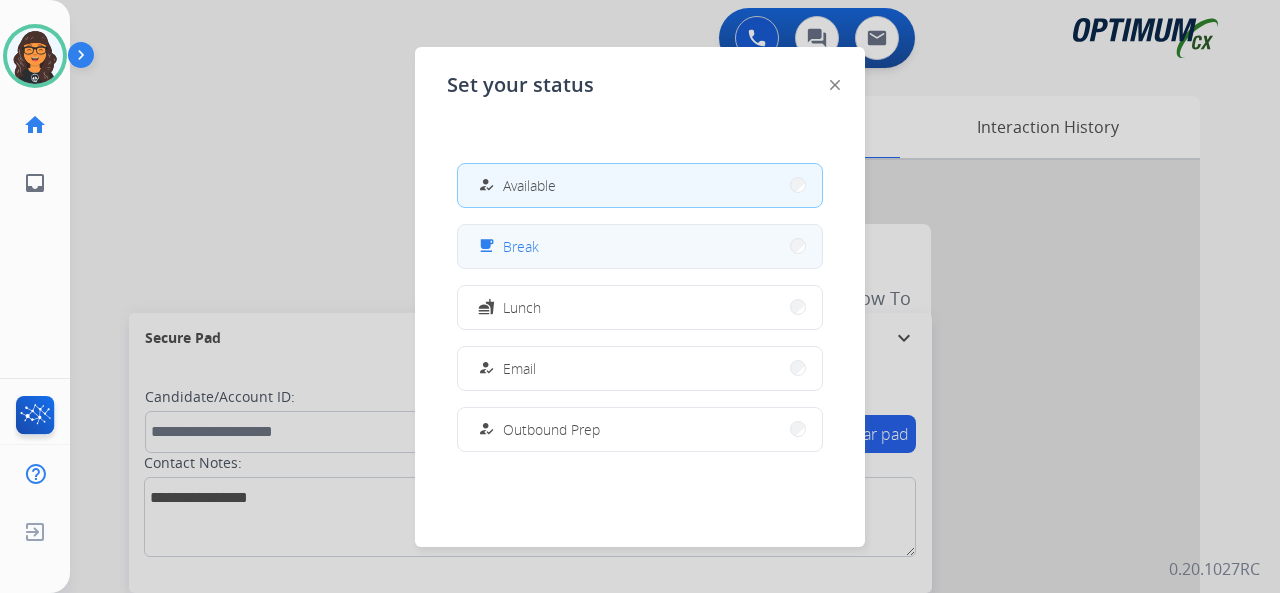 click on "free_breakfast Break" at bounding box center [640, 246] 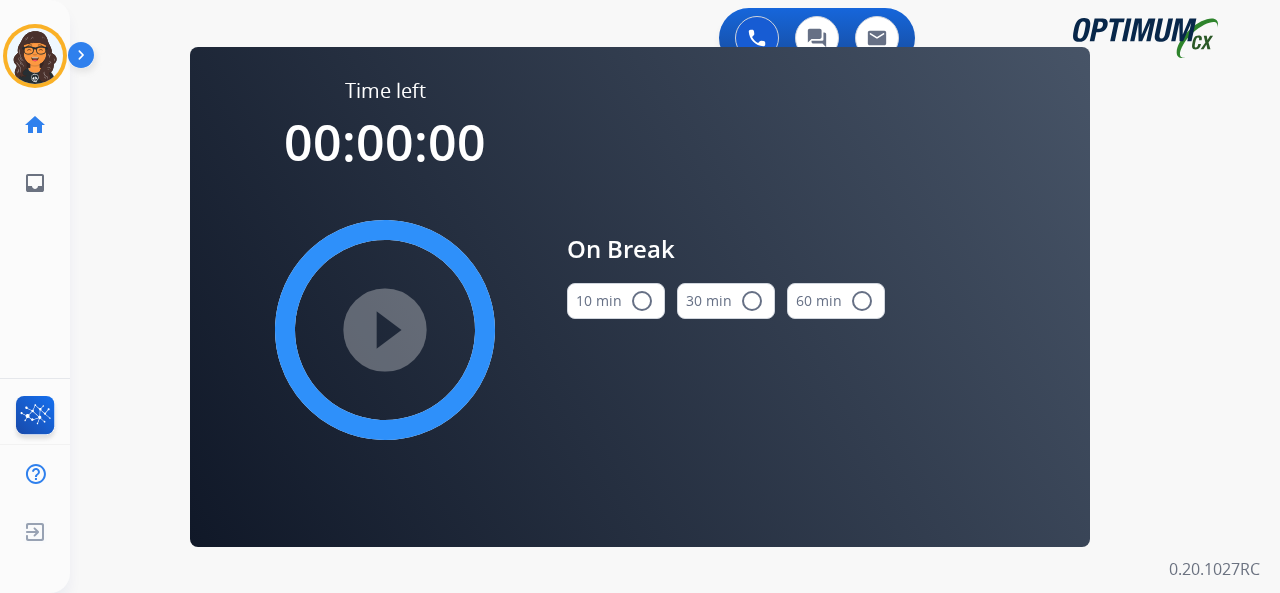 click on "10 min  radio_button_unchecked" at bounding box center [616, 301] 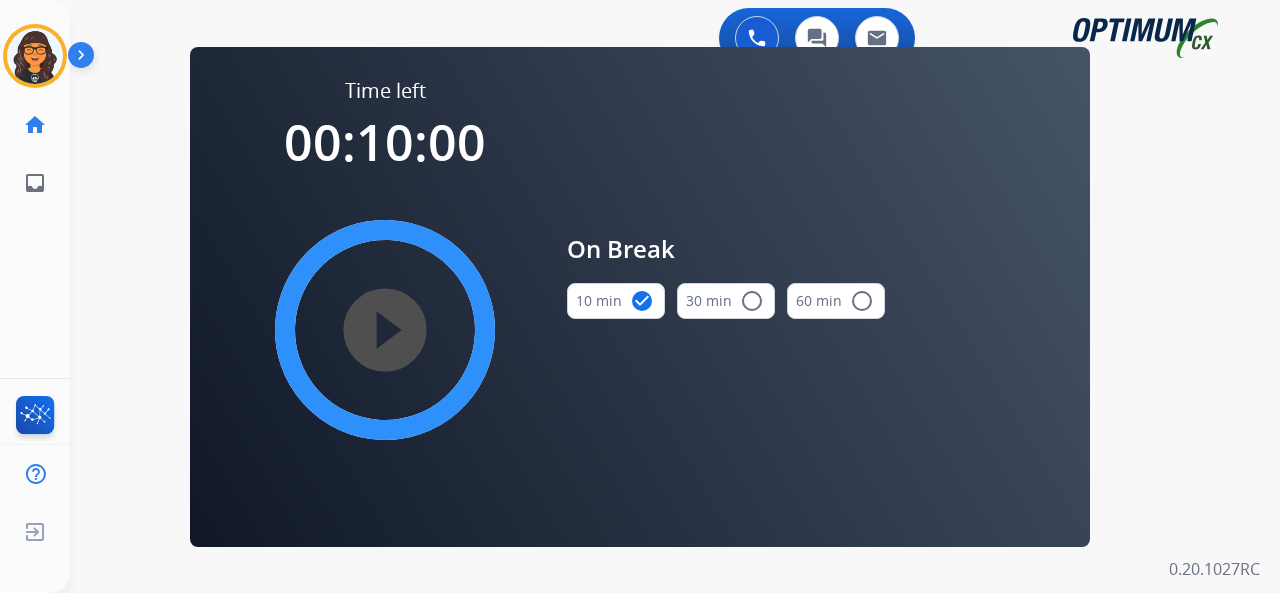 drag, startPoint x: 324, startPoint y: 297, endPoint x: 338, endPoint y: 297, distance: 14 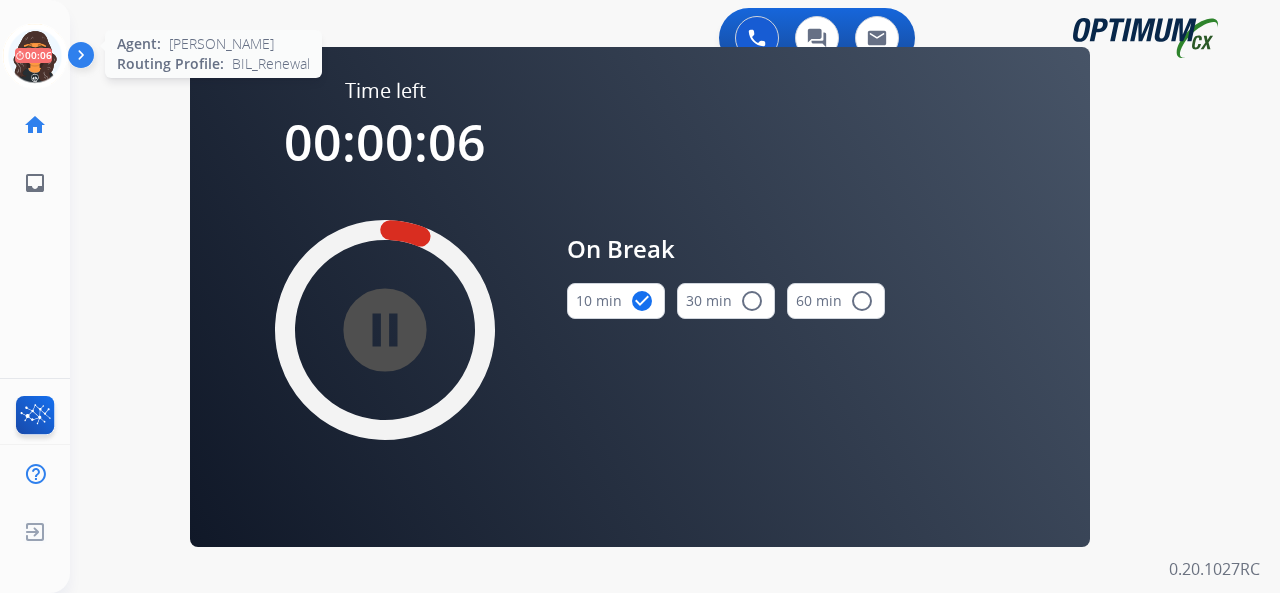 click 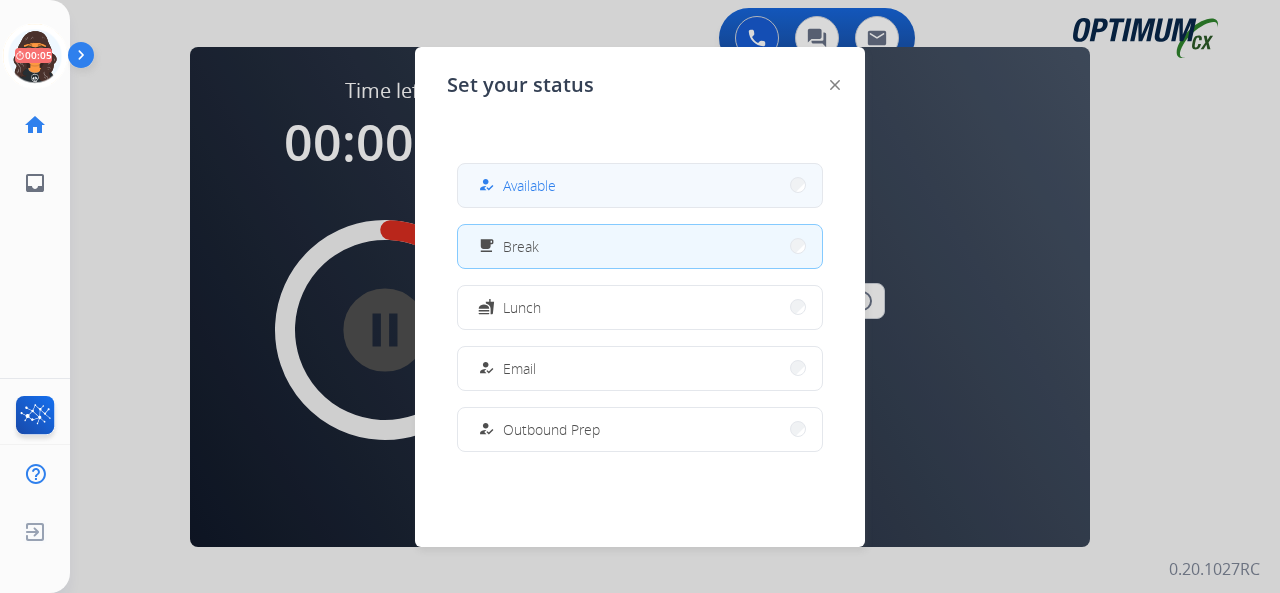 click on "Available" at bounding box center [529, 185] 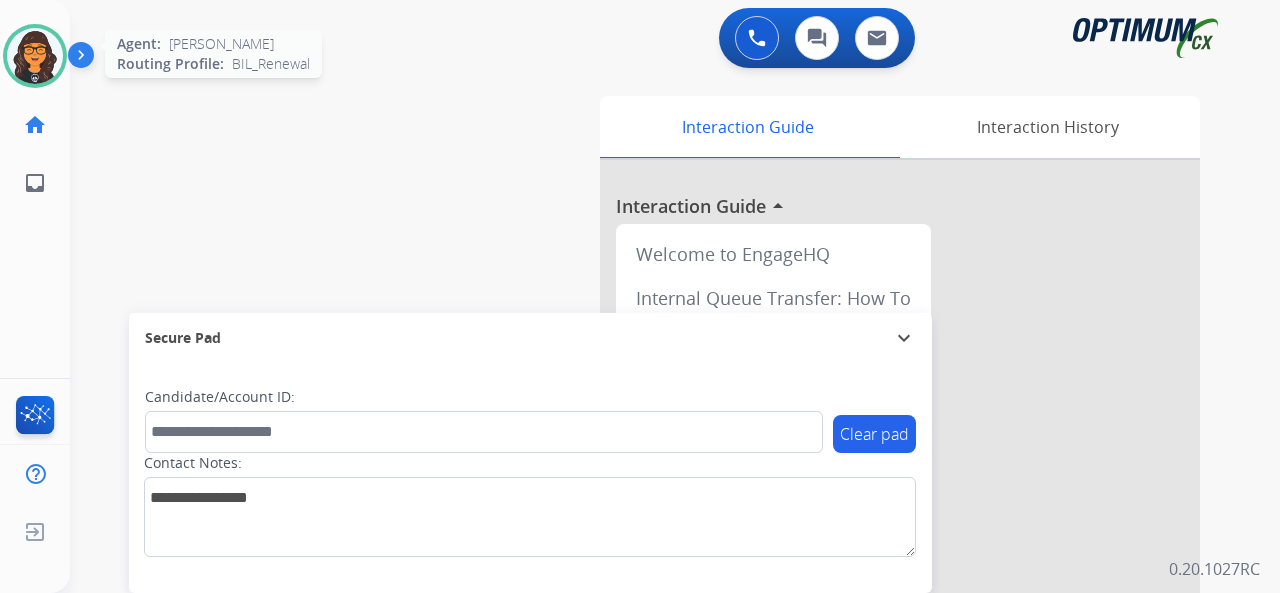 click at bounding box center [35, 56] 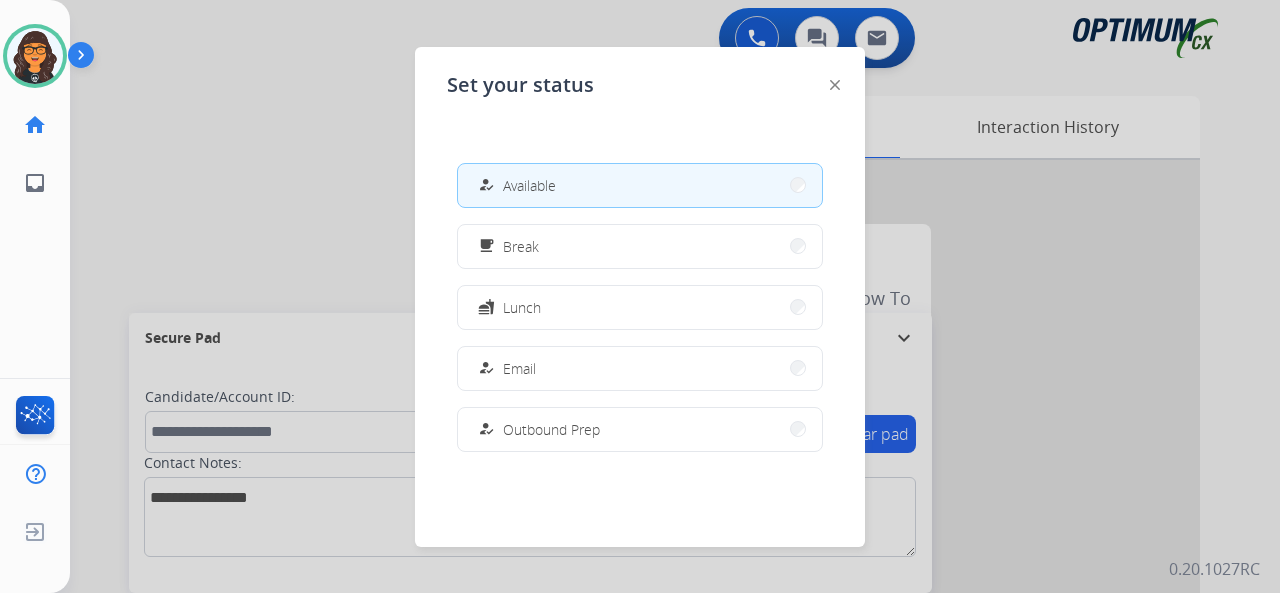 click 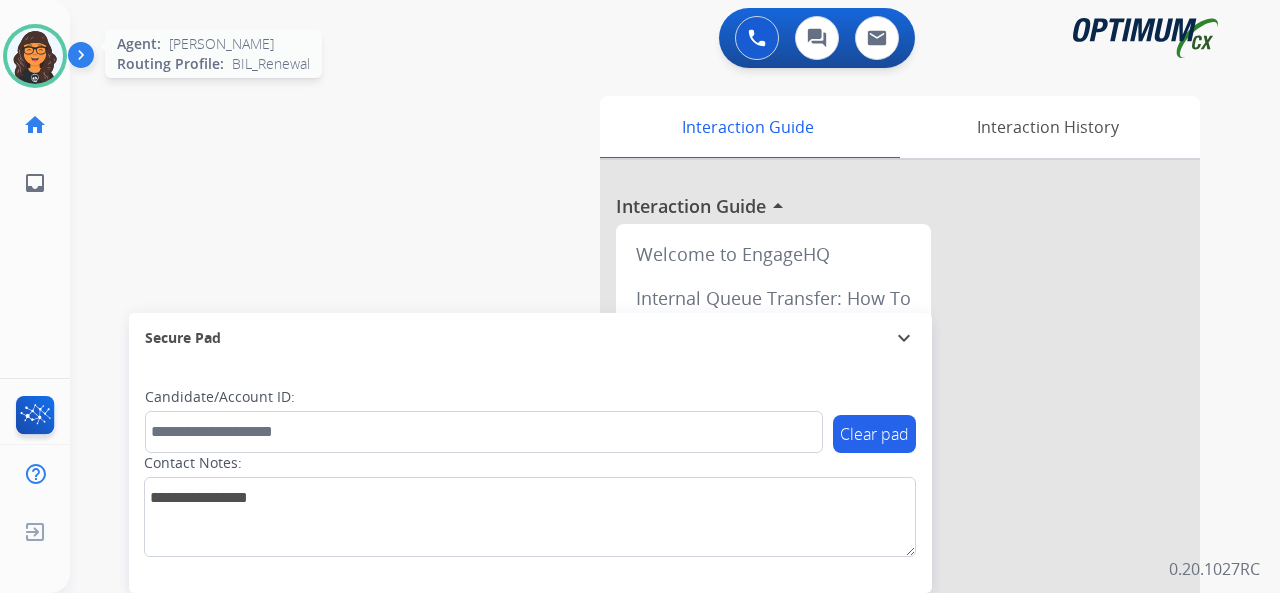 click at bounding box center (35, 56) 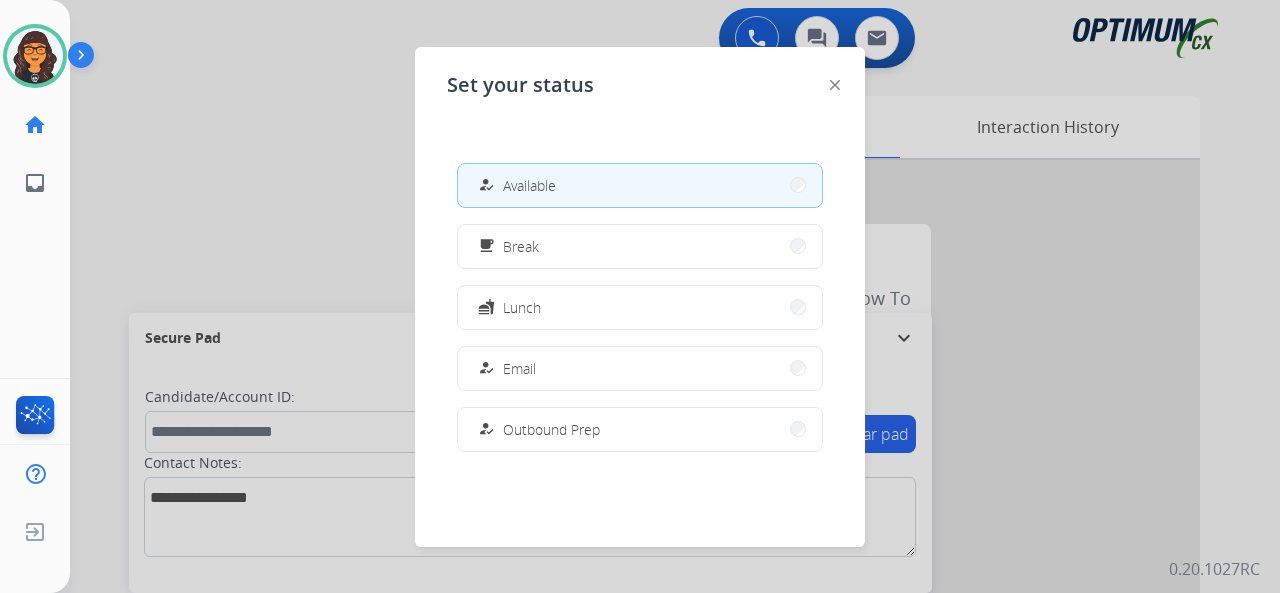 click 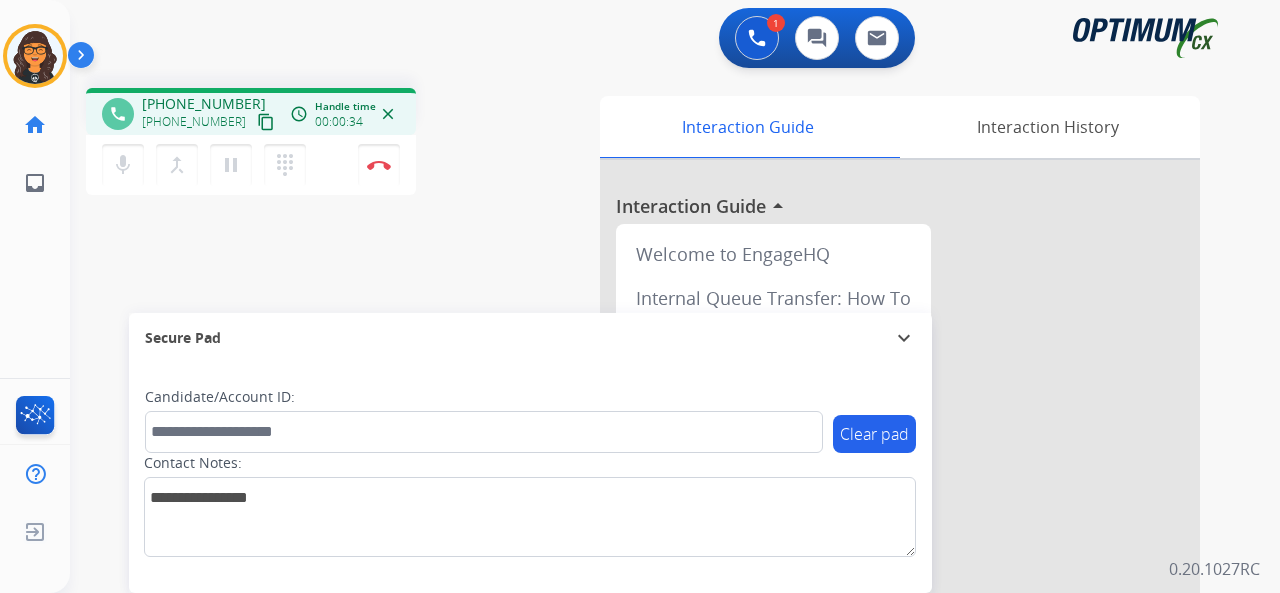 click on "content_copy" at bounding box center [266, 122] 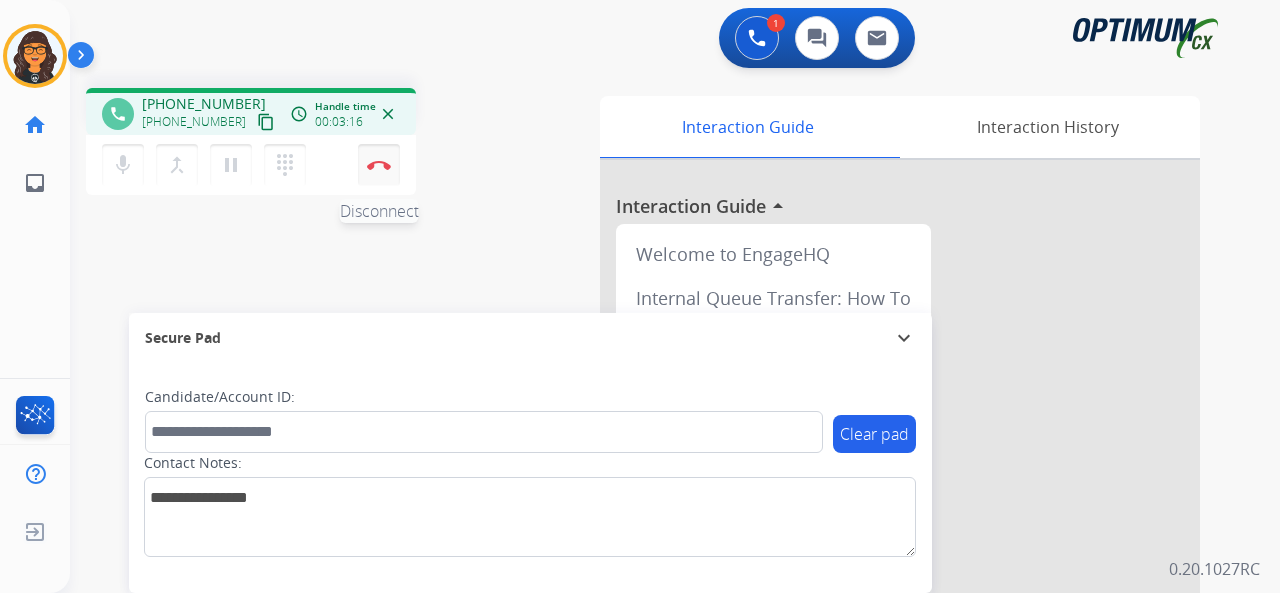 click on "Disconnect" at bounding box center [379, 165] 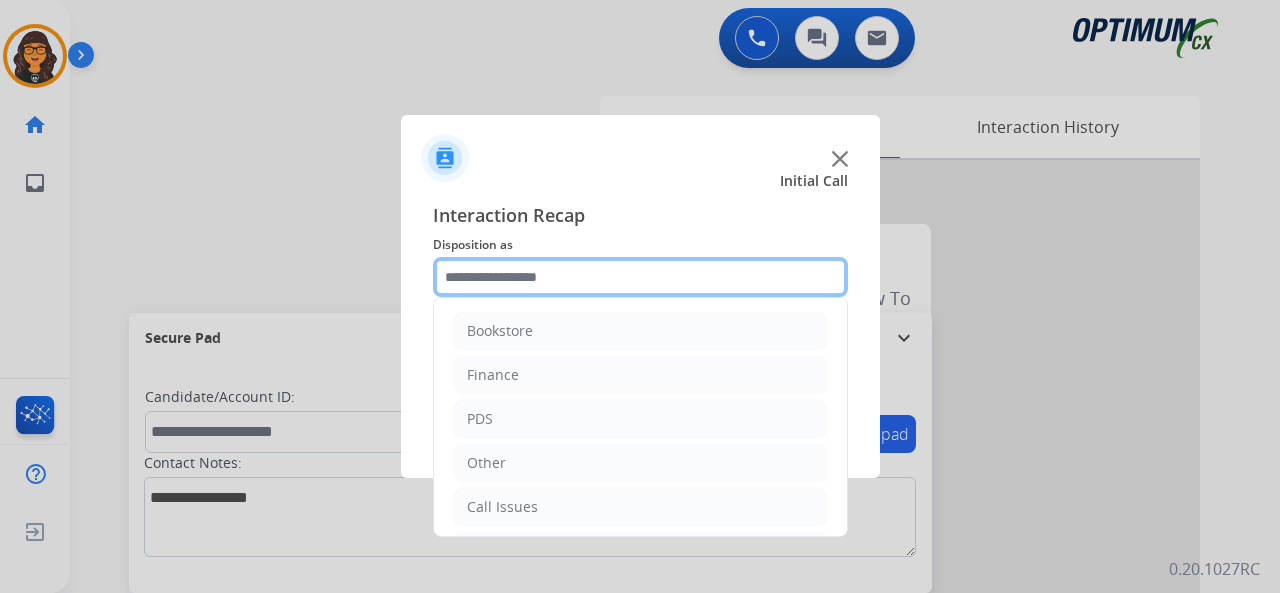 click 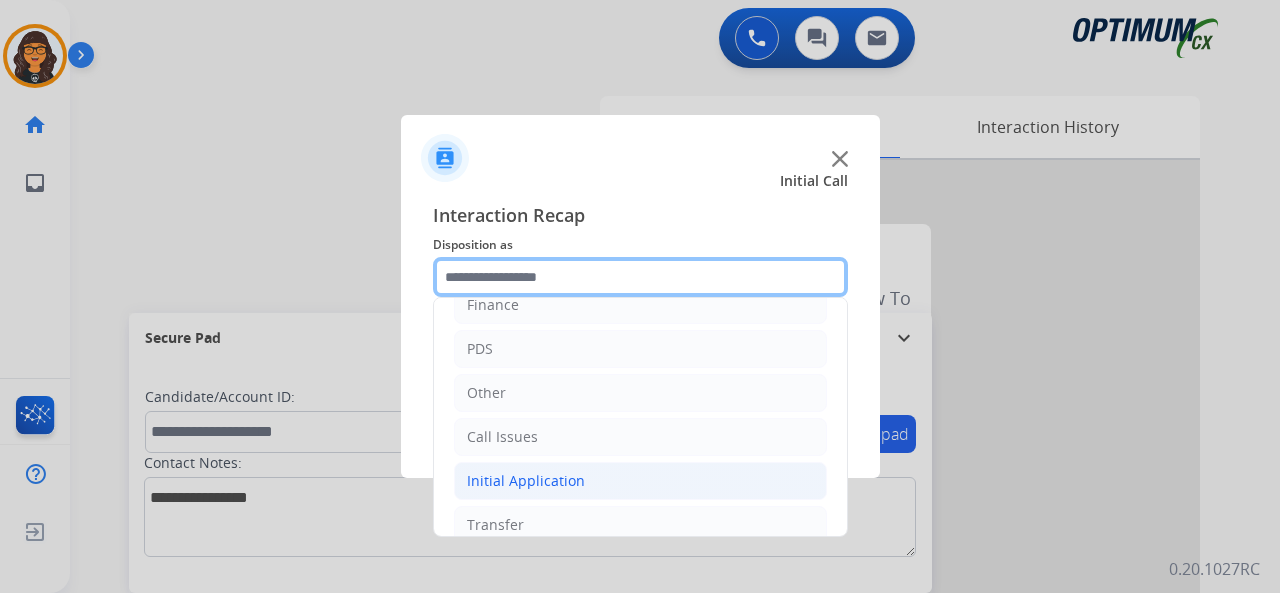 scroll, scrollTop: 100, scrollLeft: 0, axis: vertical 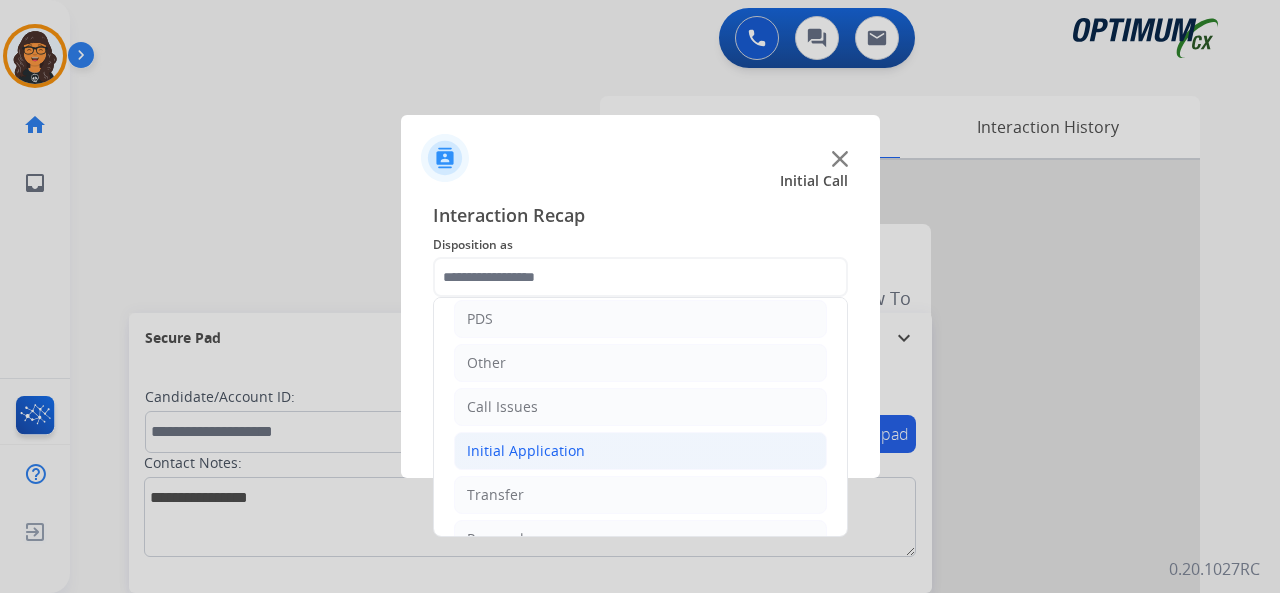 click on "Initial Application" 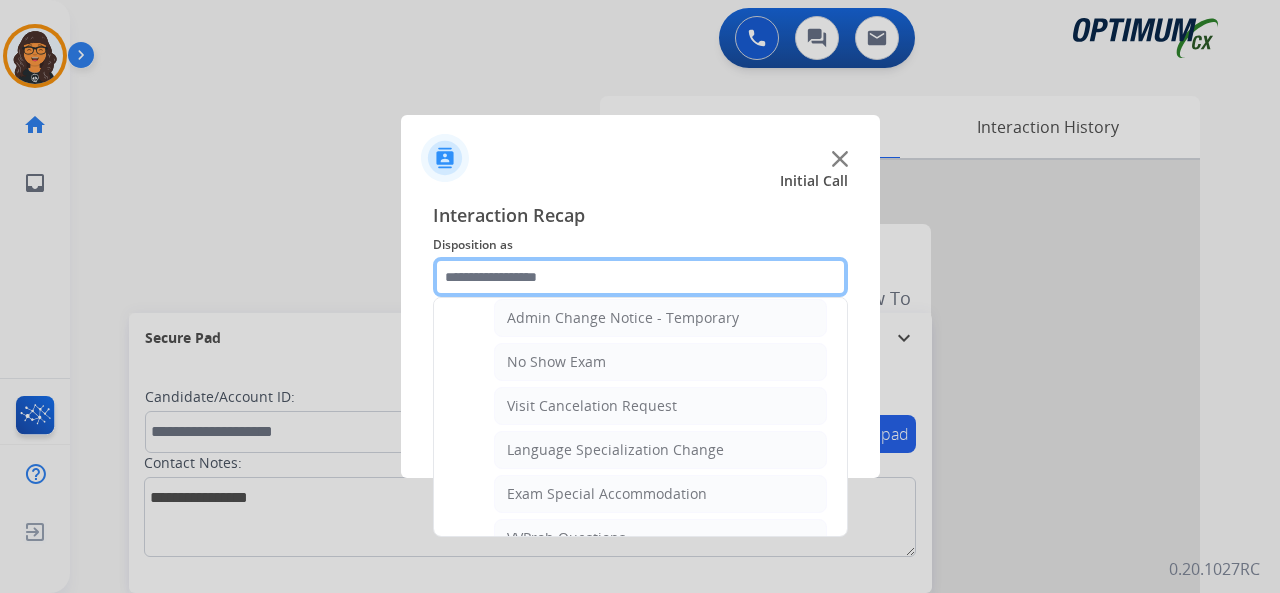 scroll, scrollTop: 900, scrollLeft: 0, axis: vertical 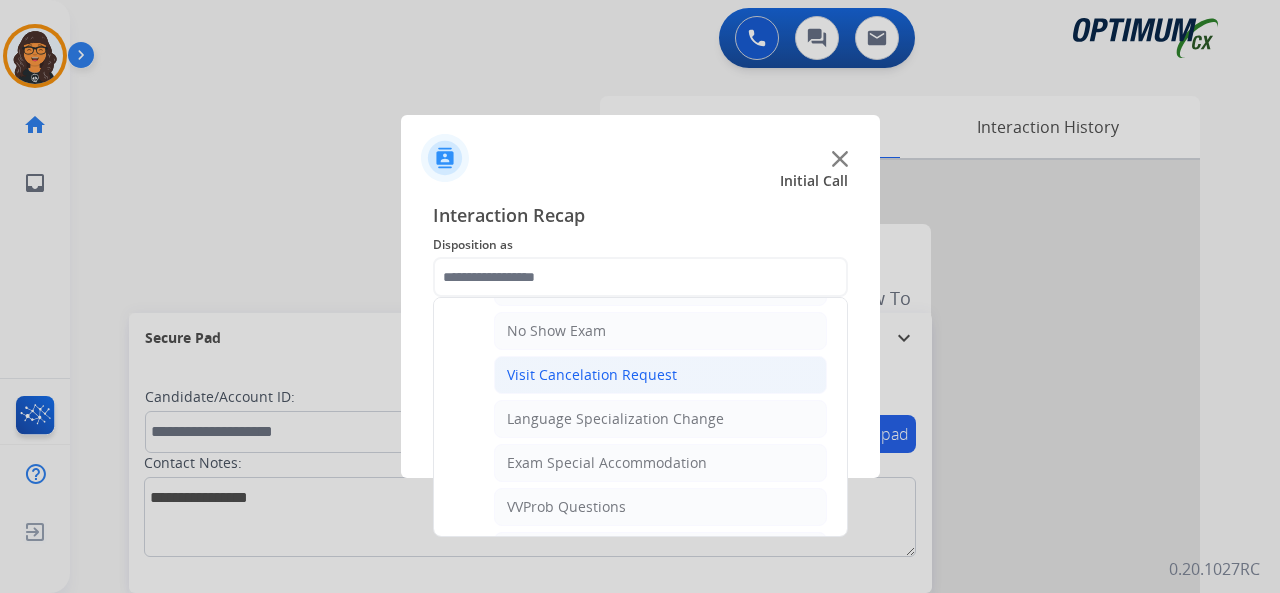 click on "Visit Cancelation Request" 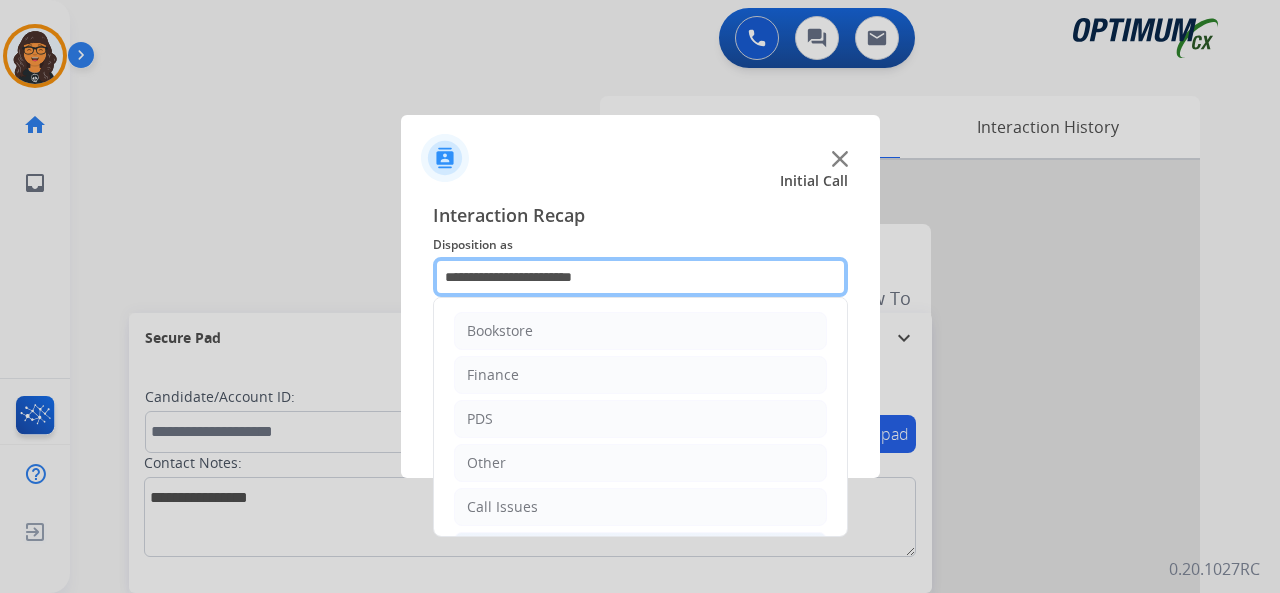 click on "**********" 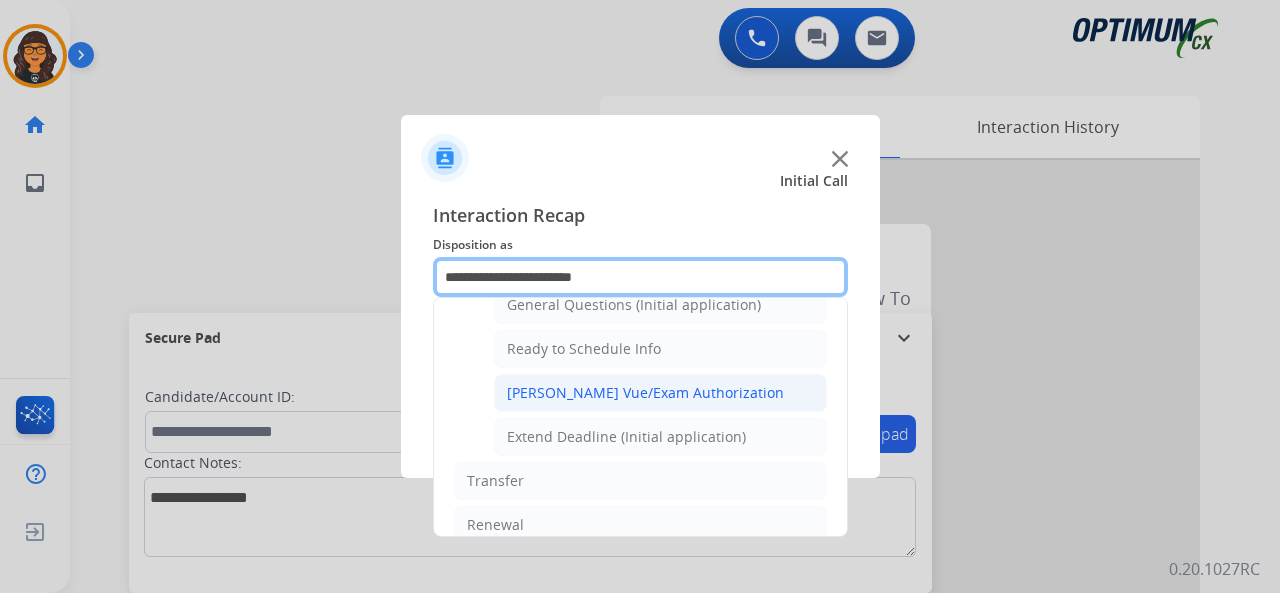 scroll, scrollTop: 1090, scrollLeft: 0, axis: vertical 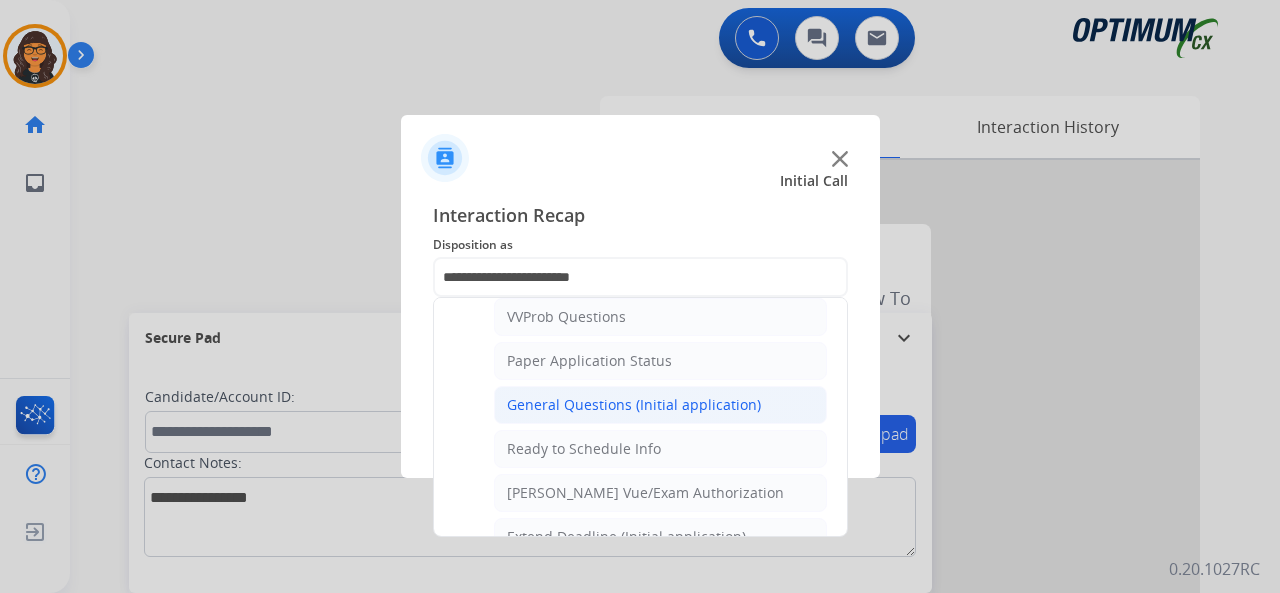 click on "General Questions (Initial application)" 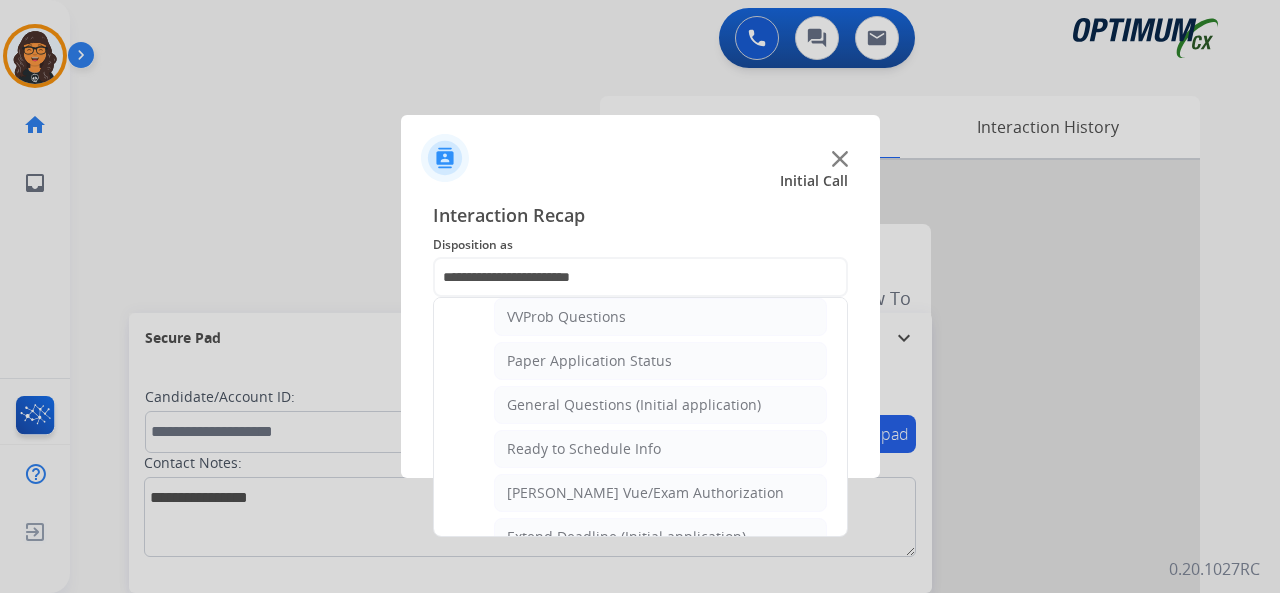 type on "**********" 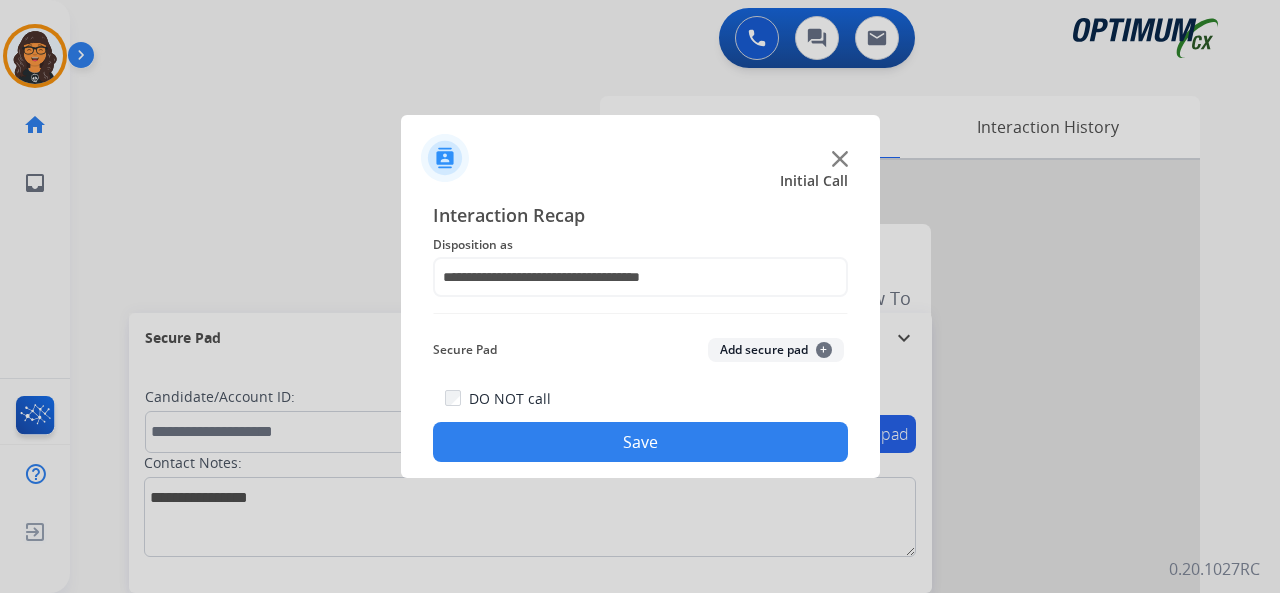 click on "Save" 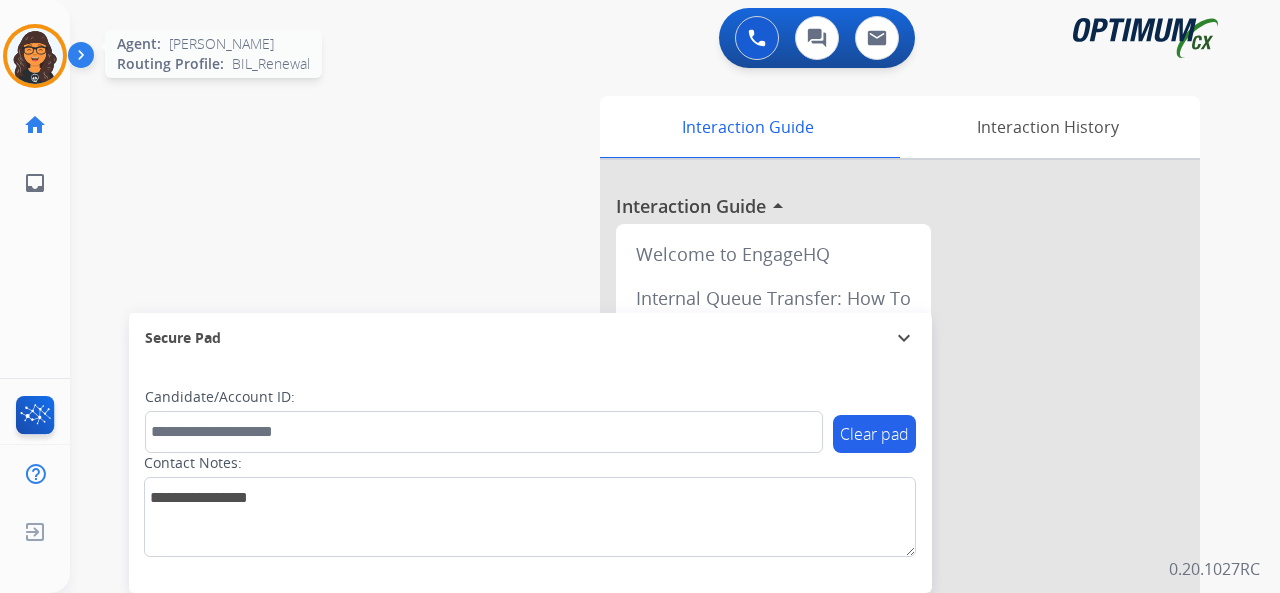 click at bounding box center [35, 56] 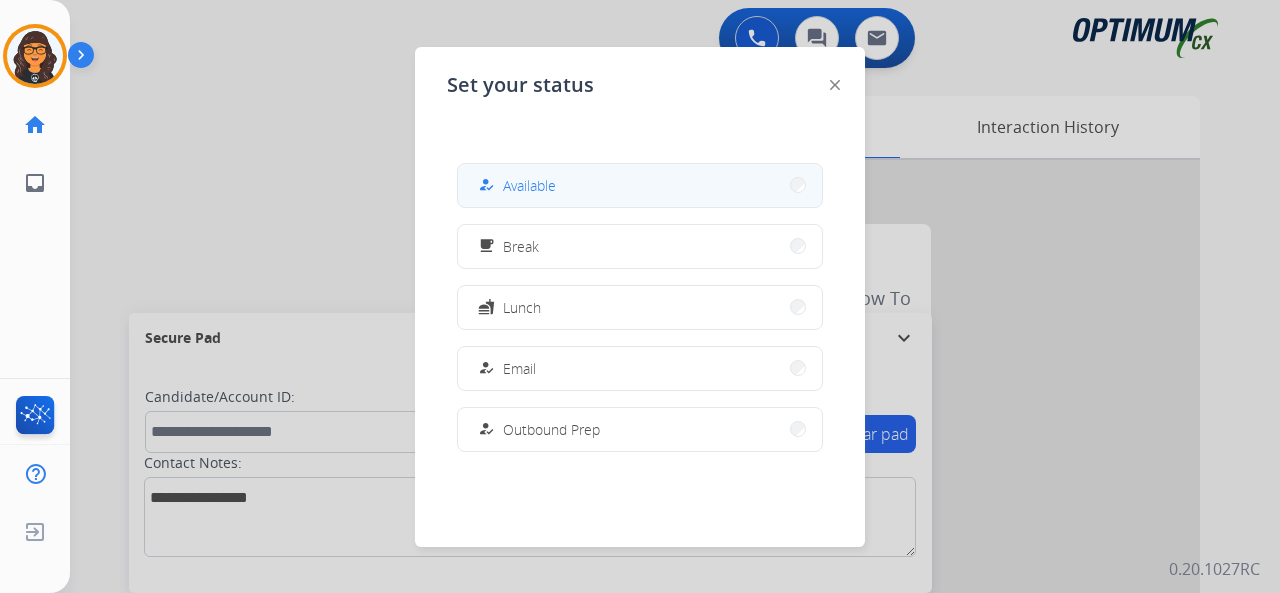 click on "Available" at bounding box center [529, 185] 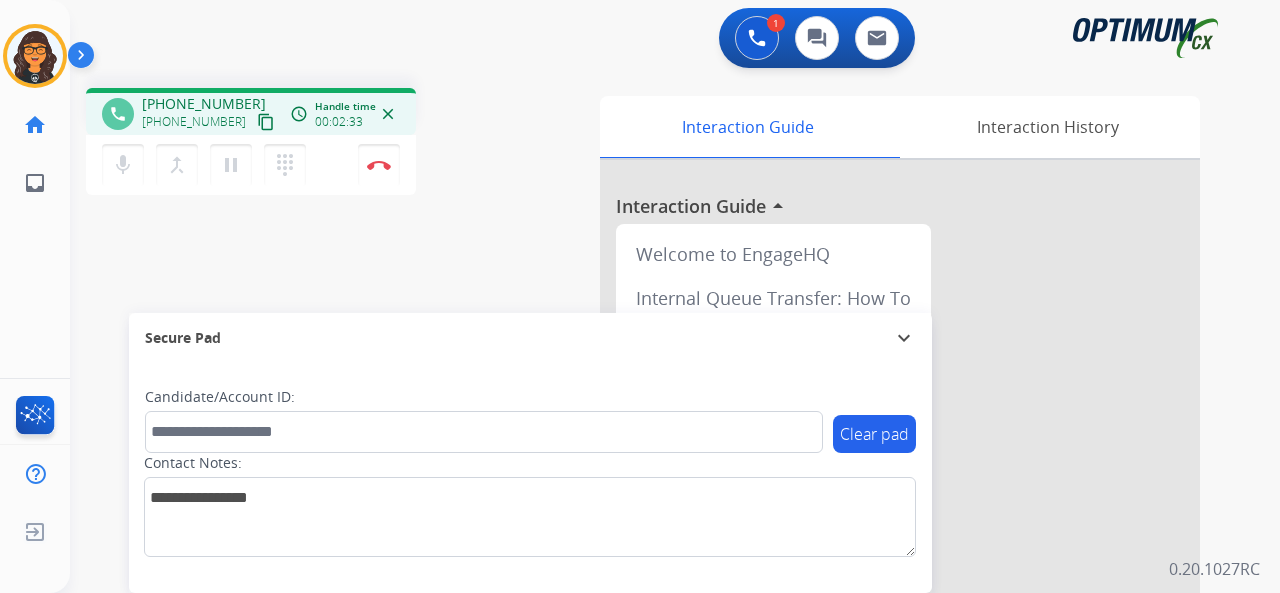 click on "content_copy" at bounding box center (266, 122) 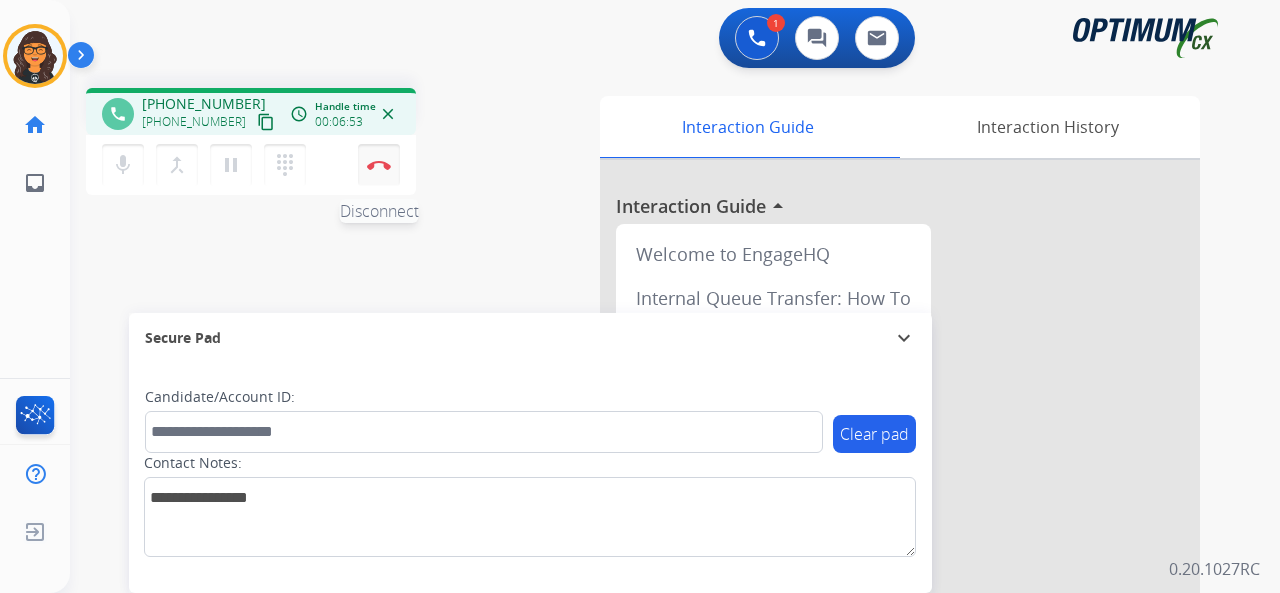 click at bounding box center (379, 165) 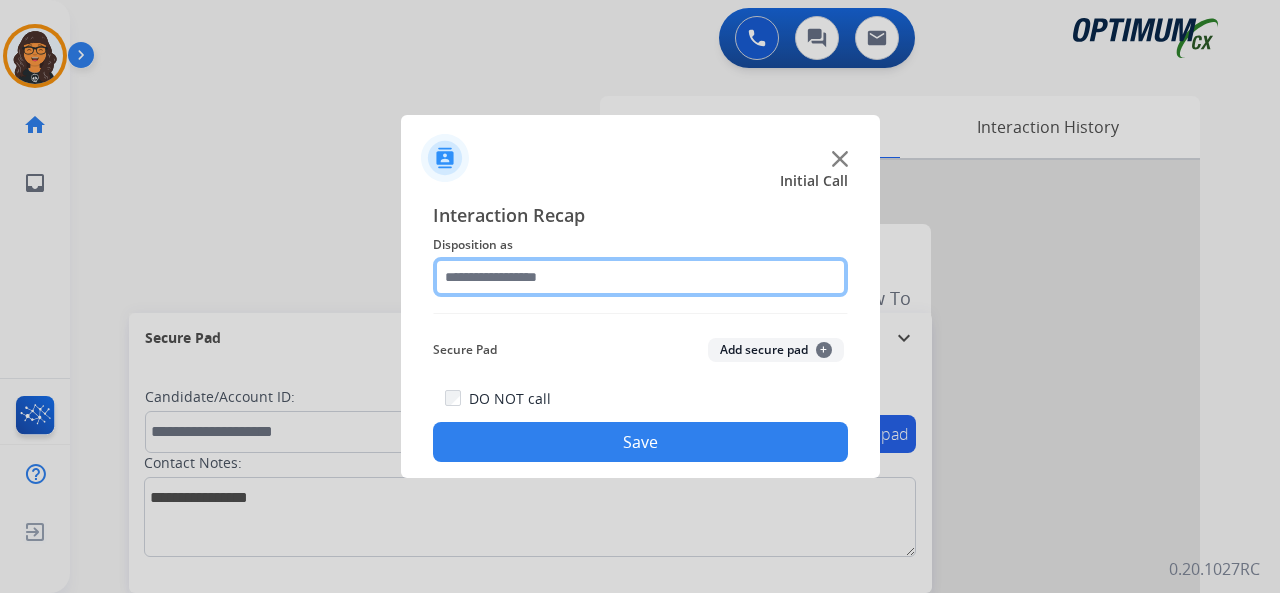 click 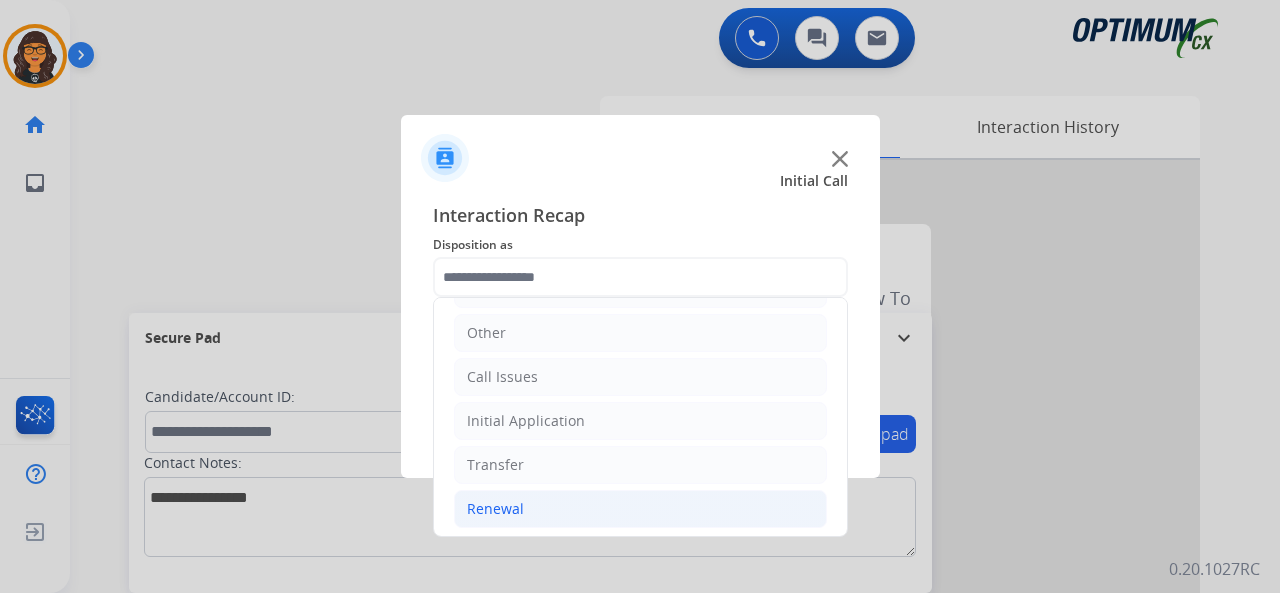 click on "Renewal" 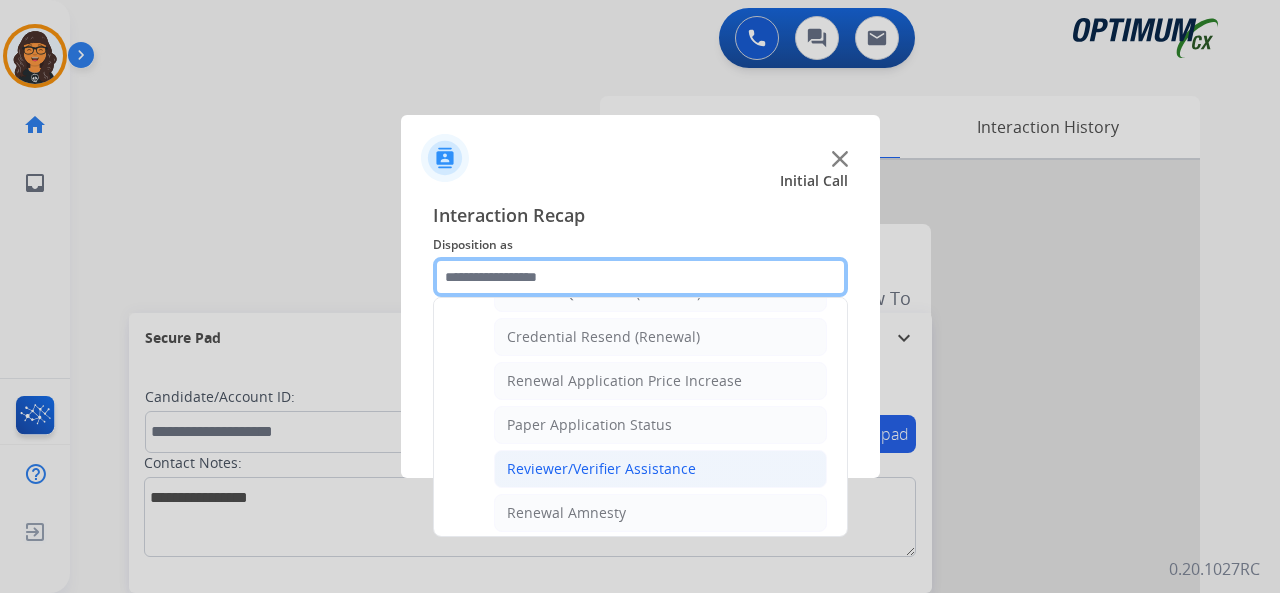 scroll, scrollTop: 730, scrollLeft: 0, axis: vertical 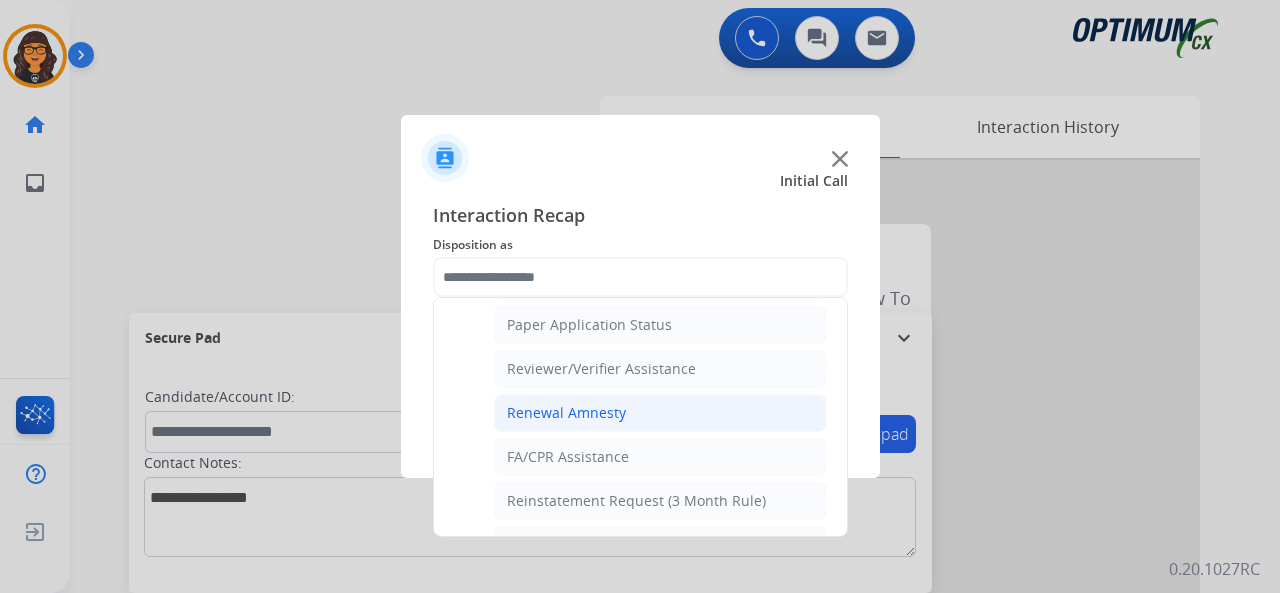 click on "Renewal Amnesty" 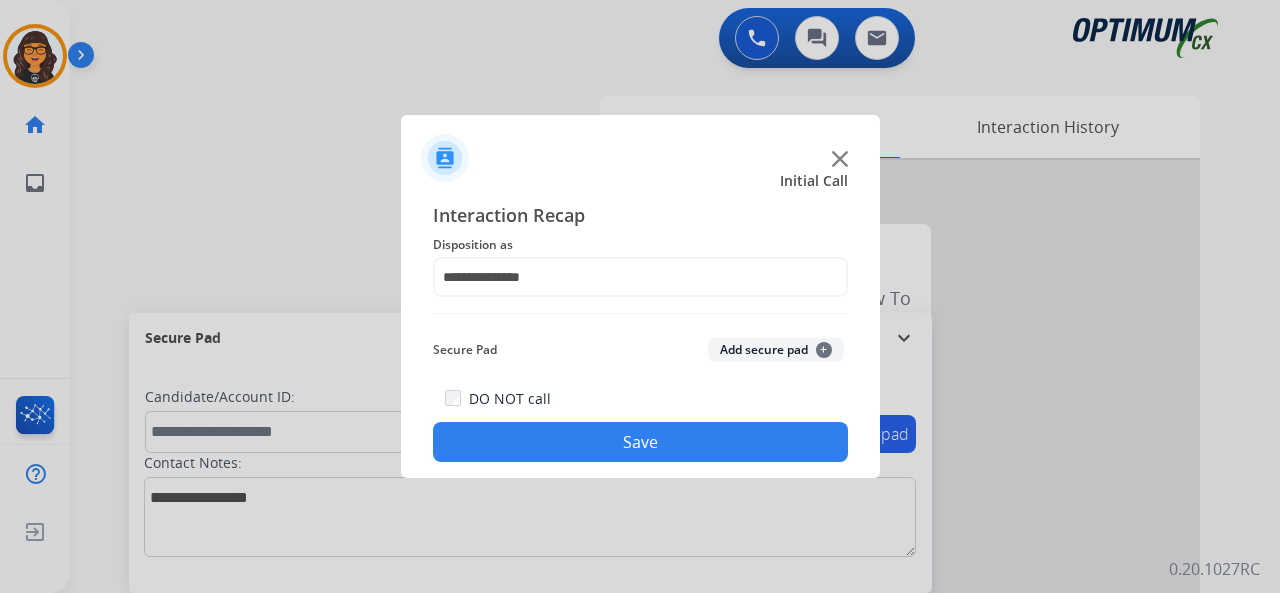 drag, startPoint x: 590, startPoint y: 454, endPoint x: 502, endPoint y: 237, distance: 234.16447 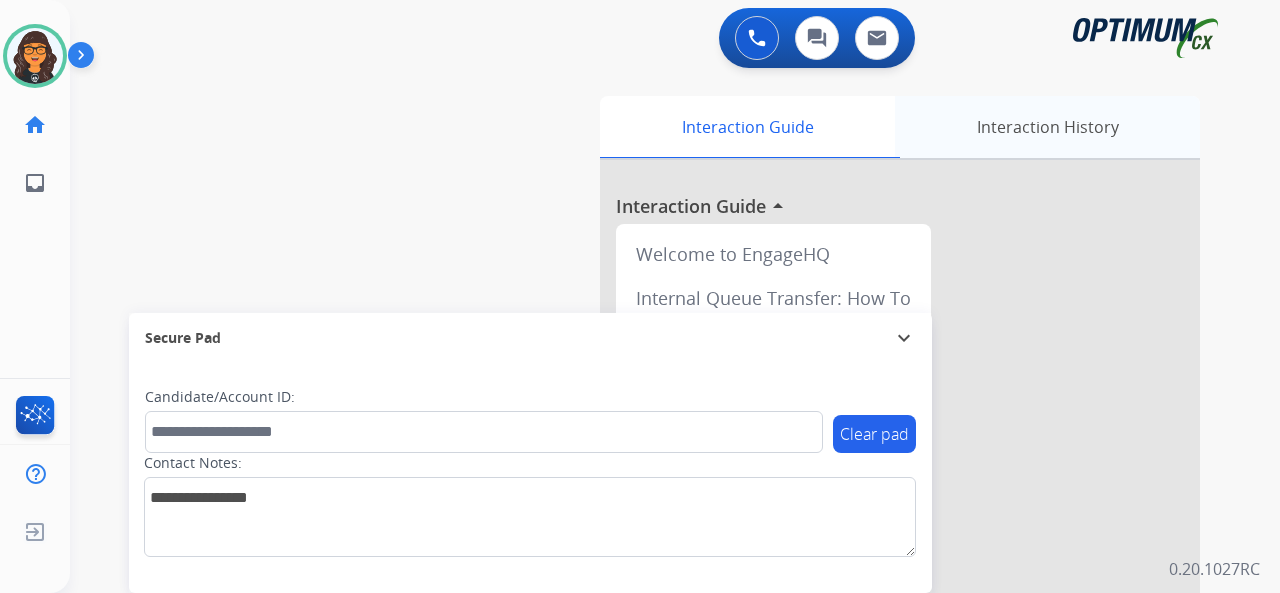click on "Interaction History" at bounding box center [1047, 127] 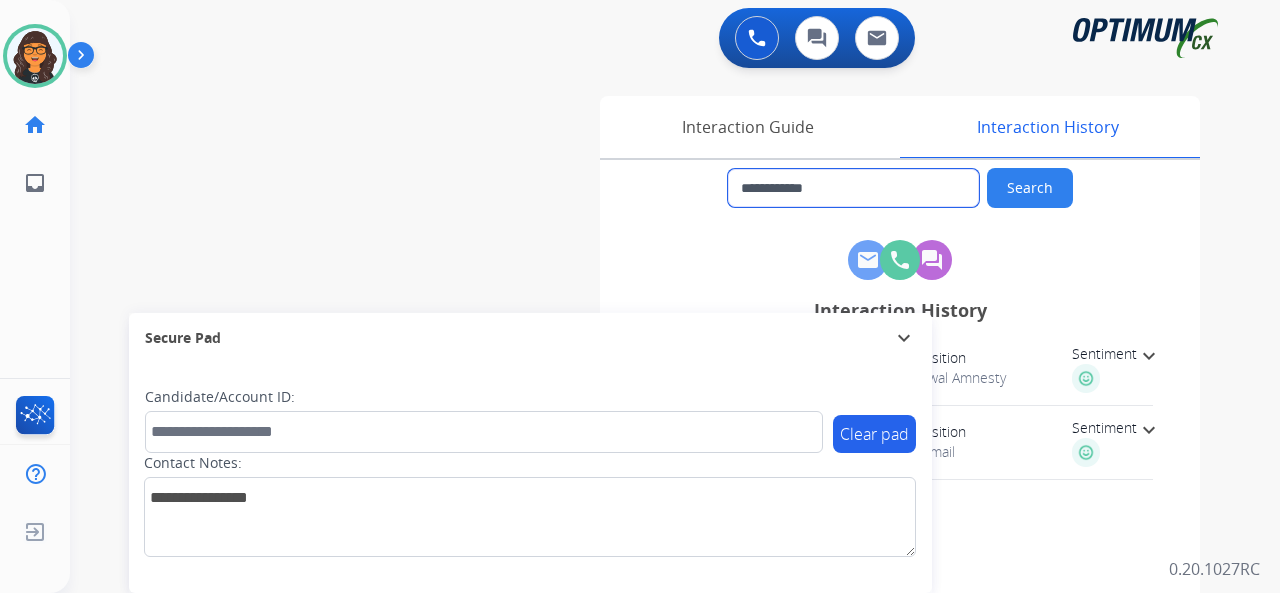 drag, startPoint x: 838, startPoint y: 182, endPoint x: 757, endPoint y: 191, distance: 81.49847 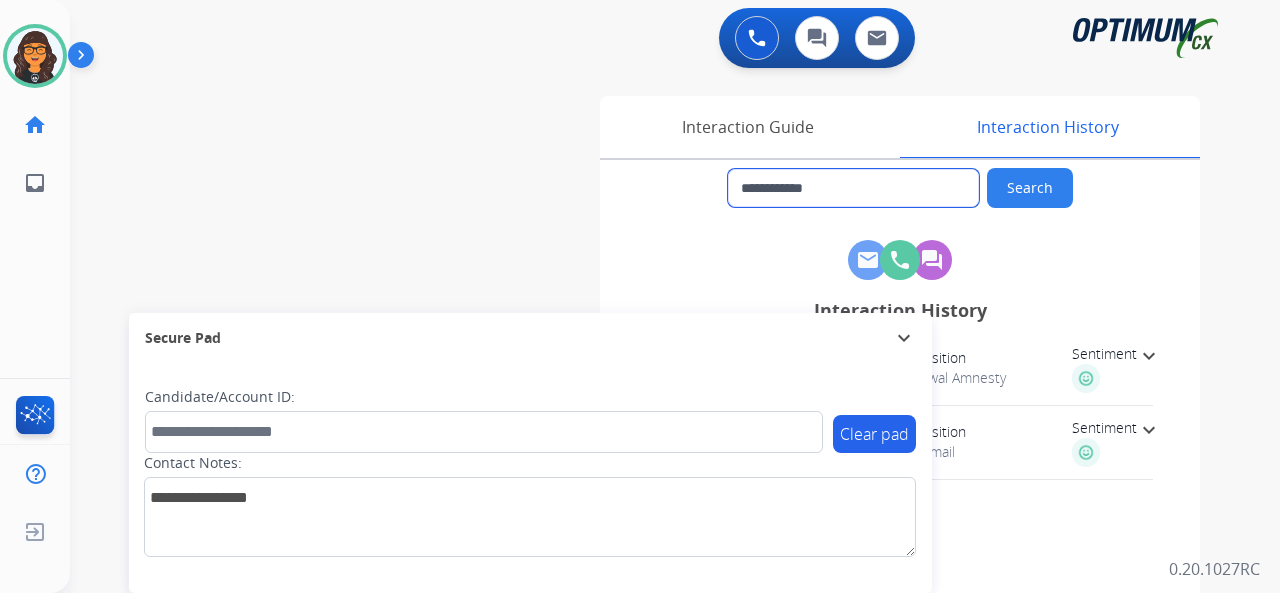 click on "**********" at bounding box center [853, 188] 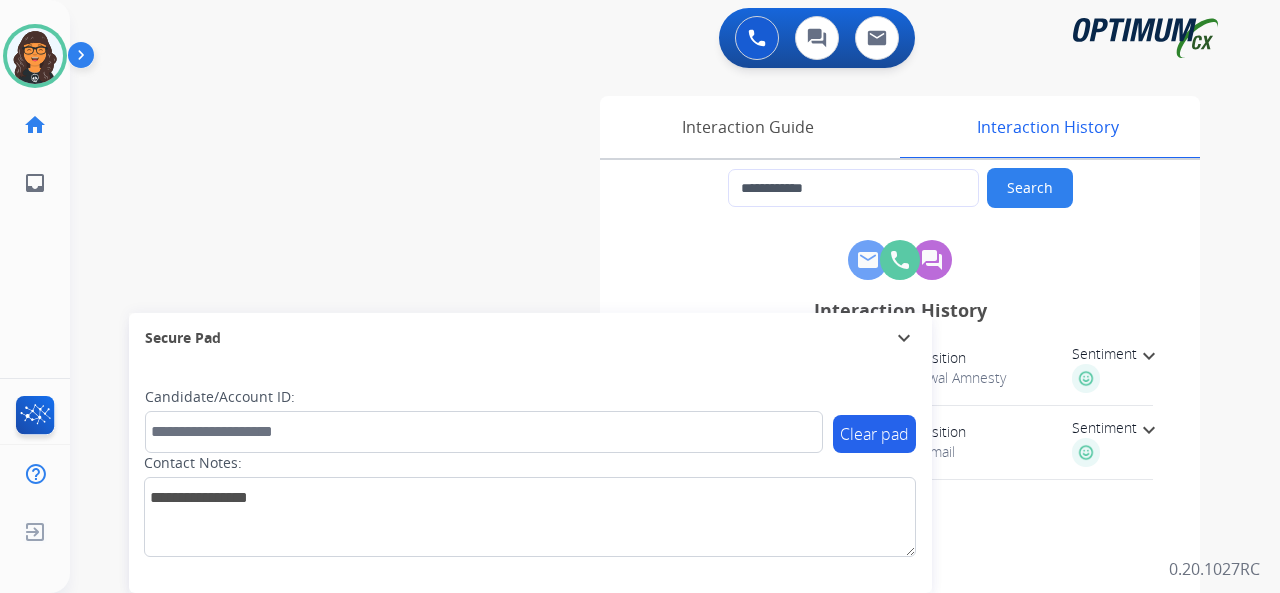 drag, startPoint x: 720, startPoint y: 120, endPoint x: 548, endPoint y: 25, distance: 196.49173 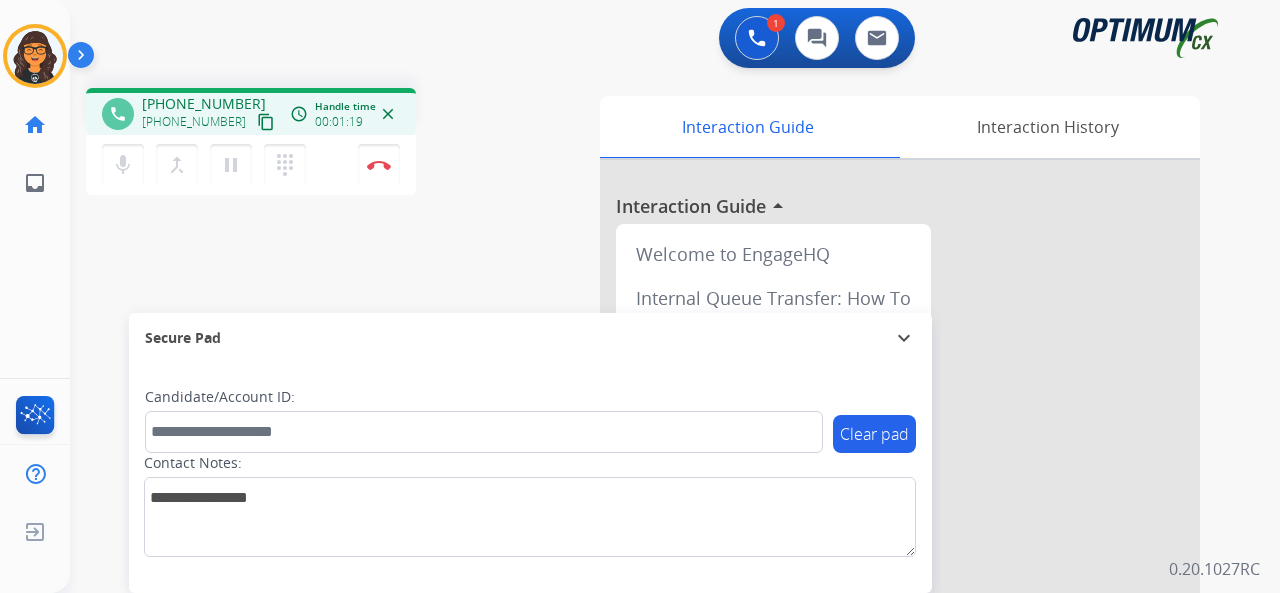 click on "content_copy" at bounding box center [266, 122] 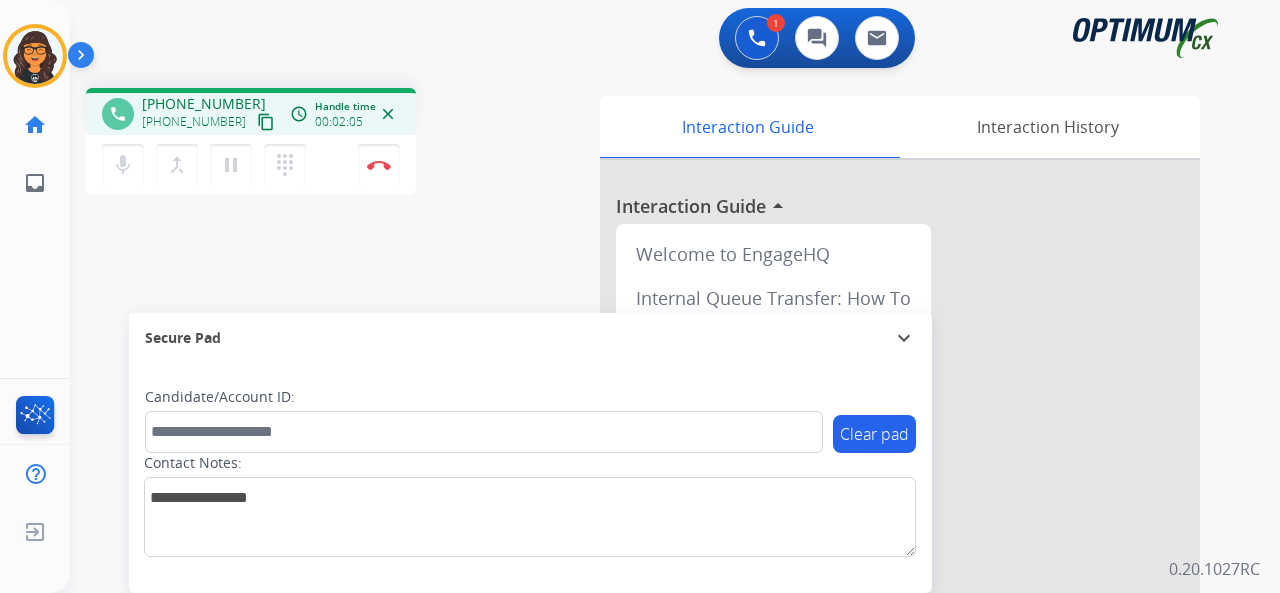 drag, startPoint x: 242, startPoint y: 123, endPoint x: 249, endPoint y: 91, distance: 32.75668 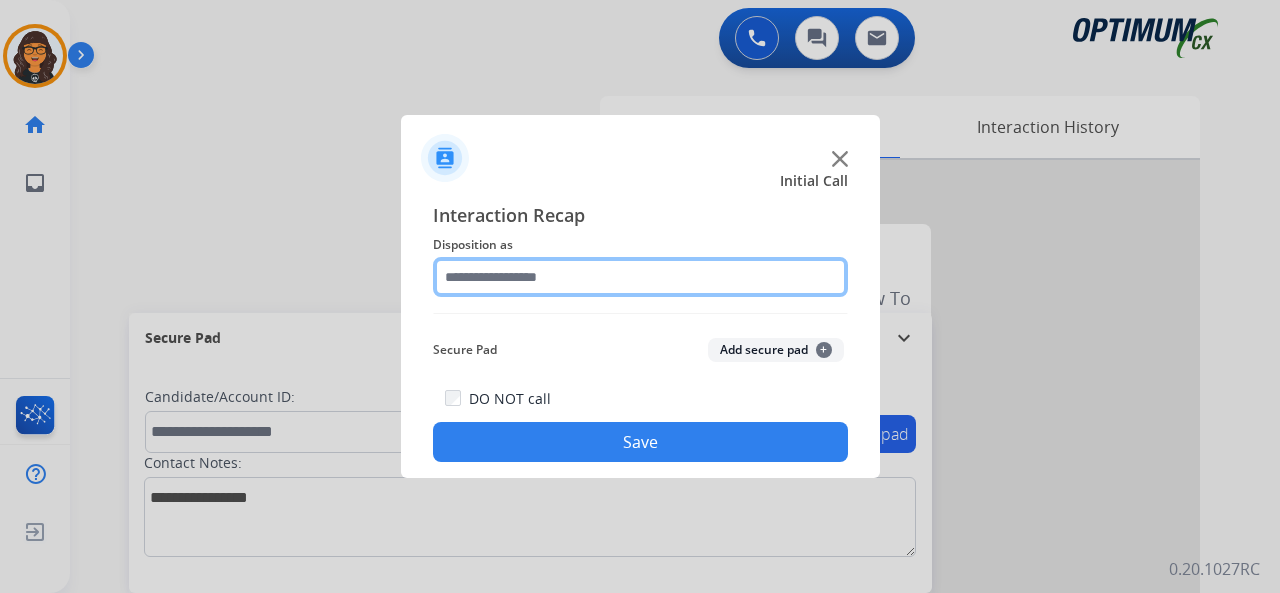 click 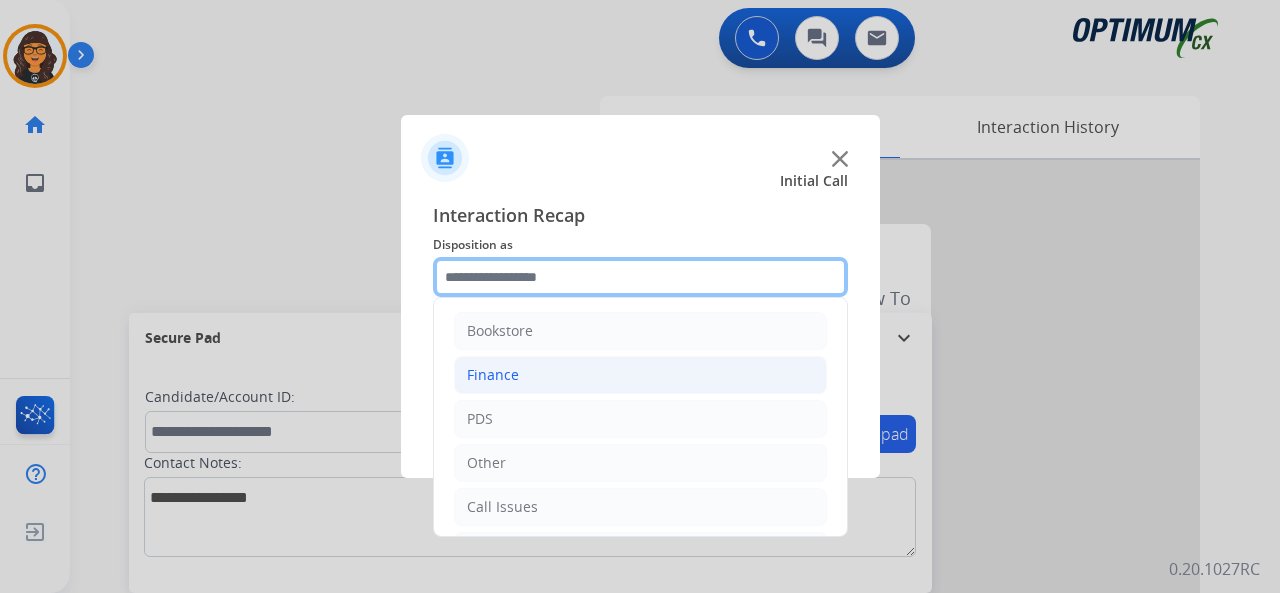 scroll, scrollTop: 100, scrollLeft: 0, axis: vertical 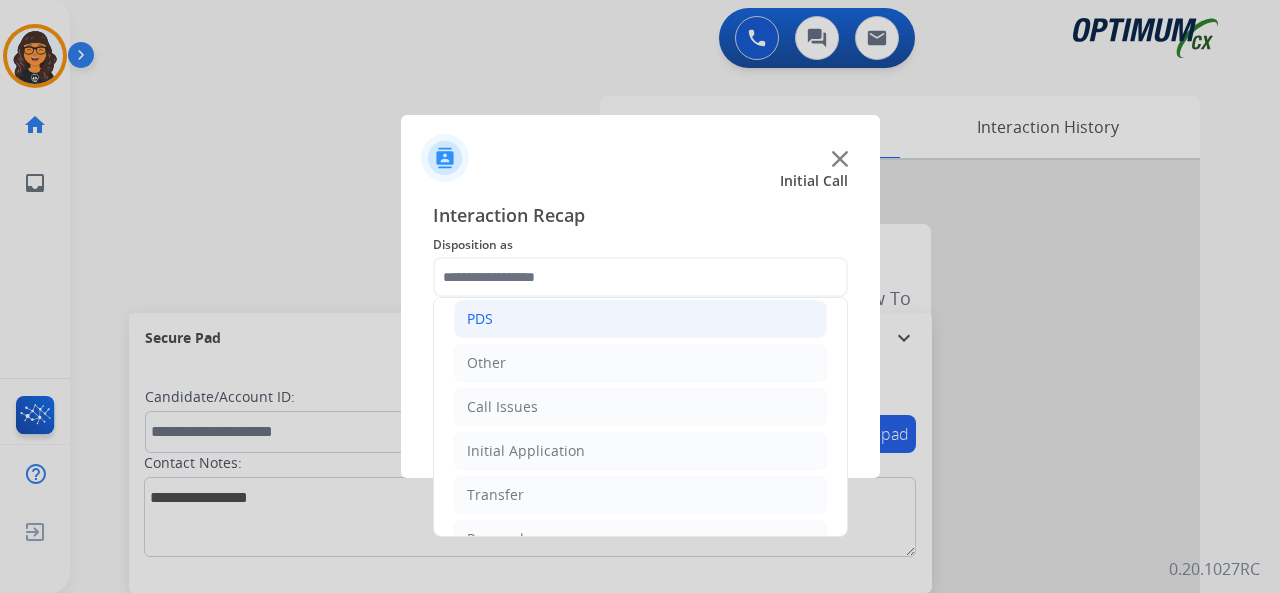 click on "PDS" 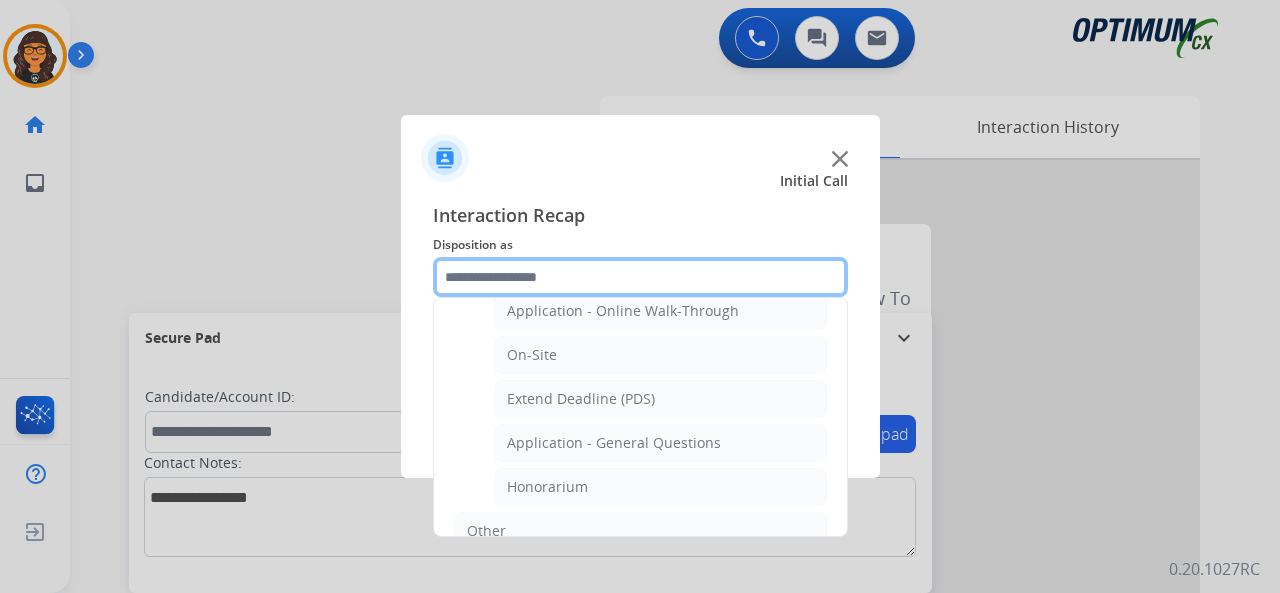 scroll, scrollTop: 690, scrollLeft: 0, axis: vertical 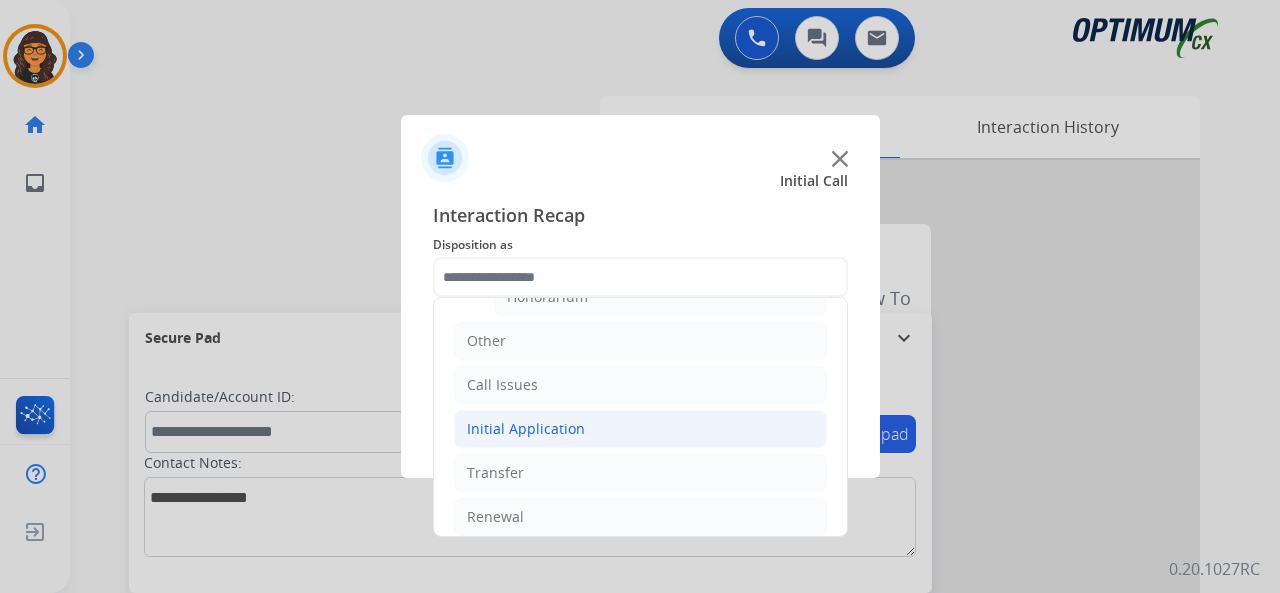 click on "Initial Application" 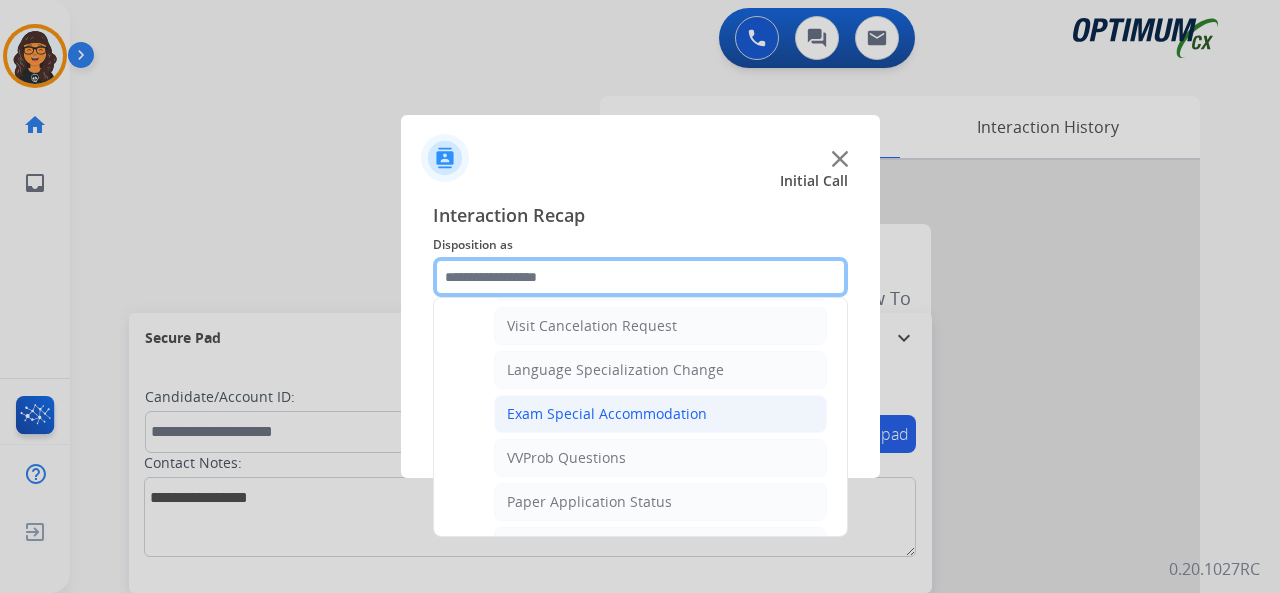 scroll, scrollTop: 990, scrollLeft: 0, axis: vertical 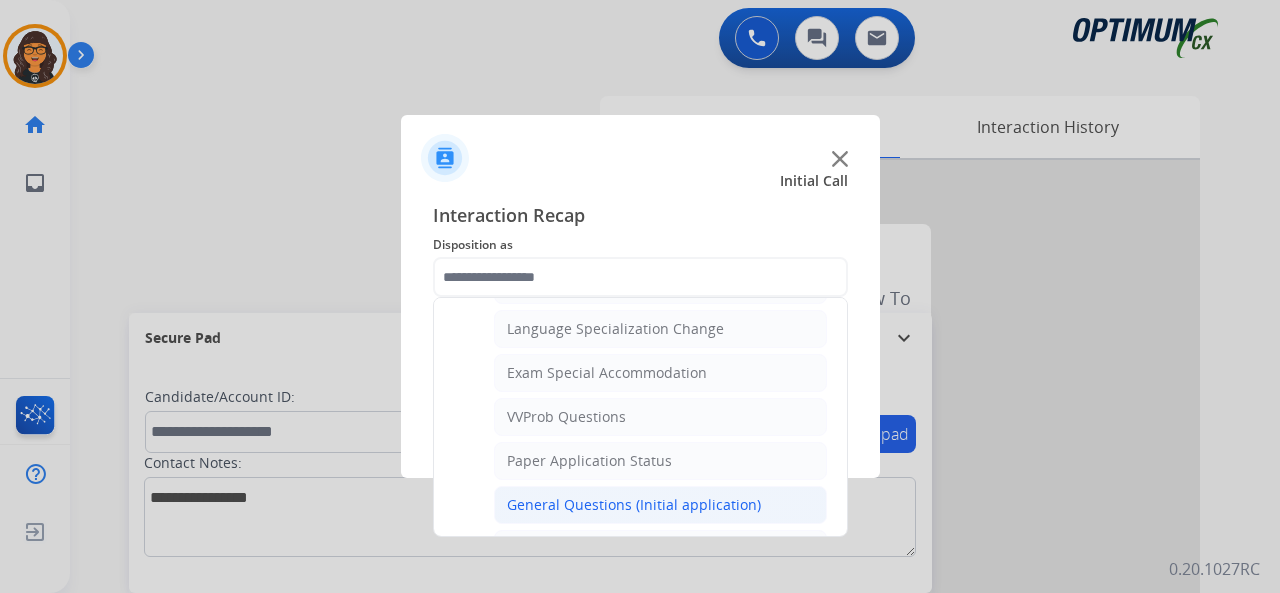 click on "General Questions (Initial application)" 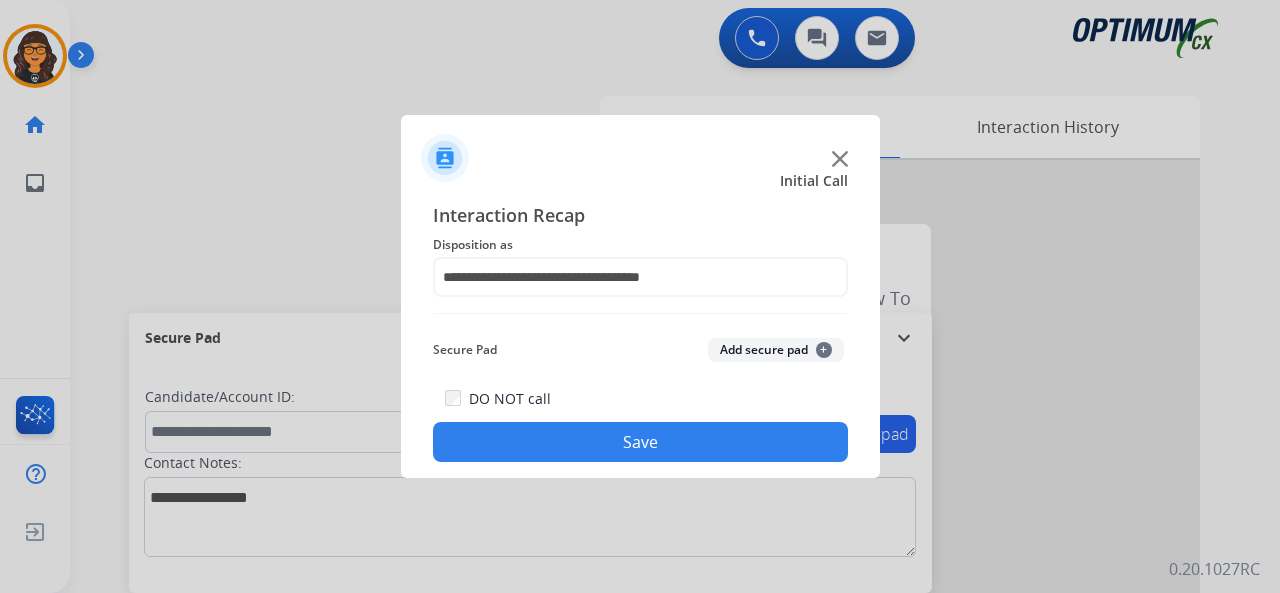 click on "Save" 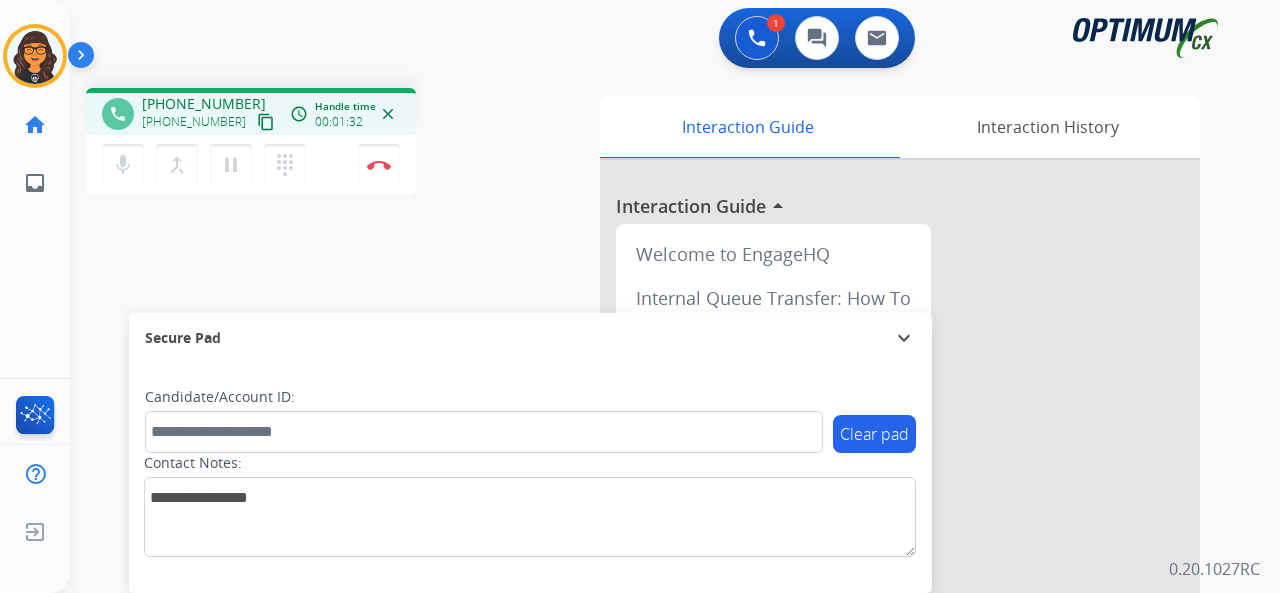 click on "content_copy" at bounding box center [266, 122] 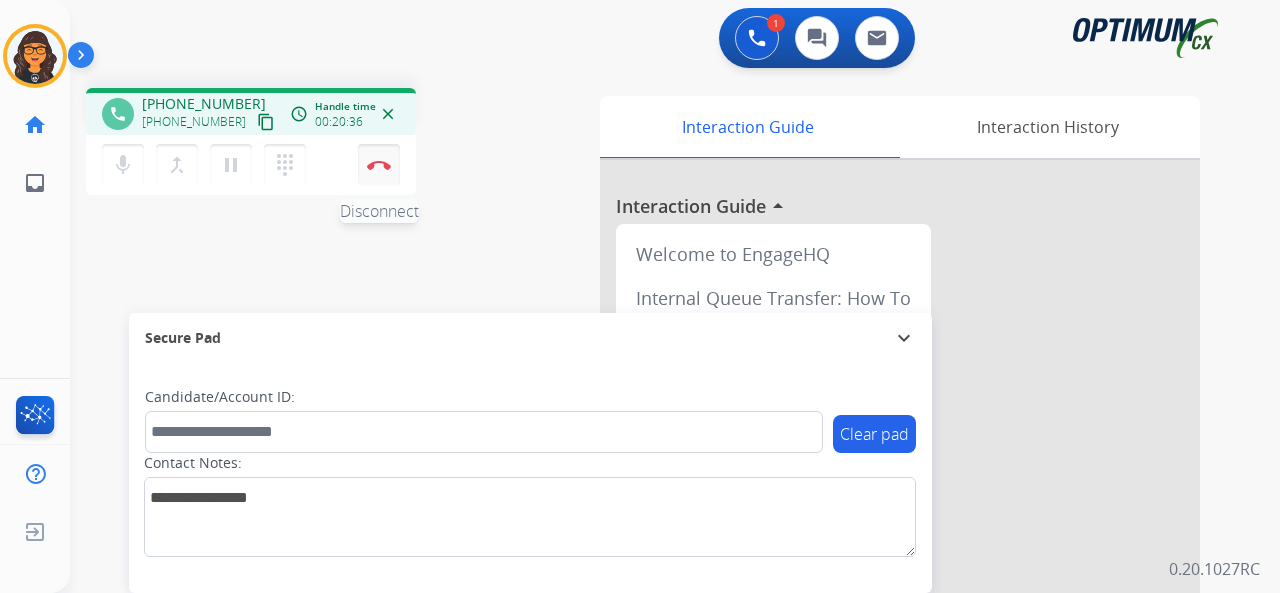 click at bounding box center (379, 165) 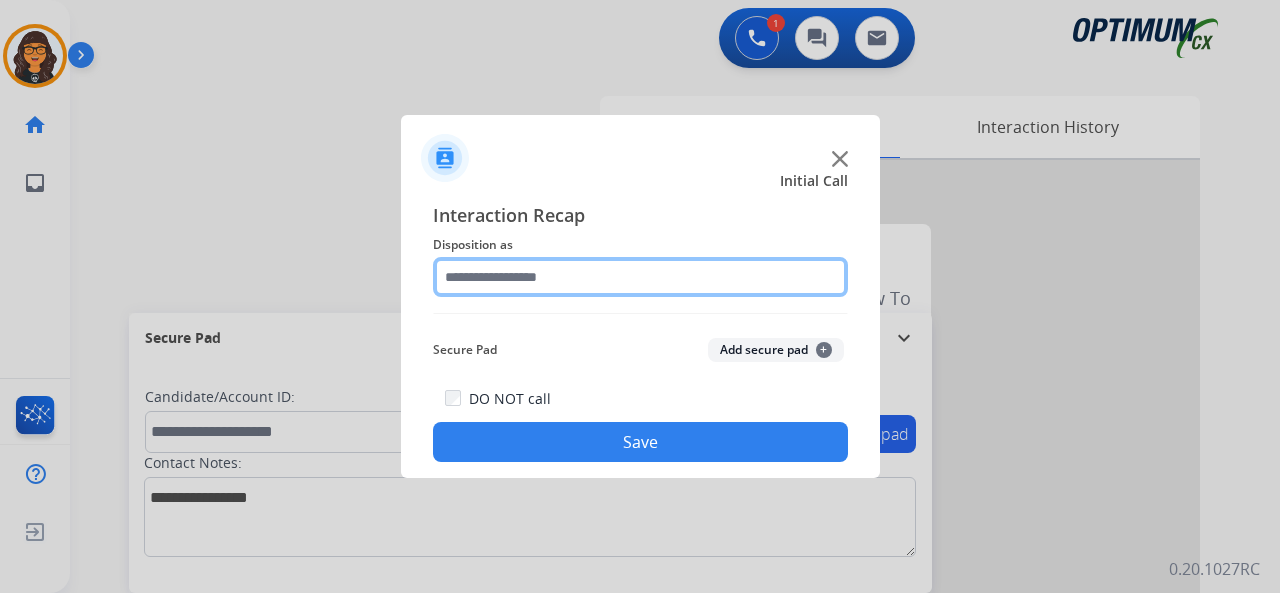 drag, startPoint x: 490, startPoint y: 266, endPoint x: 496, endPoint y: 281, distance: 16.155495 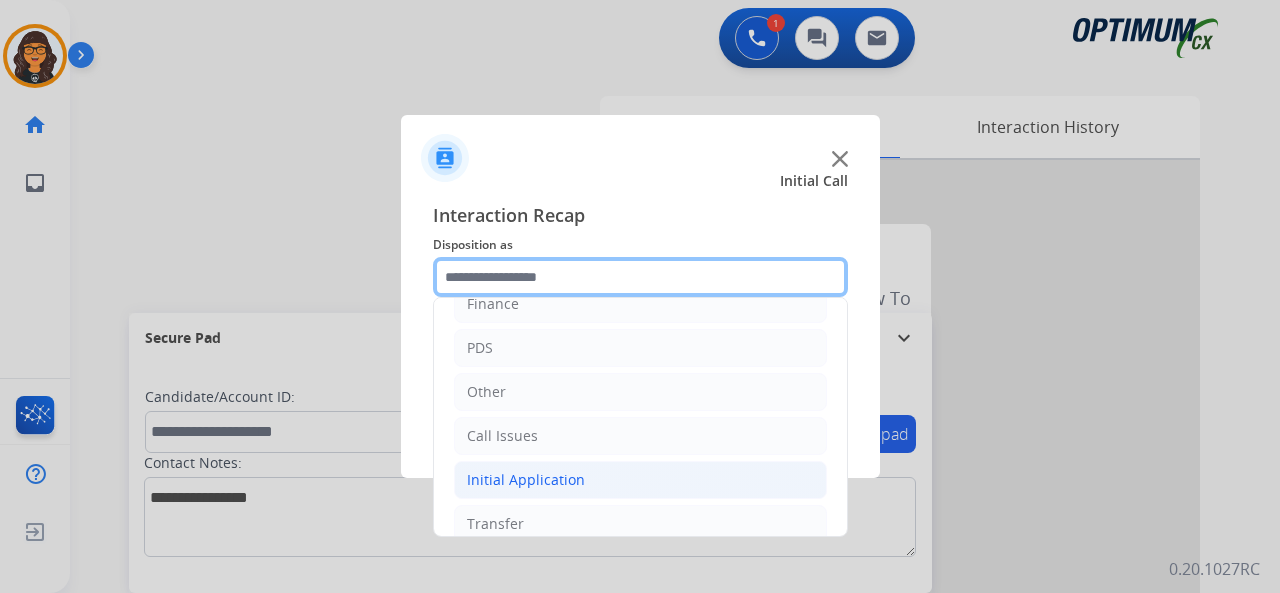 scroll, scrollTop: 100, scrollLeft: 0, axis: vertical 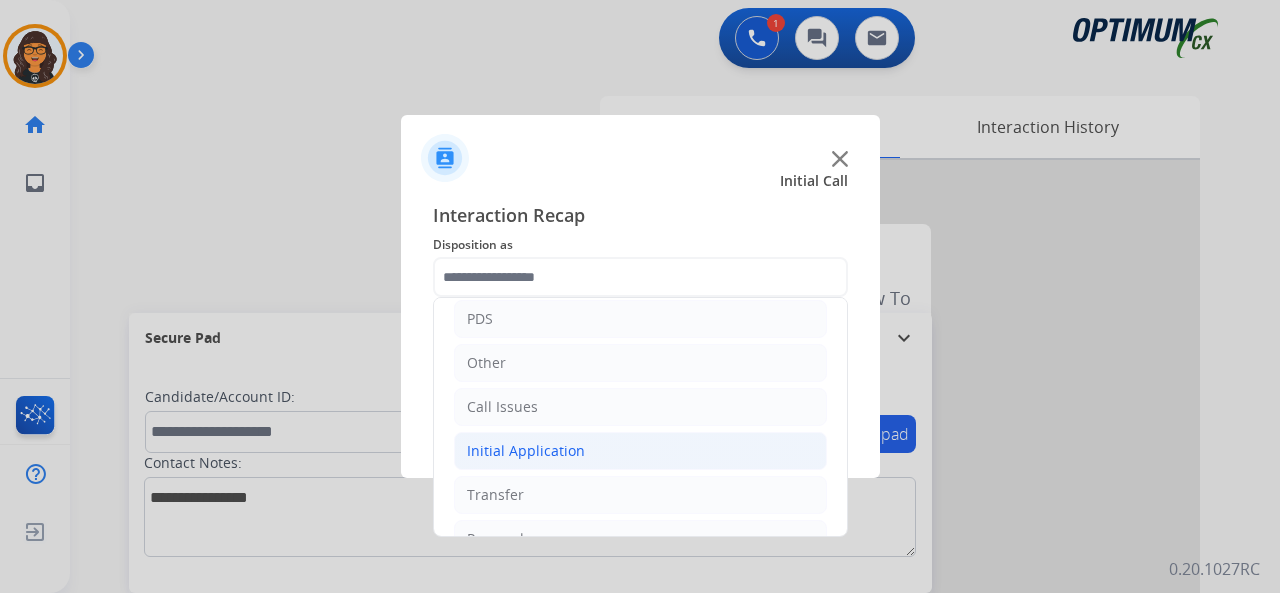 click on "Initial Application" 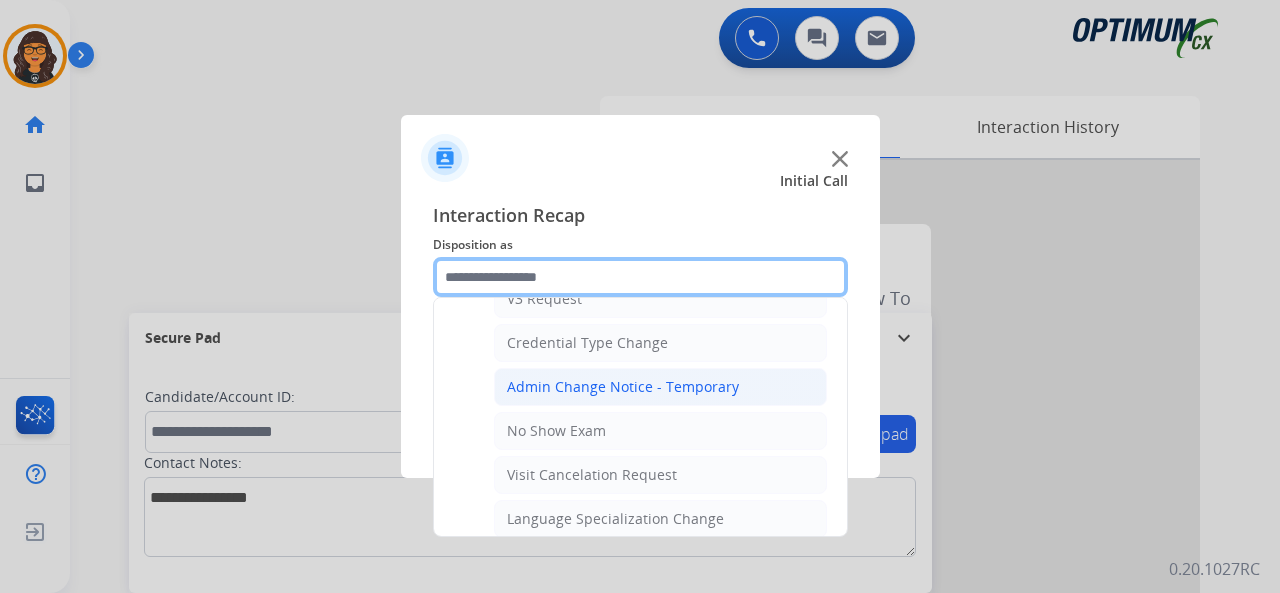 scroll, scrollTop: 700, scrollLeft: 0, axis: vertical 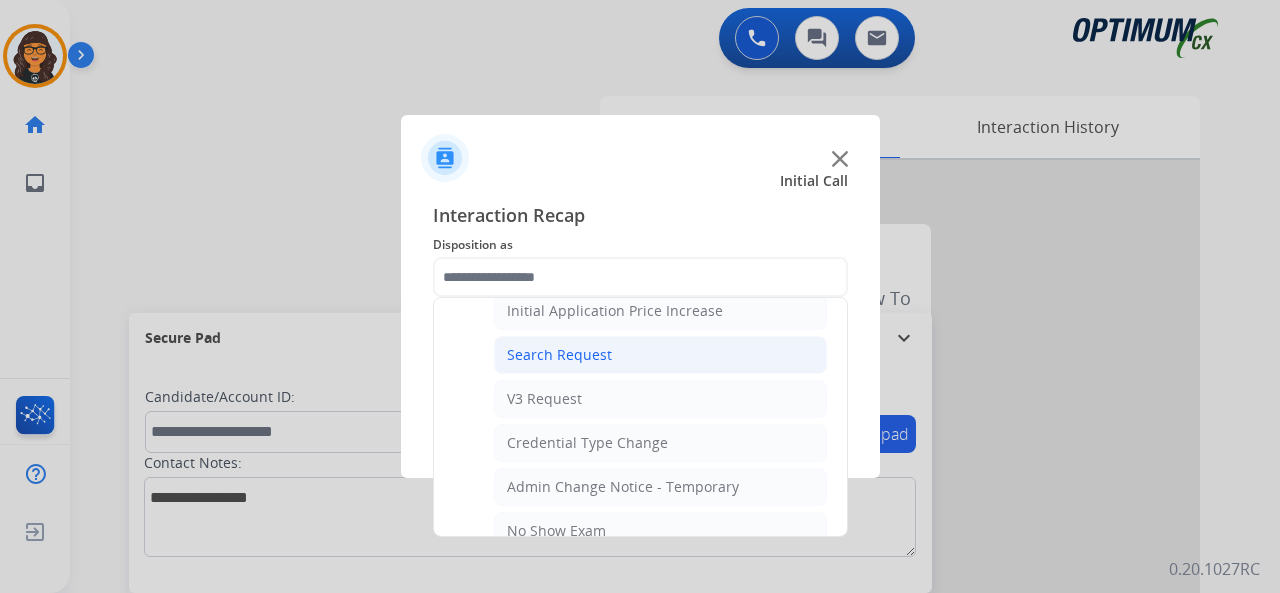 click on "Search Request" 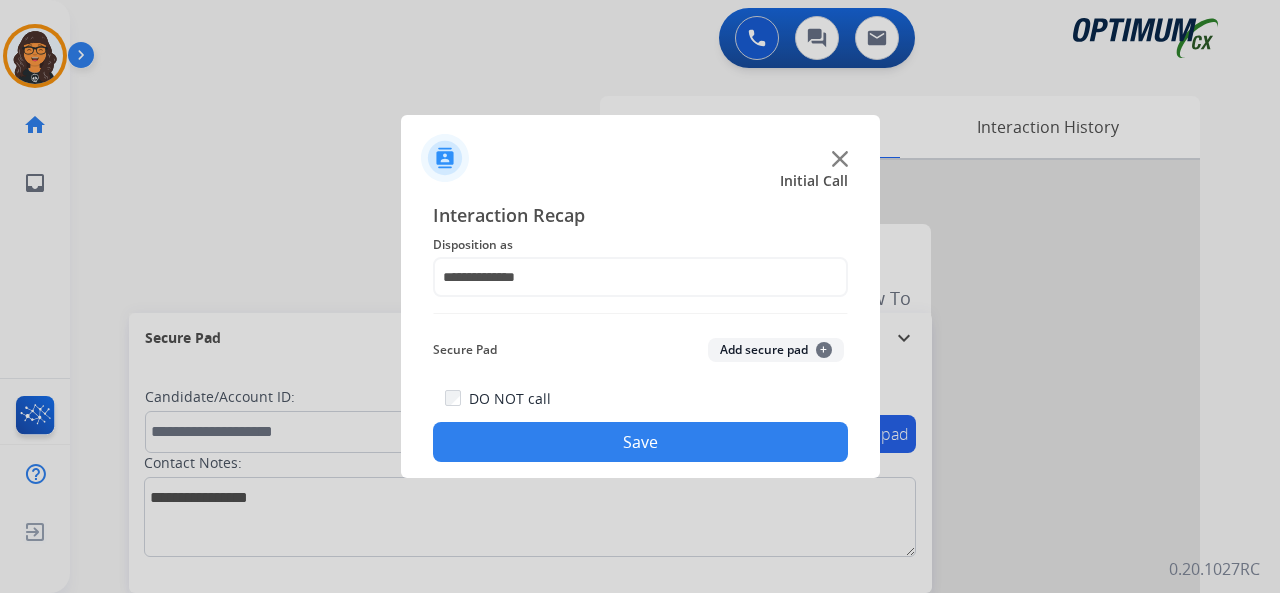 click on "Save" 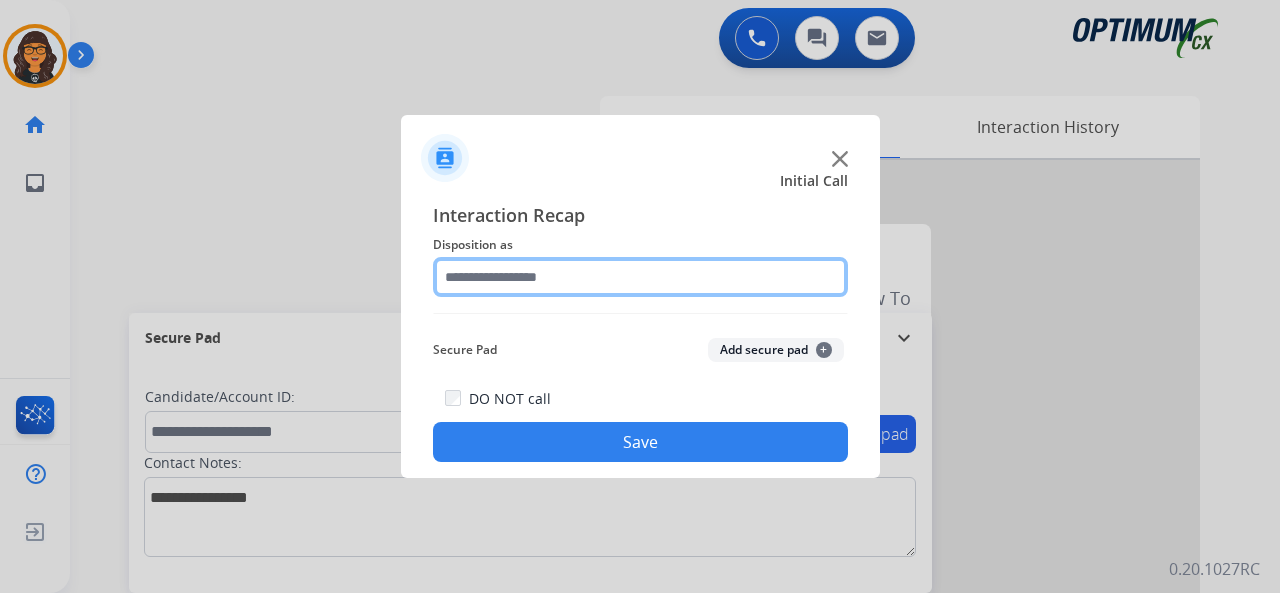 click 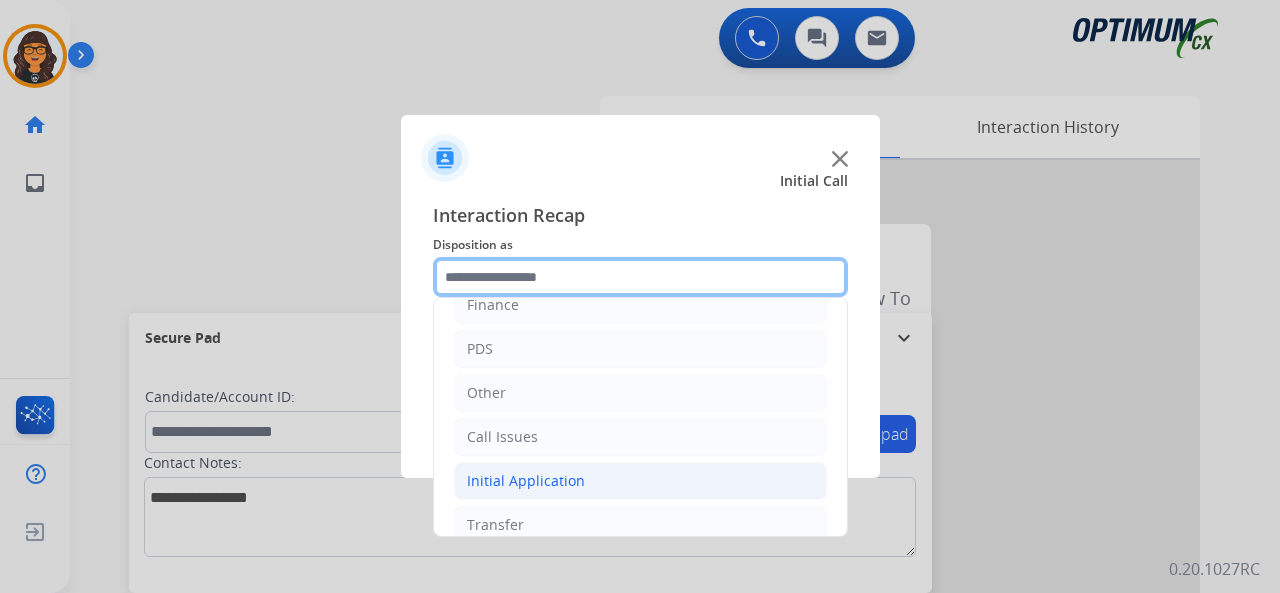 scroll, scrollTop: 100, scrollLeft: 0, axis: vertical 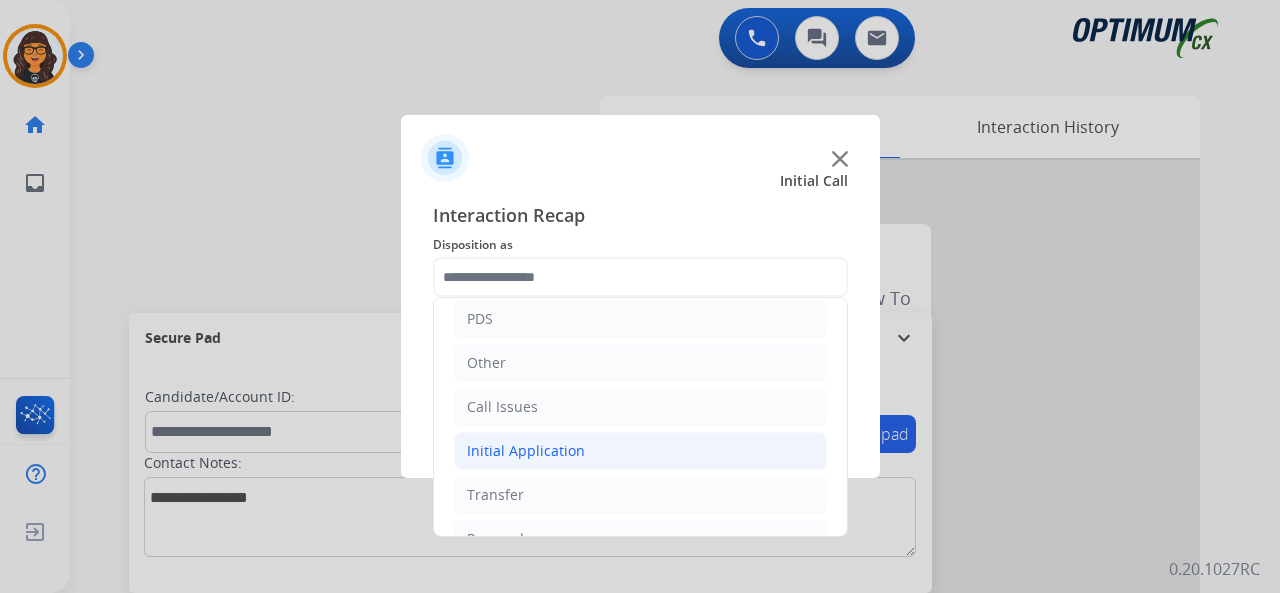 drag, startPoint x: 528, startPoint y: 454, endPoint x: 552, endPoint y: 449, distance: 24.5153 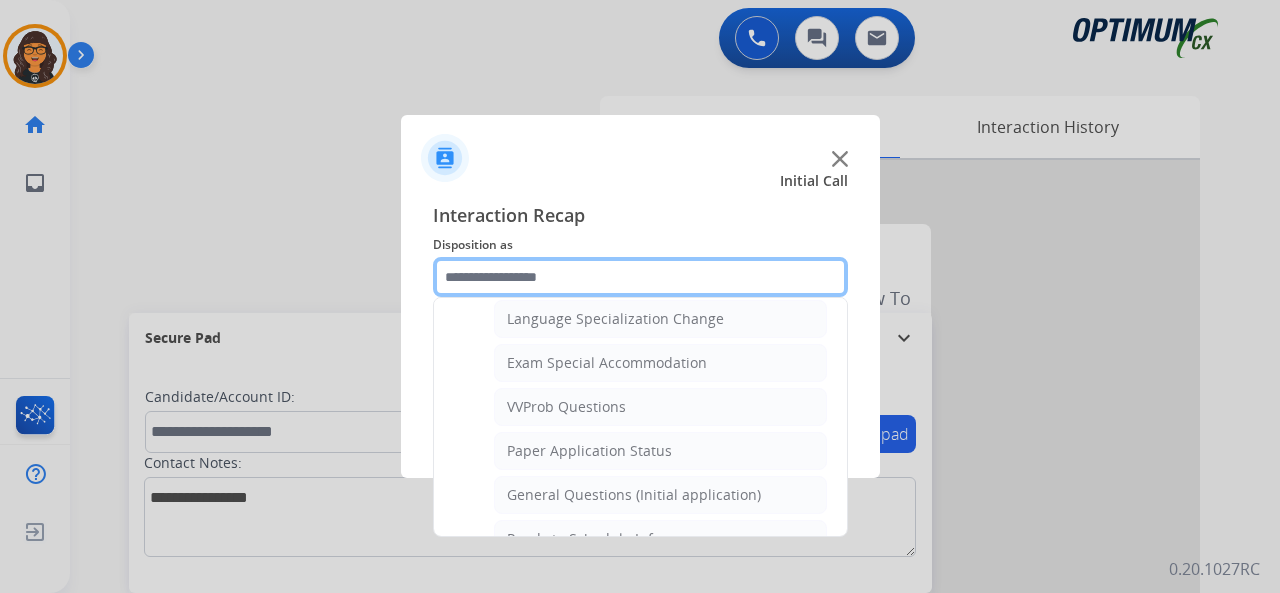 scroll, scrollTop: 1100, scrollLeft: 0, axis: vertical 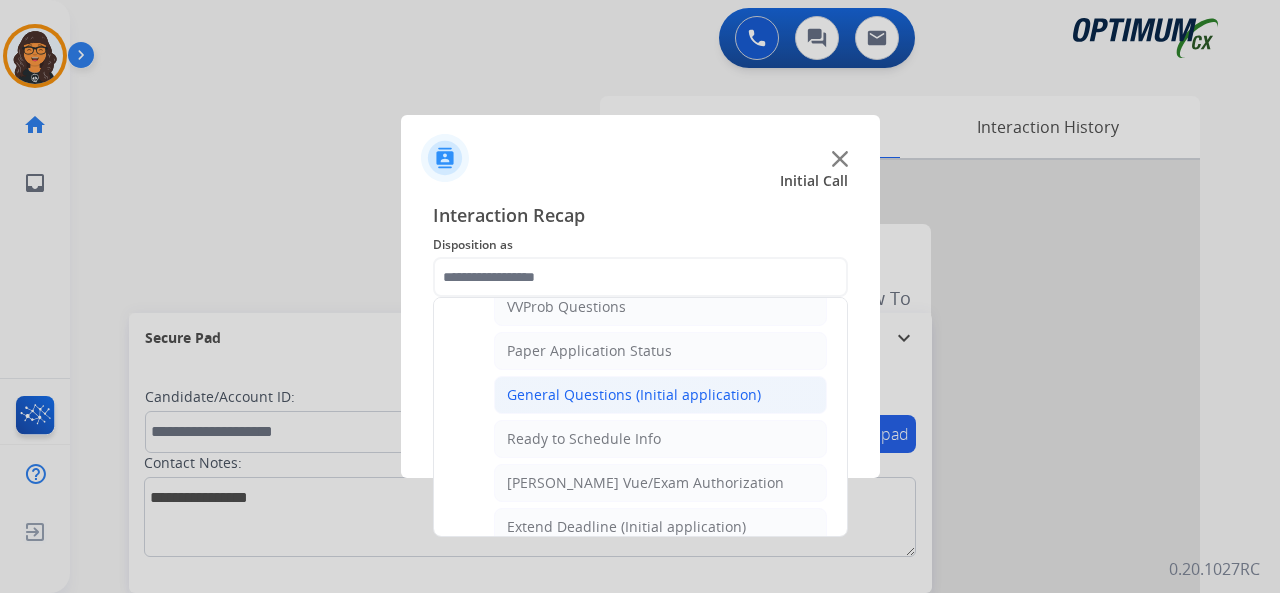 click on "General Questions (Initial application)" 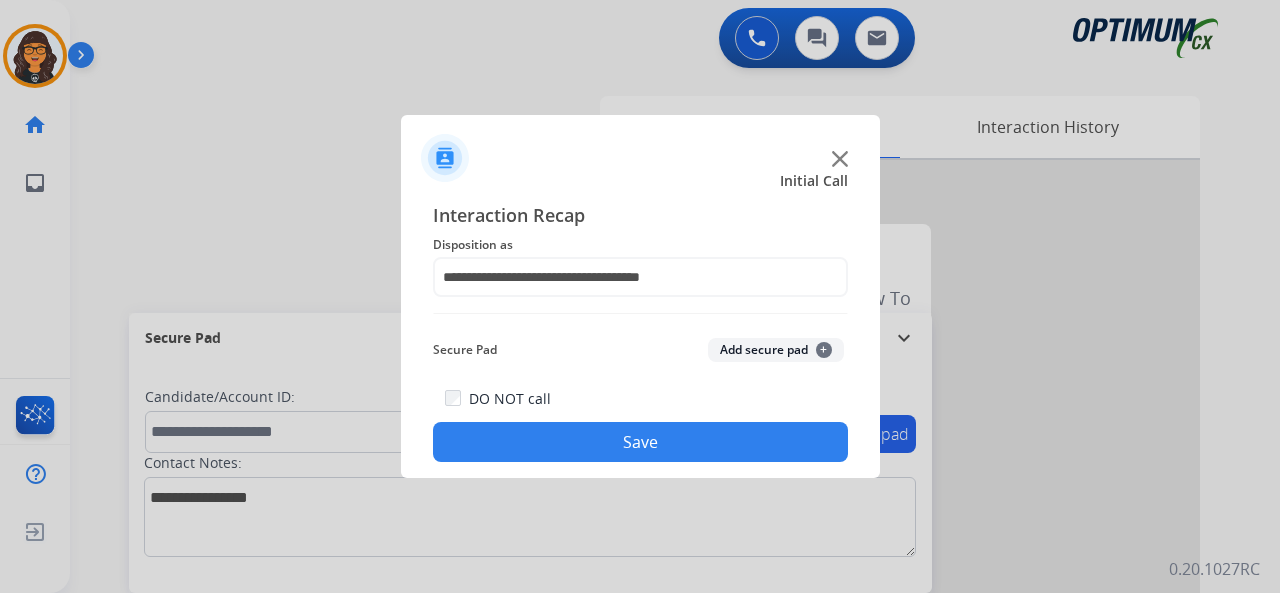 click on "Save" 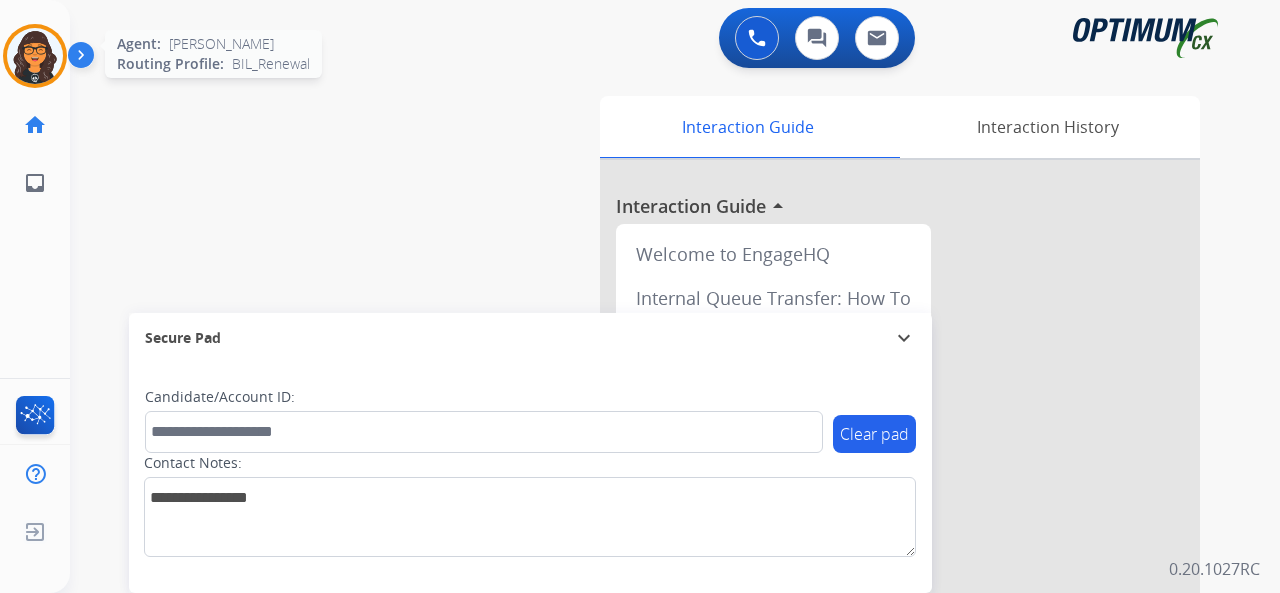 click at bounding box center [35, 56] 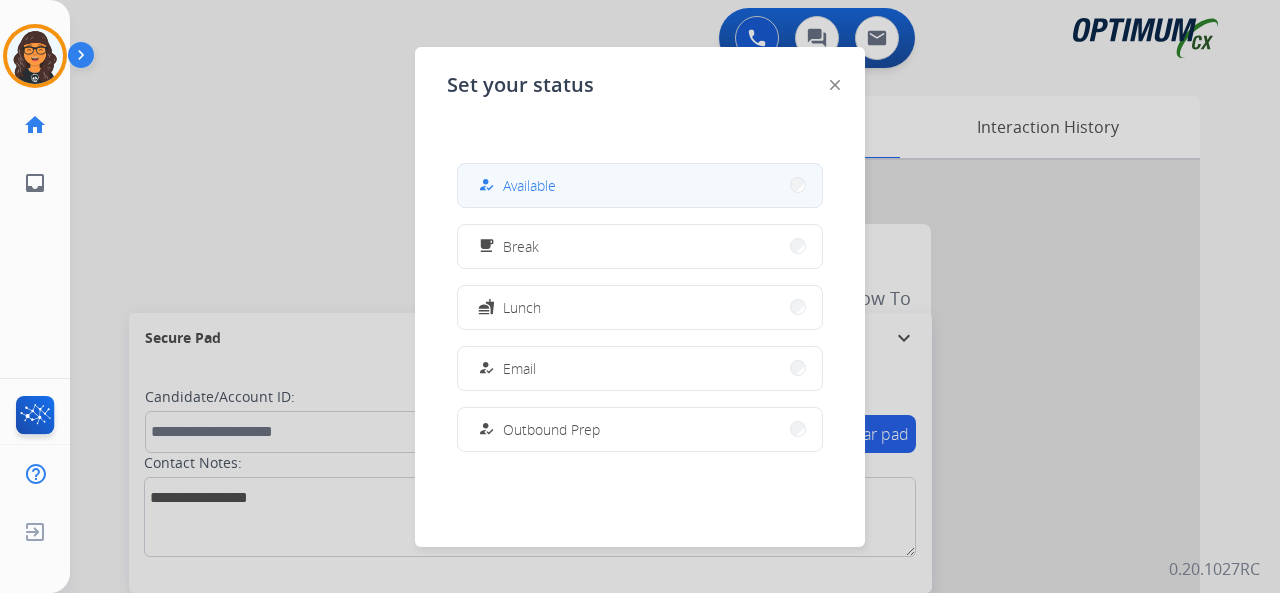 click on "Available" at bounding box center [529, 185] 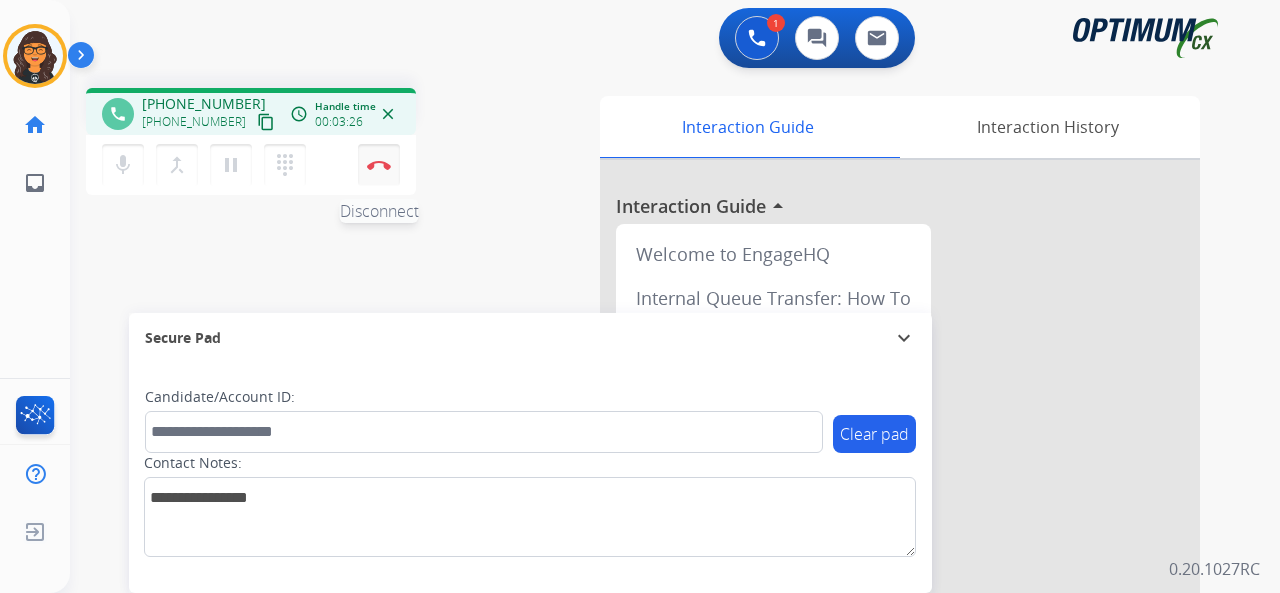 click at bounding box center (379, 165) 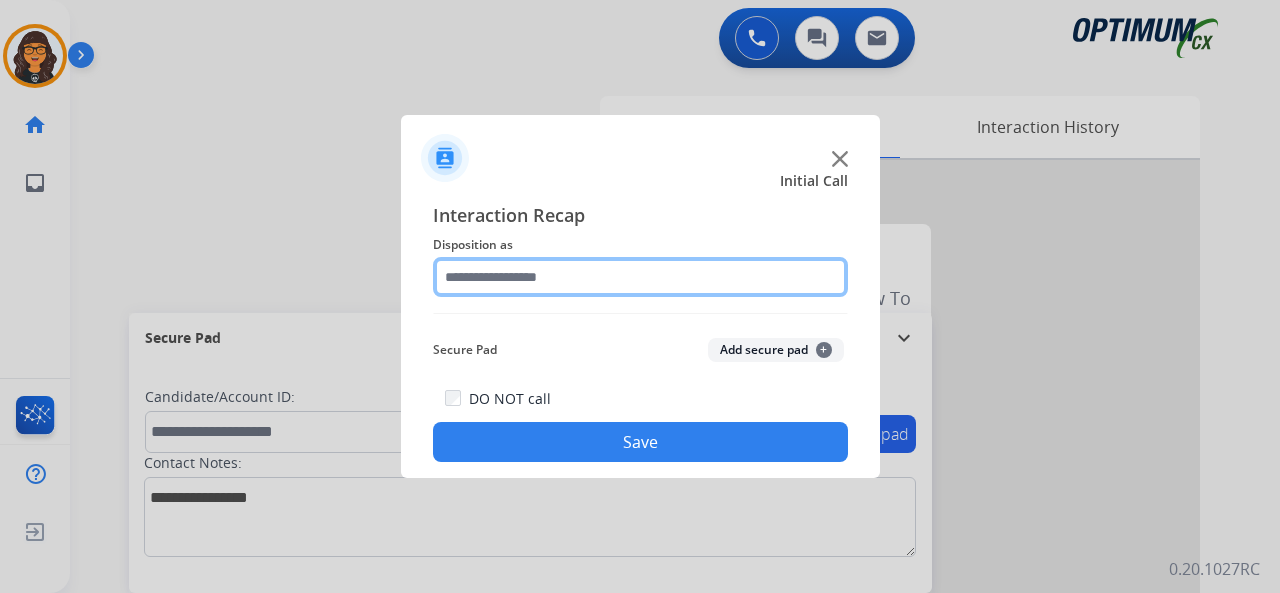 click 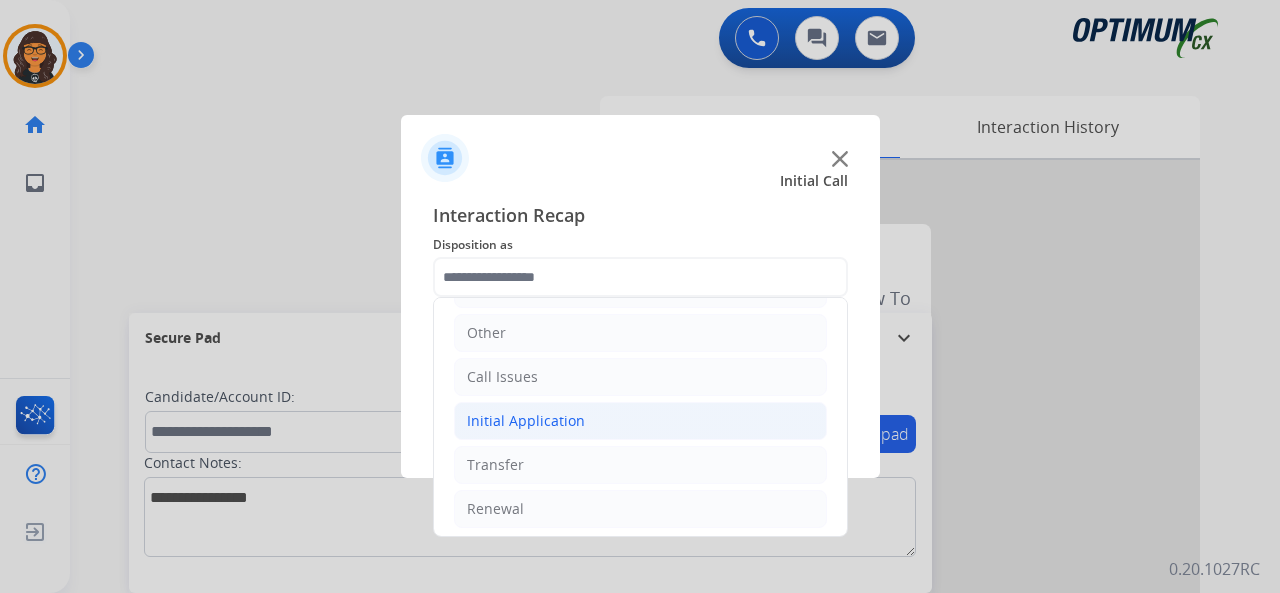 click on "Initial Application" 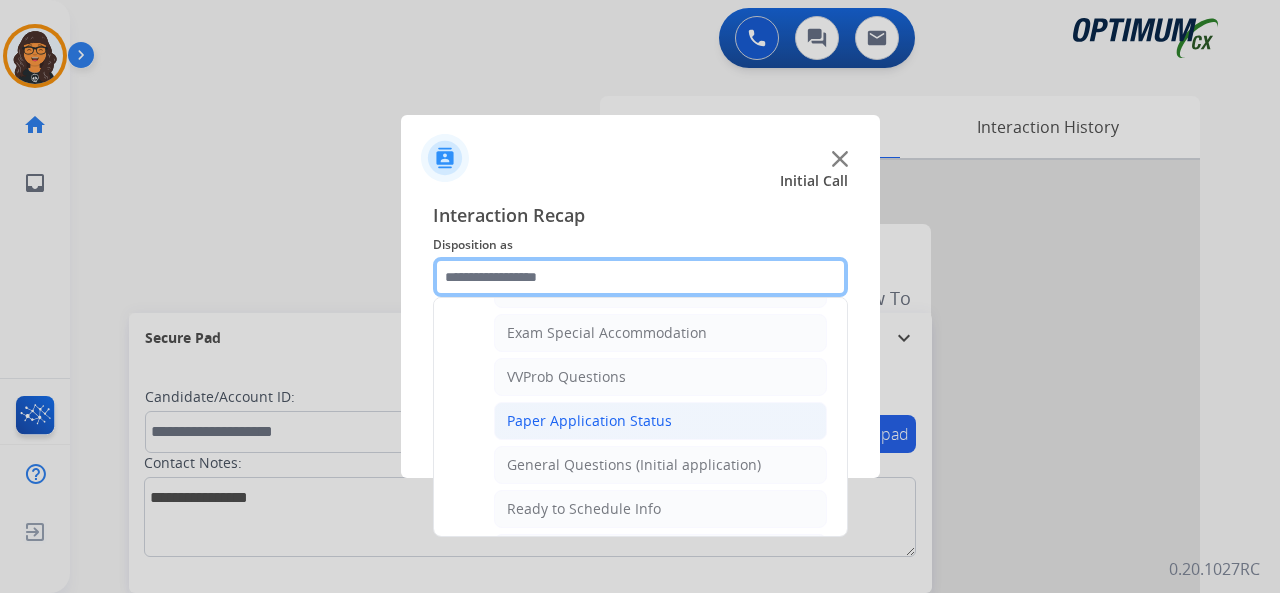 scroll, scrollTop: 1130, scrollLeft: 0, axis: vertical 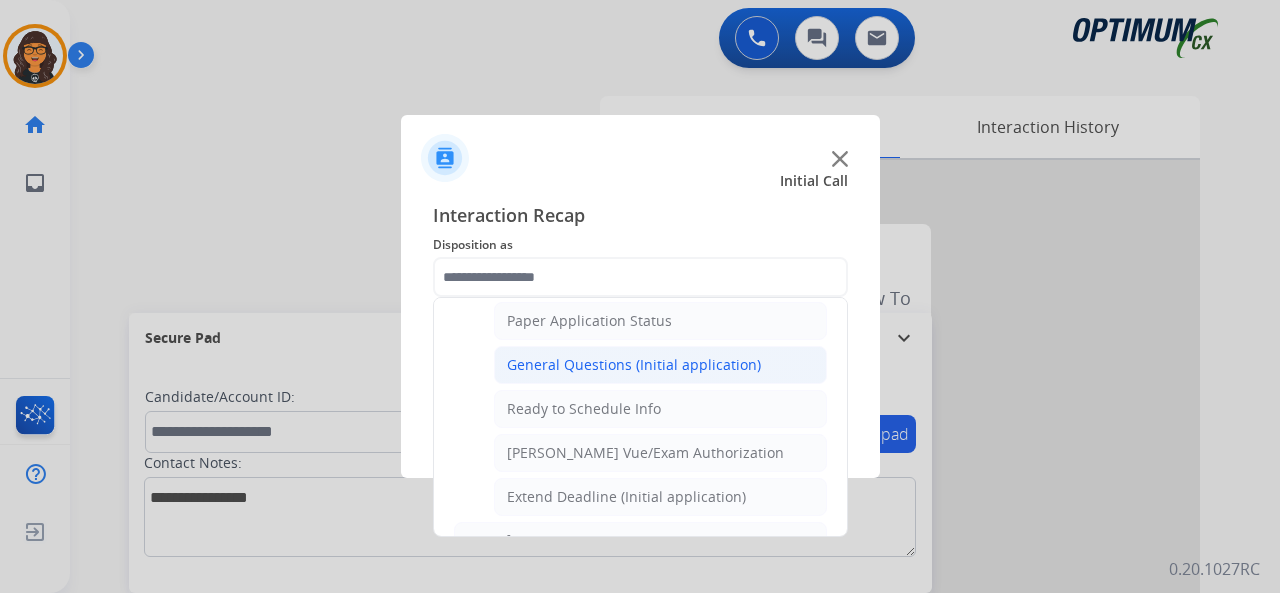 click on "General Questions (Initial application)" 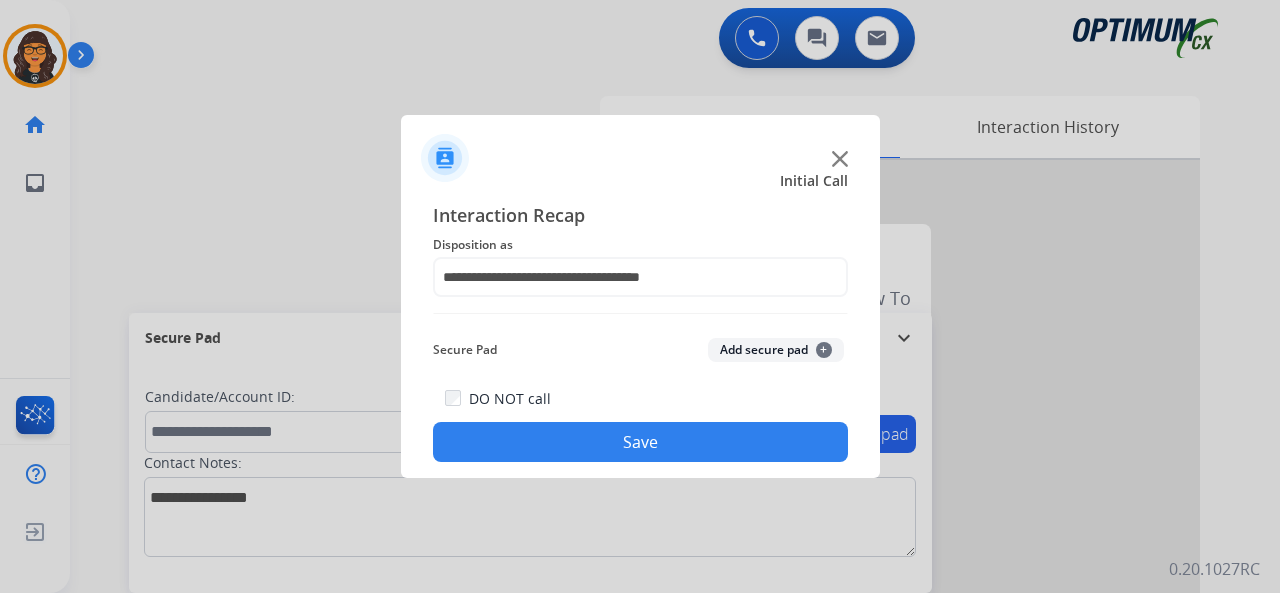 drag, startPoint x: 606, startPoint y: 444, endPoint x: 466, endPoint y: 251, distance: 238.43028 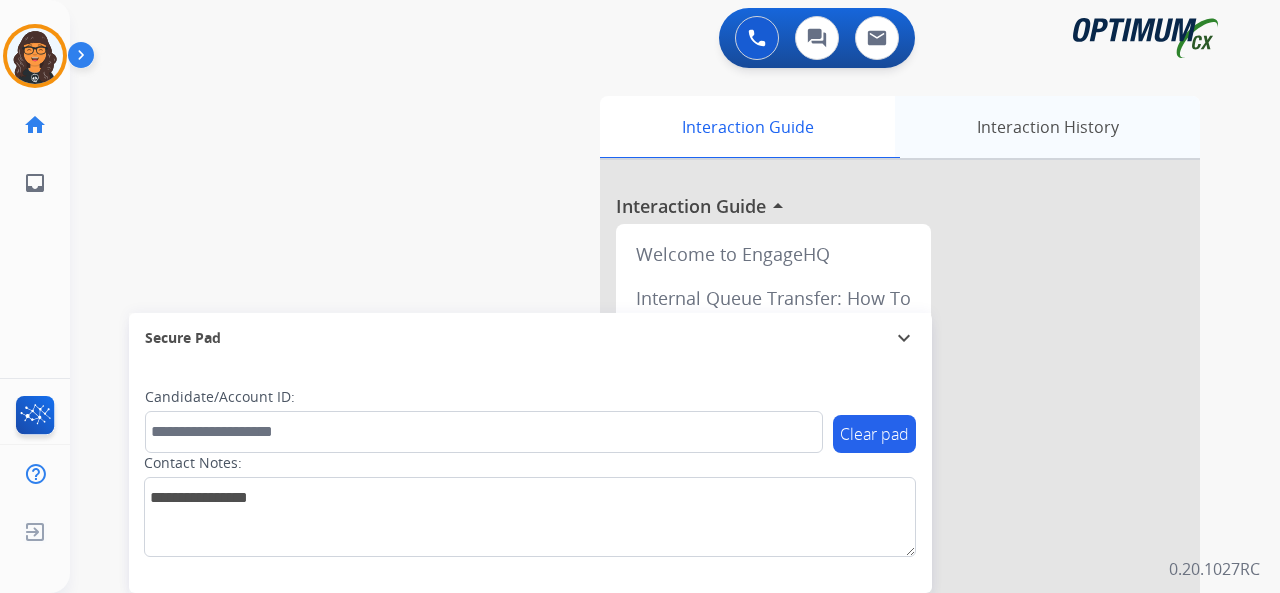 click on "Interaction History" at bounding box center (1047, 127) 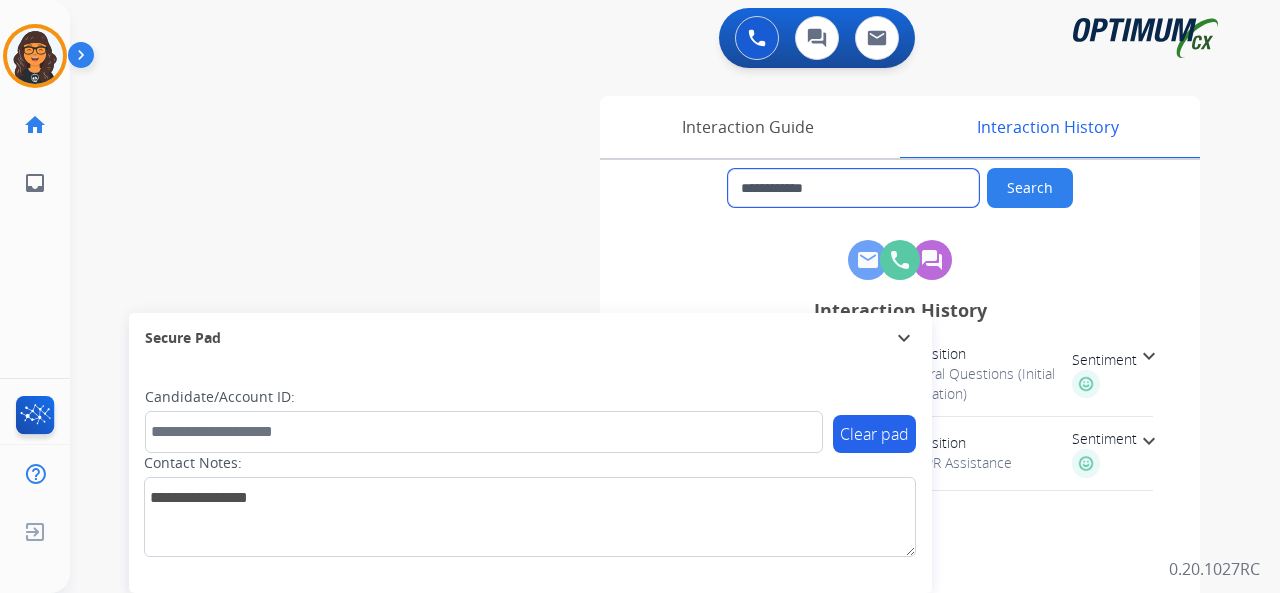 drag, startPoint x: 840, startPoint y: 189, endPoint x: 756, endPoint y: 202, distance: 85 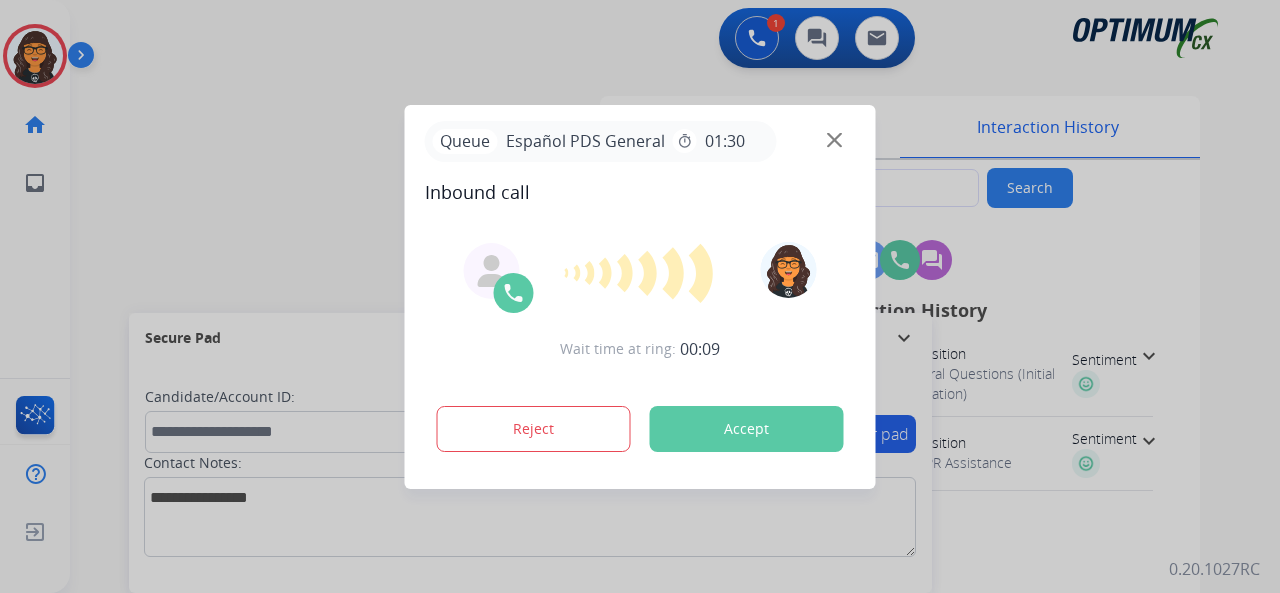 type on "**********" 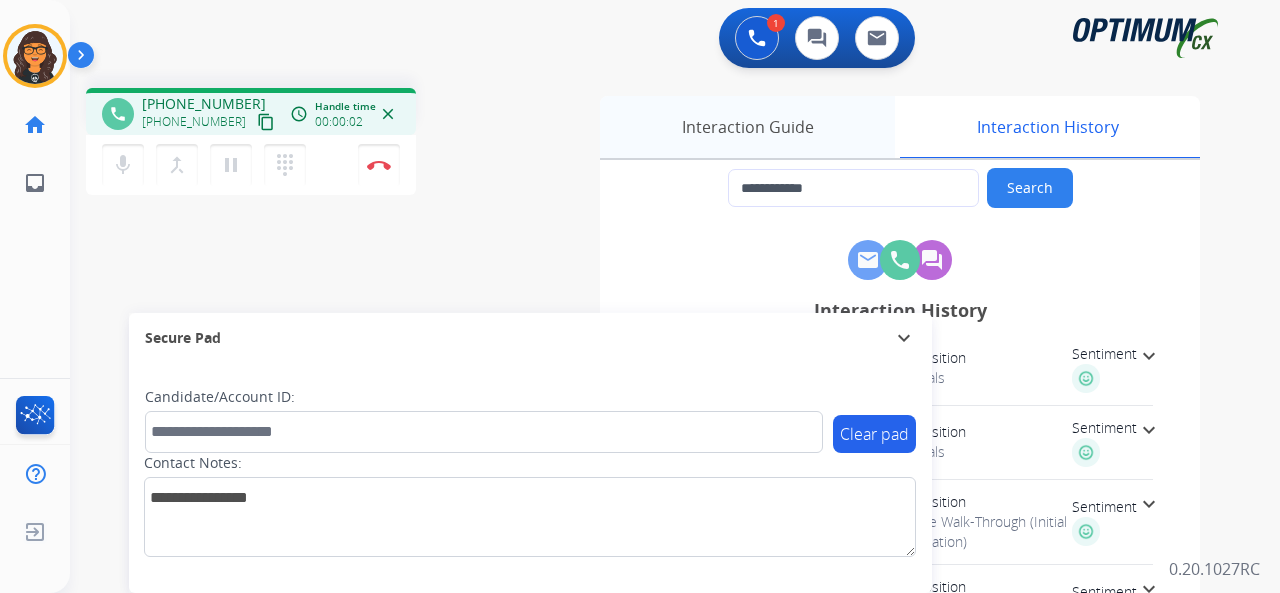 click on "Interaction Guide" at bounding box center (747, 127) 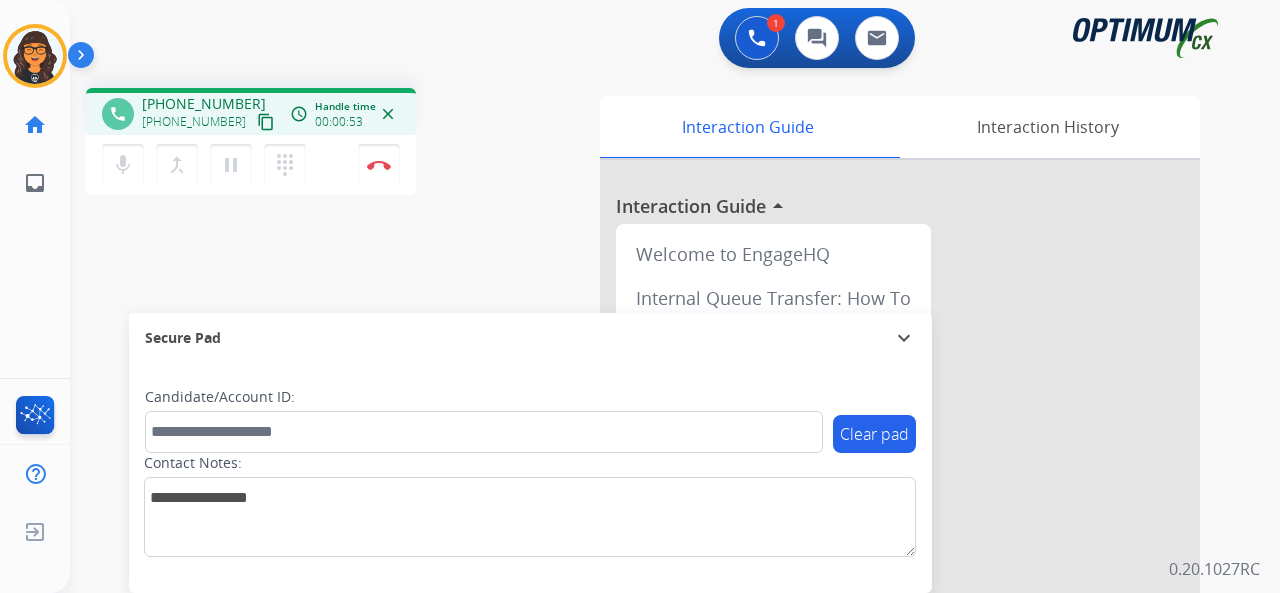 click on "content_copy" at bounding box center [266, 122] 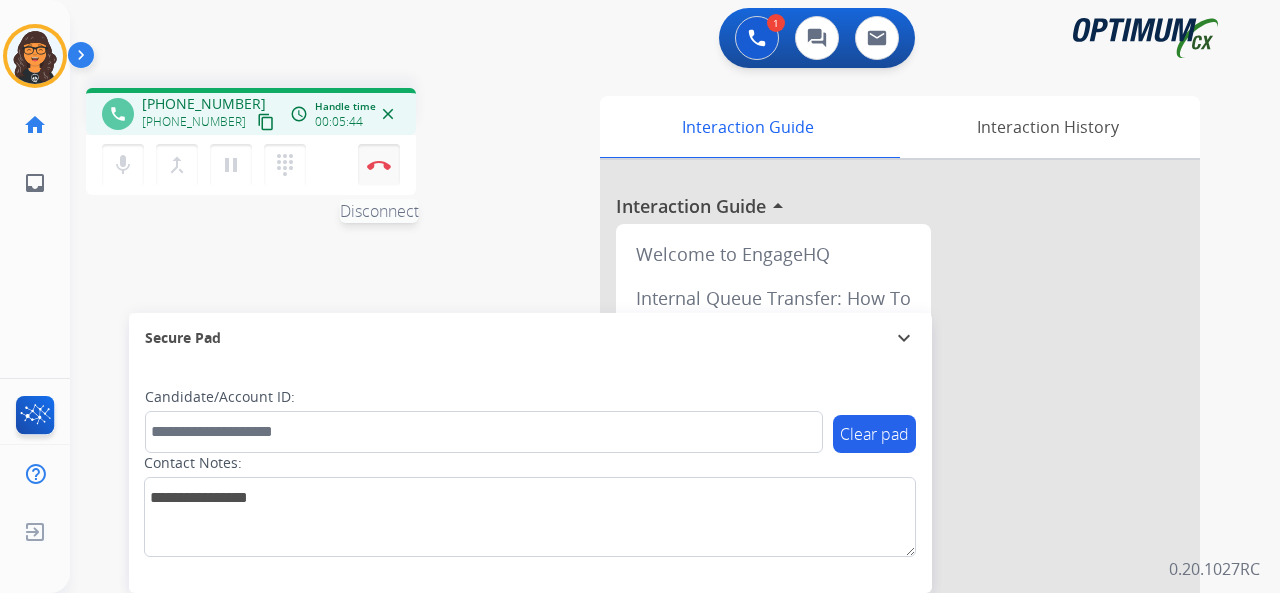 click at bounding box center [379, 165] 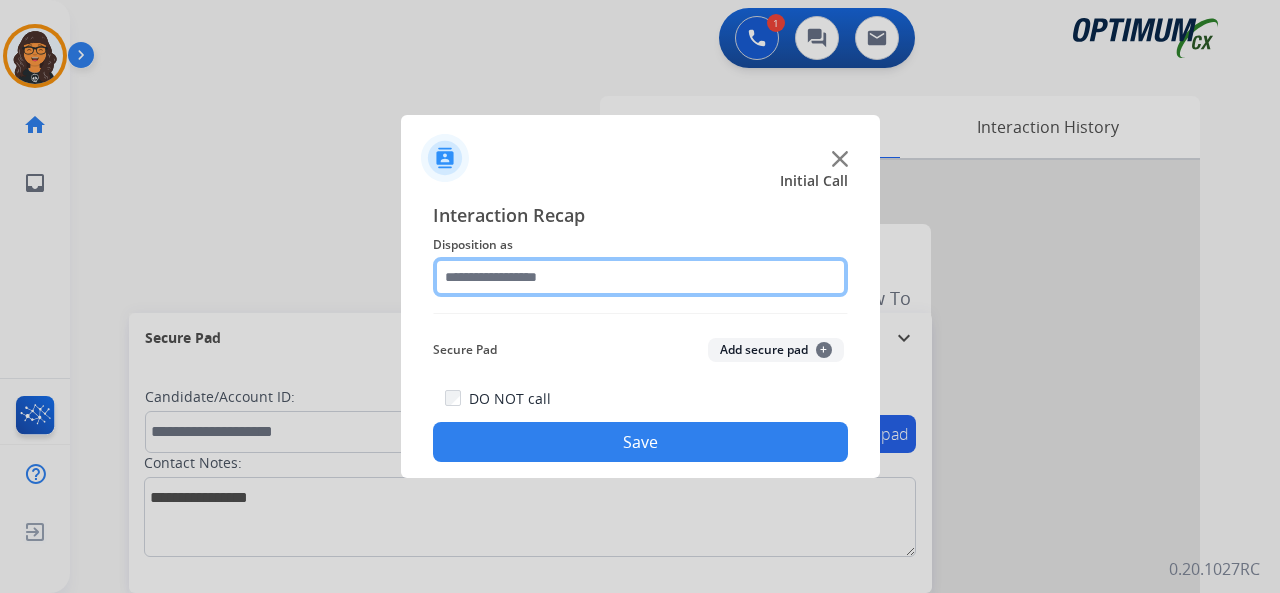 click 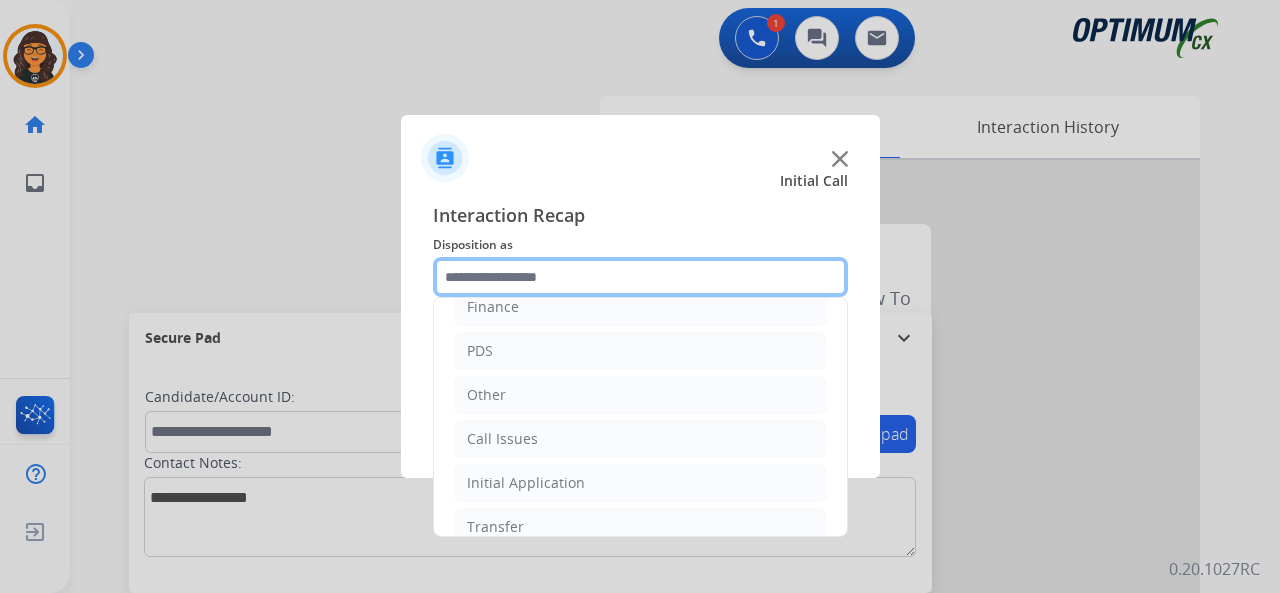 scroll, scrollTop: 100, scrollLeft: 0, axis: vertical 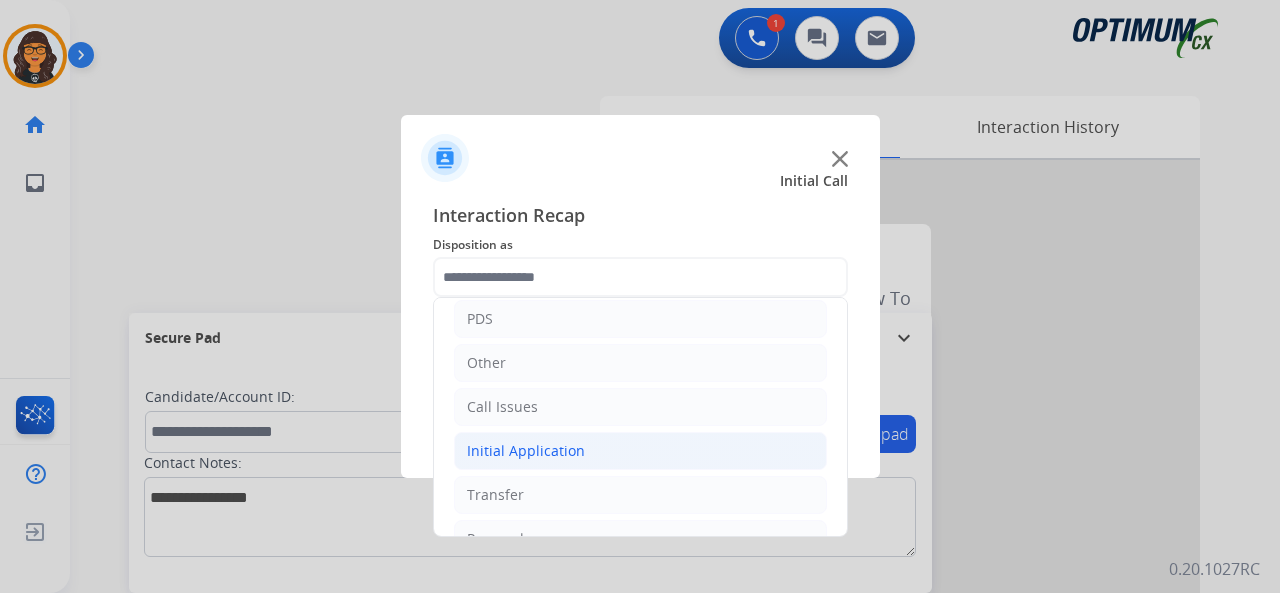 click on "Initial Application" 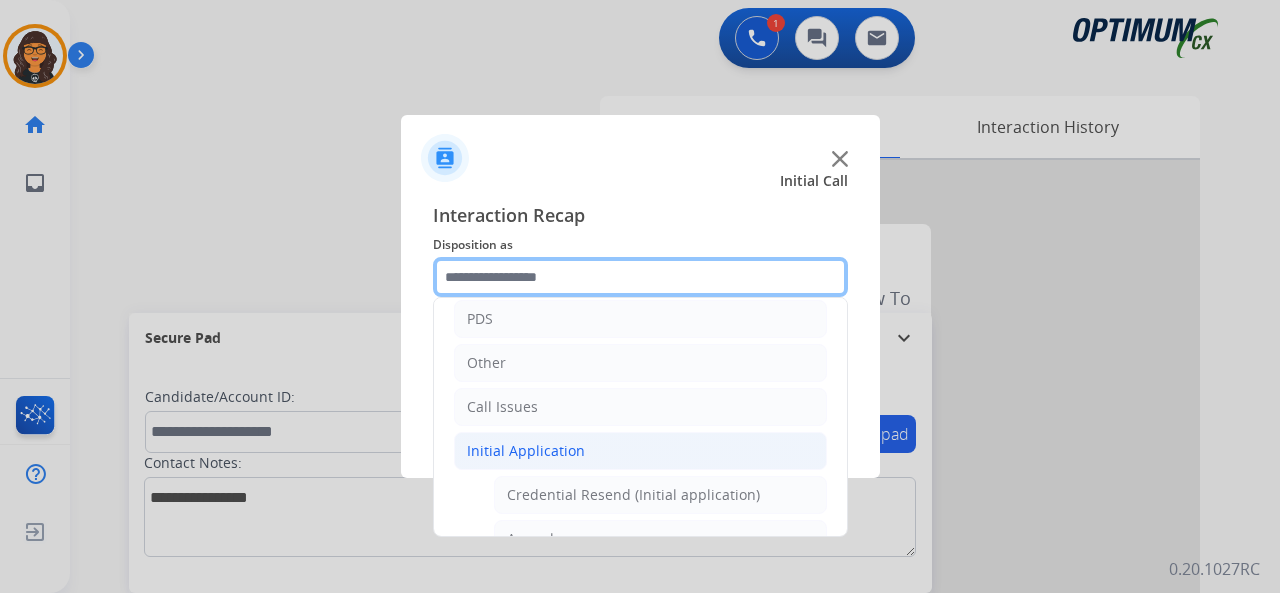 scroll, scrollTop: 200, scrollLeft: 0, axis: vertical 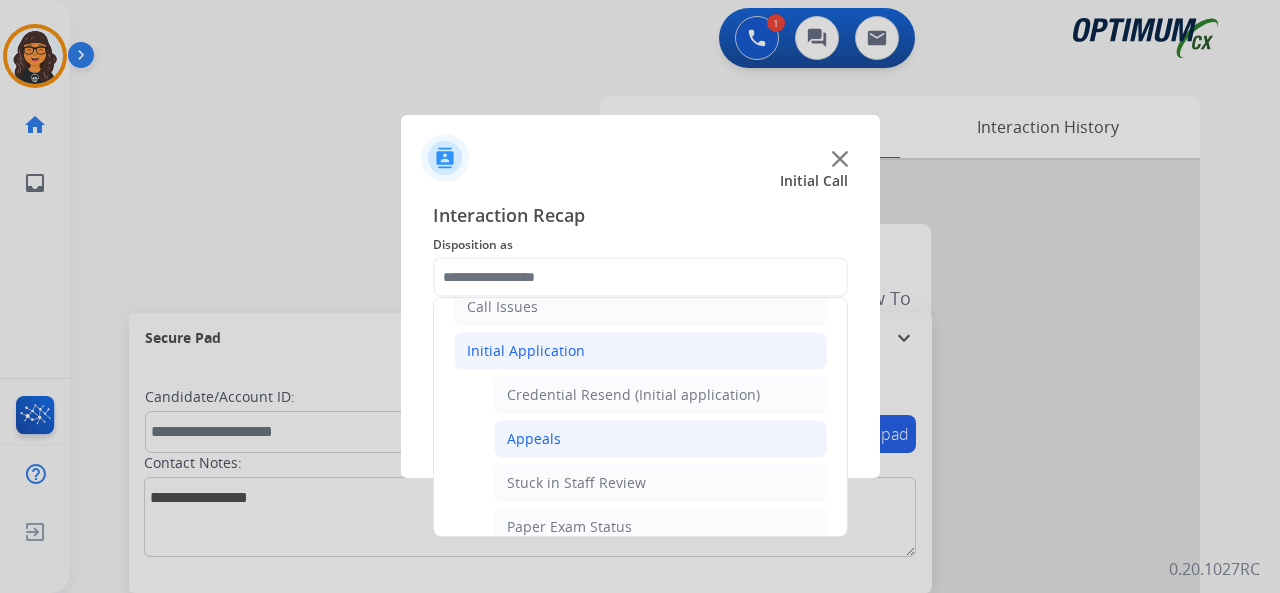 click on "Appeals" 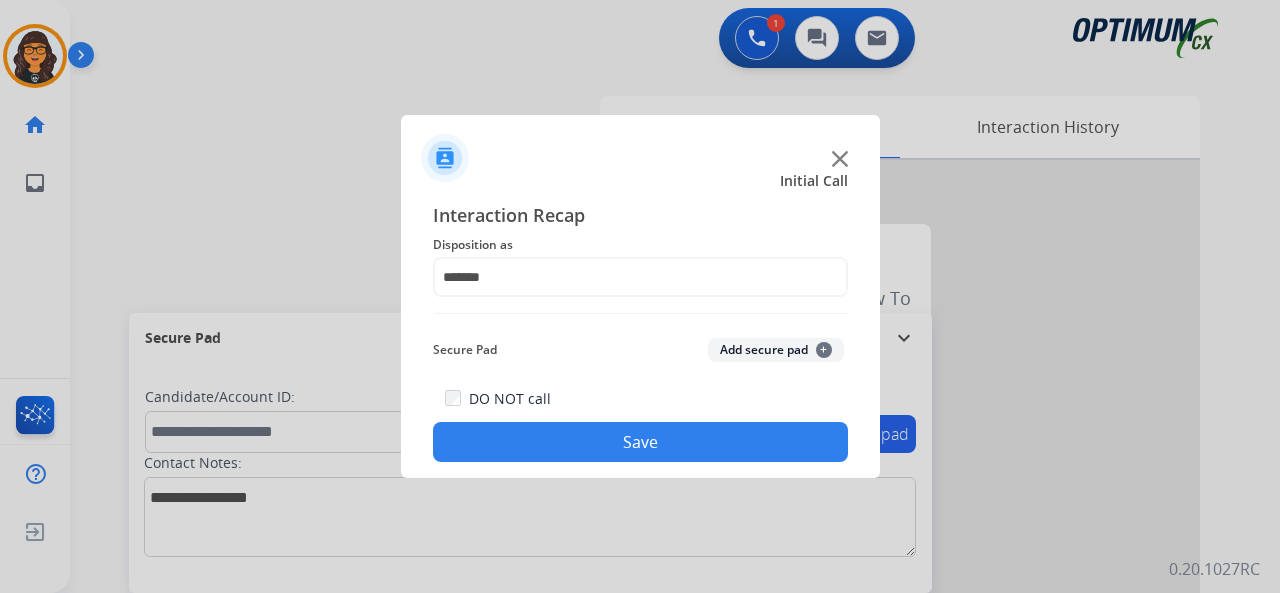 click on "Save" 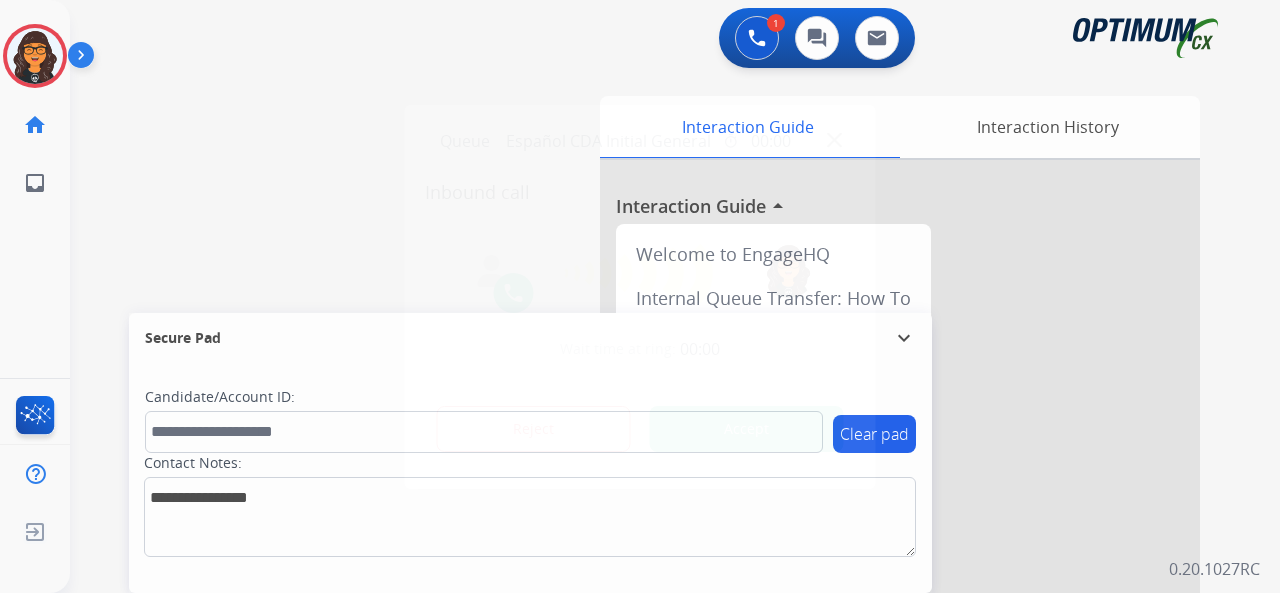 click on "Accept" at bounding box center (747, 429) 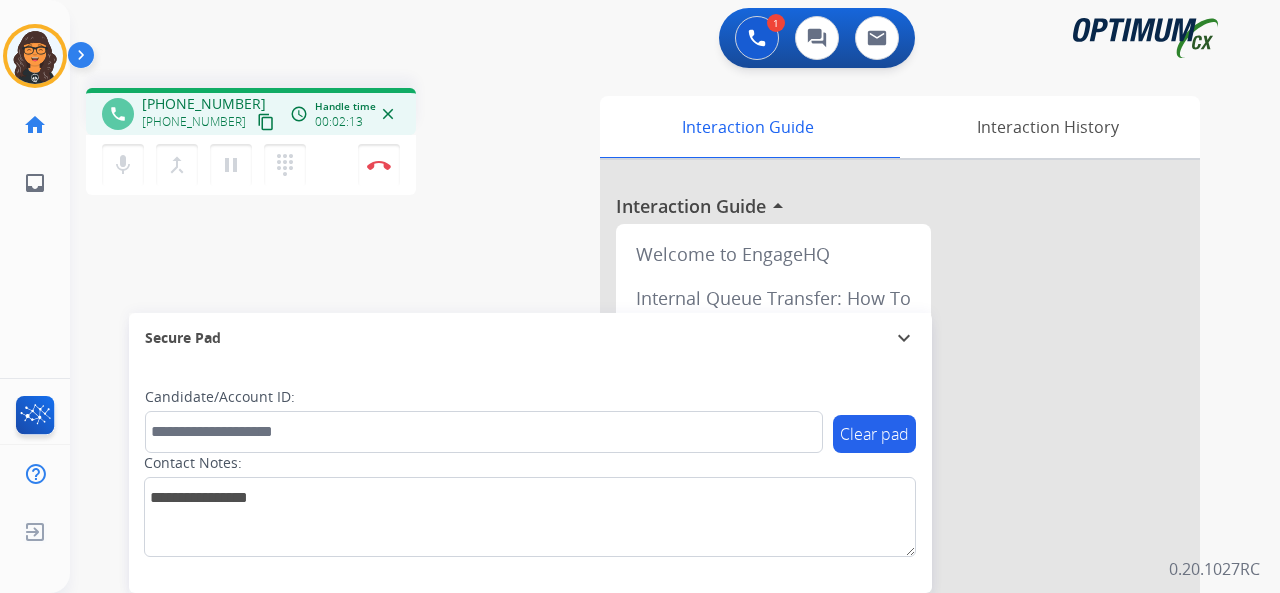 click on "content_copy" at bounding box center [266, 122] 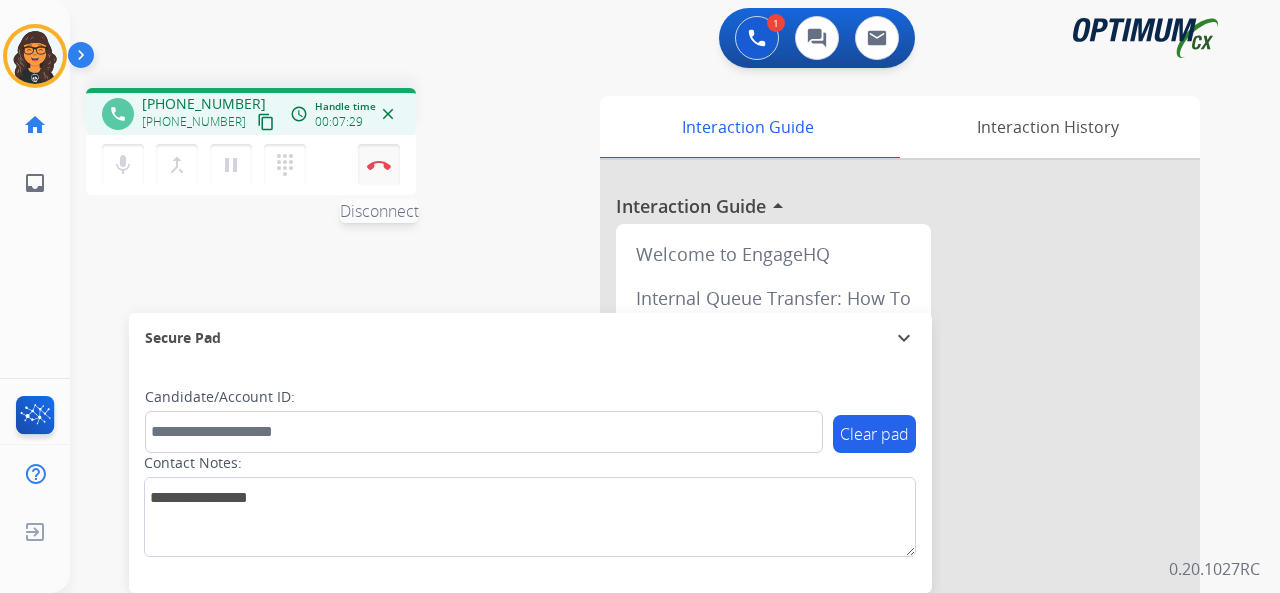 click on "Disconnect" at bounding box center (379, 165) 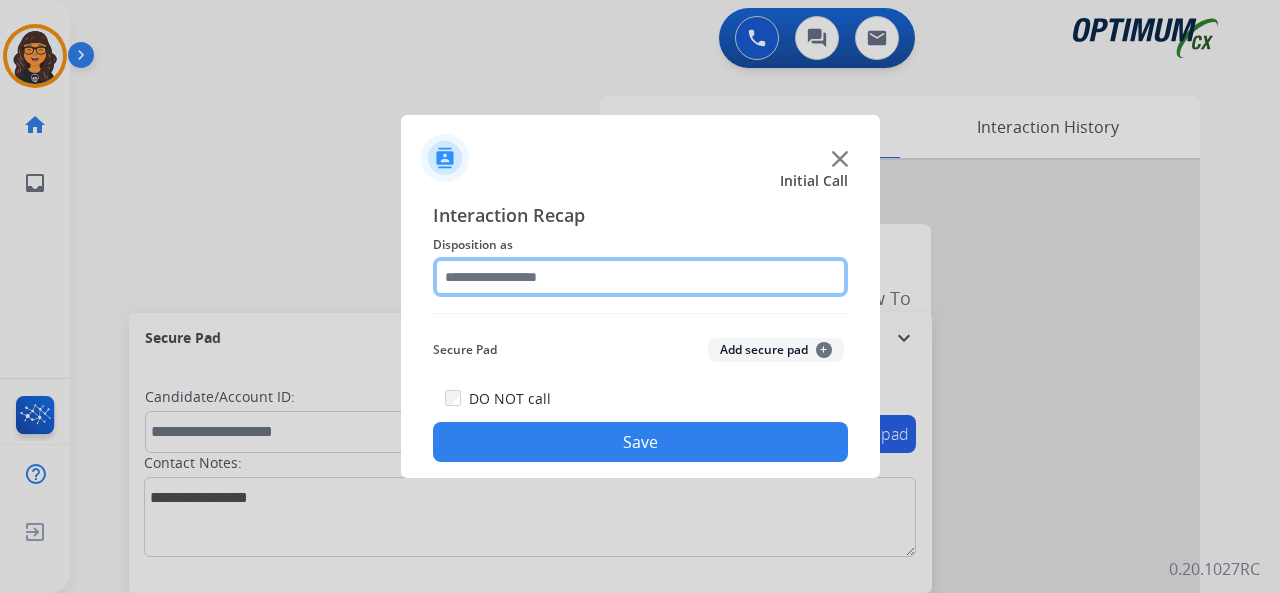 drag, startPoint x: 491, startPoint y: 283, endPoint x: 506, endPoint y: 271, distance: 19.209373 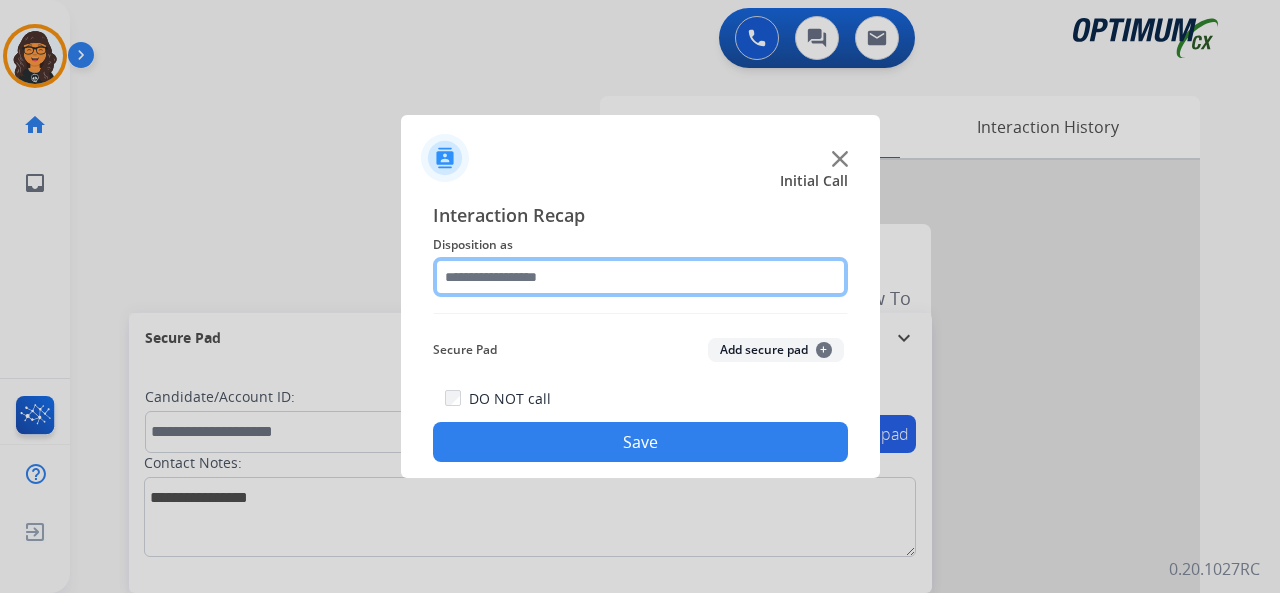 click 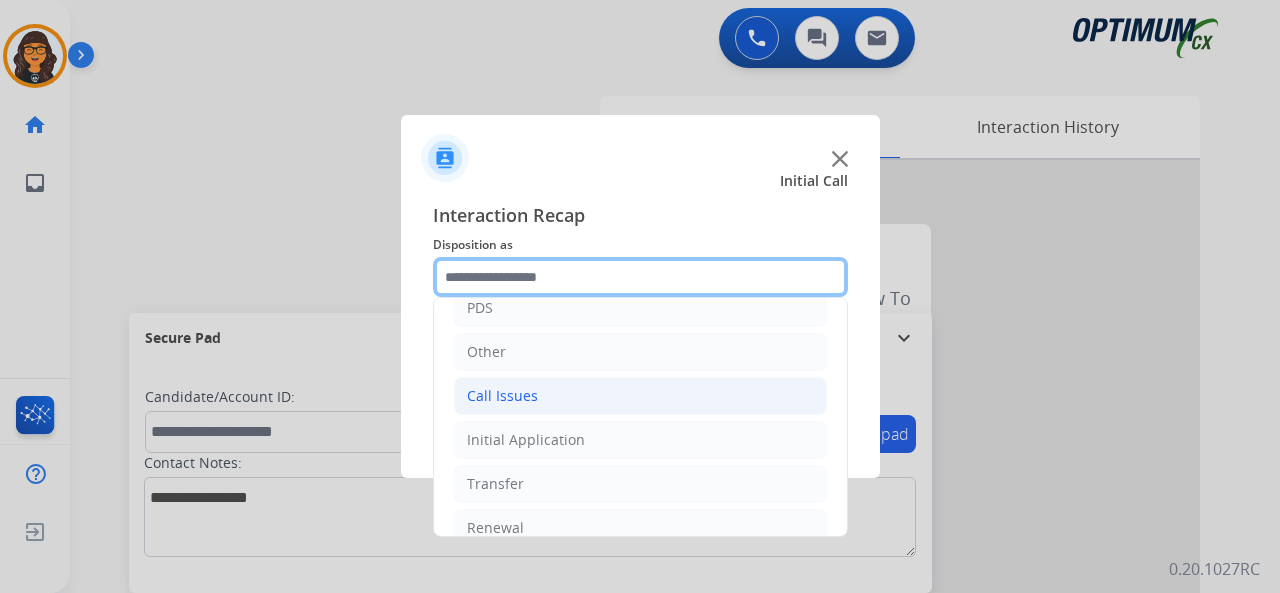 scroll, scrollTop: 130, scrollLeft: 0, axis: vertical 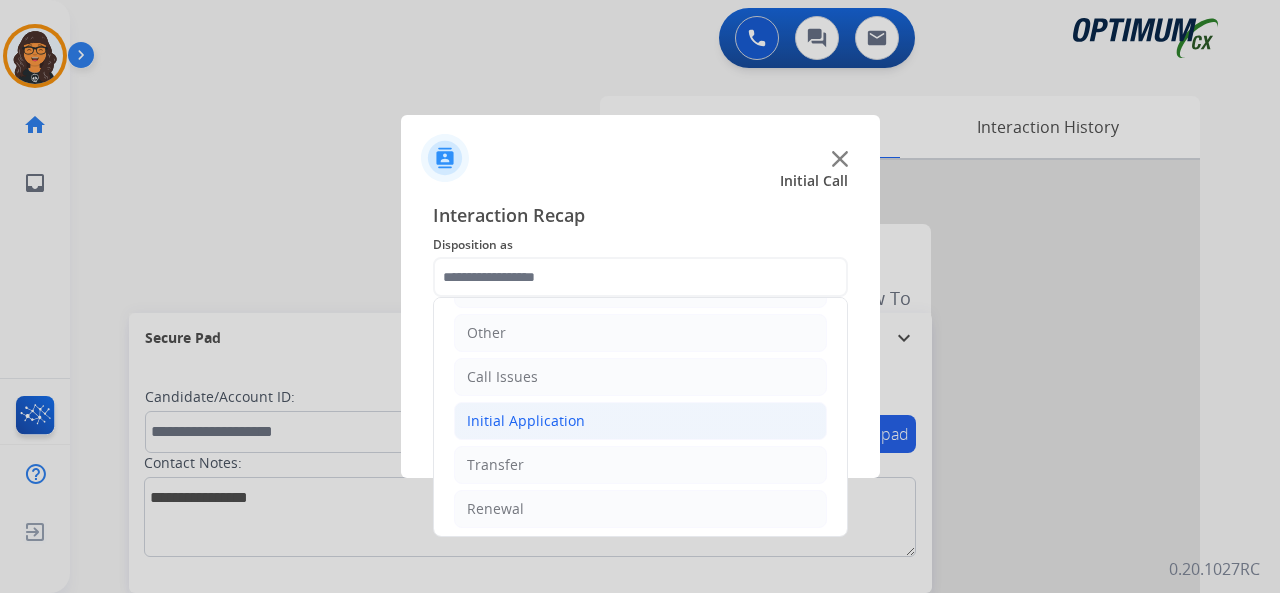click on "Initial Application" 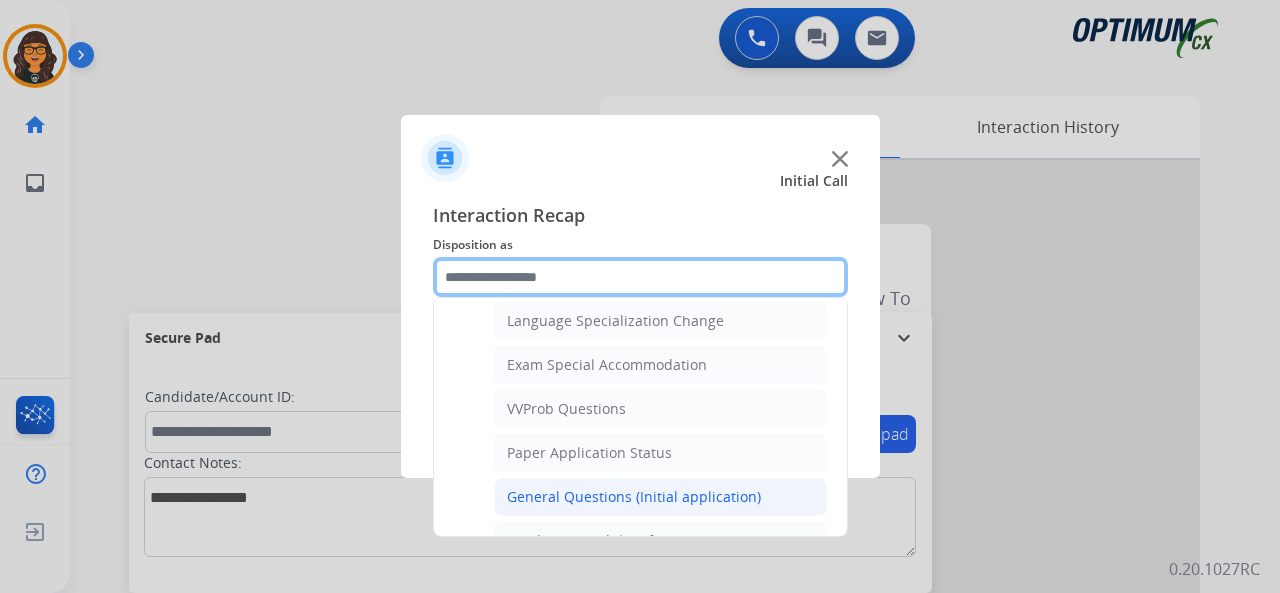 scroll, scrollTop: 1030, scrollLeft: 0, axis: vertical 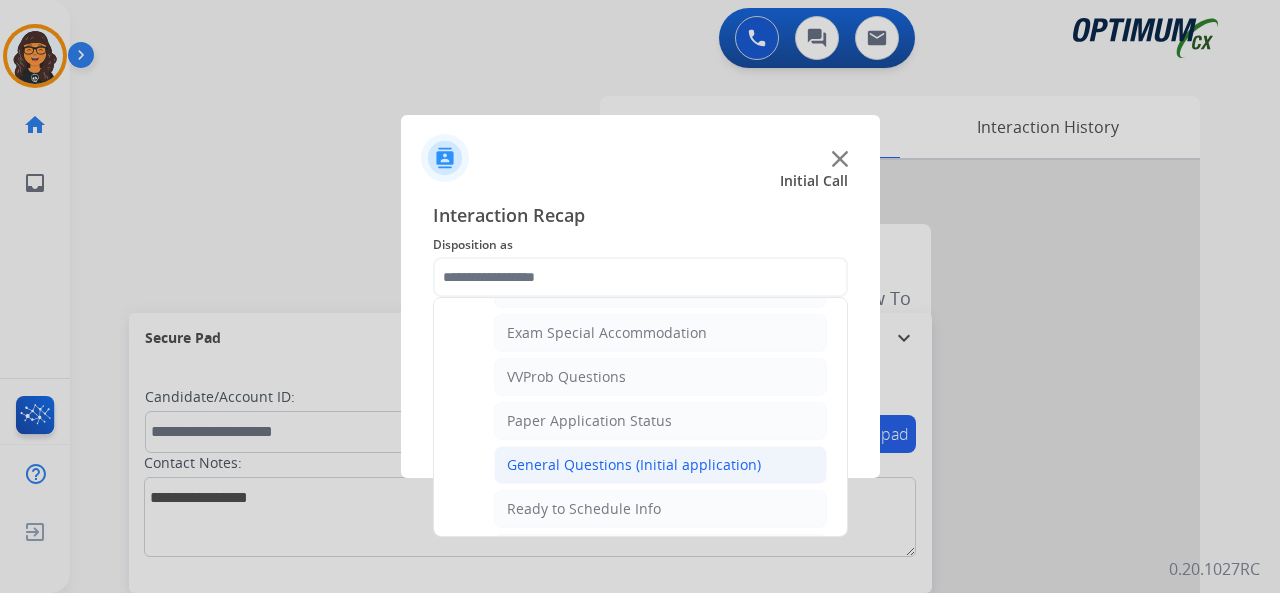click on "General Questions (Initial application)" 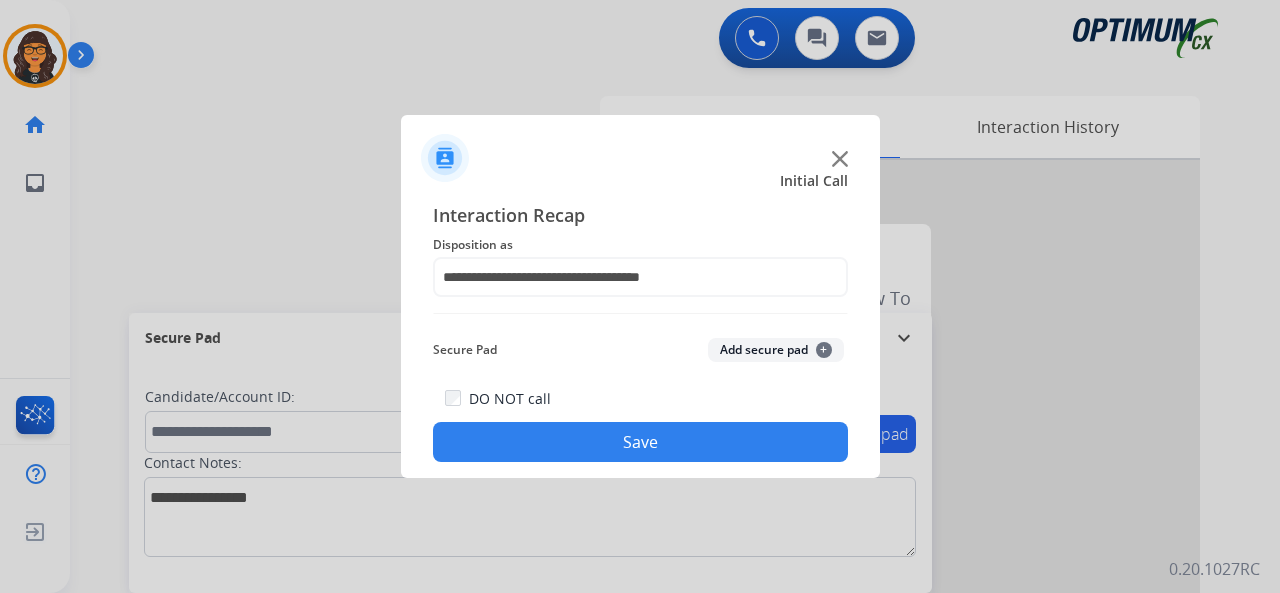 click on "Save" 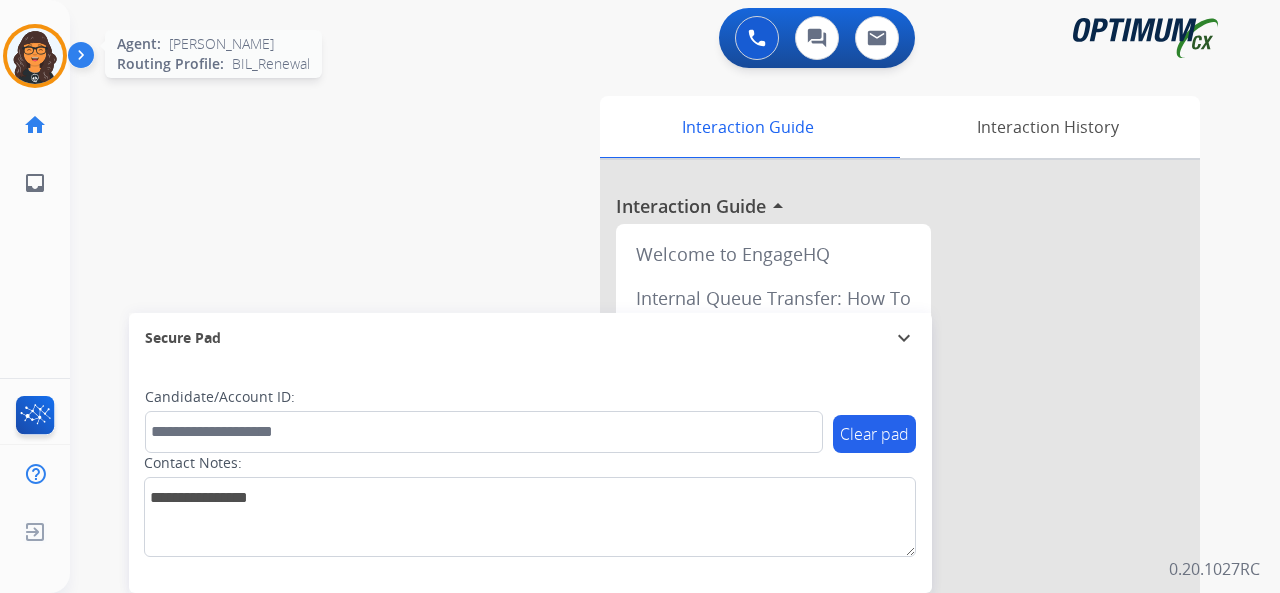 click at bounding box center [35, 56] 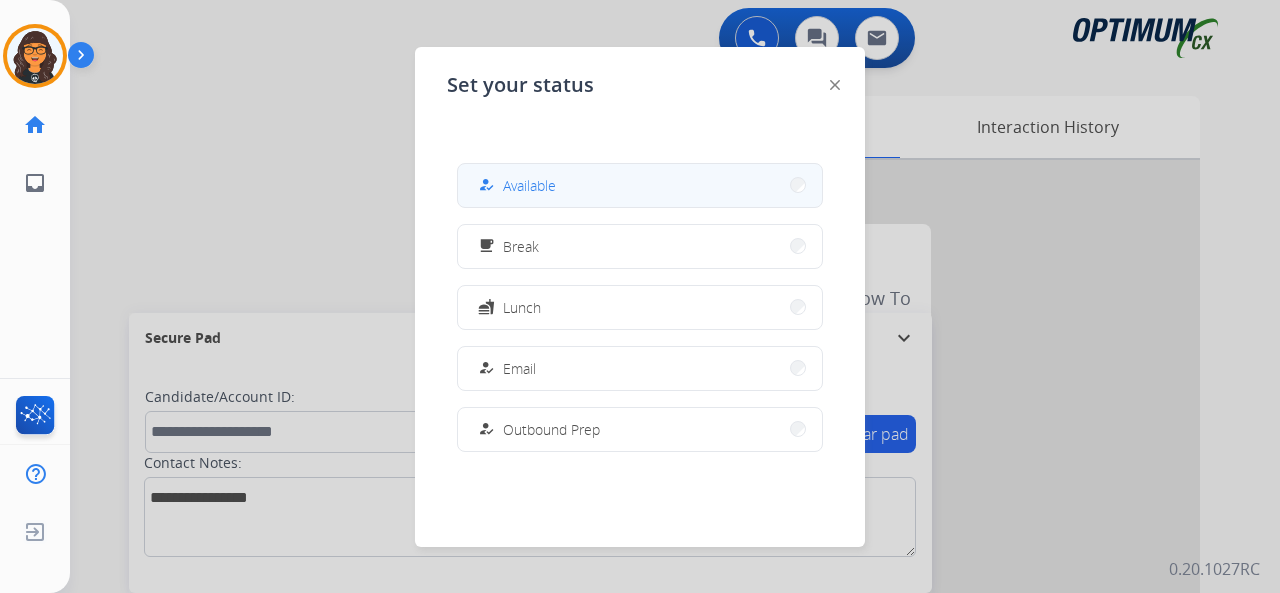 click on "Available" at bounding box center [529, 185] 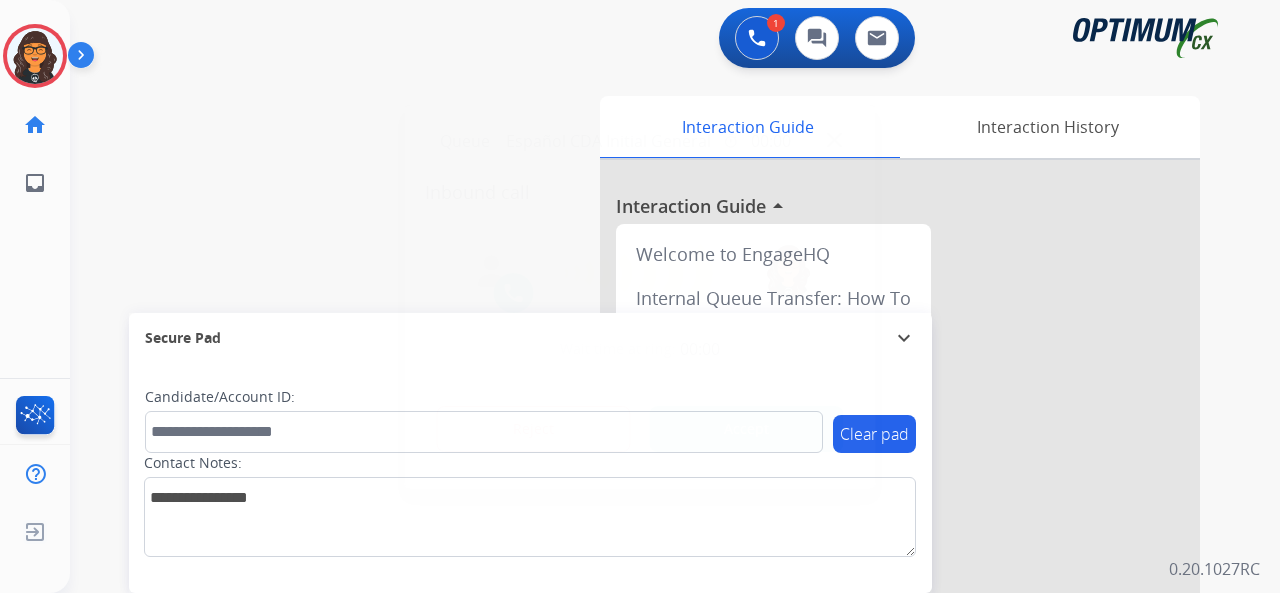 click on "Accept" at bounding box center [747, 429] 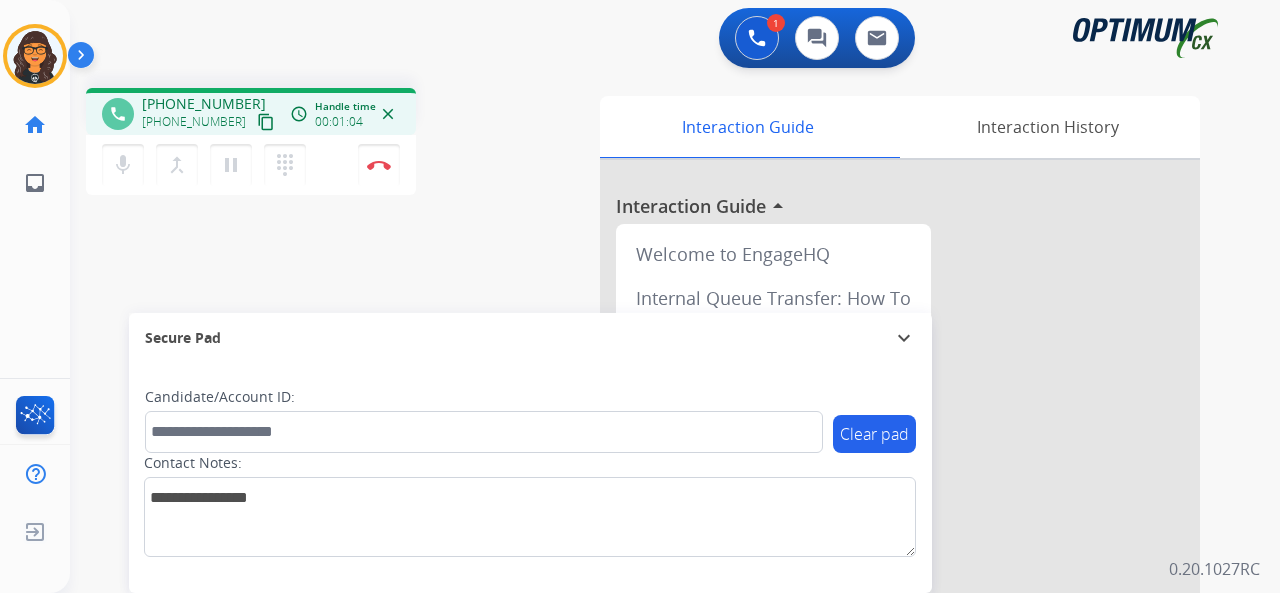 click on "content_copy" at bounding box center (266, 122) 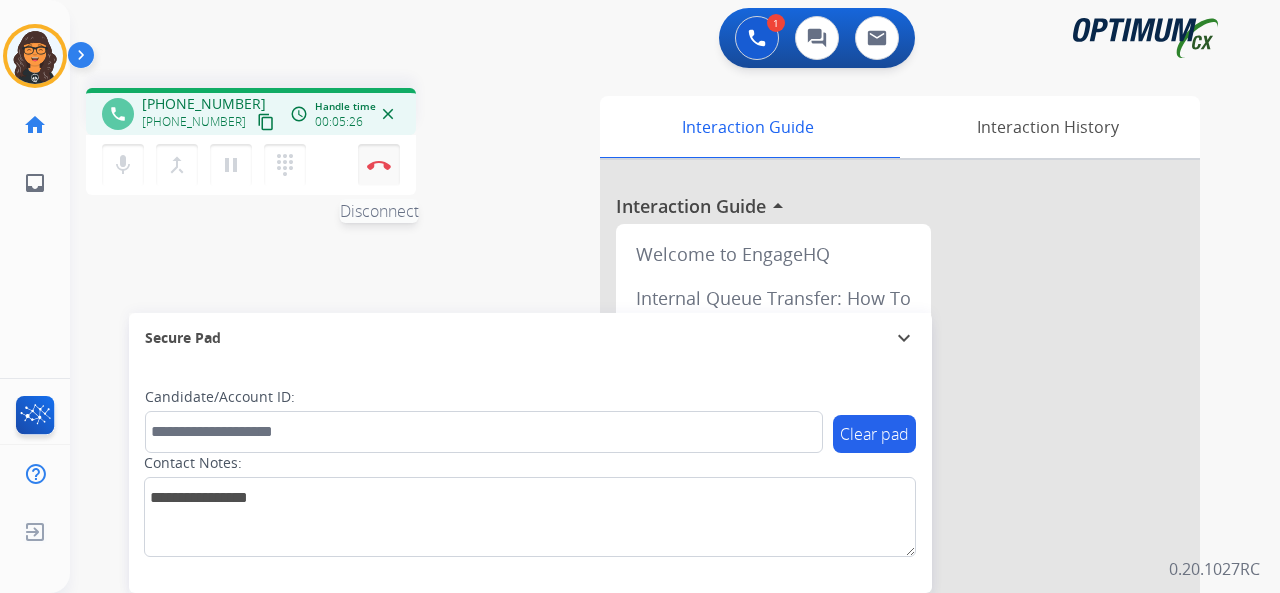 click at bounding box center [379, 165] 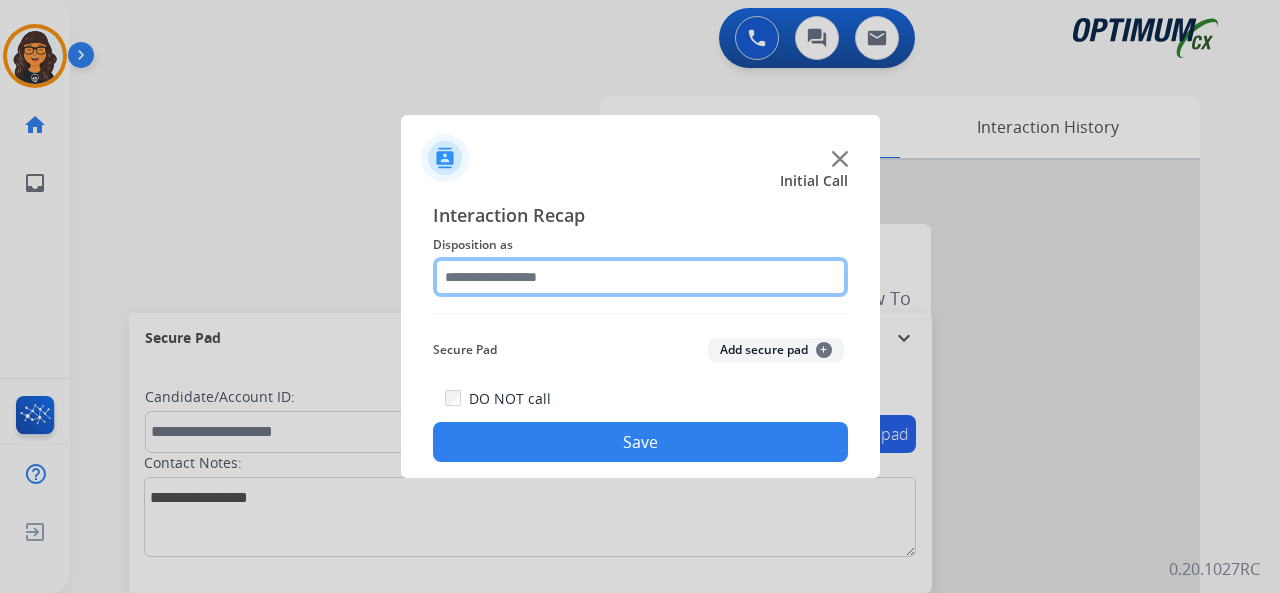 click 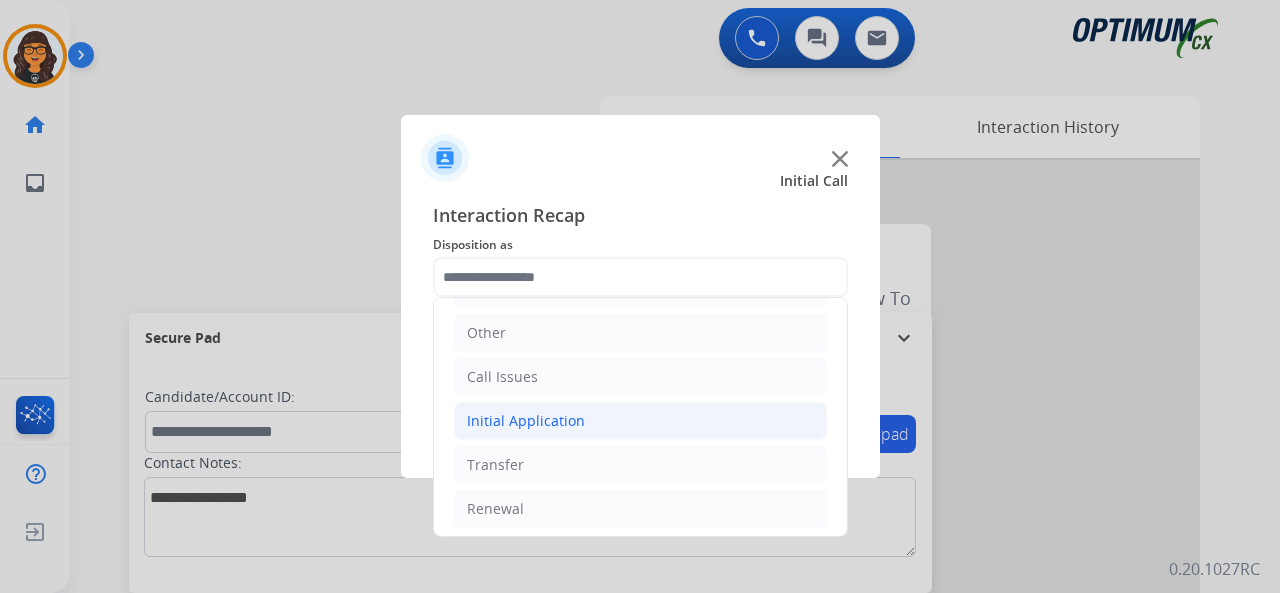 click on "Initial Application" 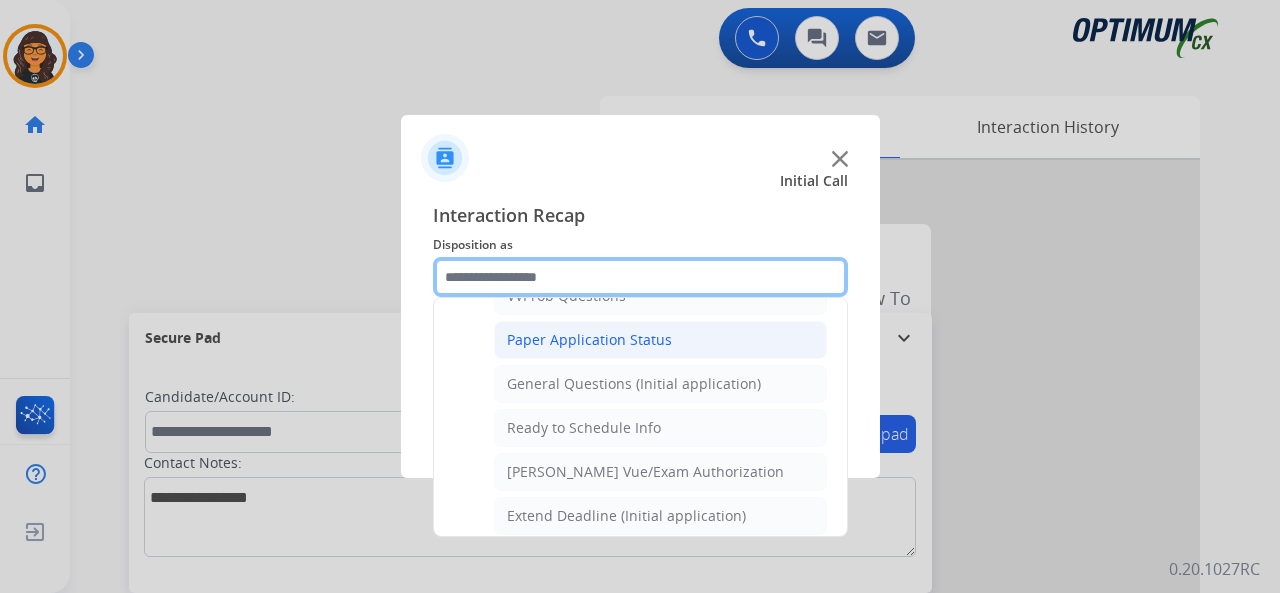 scroll, scrollTop: 1130, scrollLeft: 0, axis: vertical 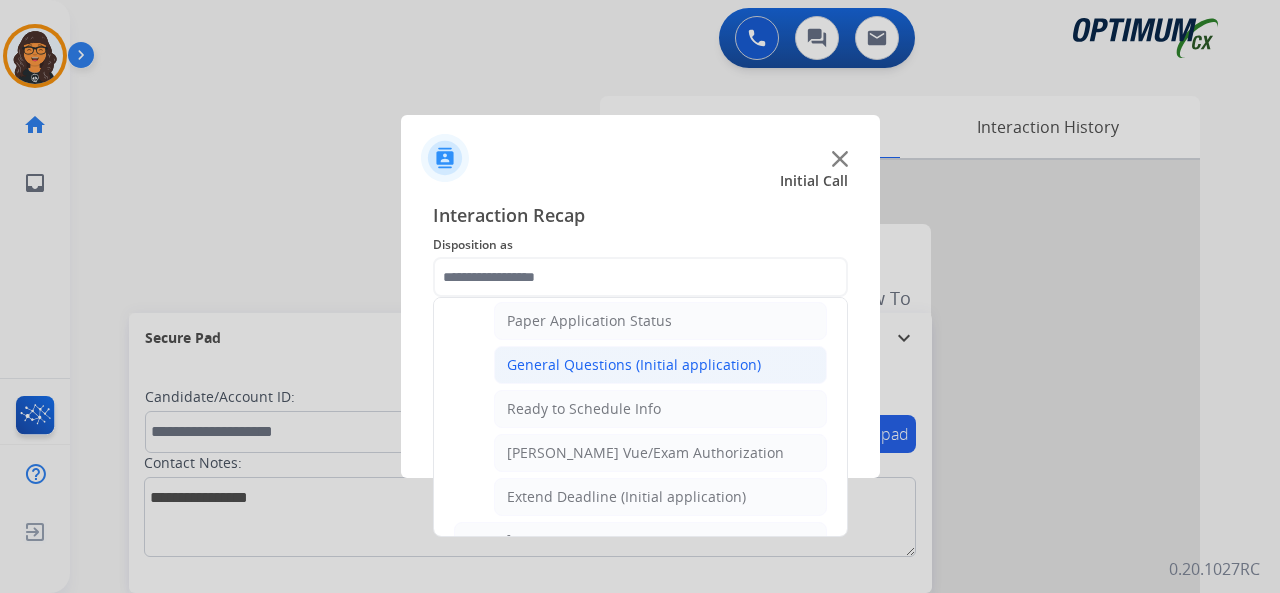 click on "General Questions (Initial application)" 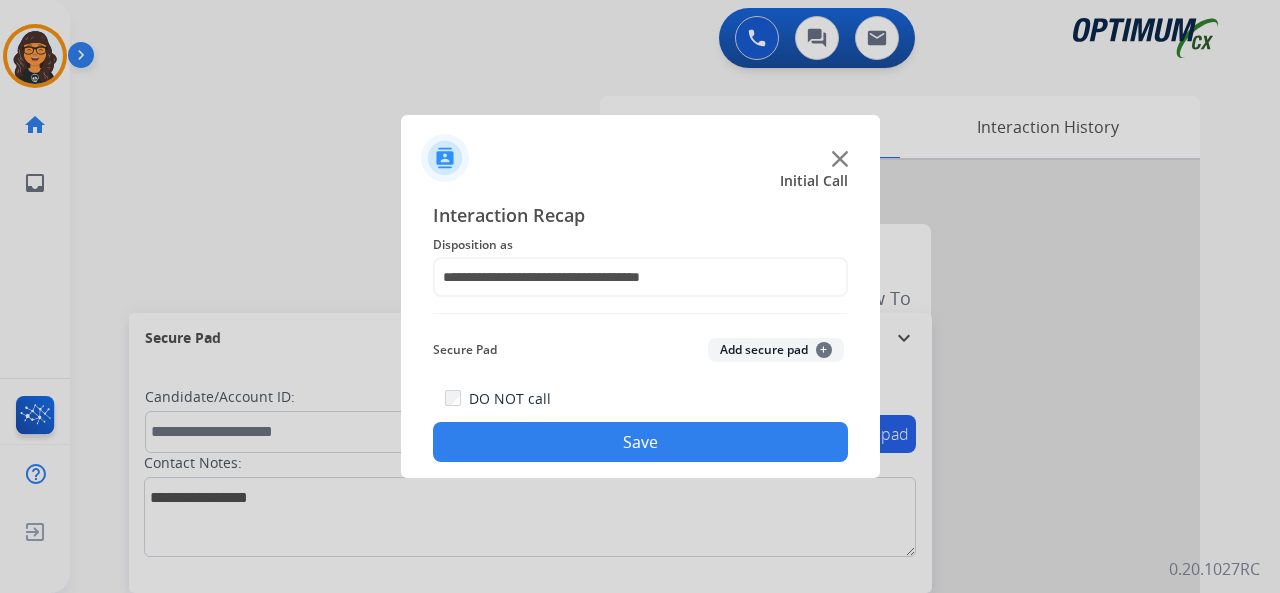 click on "Save" 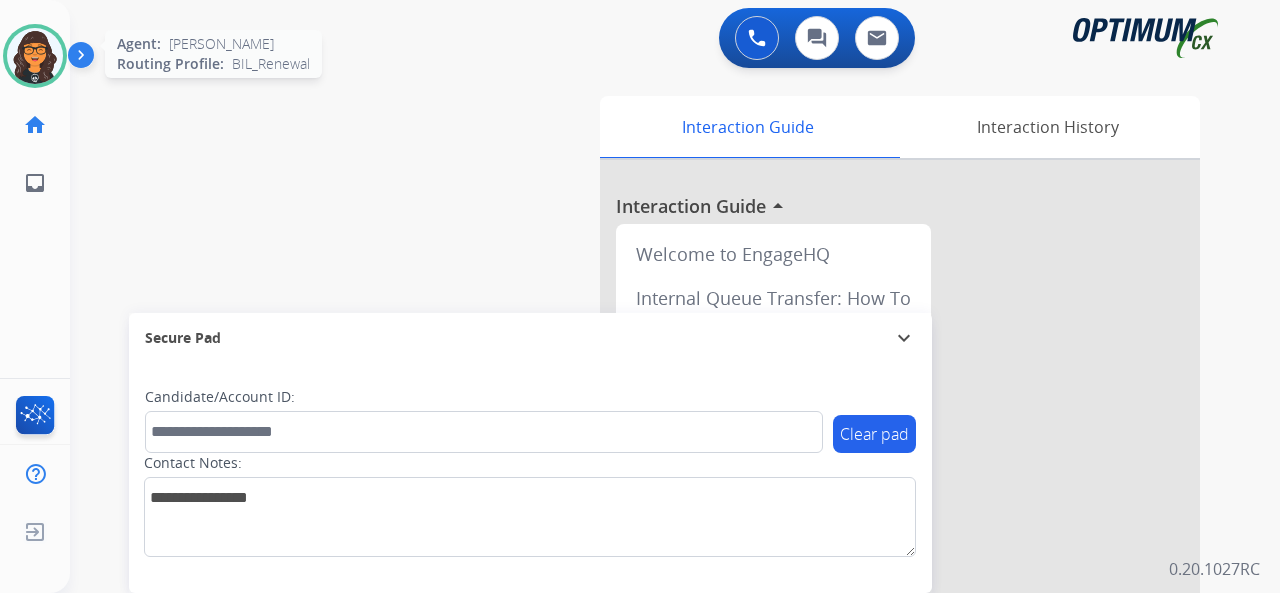 click at bounding box center [35, 56] 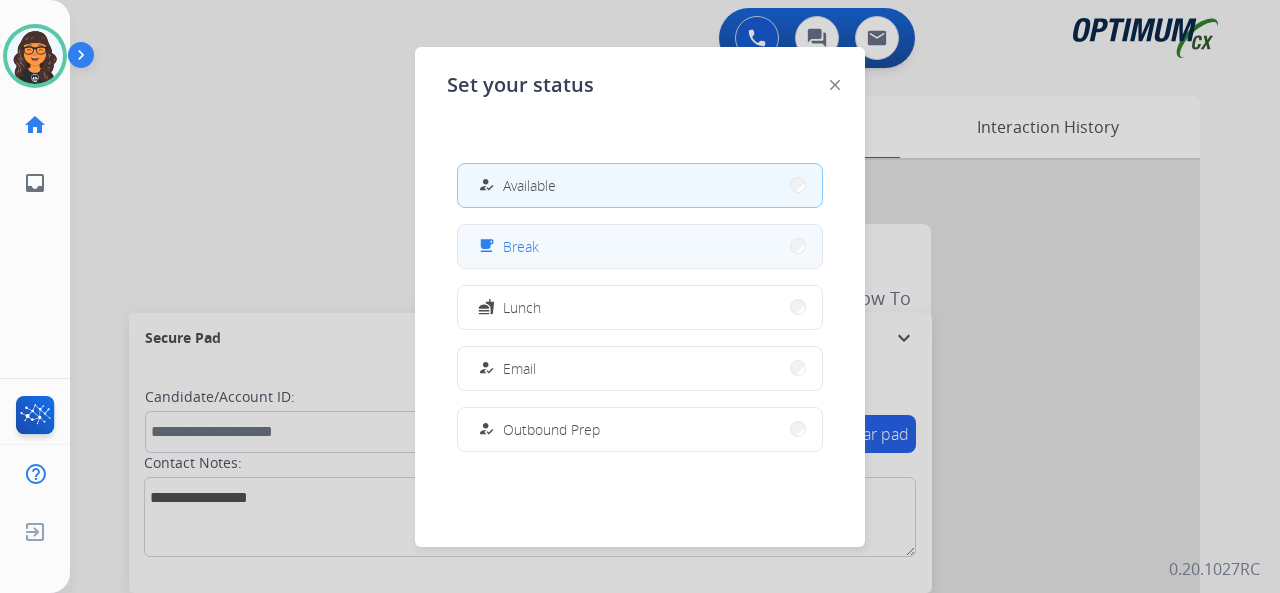 click on "Break" at bounding box center [521, 246] 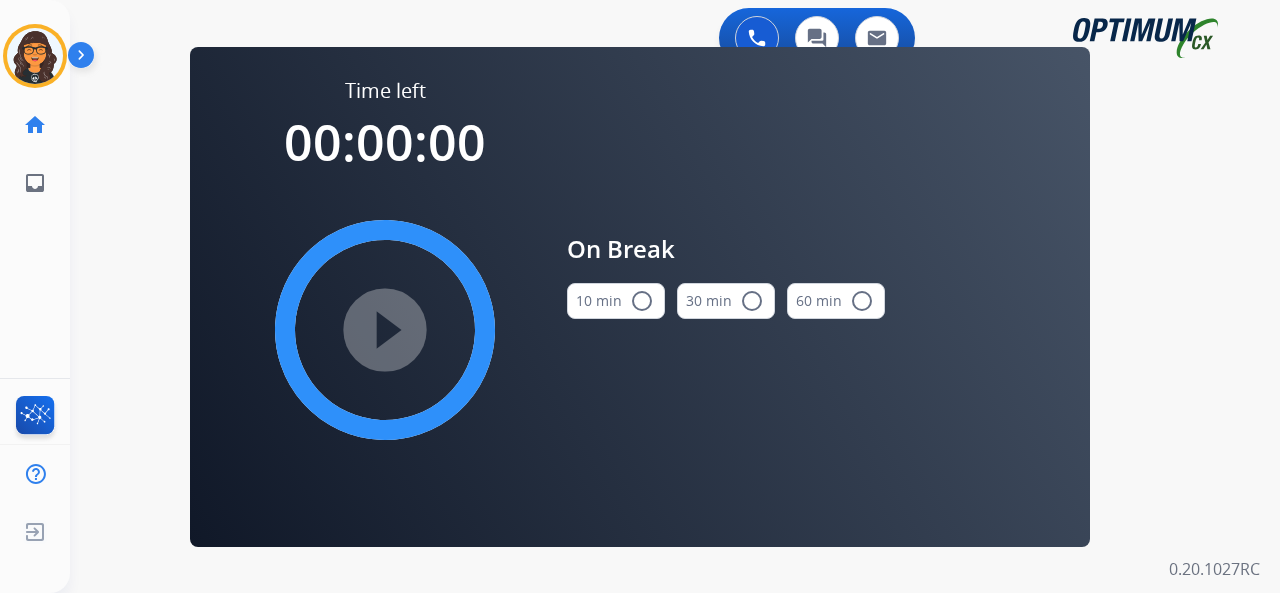 drag, startPoint x: 96, startPoint y: 193, endPoint x: 110, endPoint y: 169, distance: 27.784887 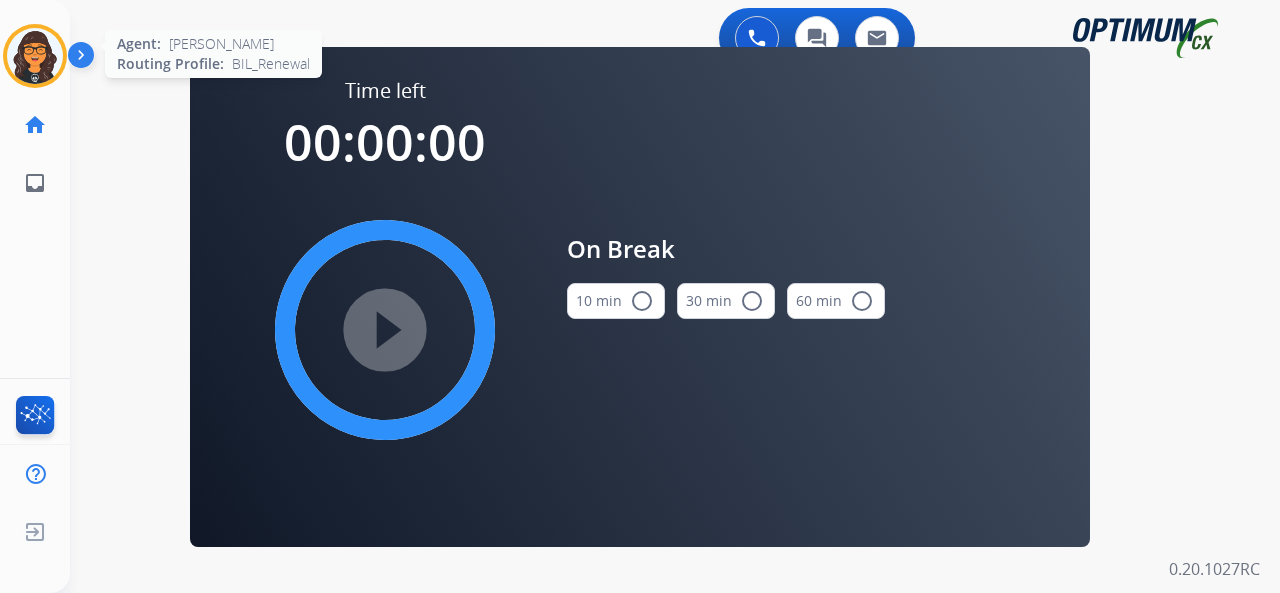 click at bounding box center (35, 56) 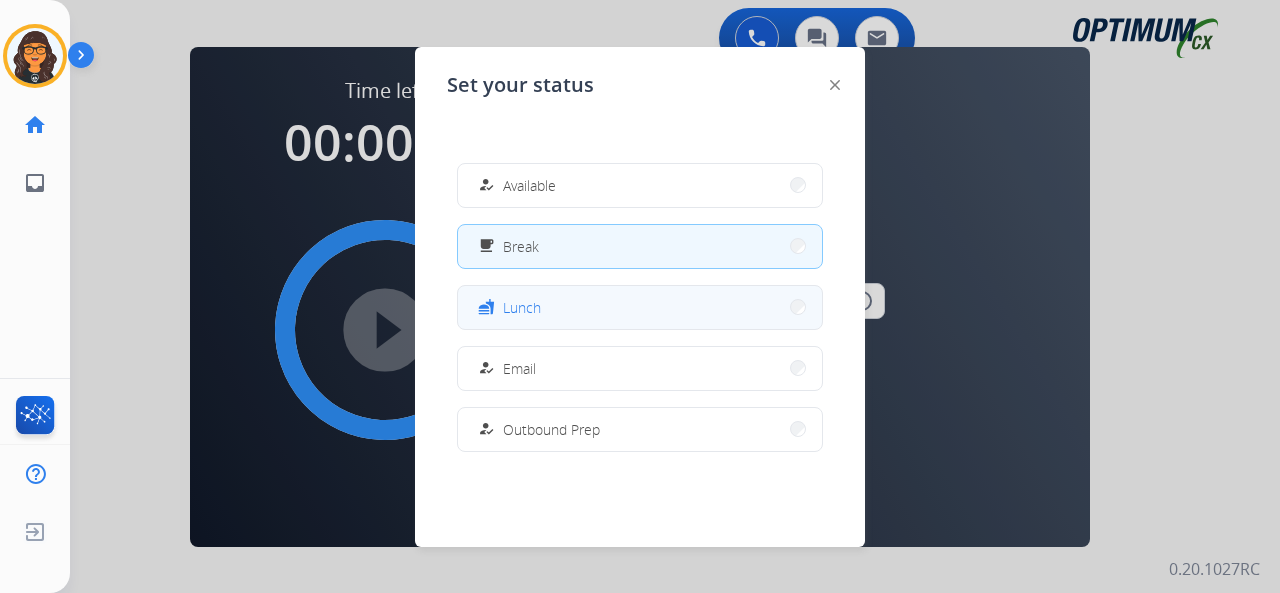 click on "fastfood Lunch" at bounding box center [640, 307] 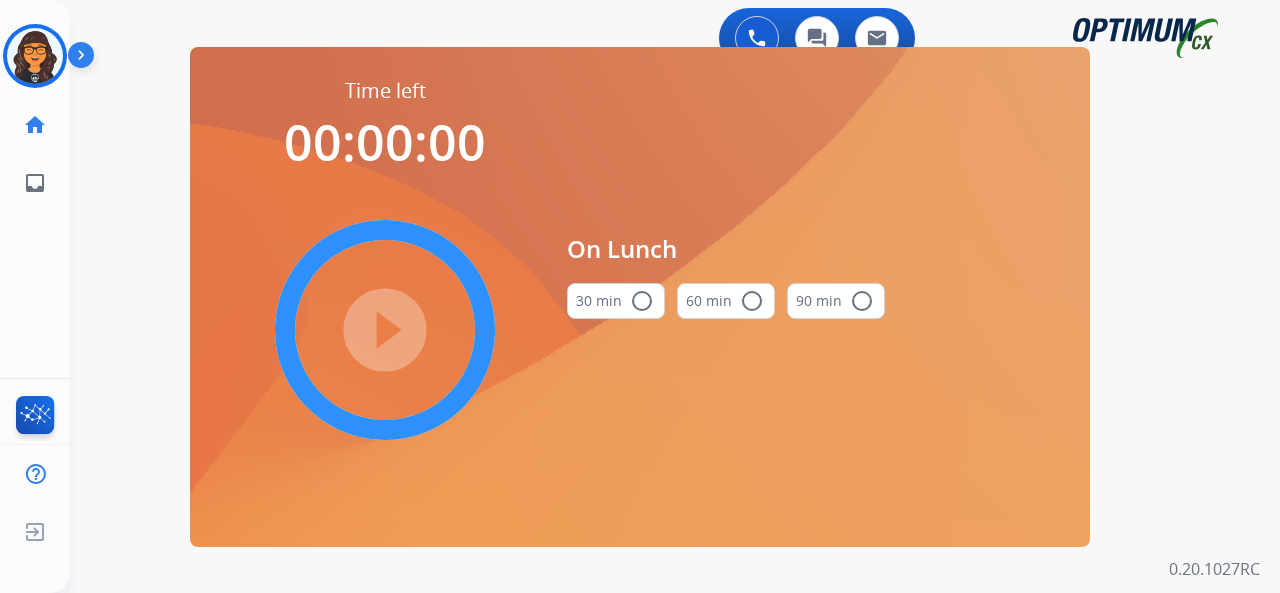 click on "30 min  radio_button_unchecked" at bounding box center [616, 301] 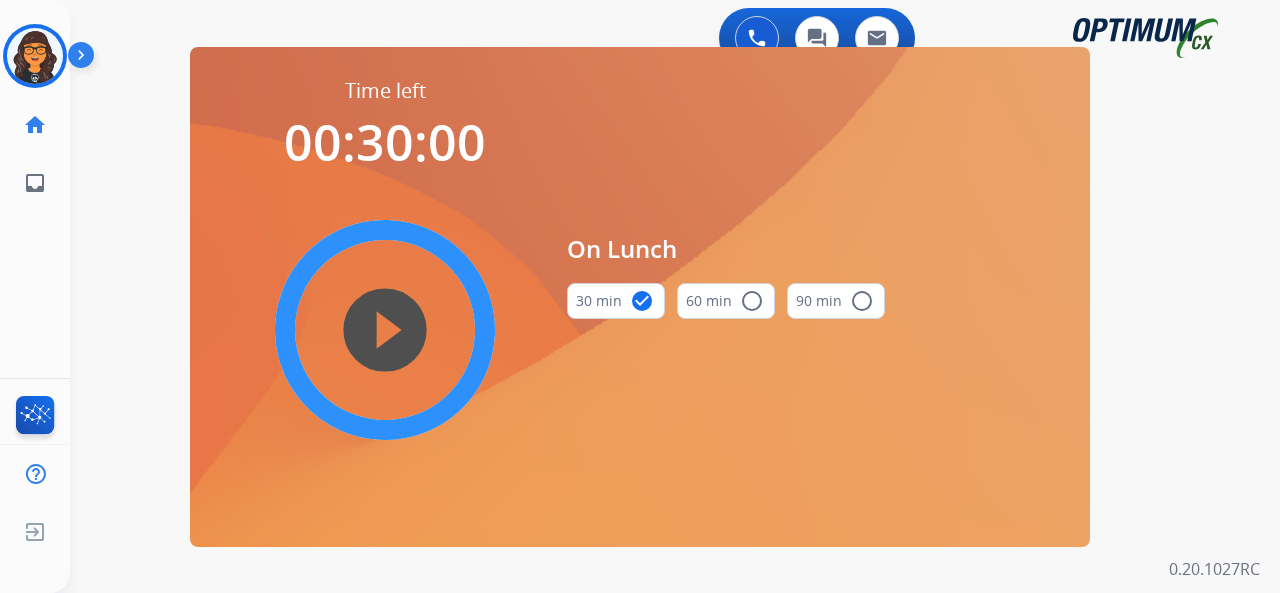 click on "play_circle_filled" at bounding box center [385, 330] 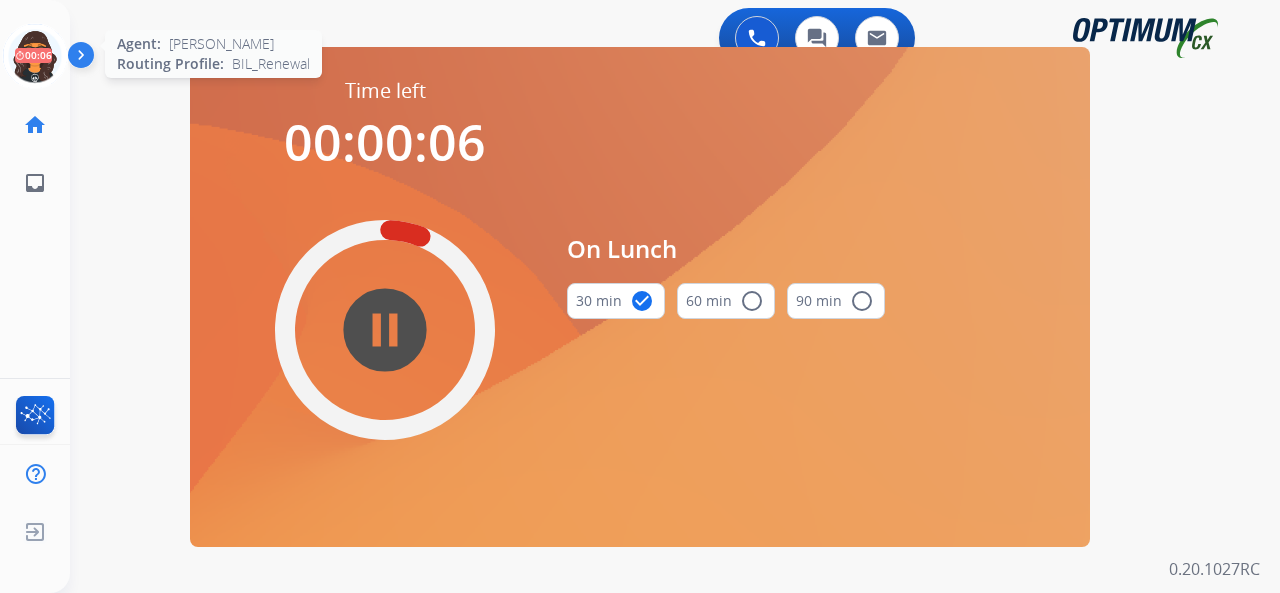 click 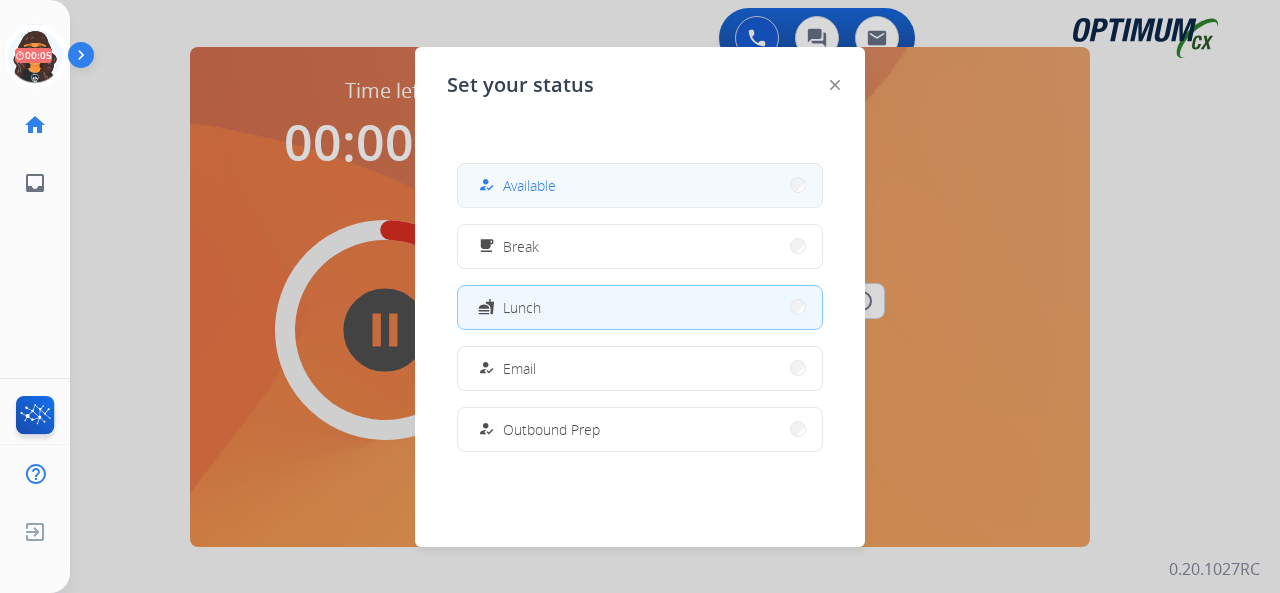 click on "how_to_reg Available" at bounding box center [640, 185] 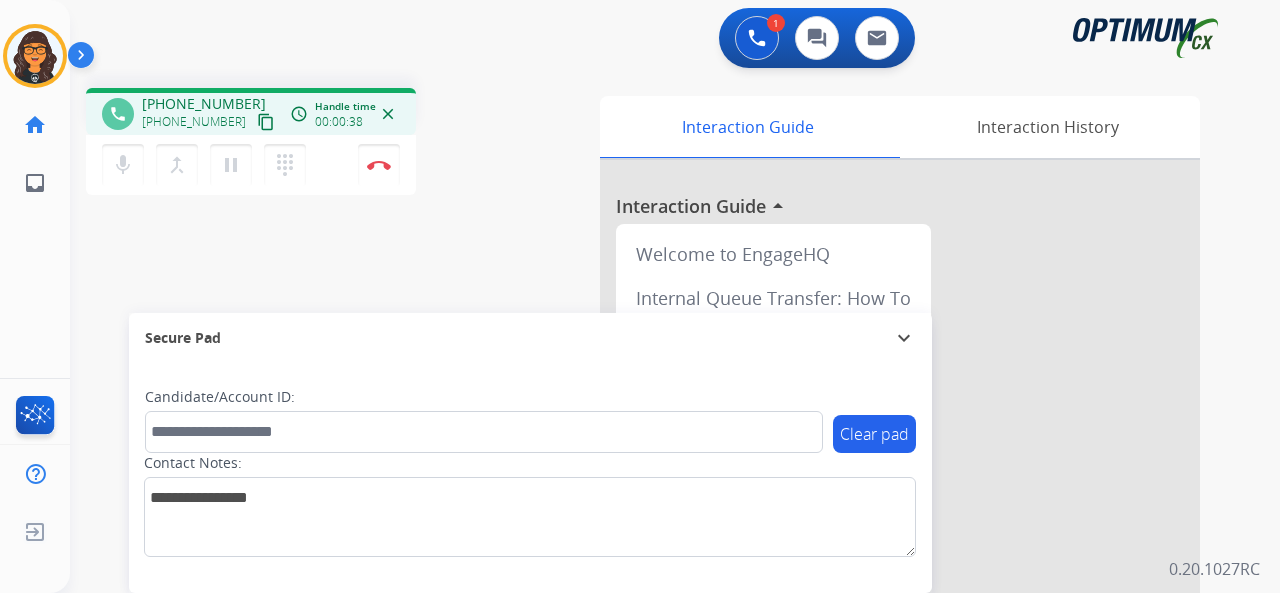 click on "content_copy" at bounding box center [266, 122] 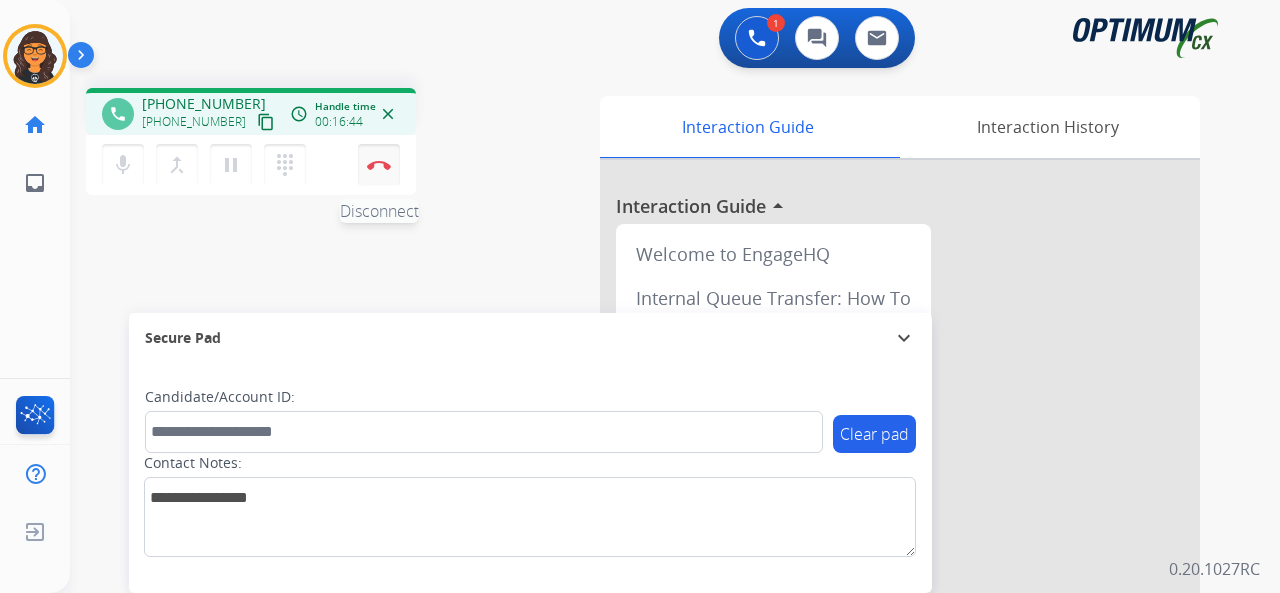 click at bounding box center [379, 165] 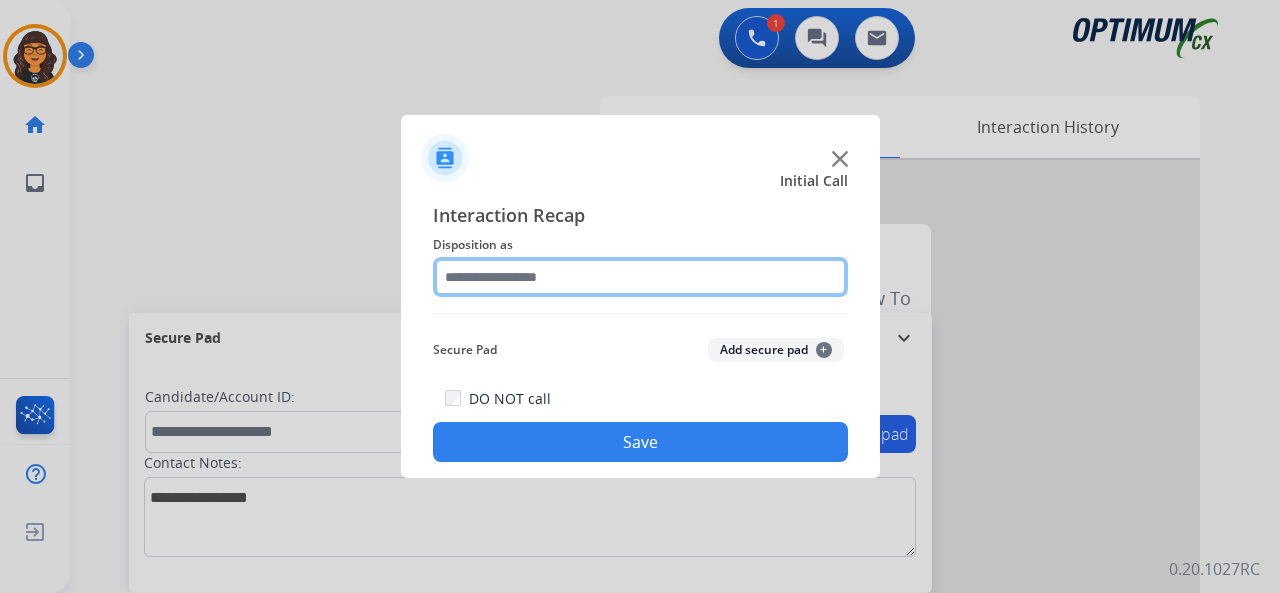 click 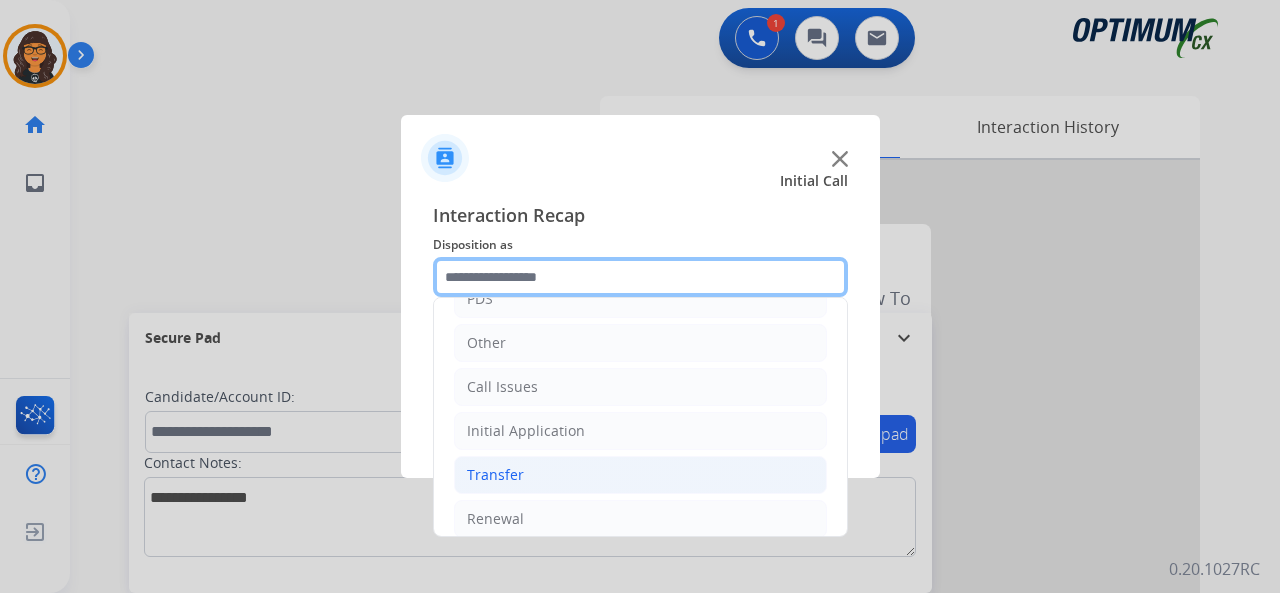 scroll, scrollTop: 130, scrollLeft: 0, axis: vertical 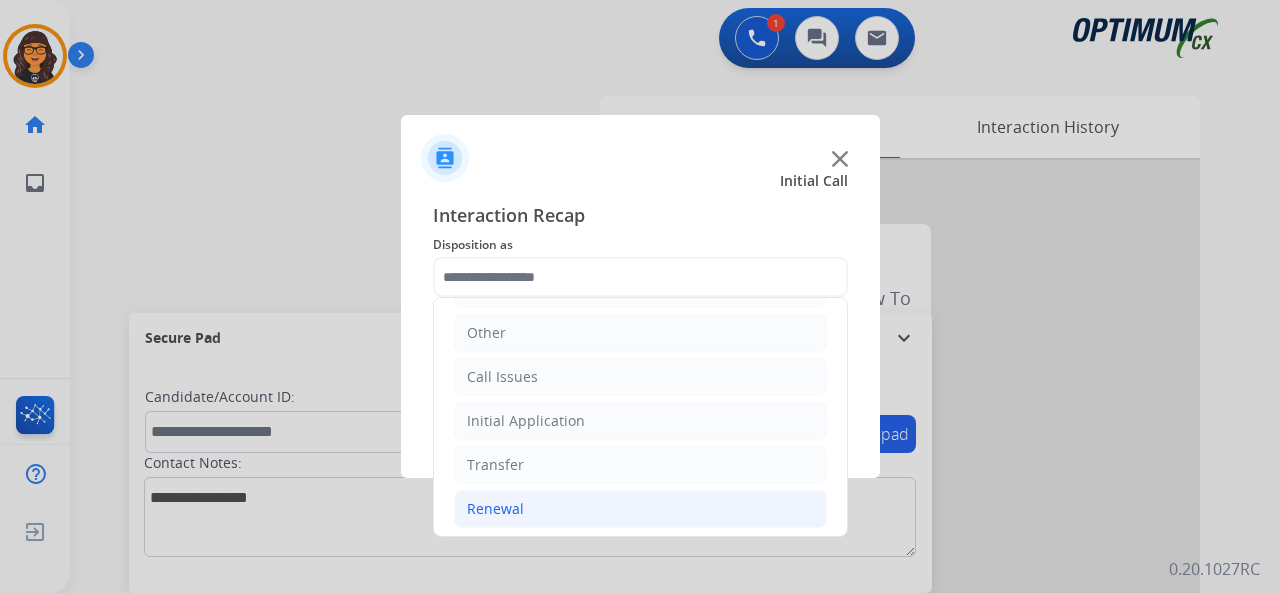 click on "Renewal" 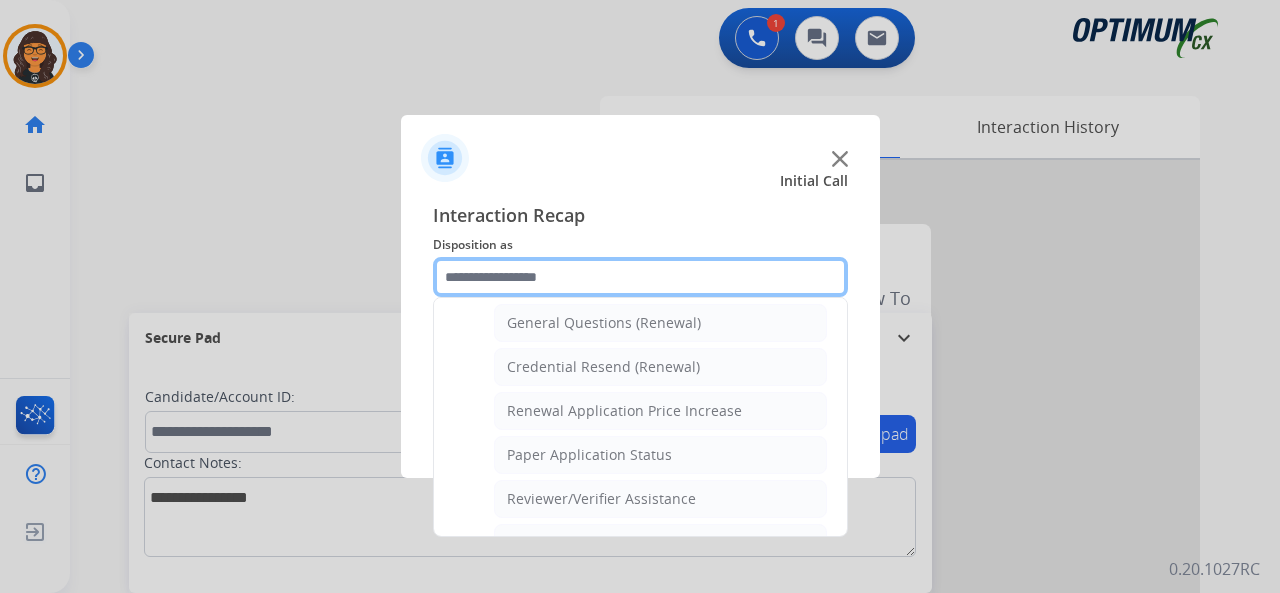 scroll, scrollTop: 630, scrollLeft: 0, axis: vertical 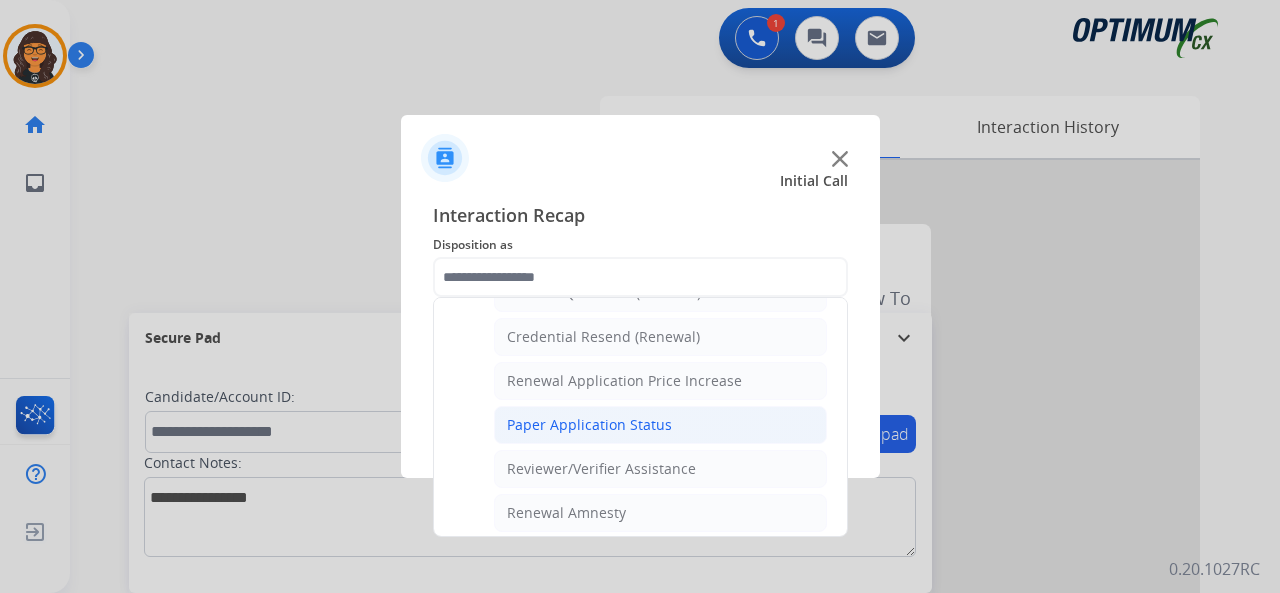 click on "Paper Application Status" 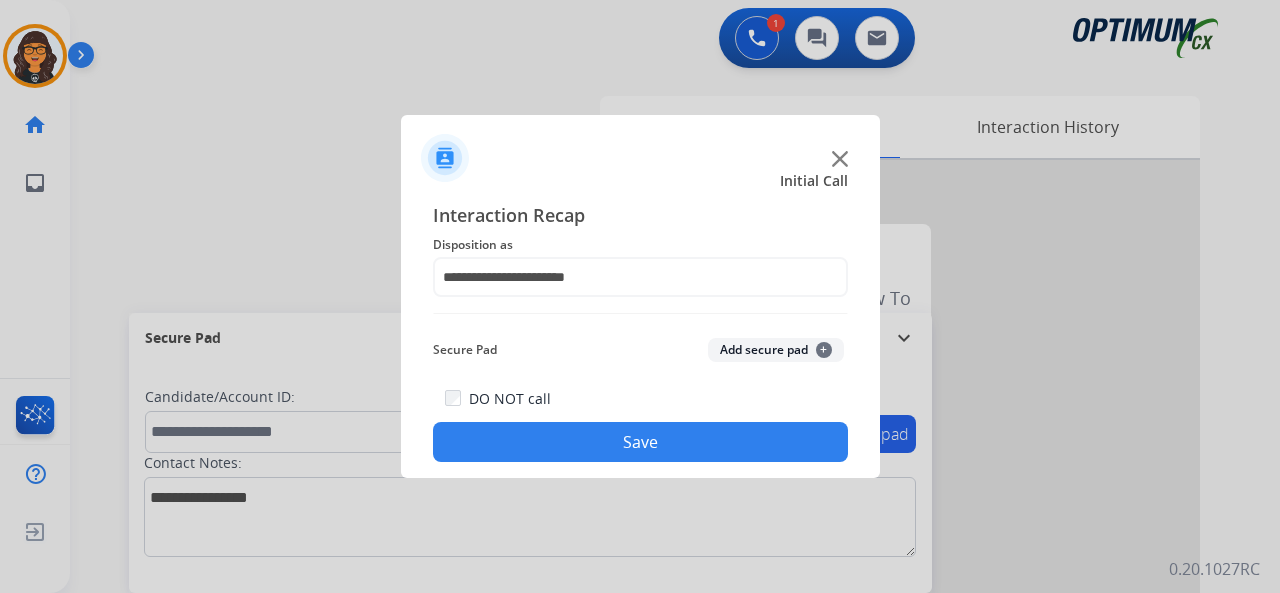 click on "Save" 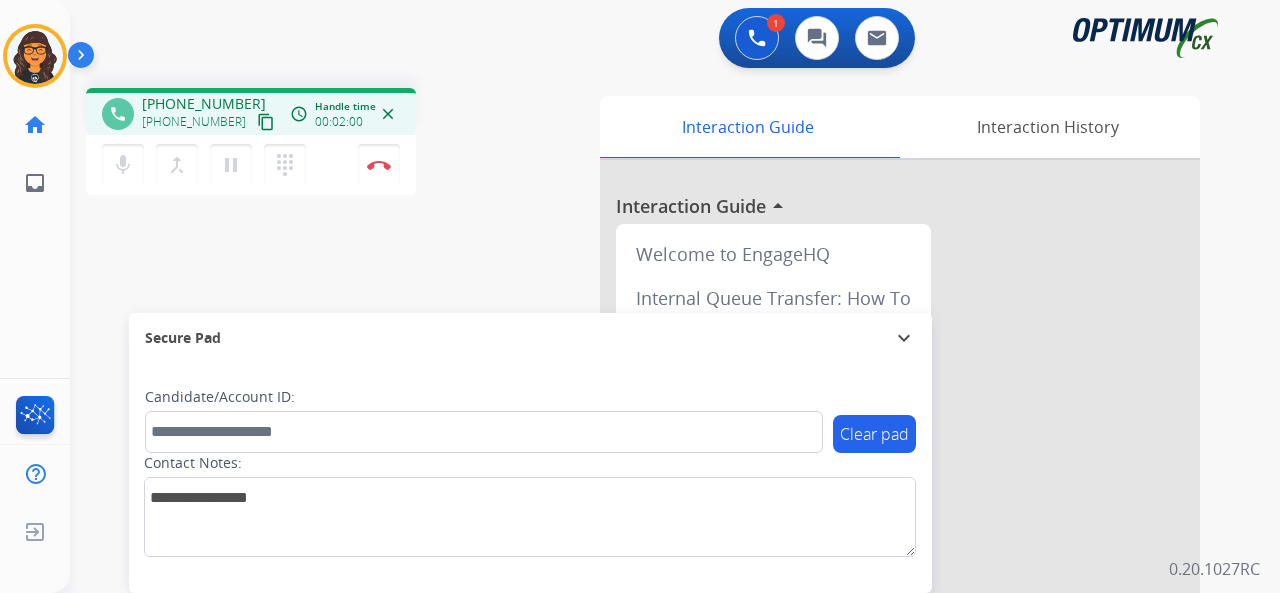 drag, startPoint x: 240, startPoint y: 123, endPoint x: 238, endPoint y: 97, distance: 26.076809 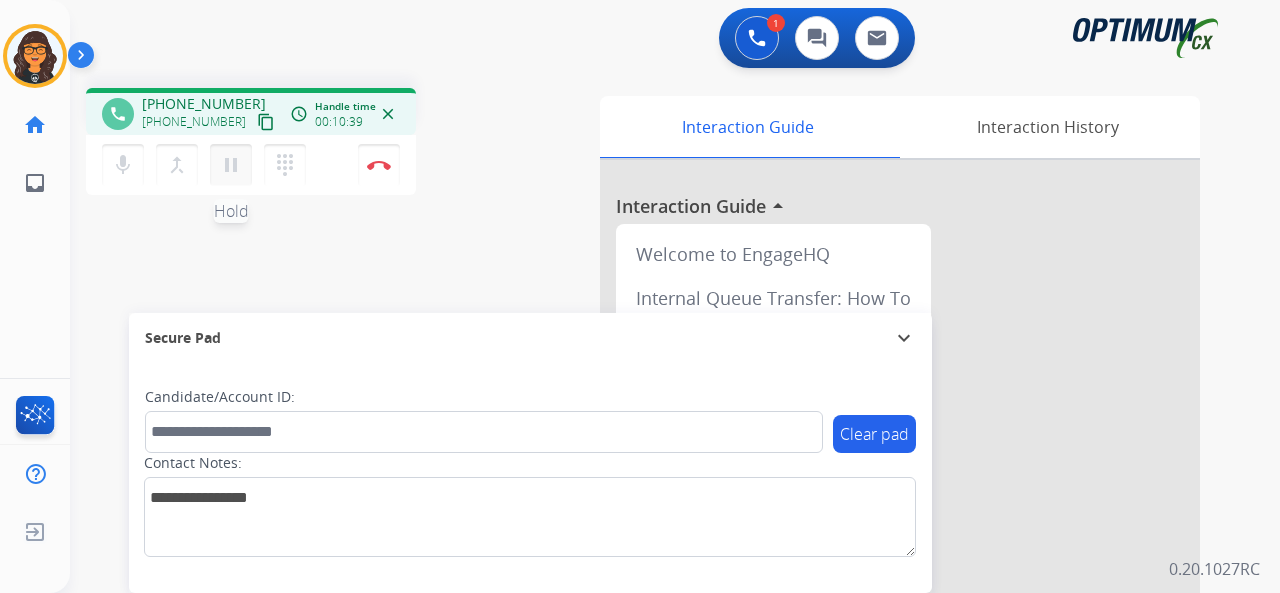 click on "pause" at bounding box center [231, 165] 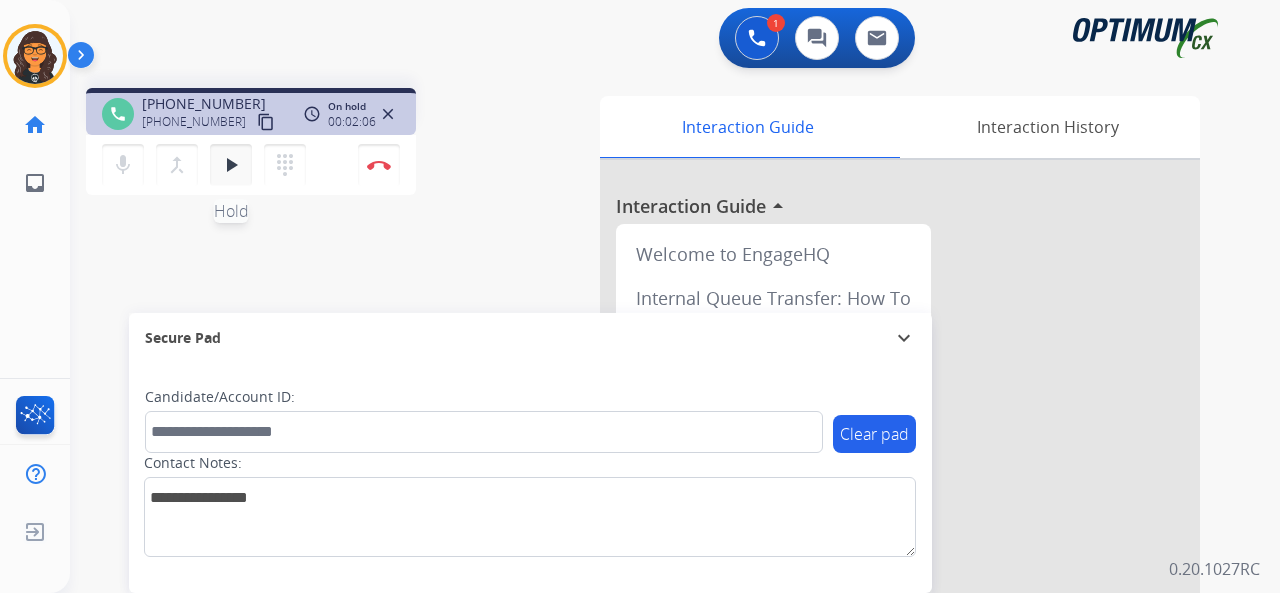 click on "play_arrow" at bounding box center [231, 165] 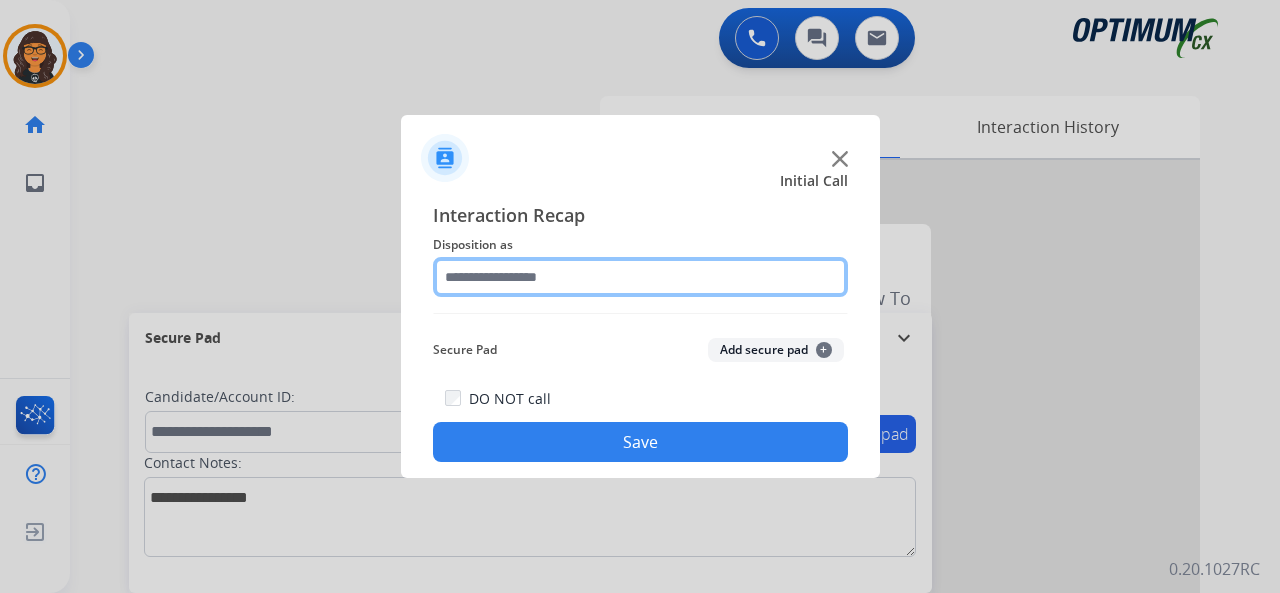 click 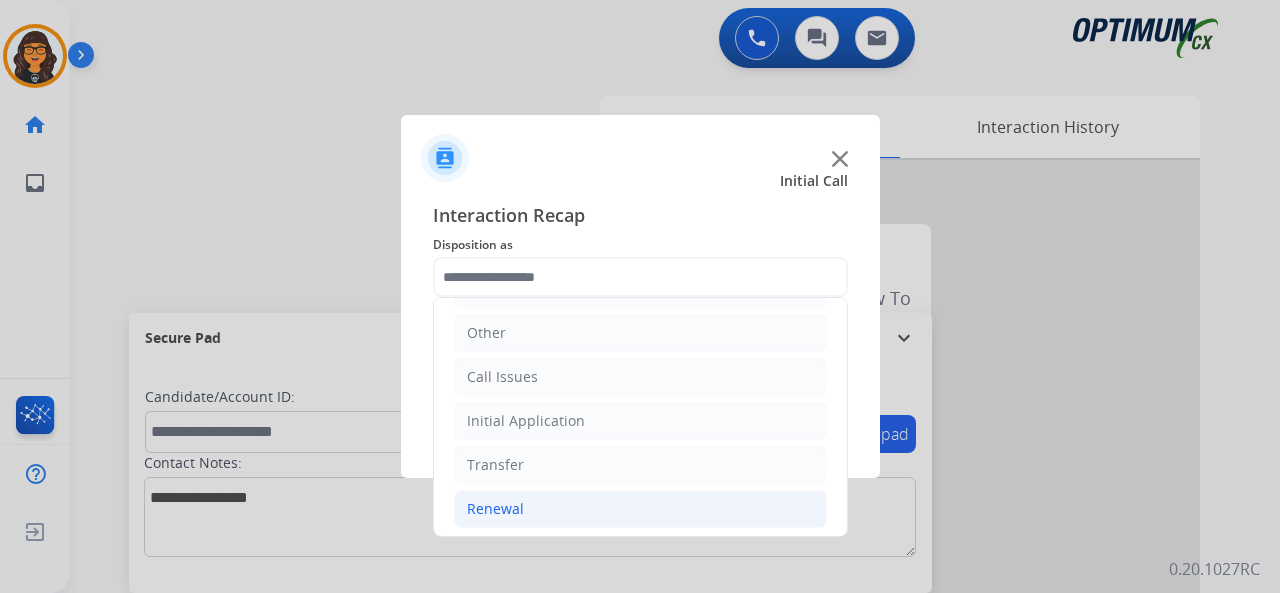 click on "Renewal" 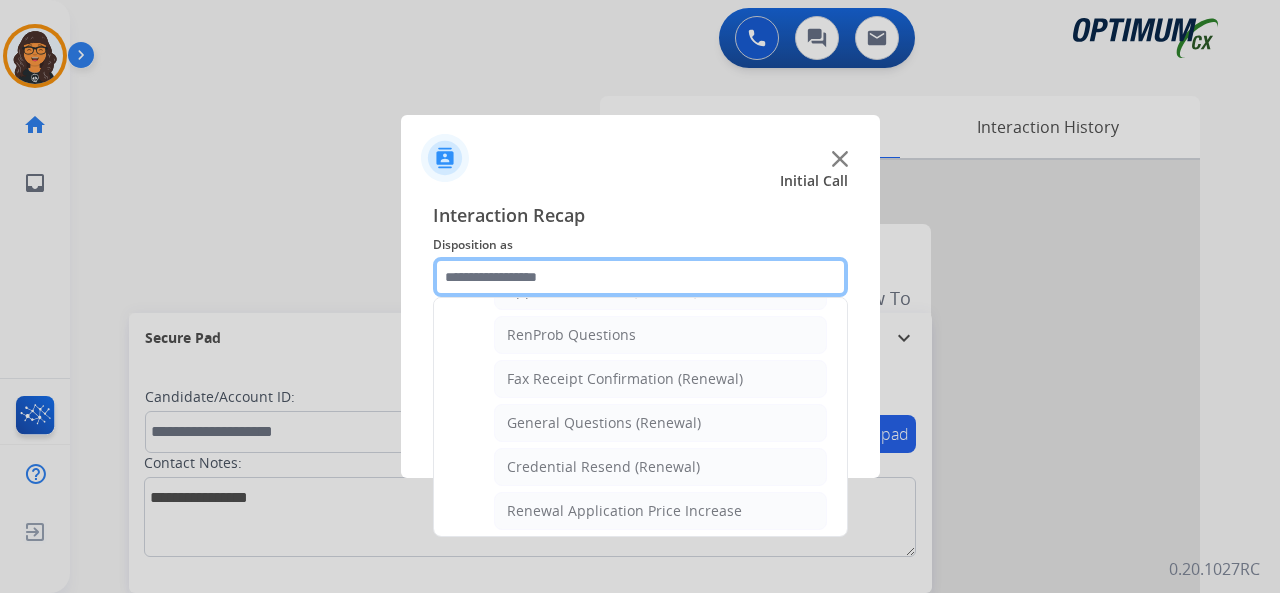 scroll, scrollTop: 530, scrollLeft: 0, axis: vertical 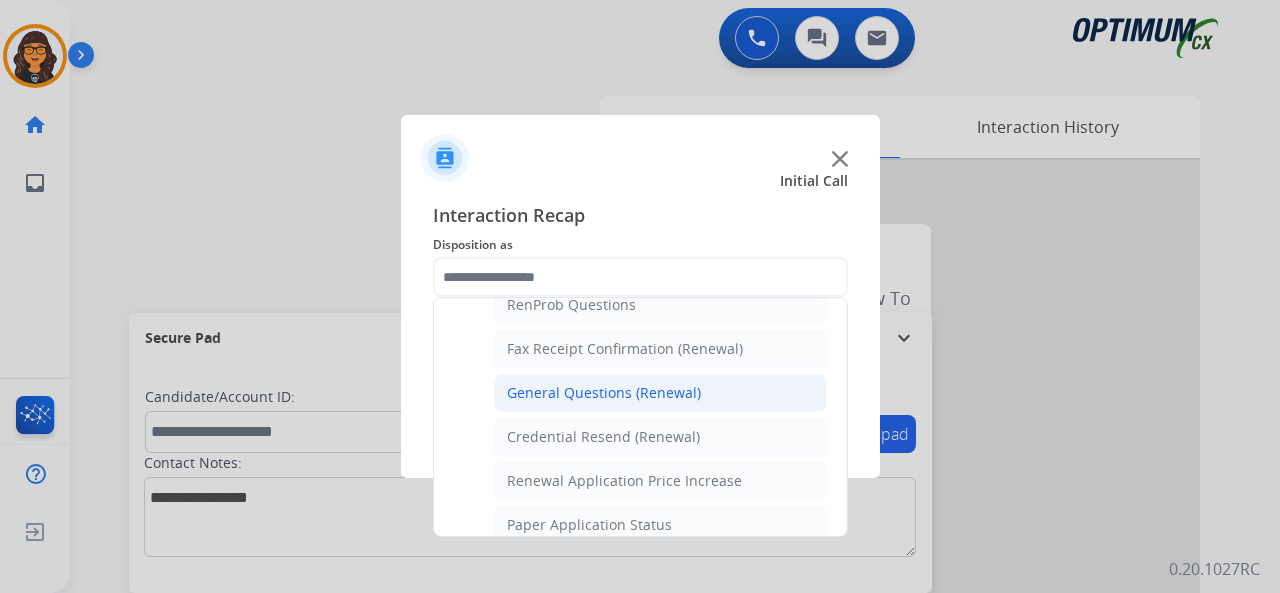 click on "General Questions (Renewal)" 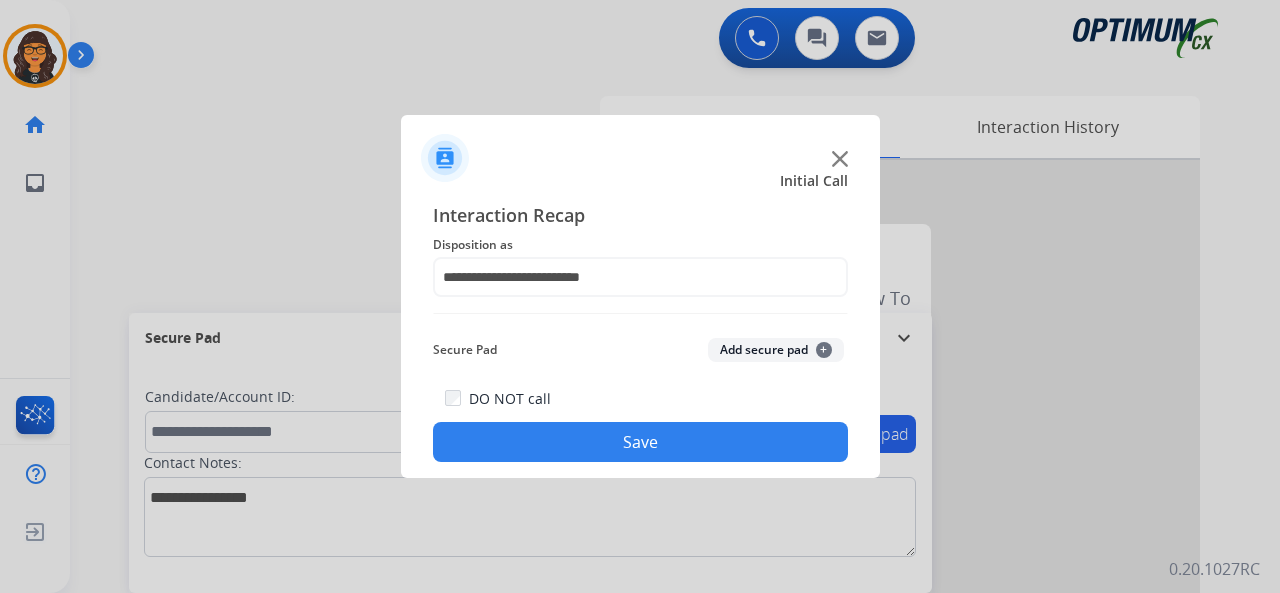 click on "Save" 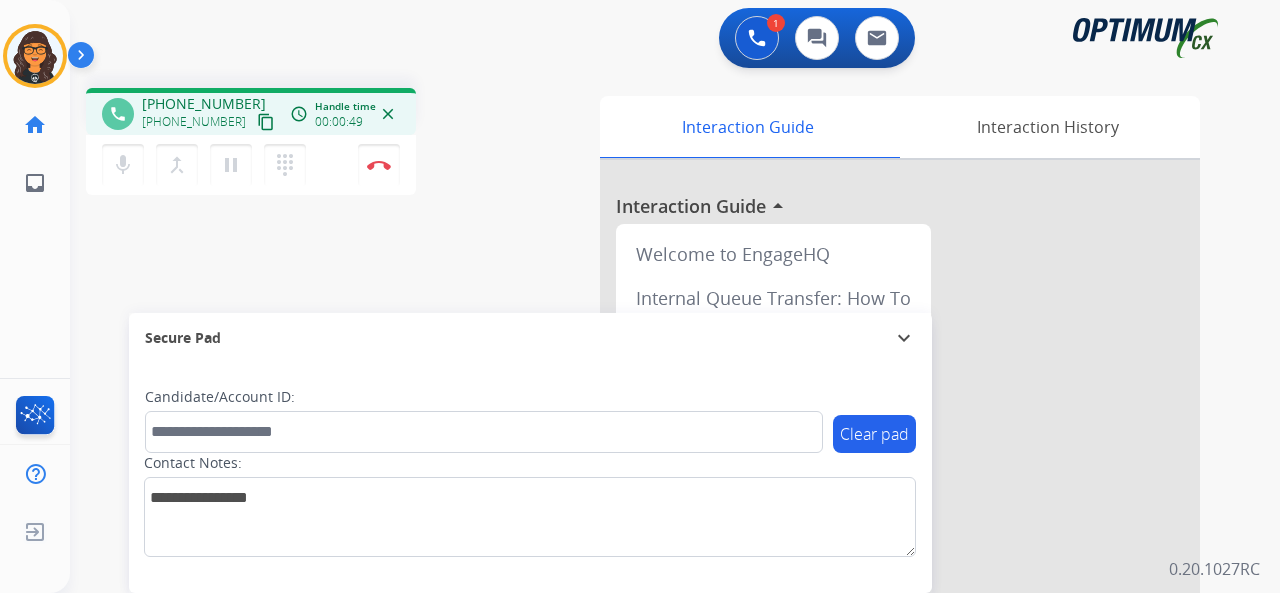 drag, startPoint x: 248, startPoint y: 123, endPoint x: 248, endPoint y: 46, distance: 77 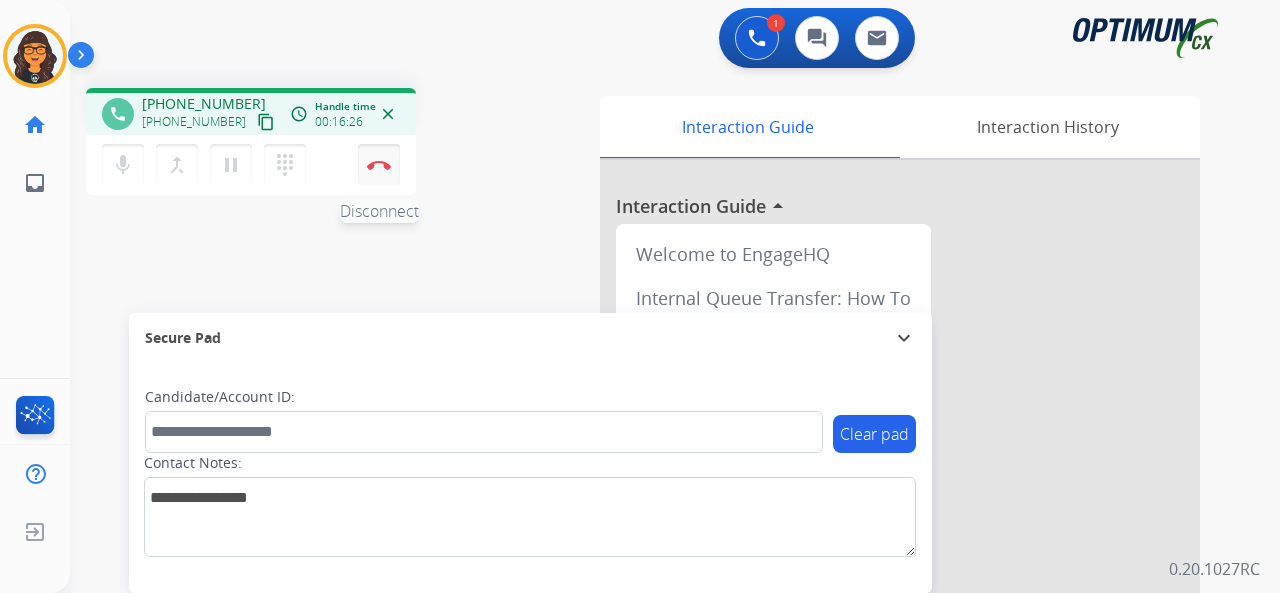 click at bounding box center [379, 165] 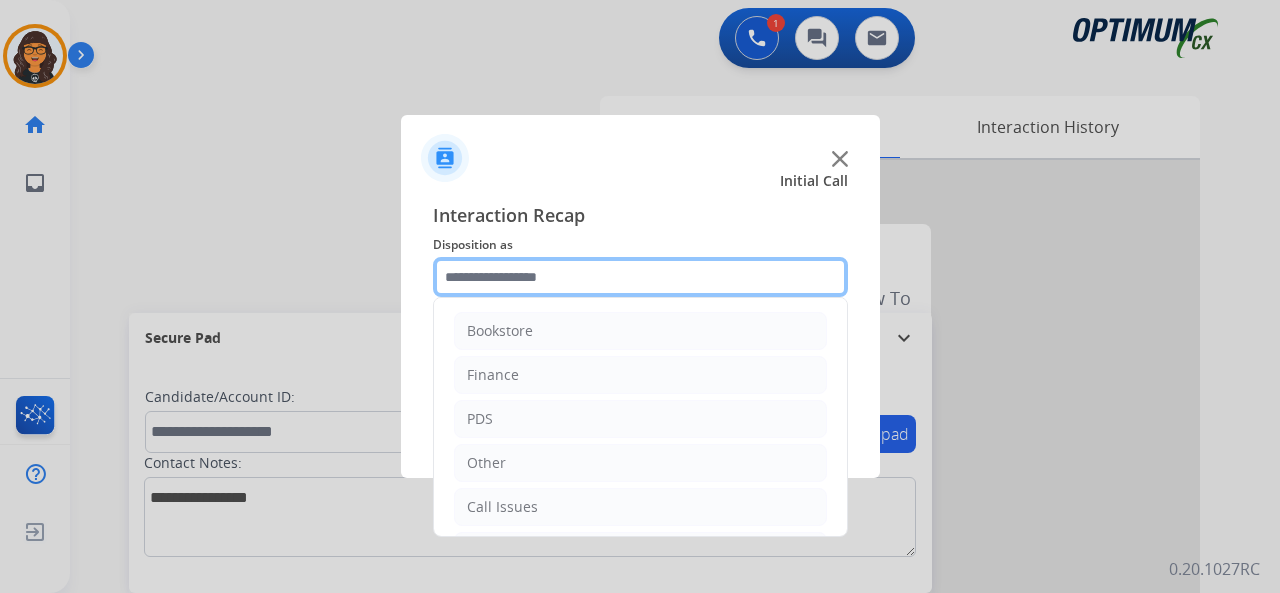 drag, startPoint x: 464, startPoint y: 269, endPoint x: 472, endPoint y: 283, distance: 16.124516 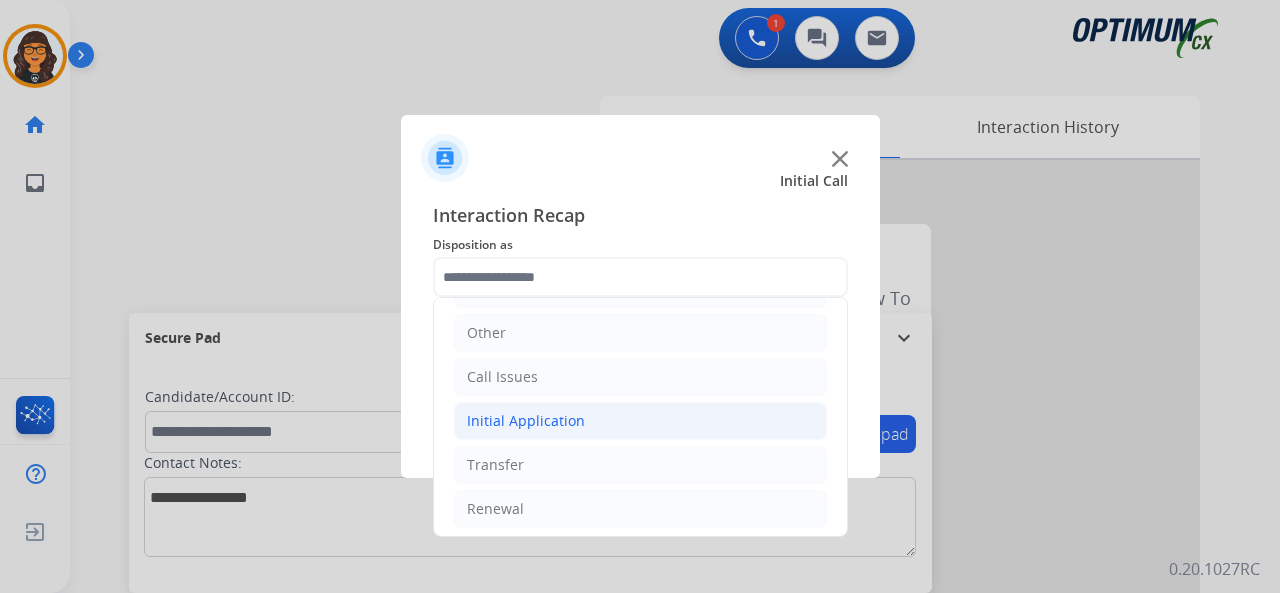 click on "Initial Application" 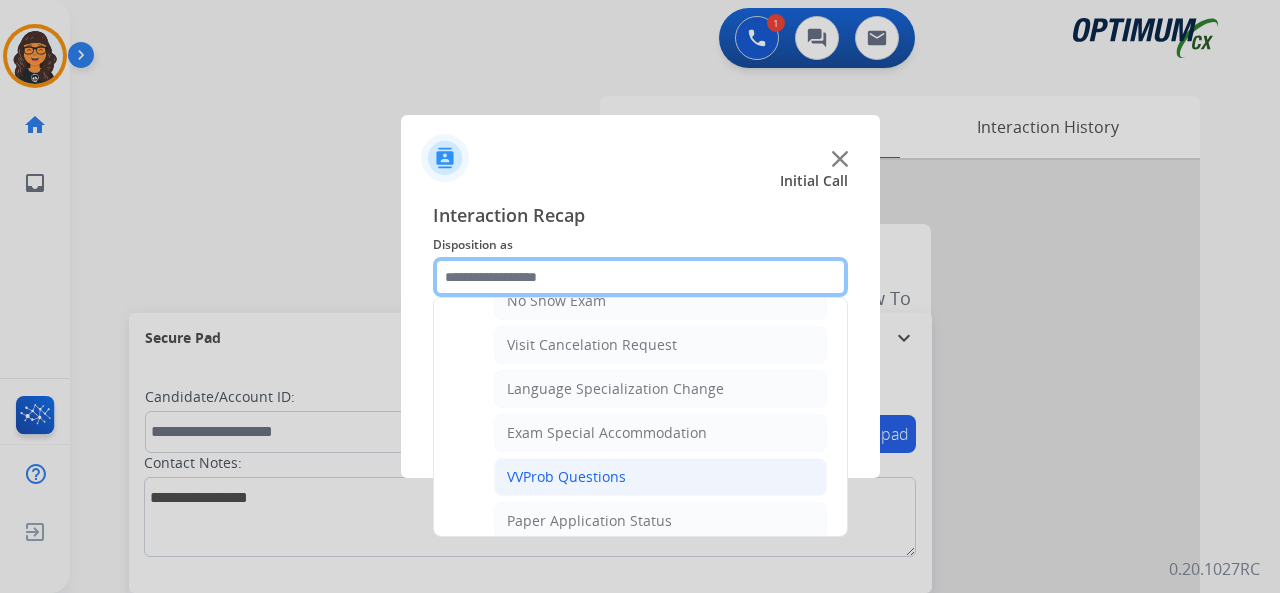 scroll, scrollTop: 1030, scrollLeft: 0, axis: vertical 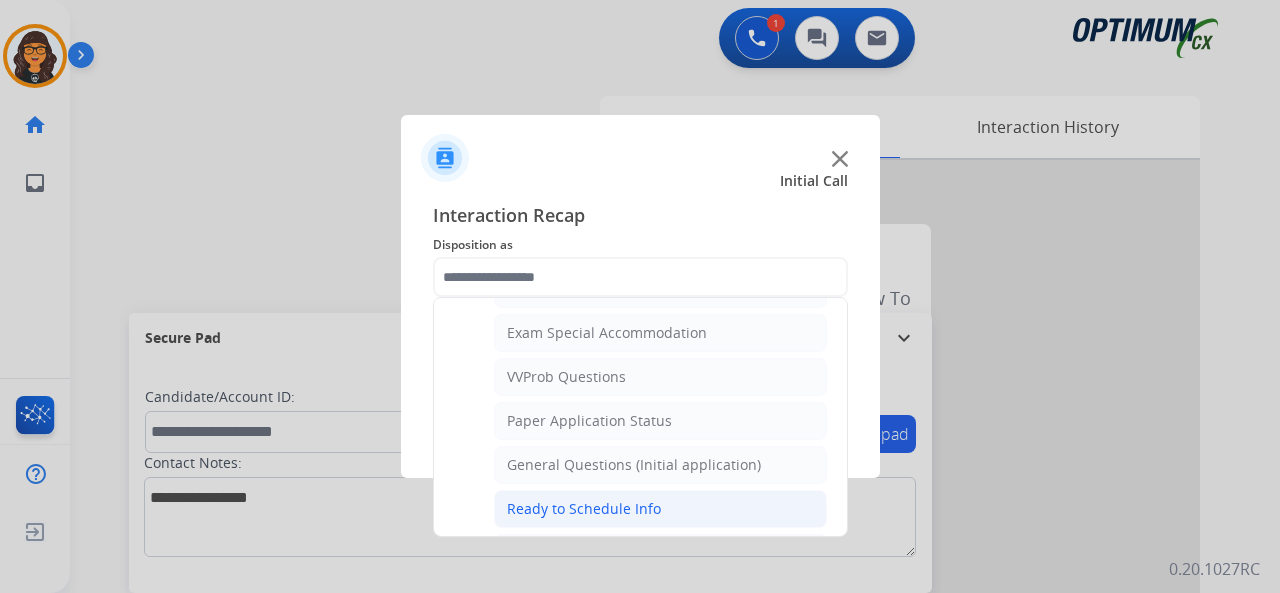 click on "Ready to Schedule Info" 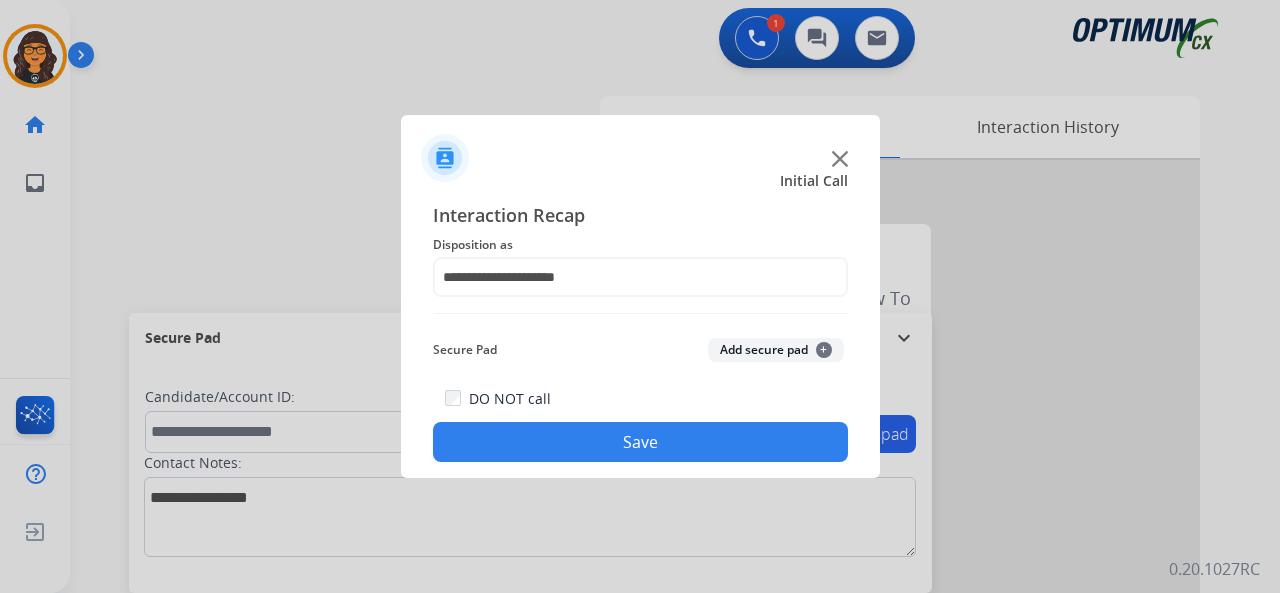 click on "Save" 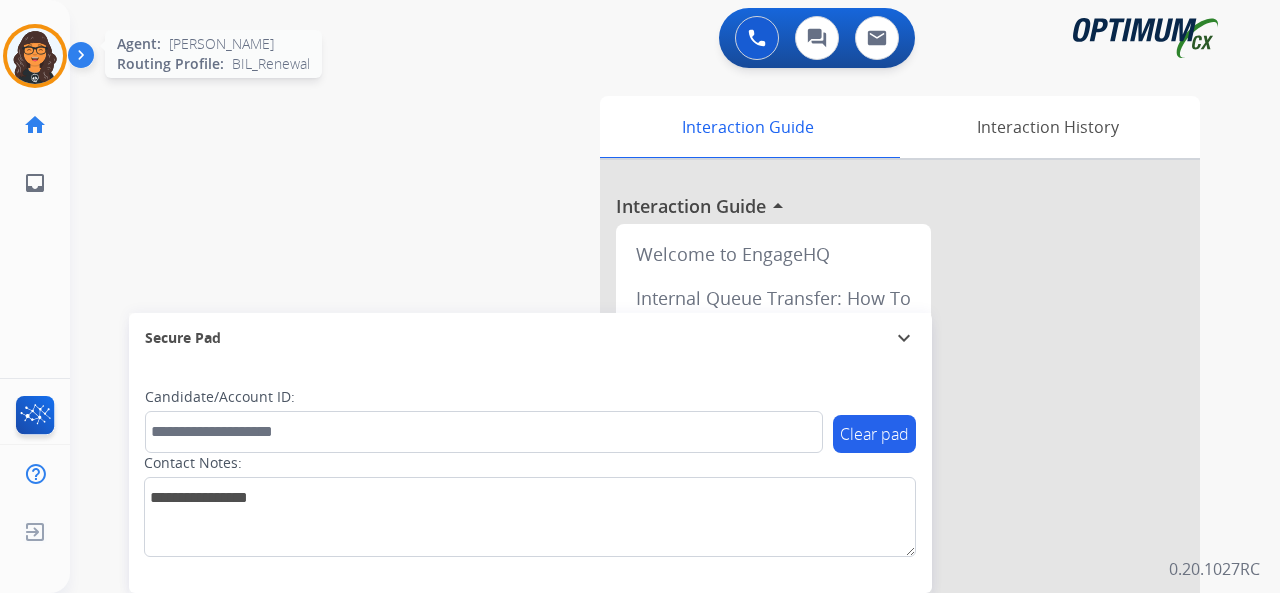 drag, startPoint x: 17, startPoint y: 51, endPoint x: 191, endPoint y: 75, distance: 175.64737 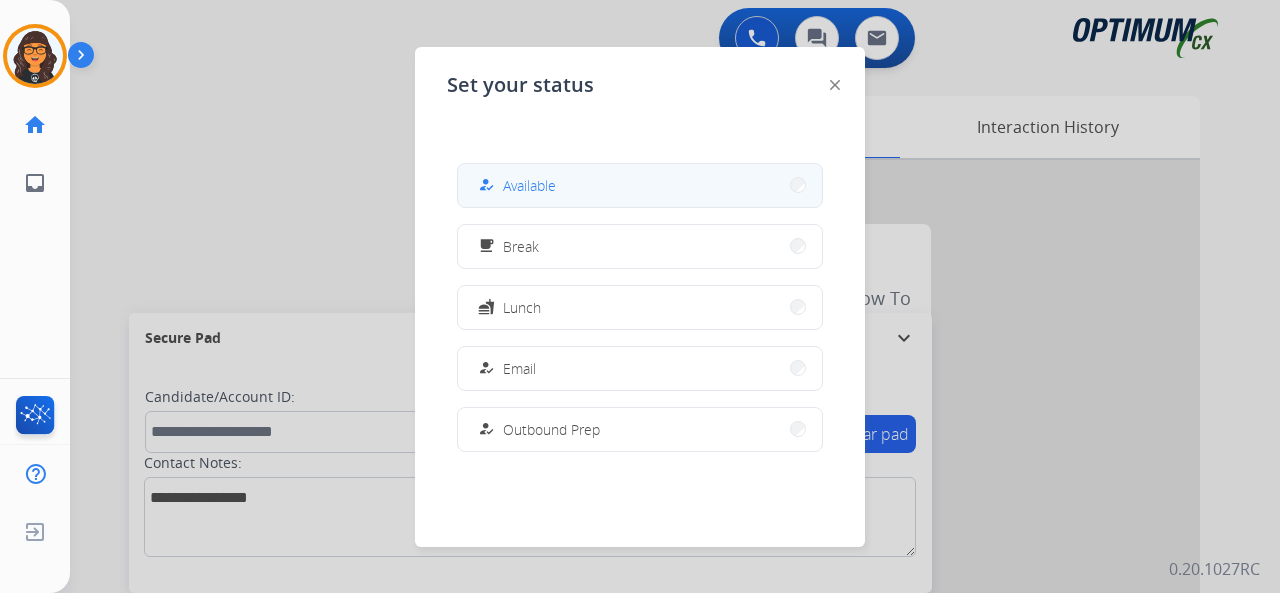 click on "Available" at bounding box center (529, 185) 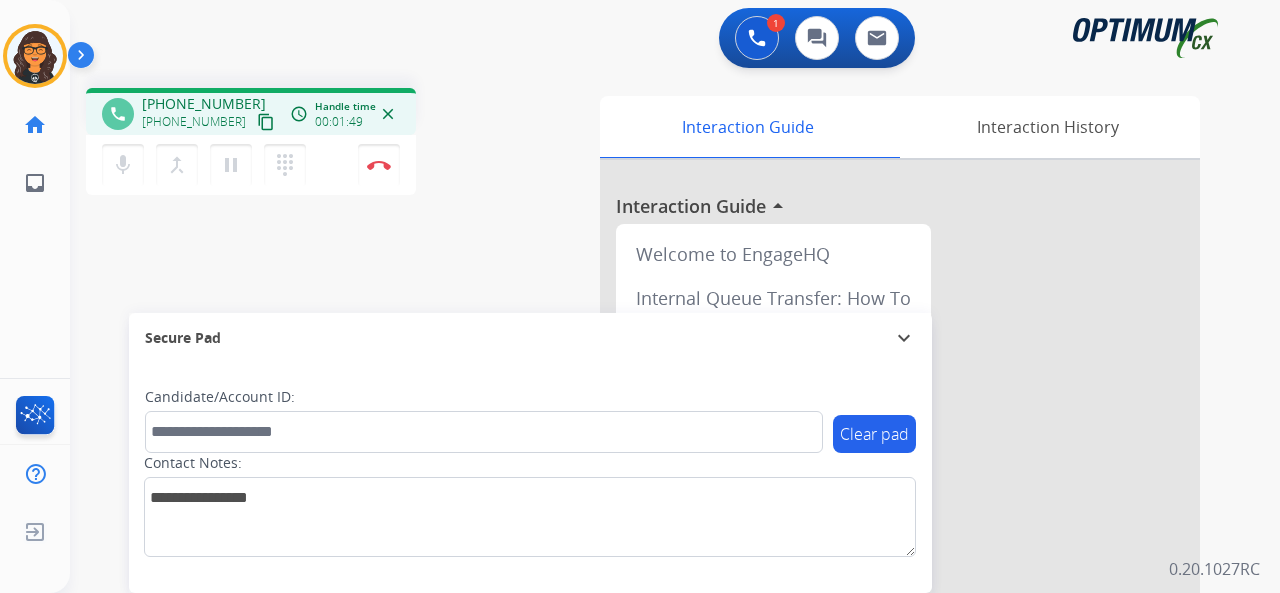 click on "content_copy" at bounding box center [266, 122] 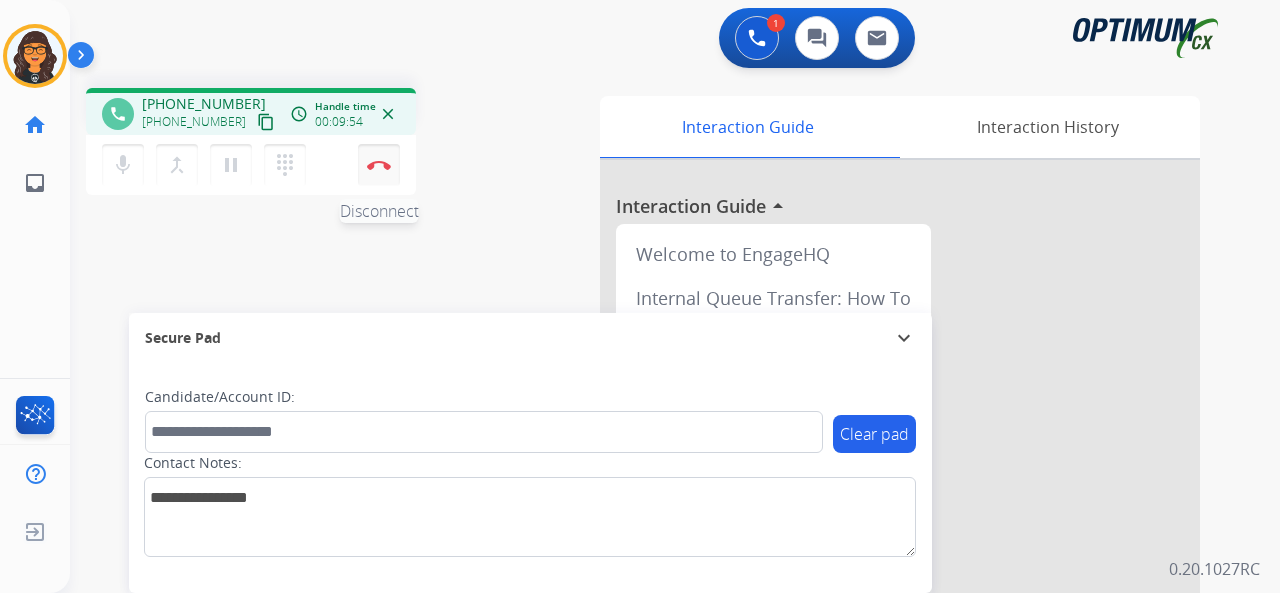 click at bounding box center (379, 165) 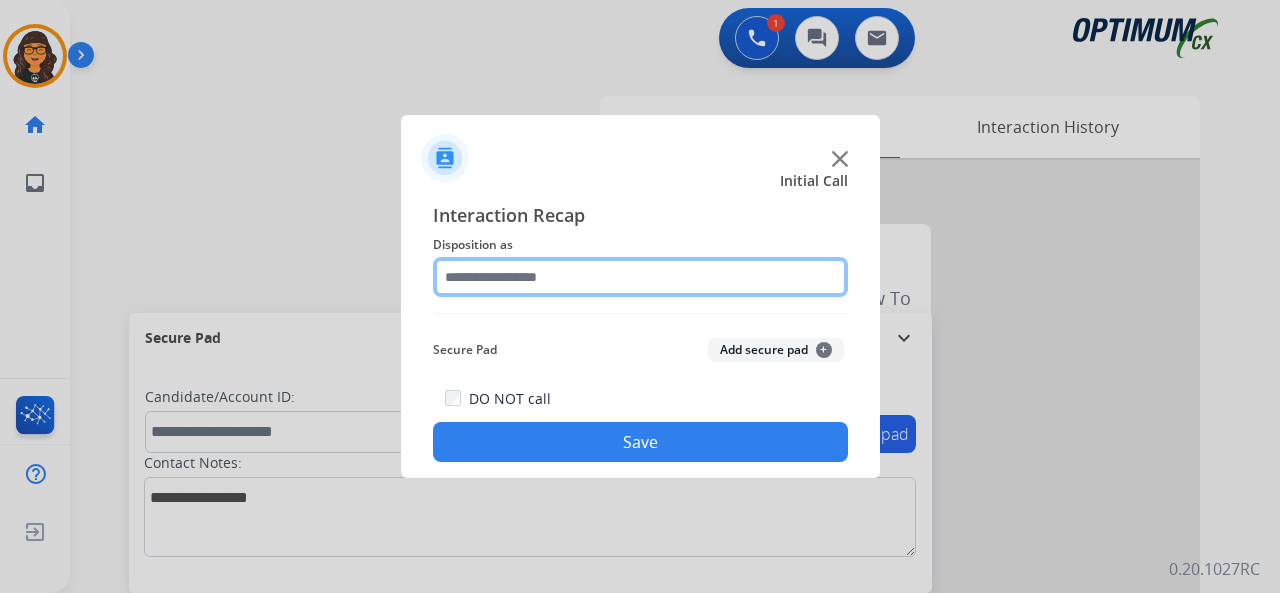 click 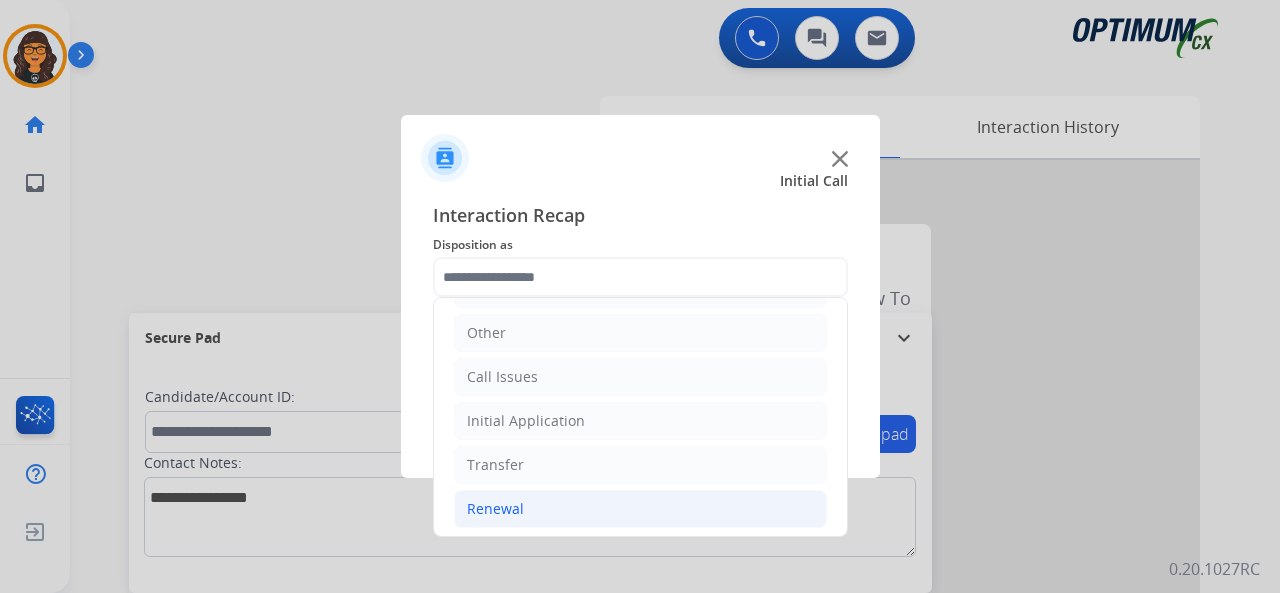 click on "Renewal" 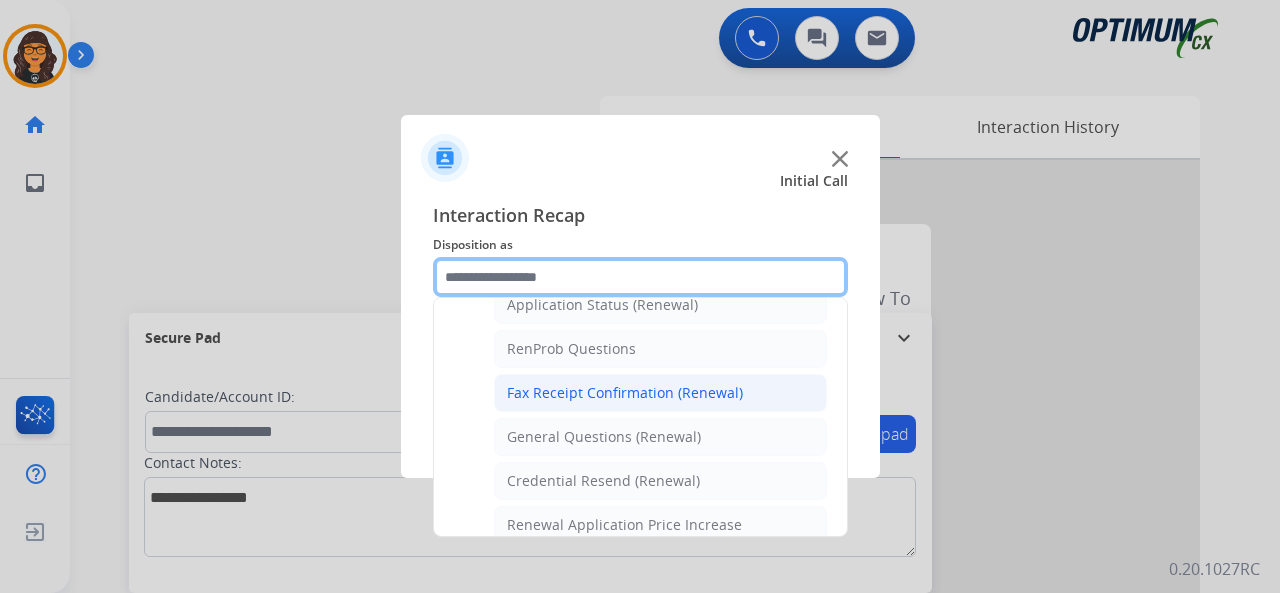 scroll, scrollTop: 530, scrollLeft: 0, axis: vertical 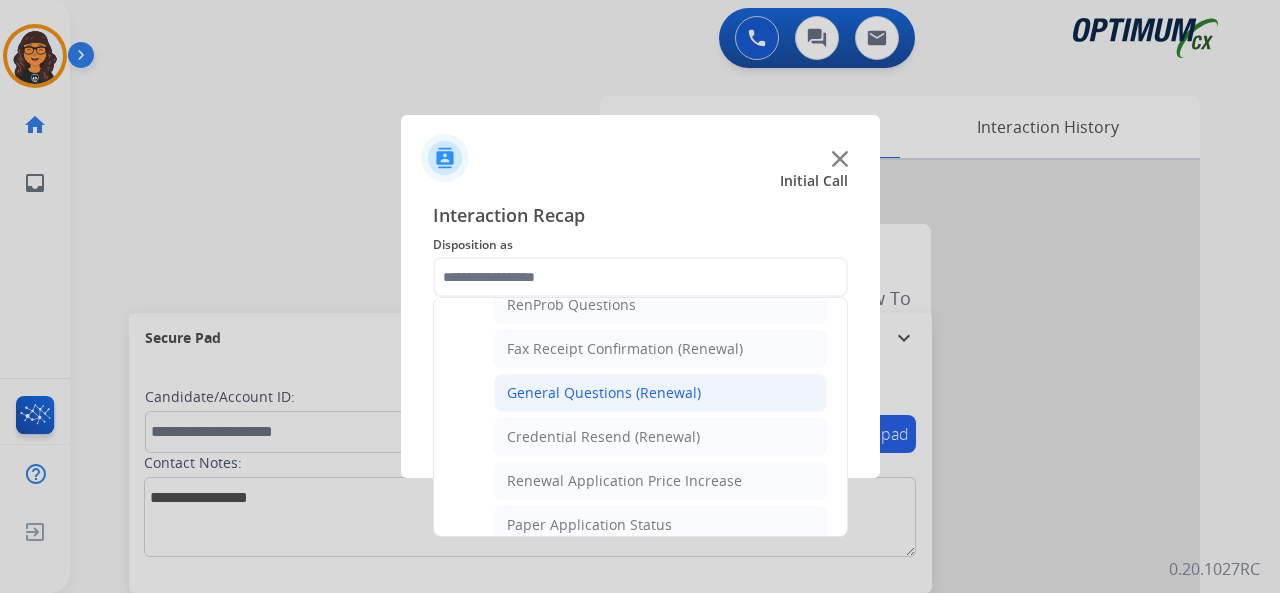 click on "General Questions (Renewal)" 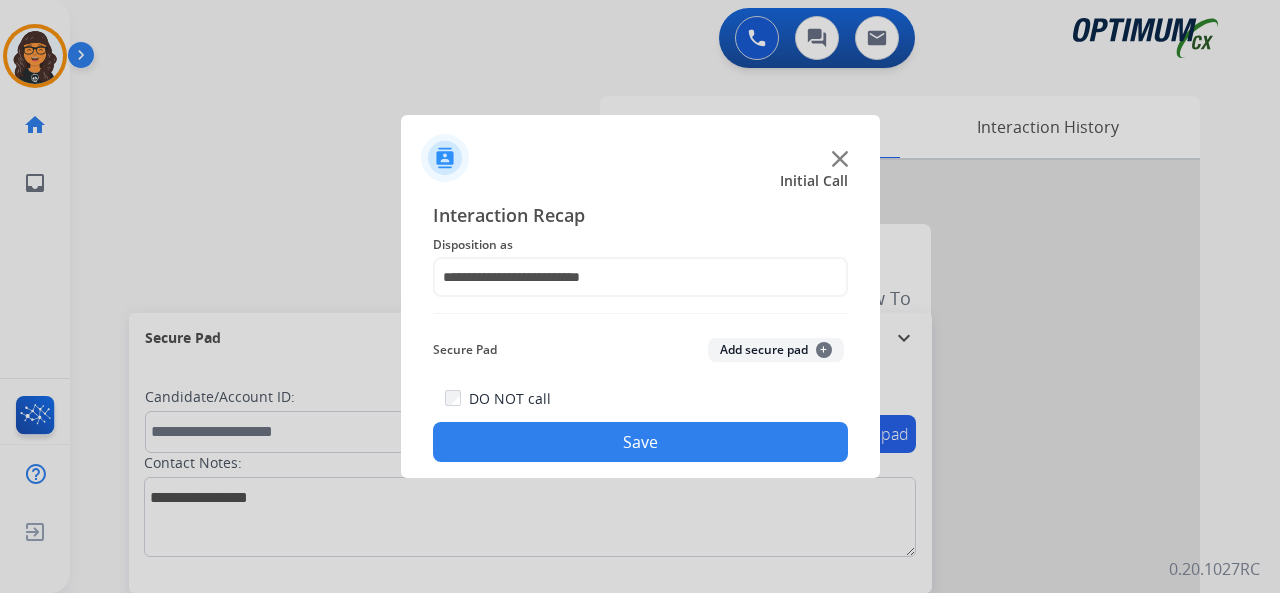 click on "Save" 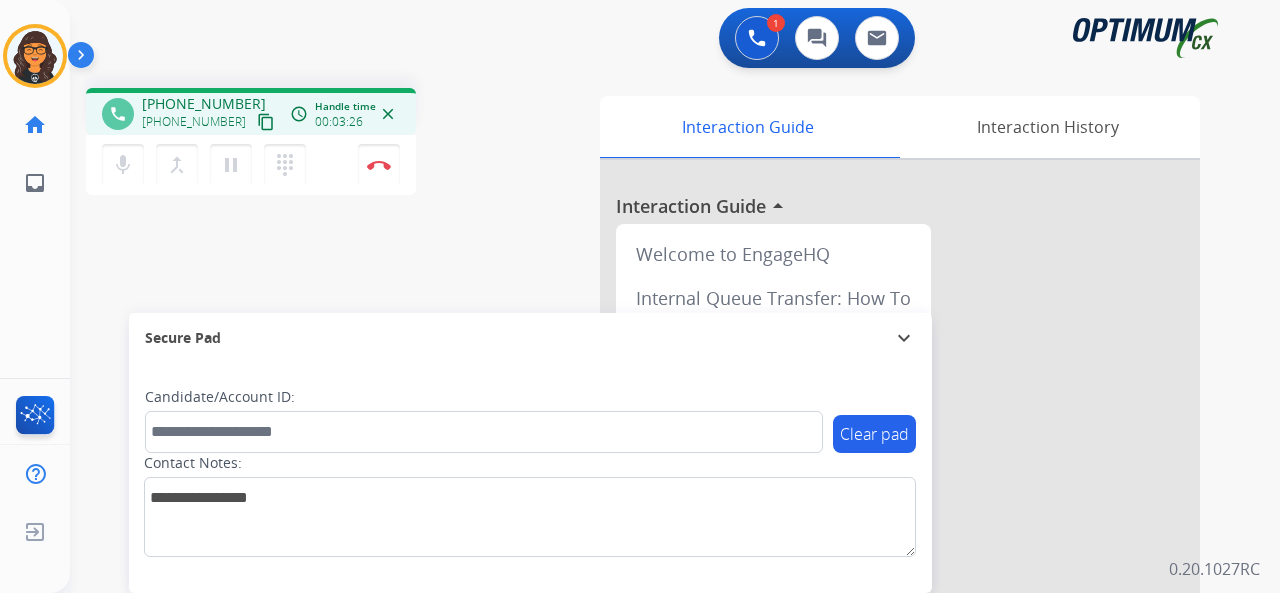 click on "content_copy" at bounding box center (266, 122) 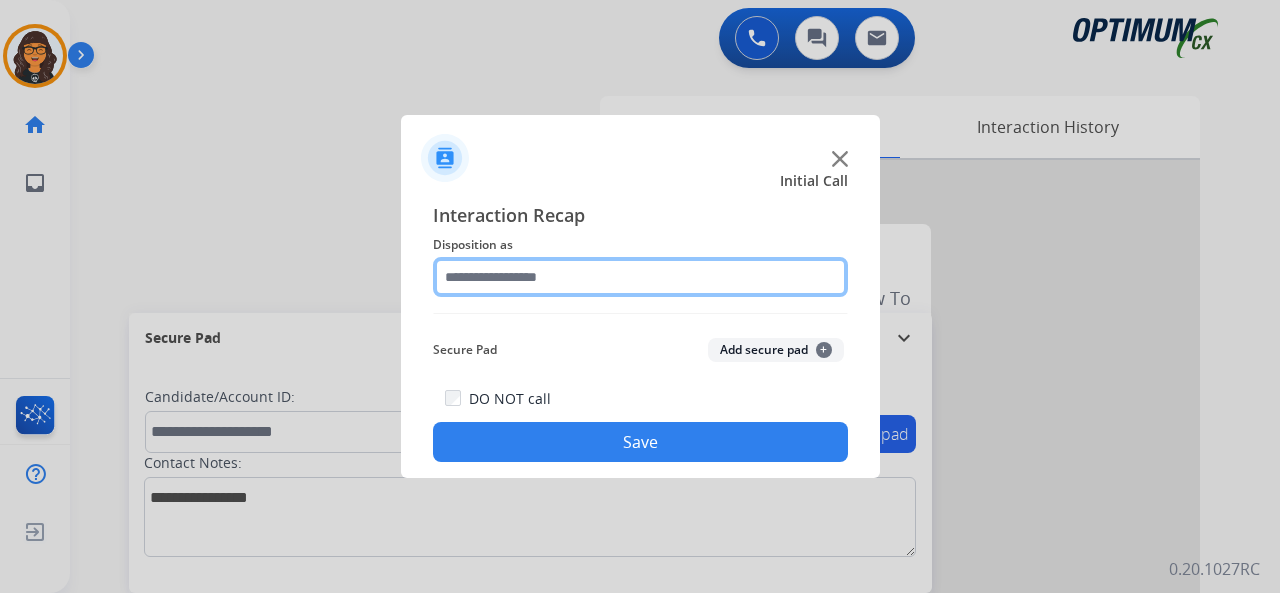 click 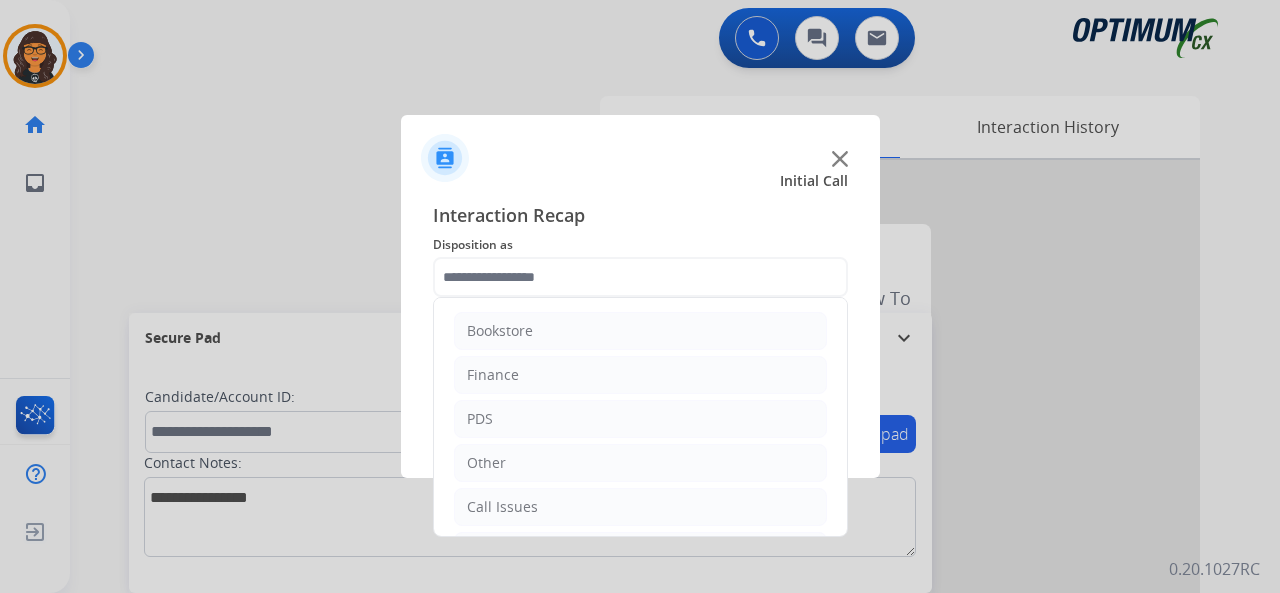 click at bounding box center (640, 296) 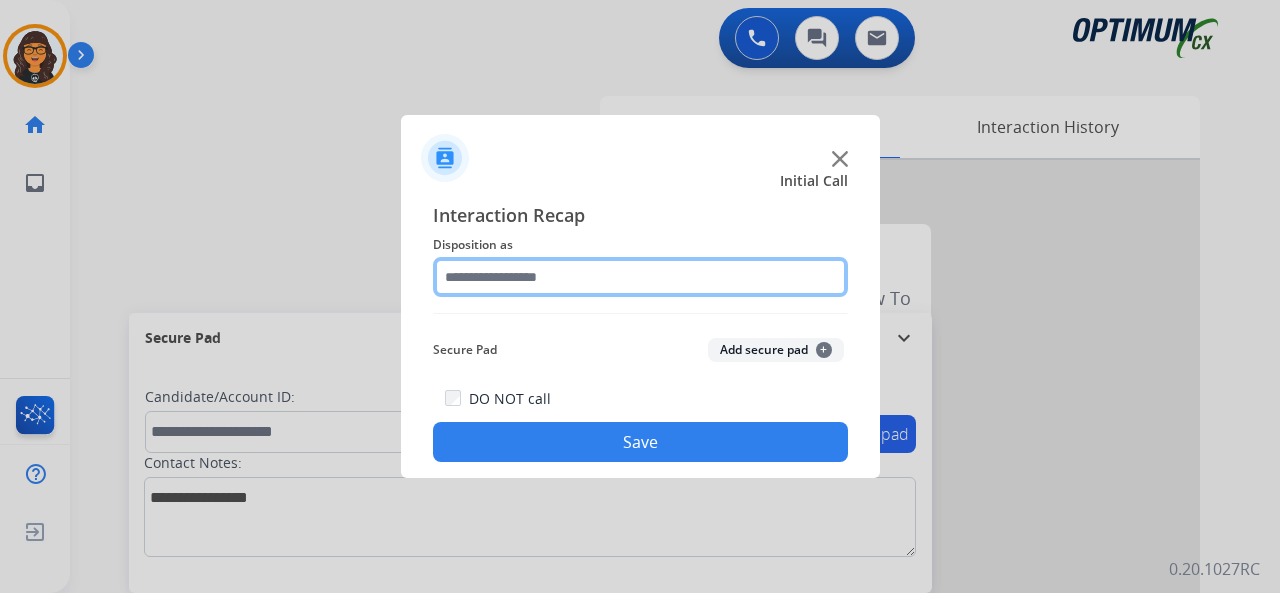 click 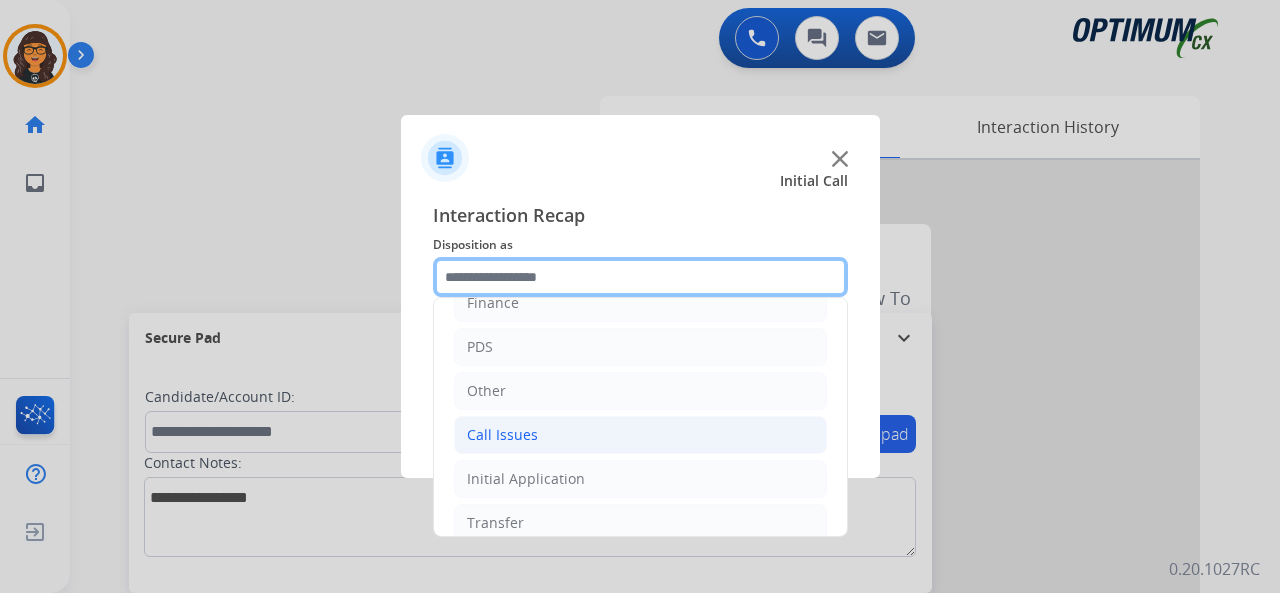 scroll, scrollTop: 100, scrollLeft: 0, axis: vertical 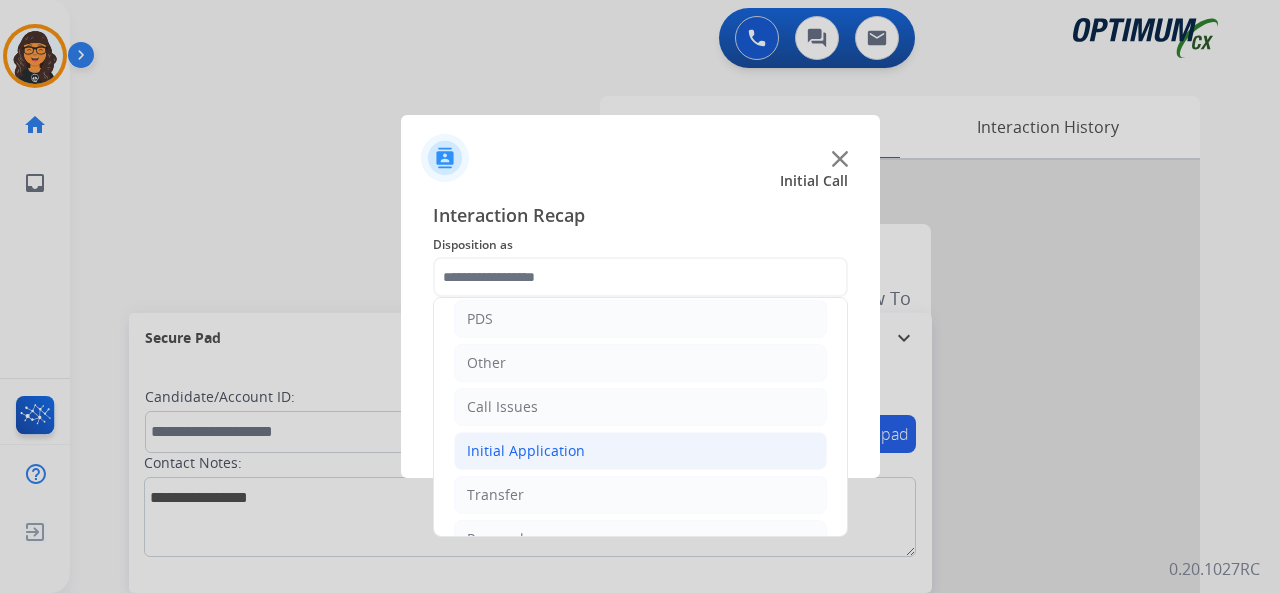 click on "Initial Application" 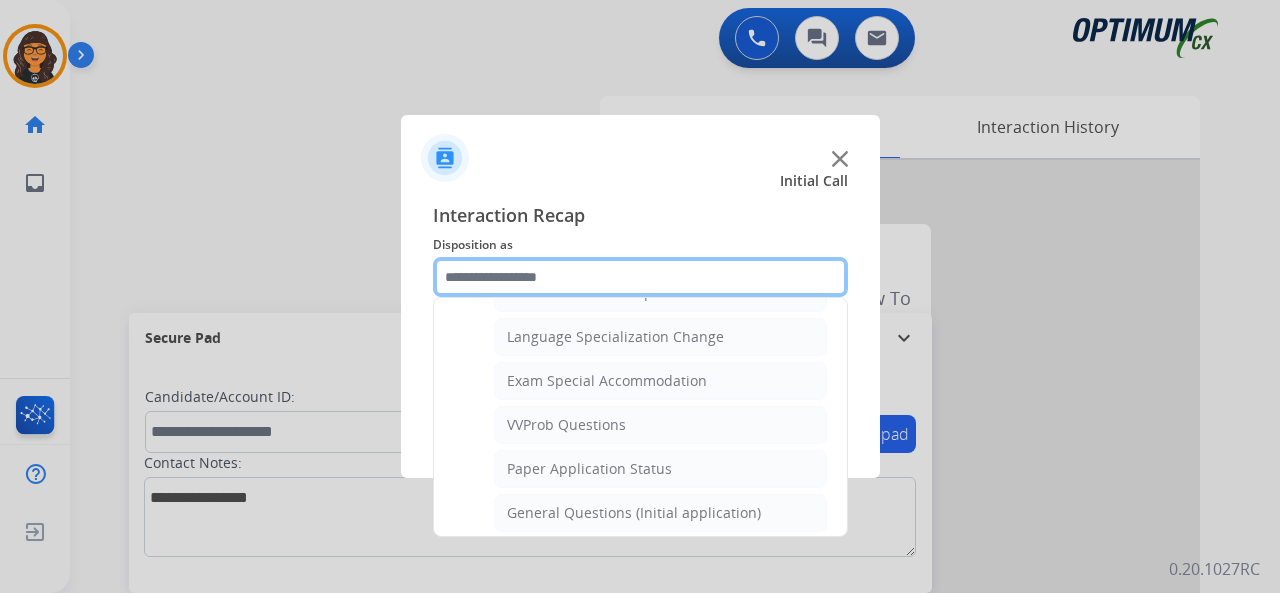scroll, scrollTop: 1000, scrollLeft: 0, axis: vertical 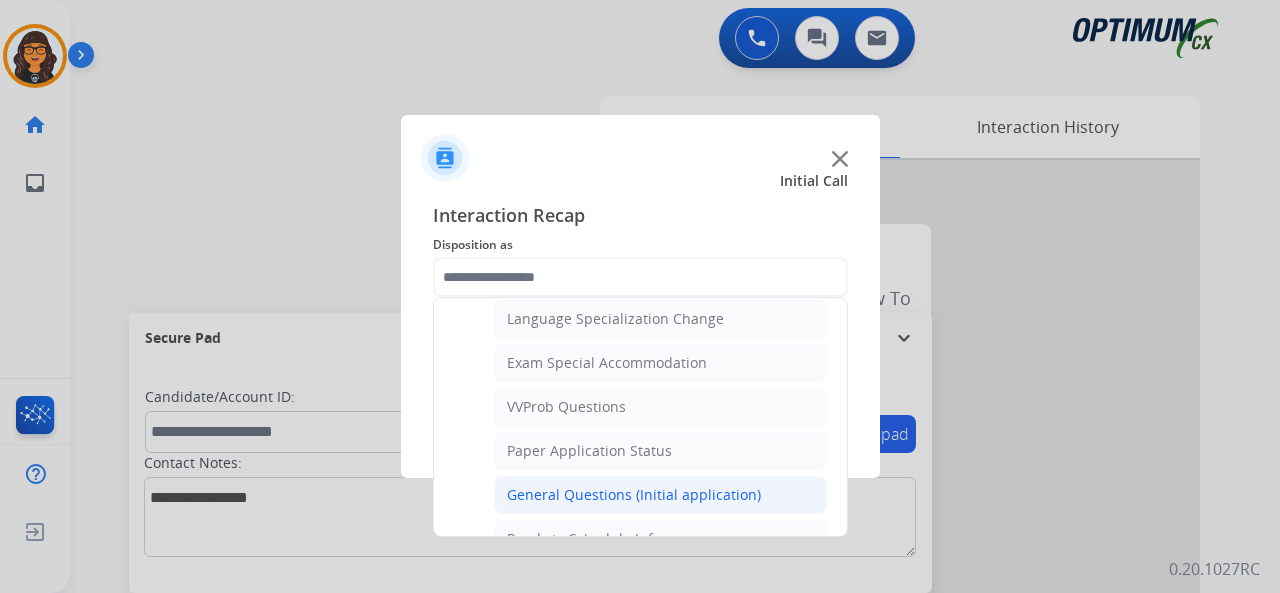 click on "General Questions (Initial application)" 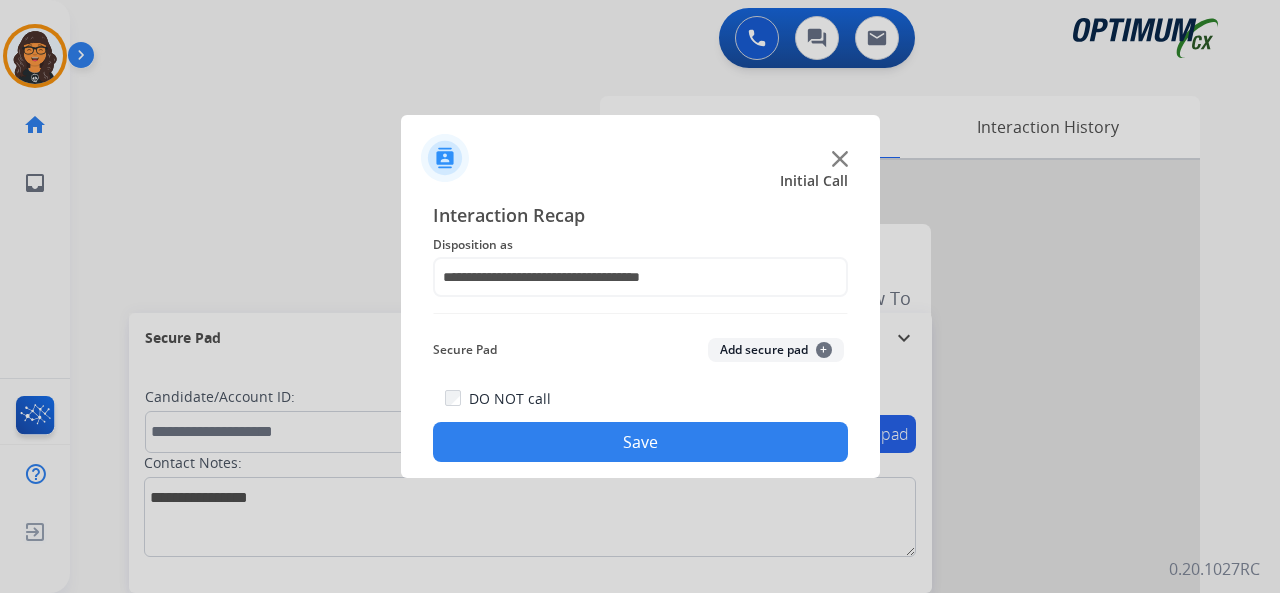 click on "Save" 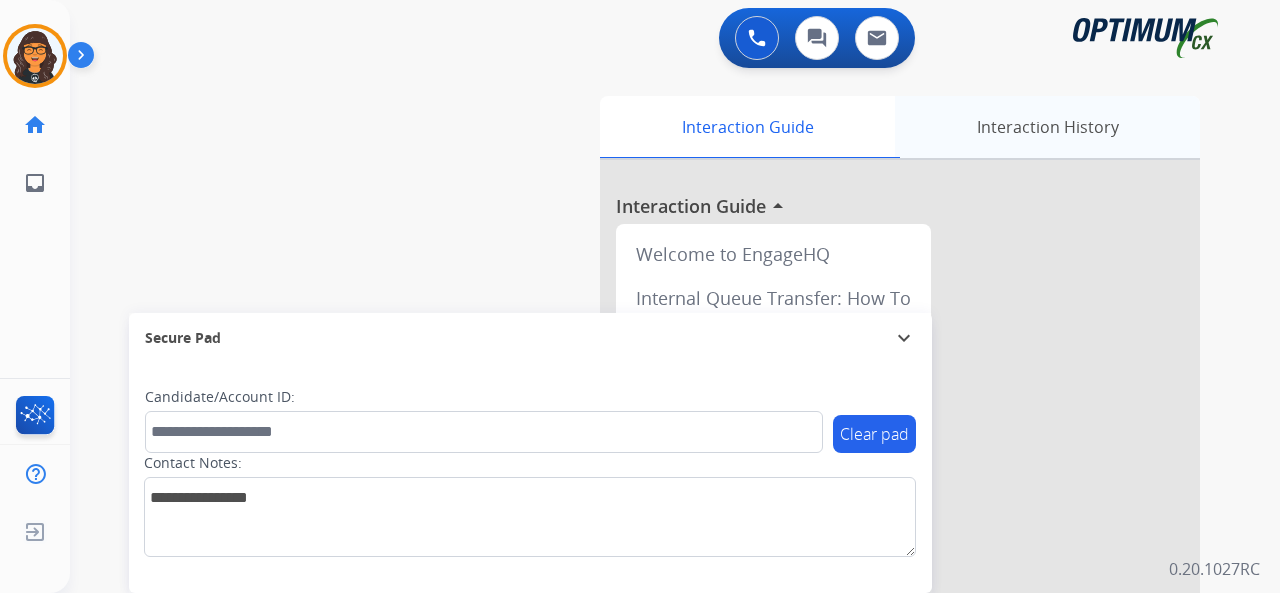 click on "Interaction History" at bounding box center [1047, 127] 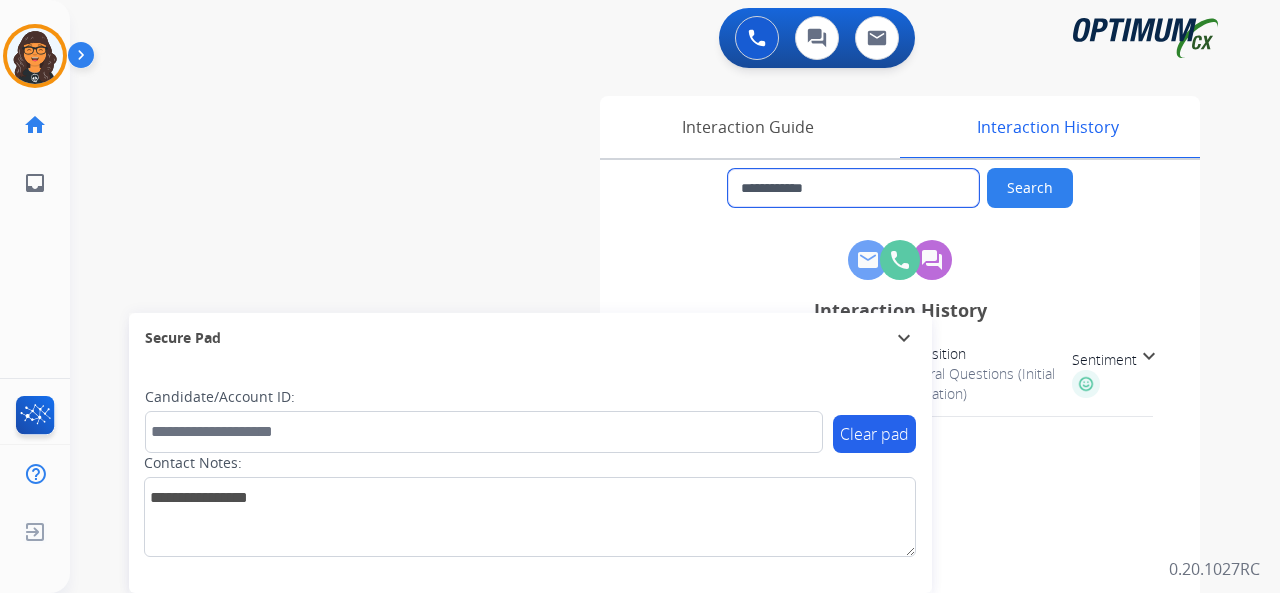 drag, startPoint x: 836, startPoint y: 189, endPoint x: 754, endPoint y: 194, distance: 82.1523 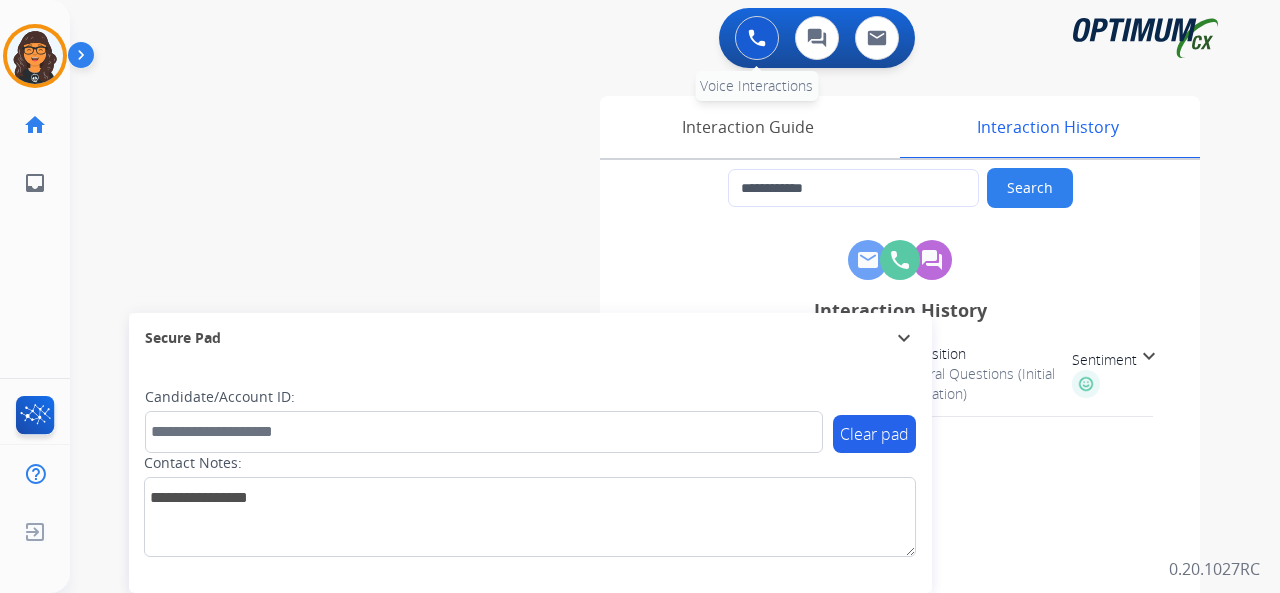 click at bounding box center (757, 38) 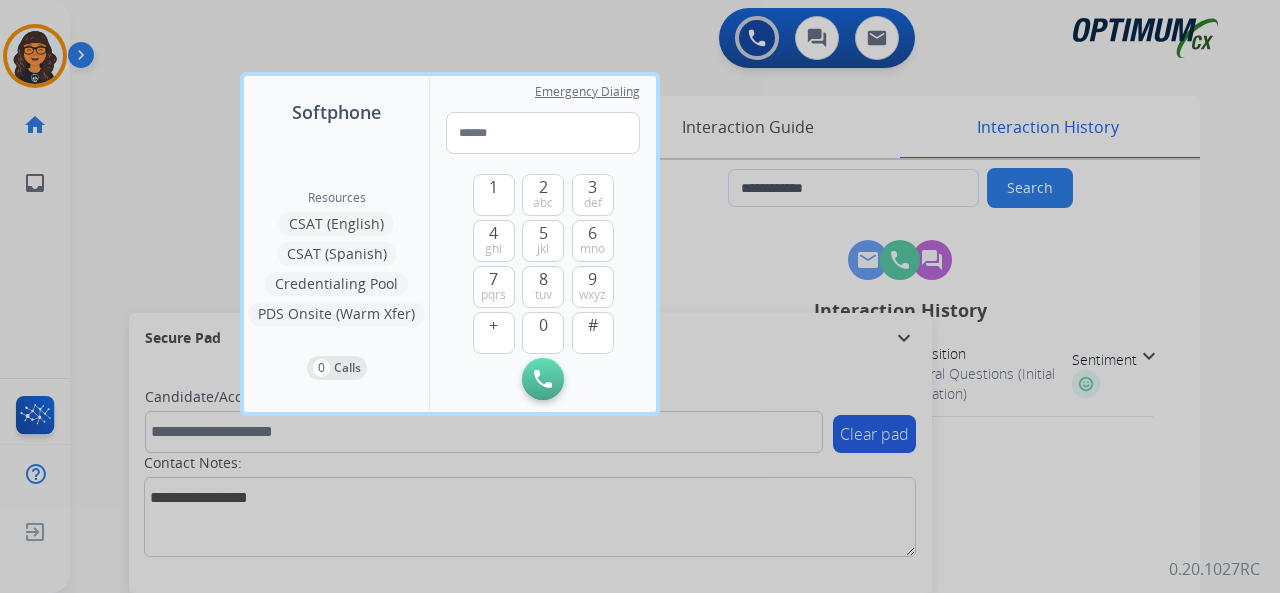 click at bounding box center (640, 296) 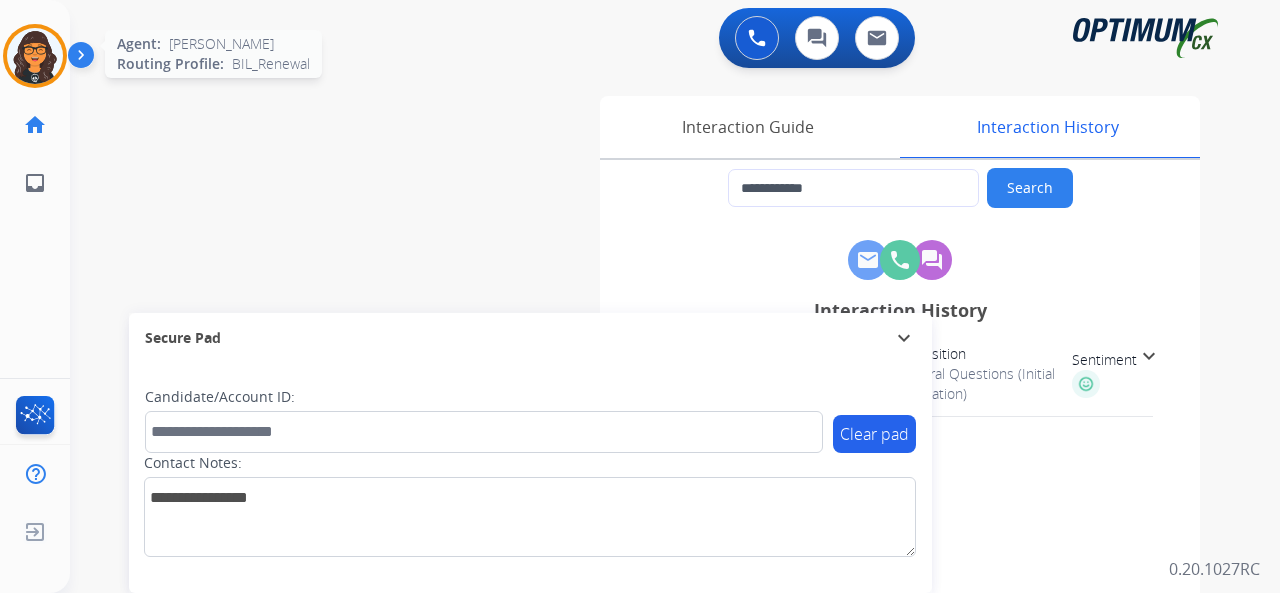 click at bounding box center (35, 56) 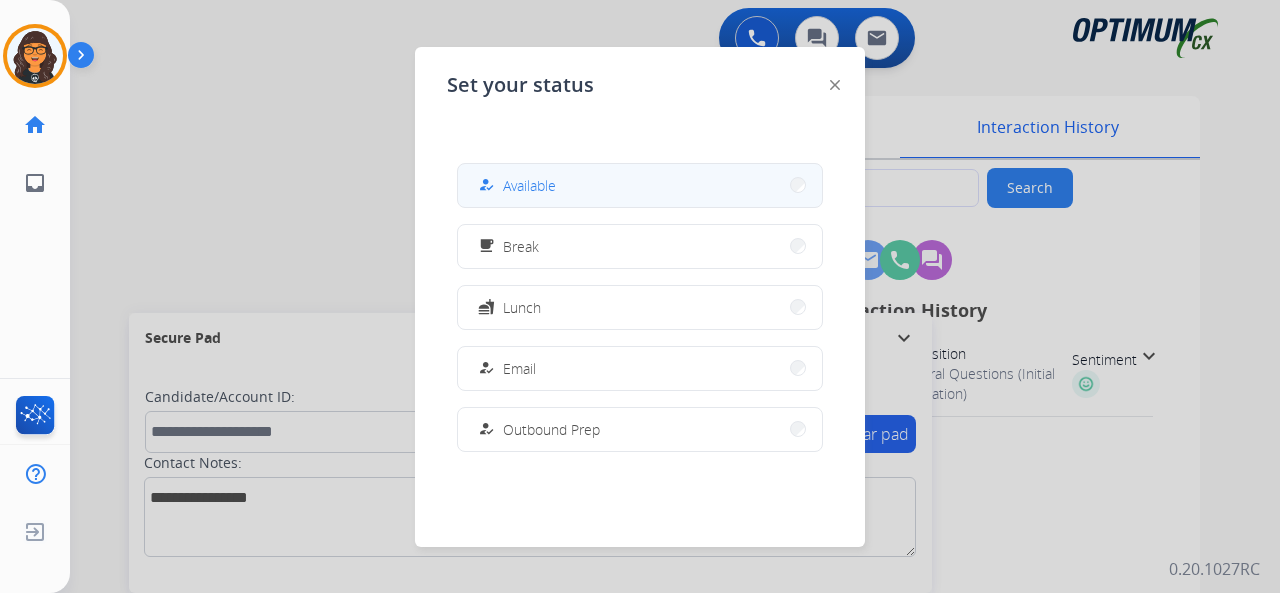 click on "Available" at bounding box center [529, 185] 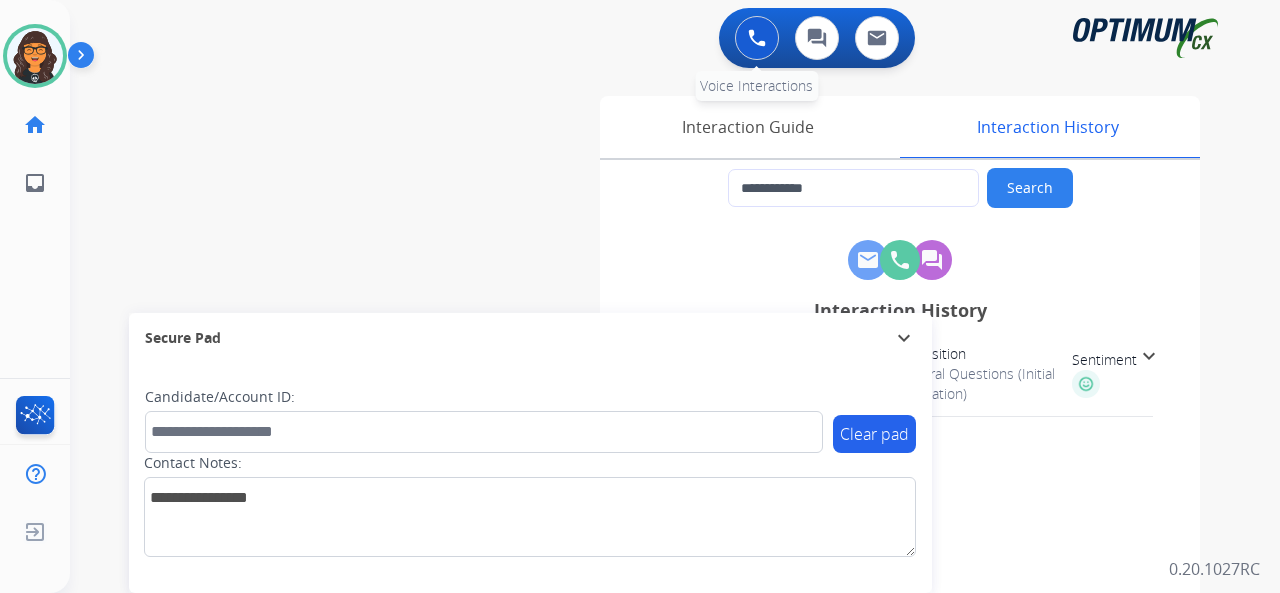 click at bounding box center (757, 38) 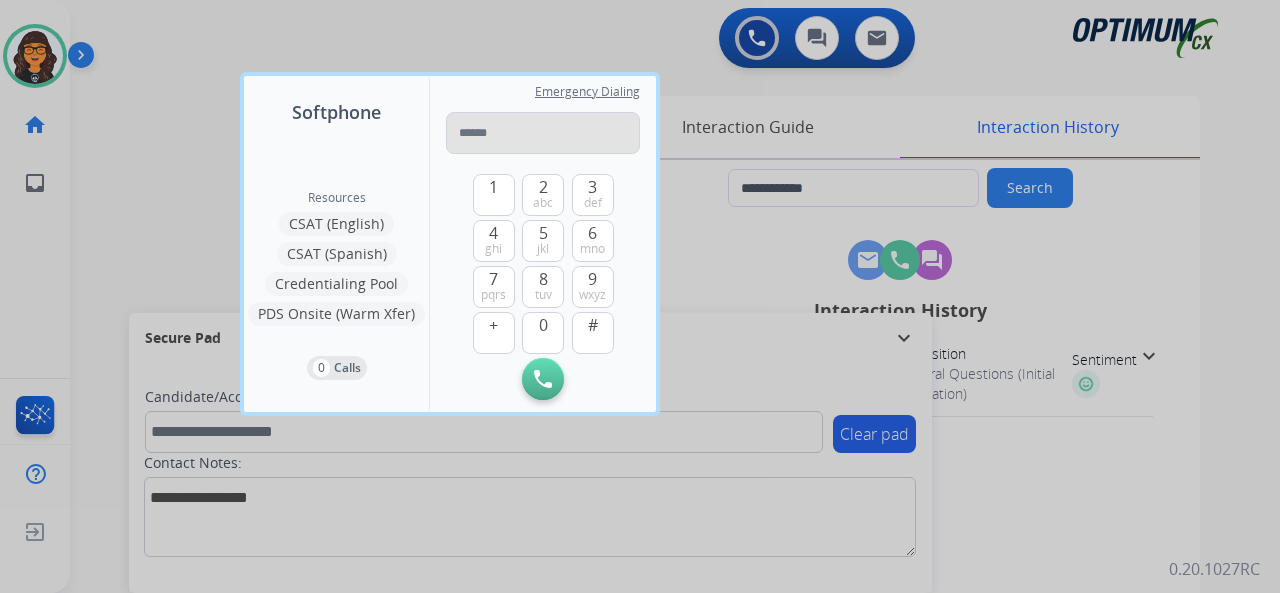 click at bounding box center (543, 133) 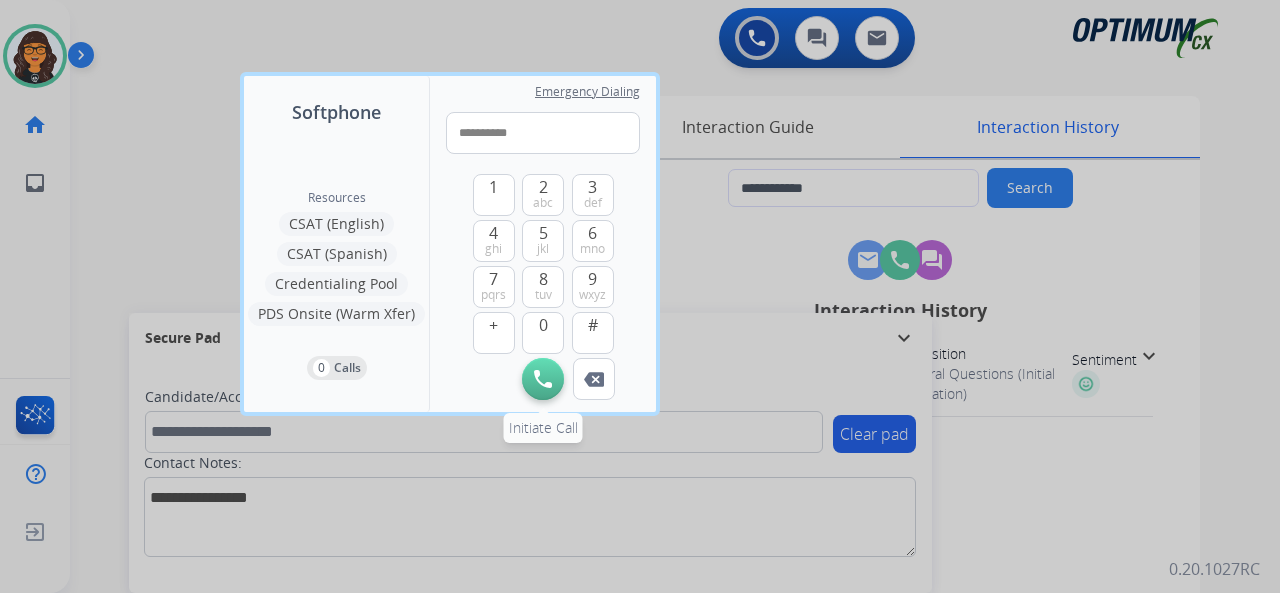 type on "**********" 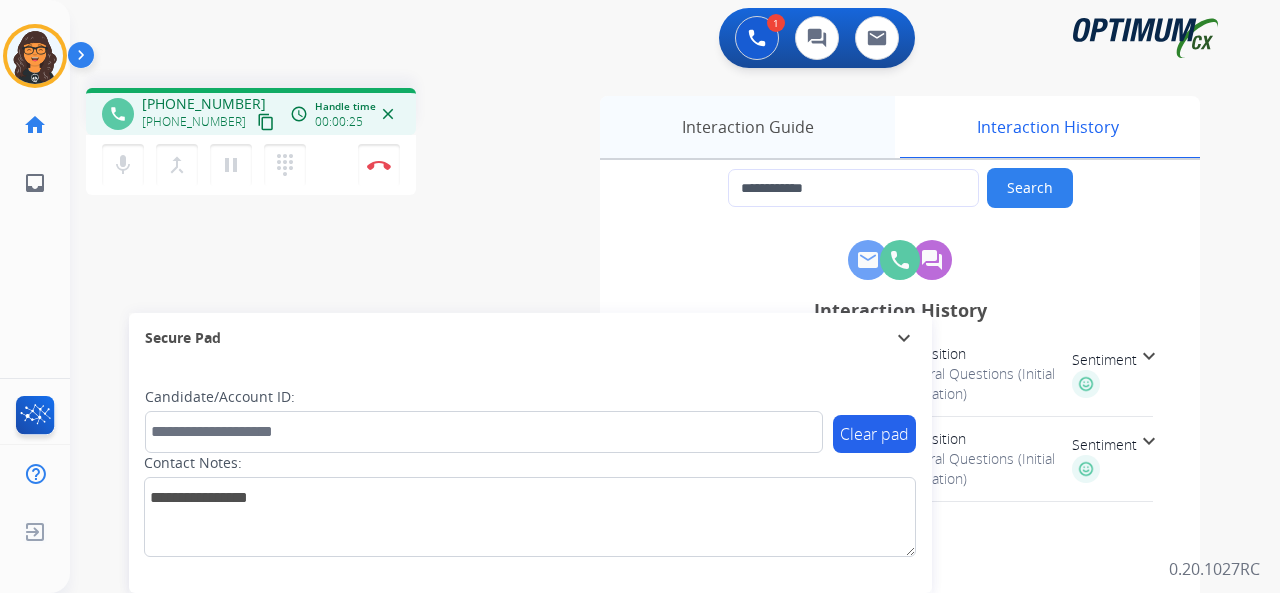 click on "Interaction Guide" at bounding box center (747, 127) 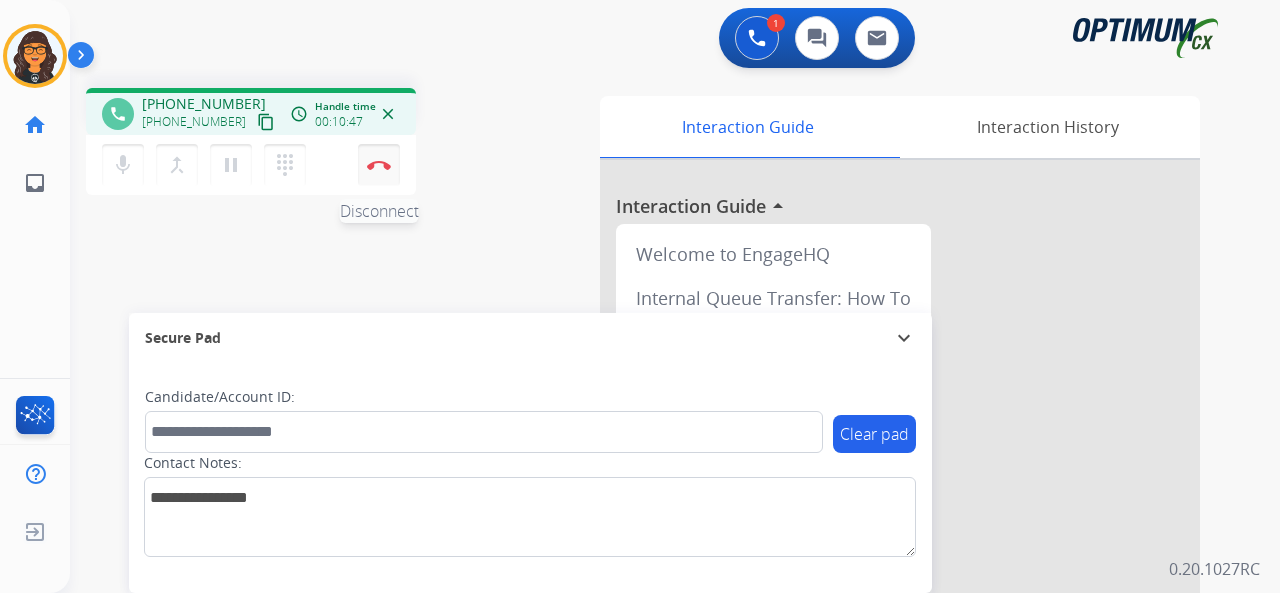 click at bounding box center (379, 165) 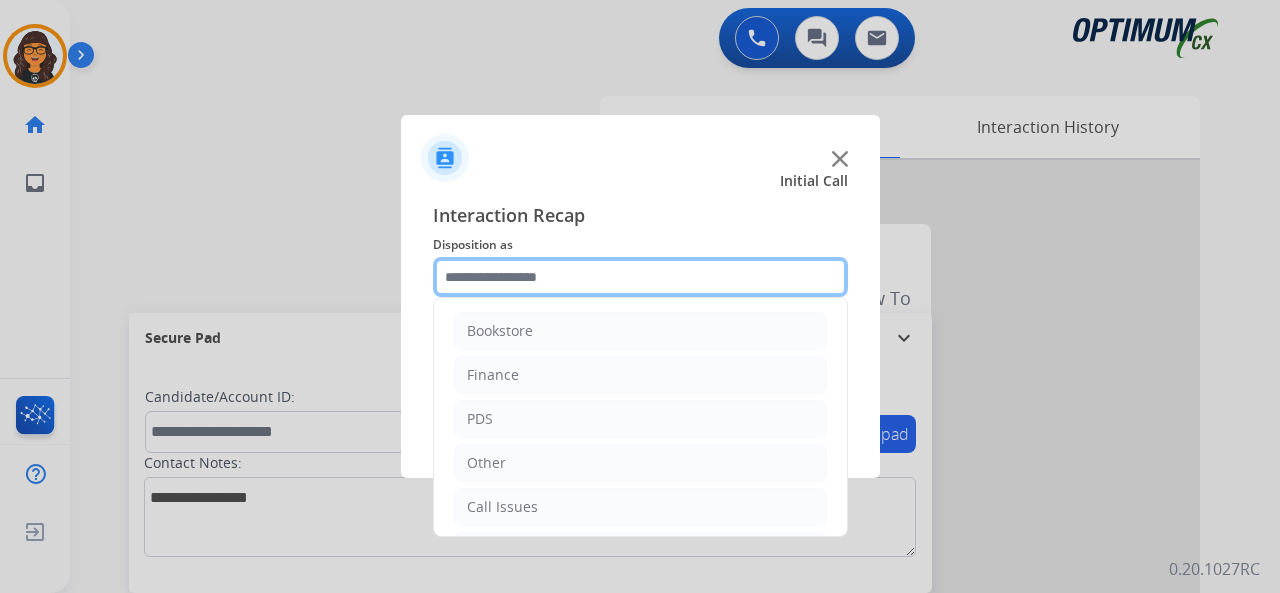 click 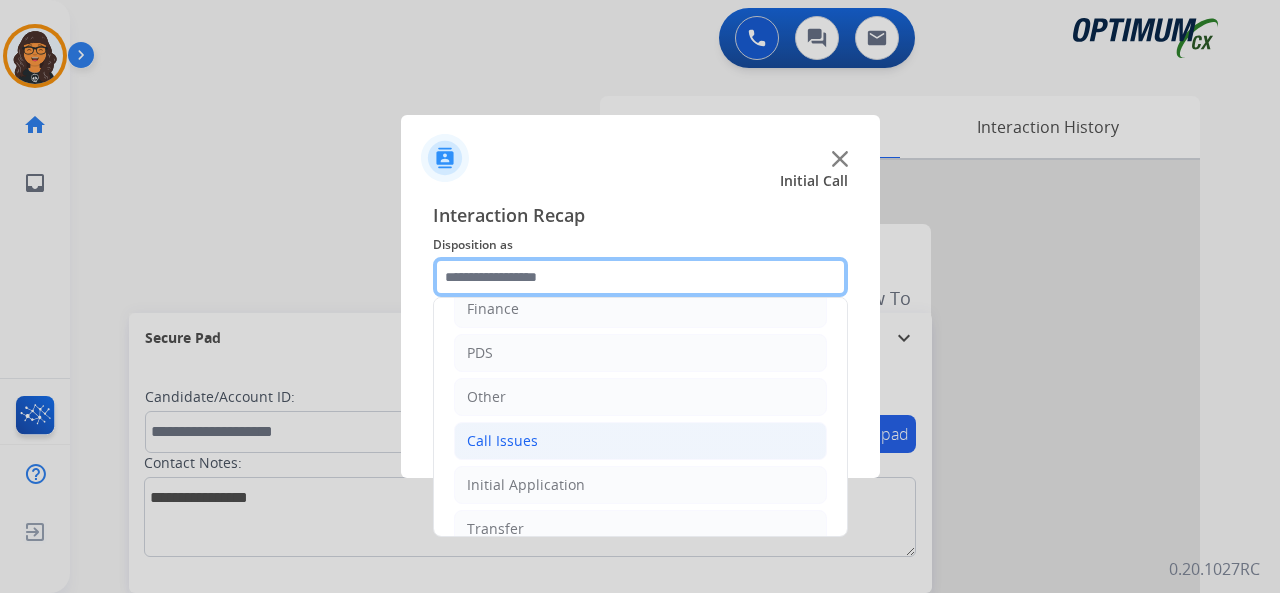 scroll, scrollTop: 130, scrollLeft: 0, axis: vertical 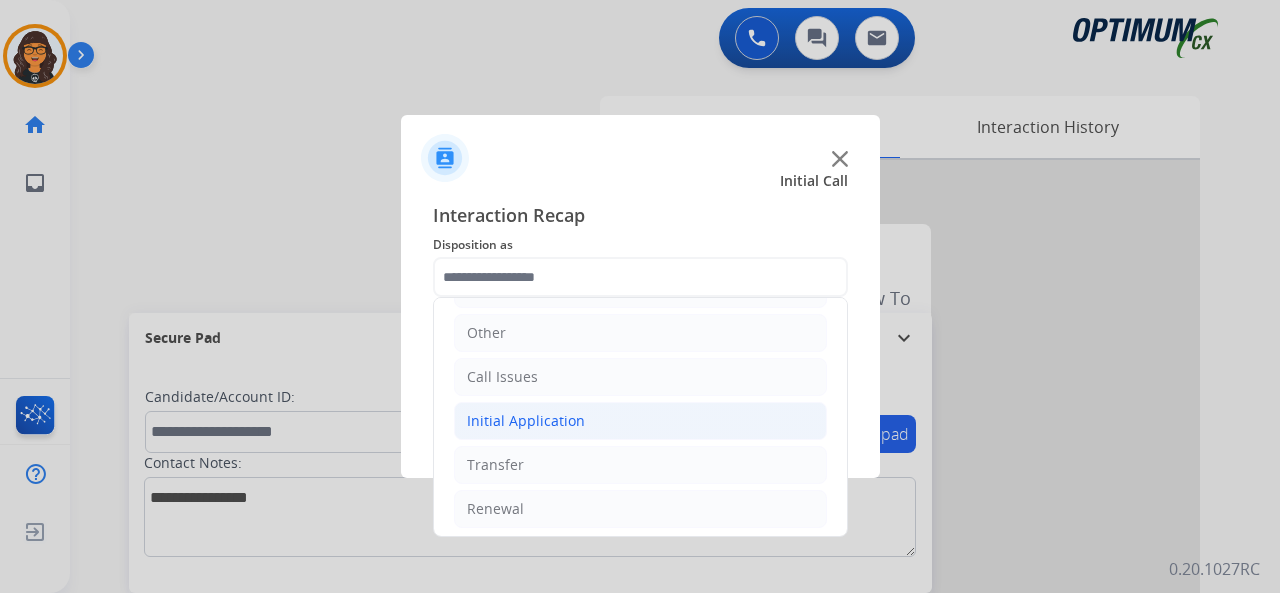 click on "Initial Application" 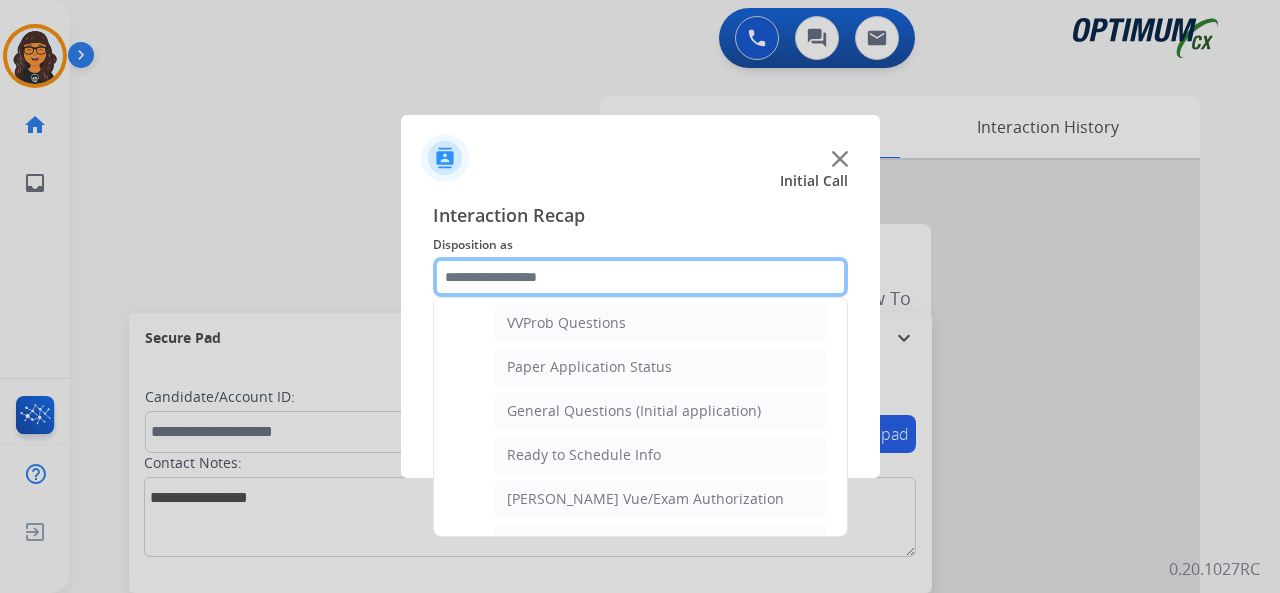 scroll, scrollTop: 1130, scrollLeft: 0, axis: vertical 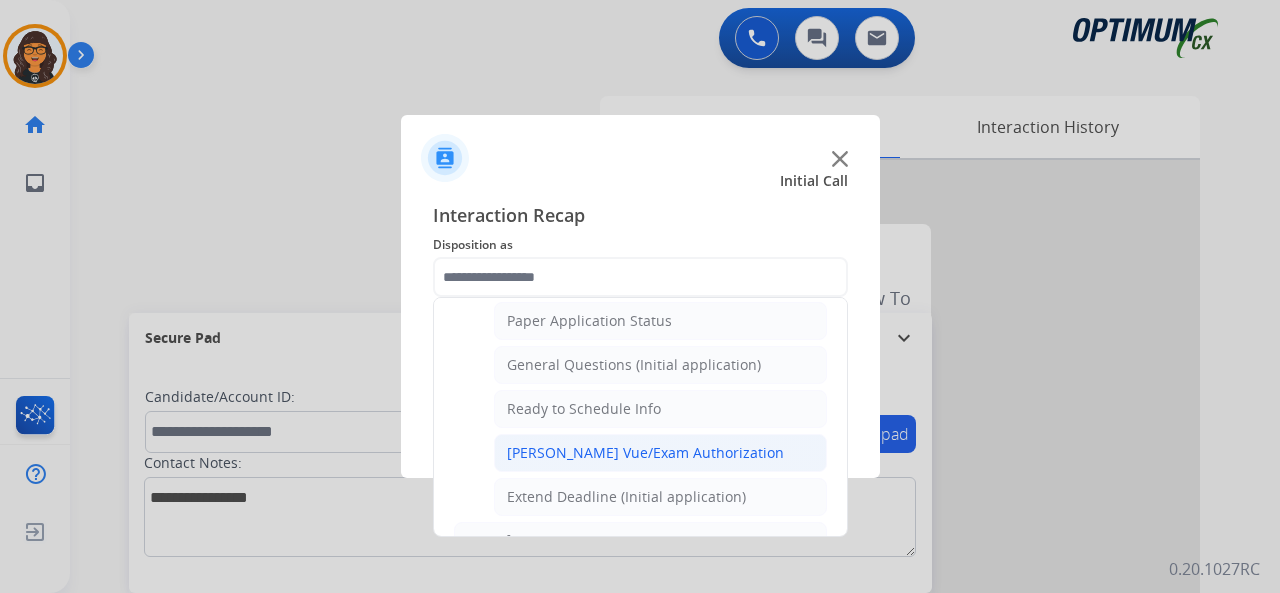 click on "Pearson Vue/Exam Authorization" 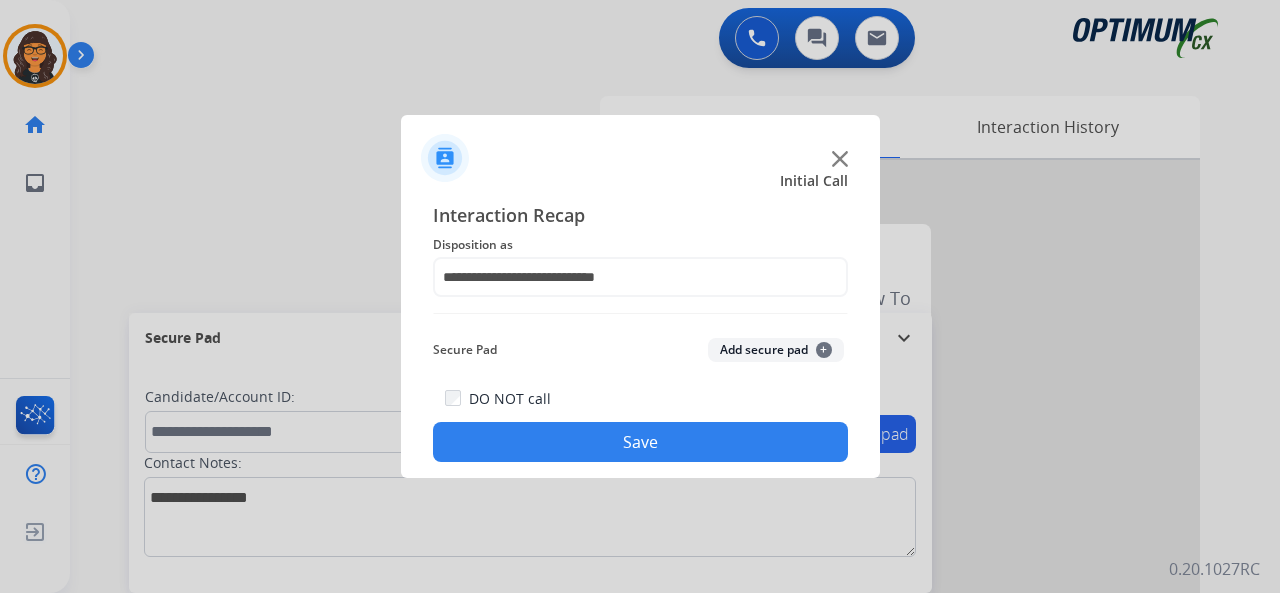 click on "Save" 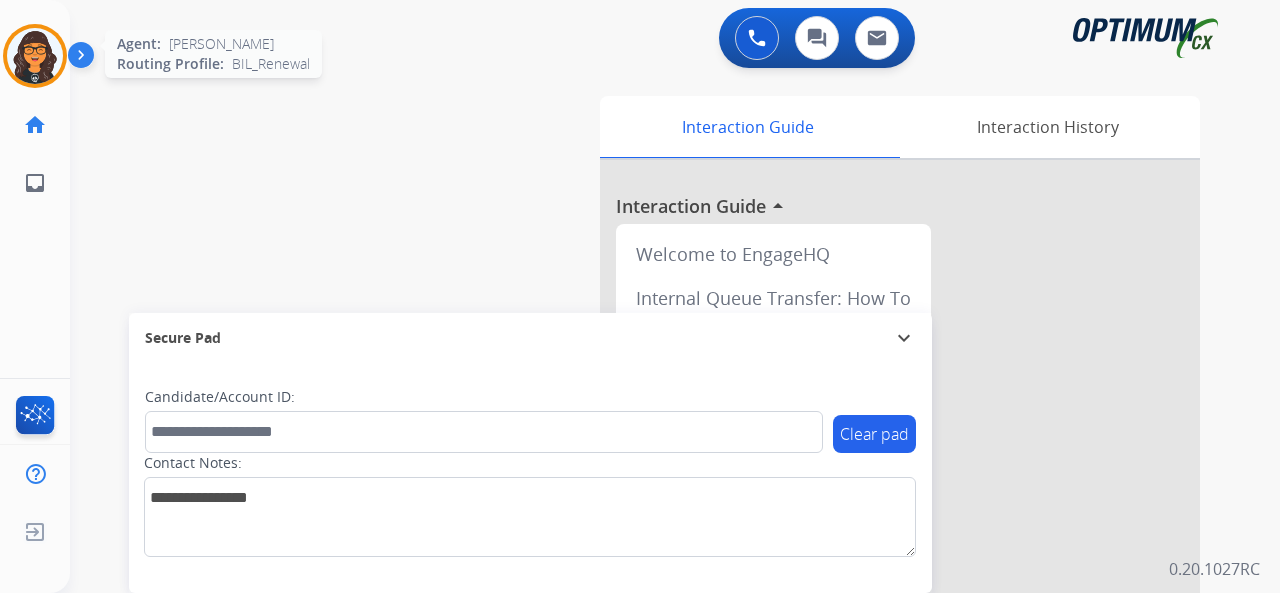 click at bounding box center (35, 56) 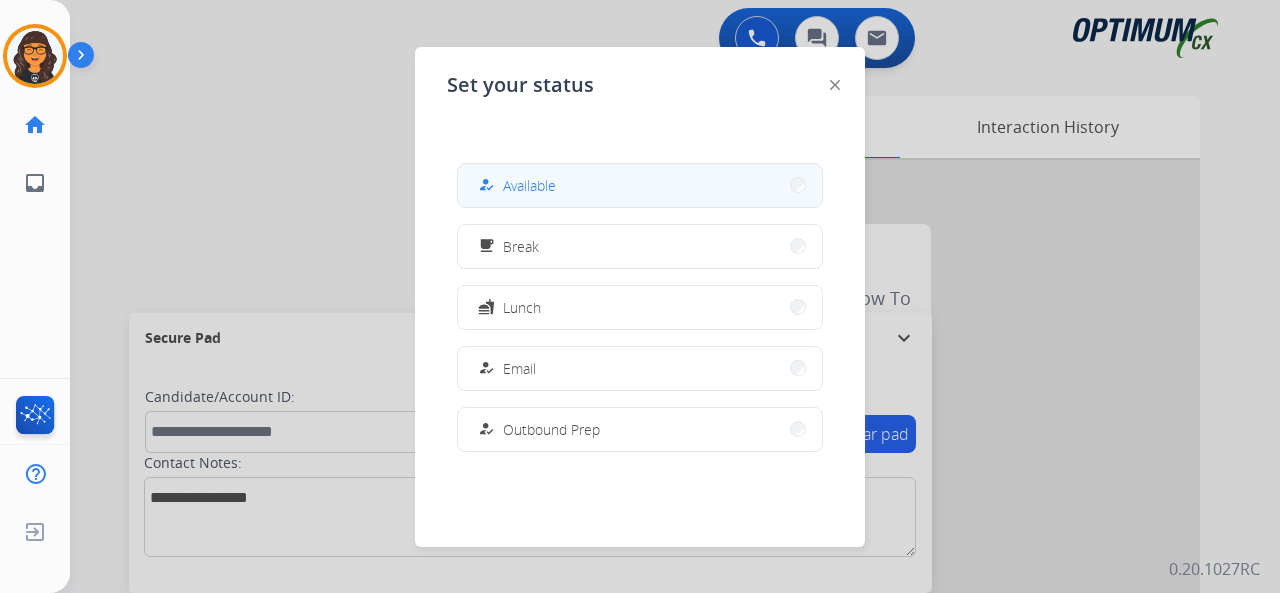 click on "Available" at bounding box center [529, 185] 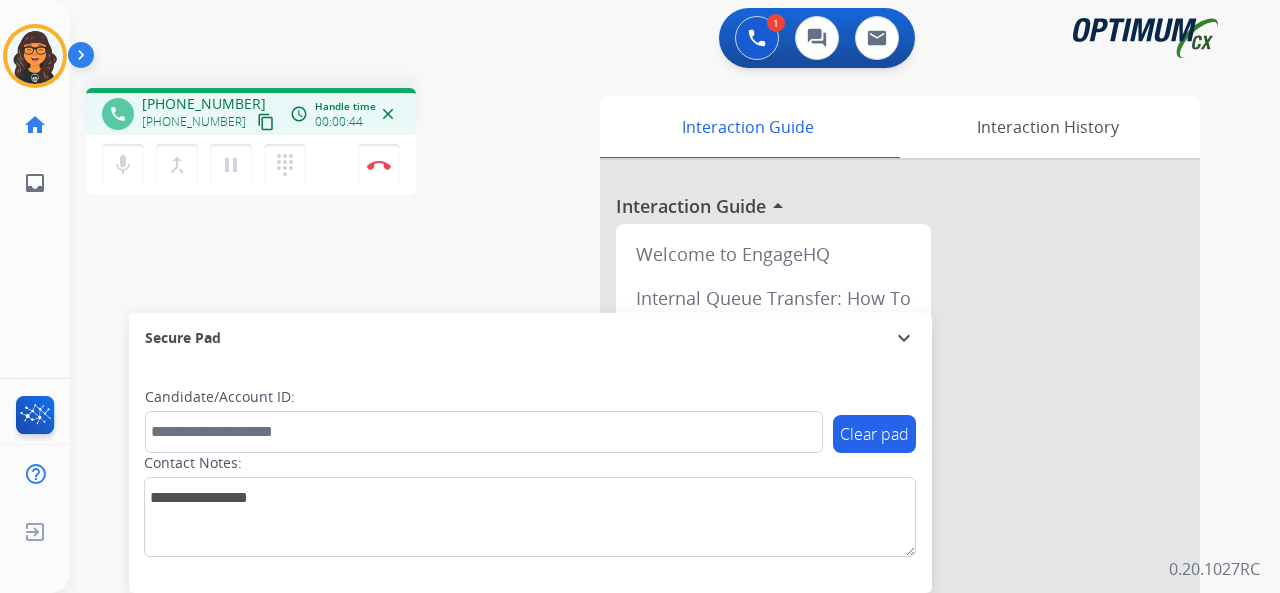 click on "content_copy" at bounding box center (266, 122) 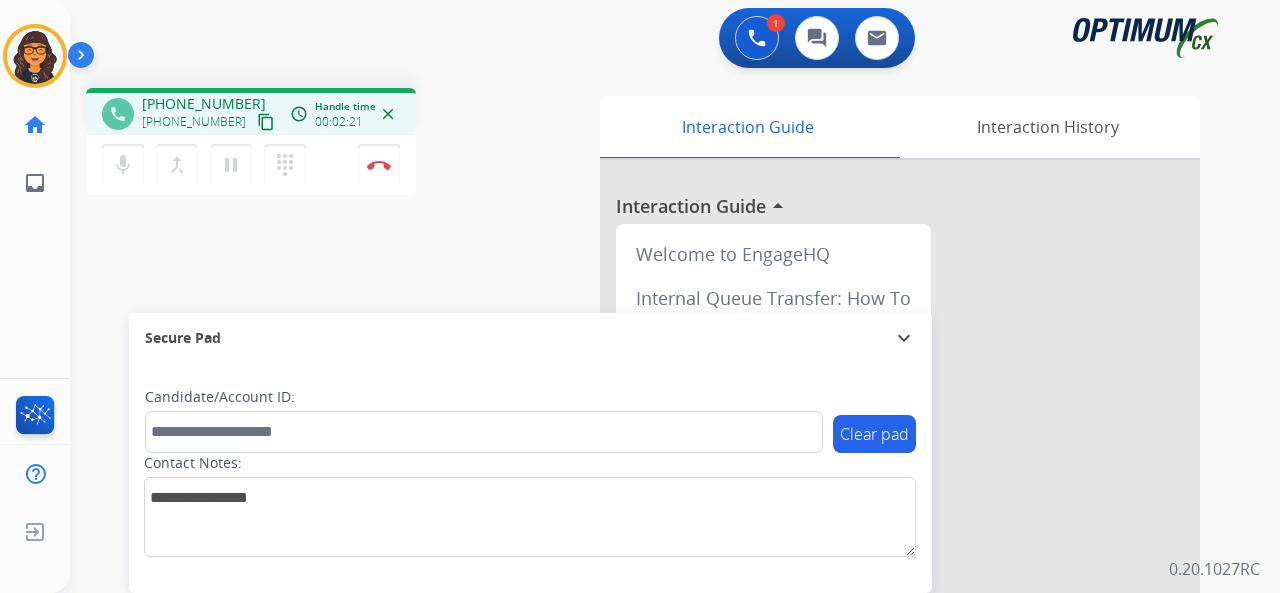 click on "content_copy" at bounding box center (266, 122) 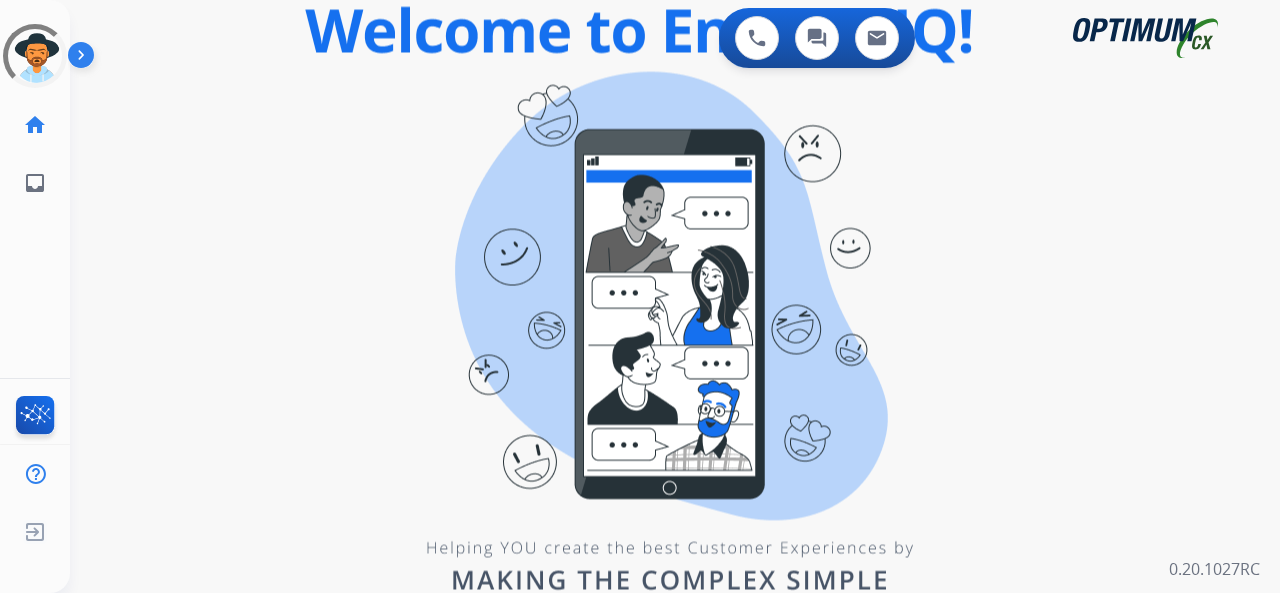 scroll, scrollTop: 0, scrollLeft: 0, axis: both 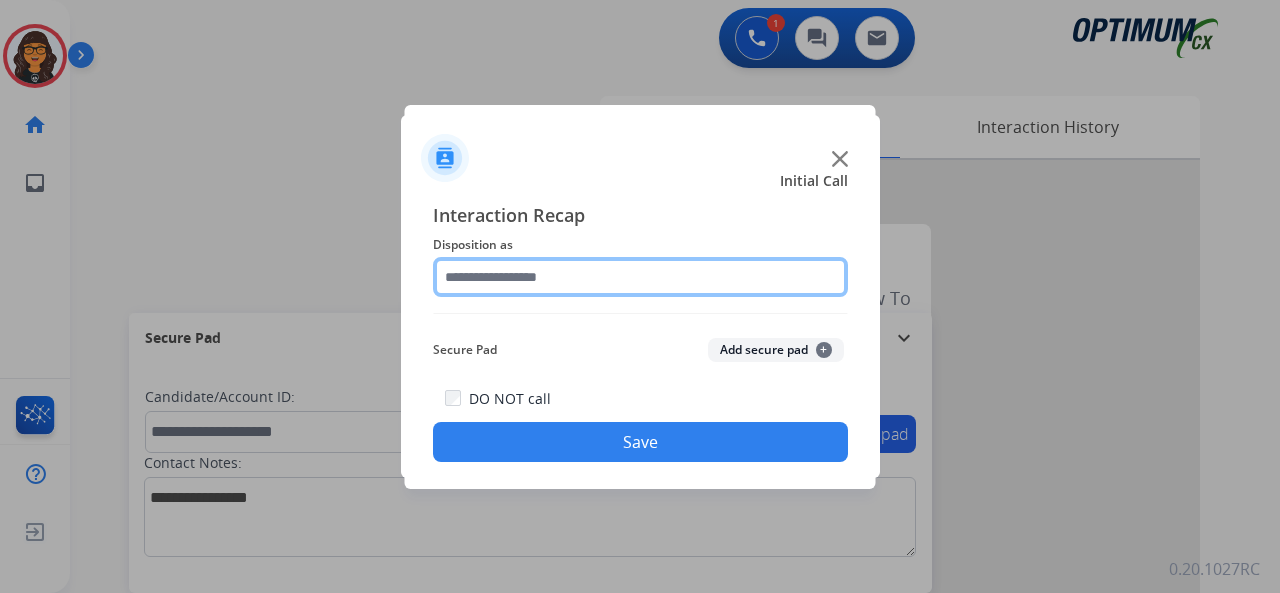 click 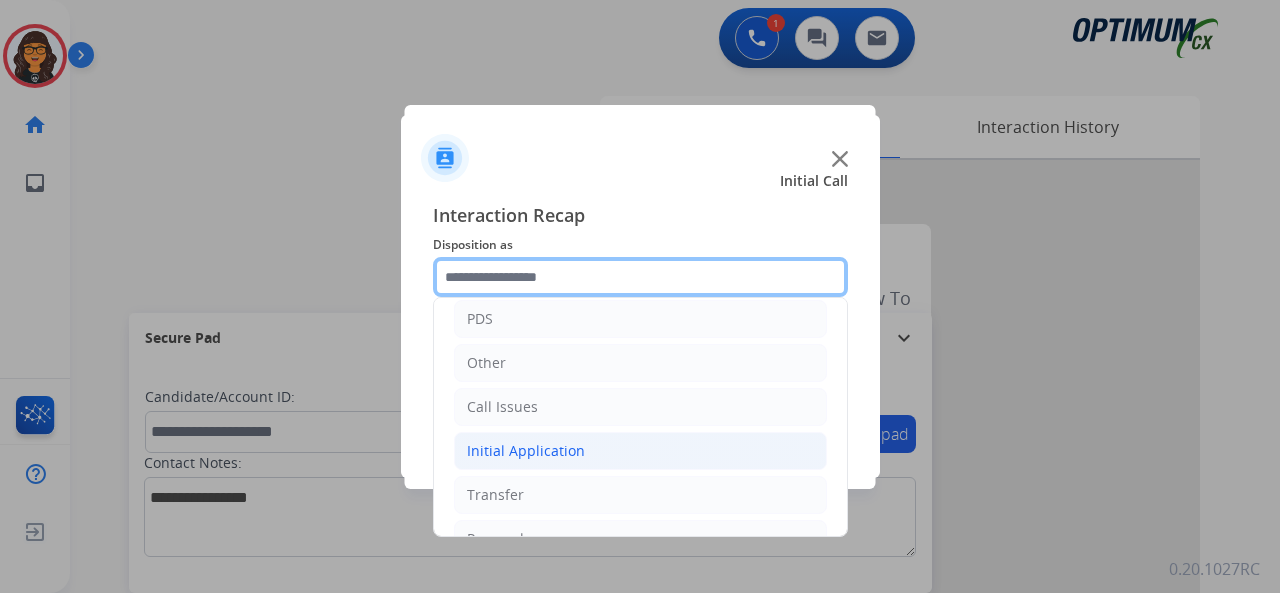 scroll, scrollTop: 130, scrollLeft: 0, axis: vertical 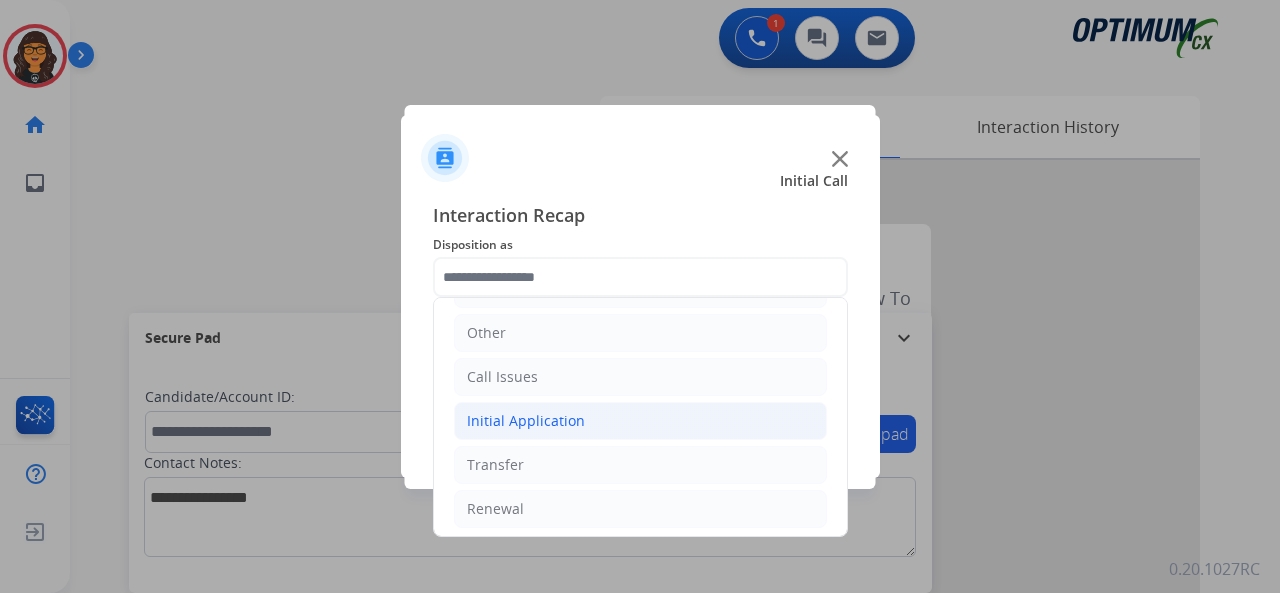click on "Initial Application" 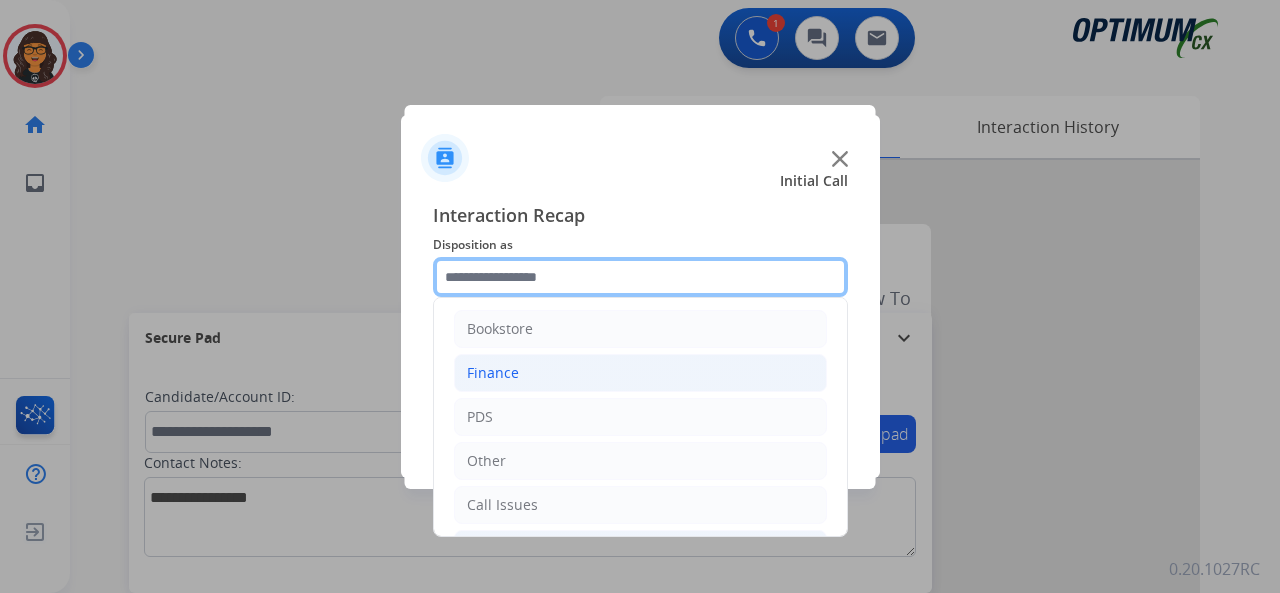 scroll, scrollTop: 0, scrollLeft: 0, axis: both 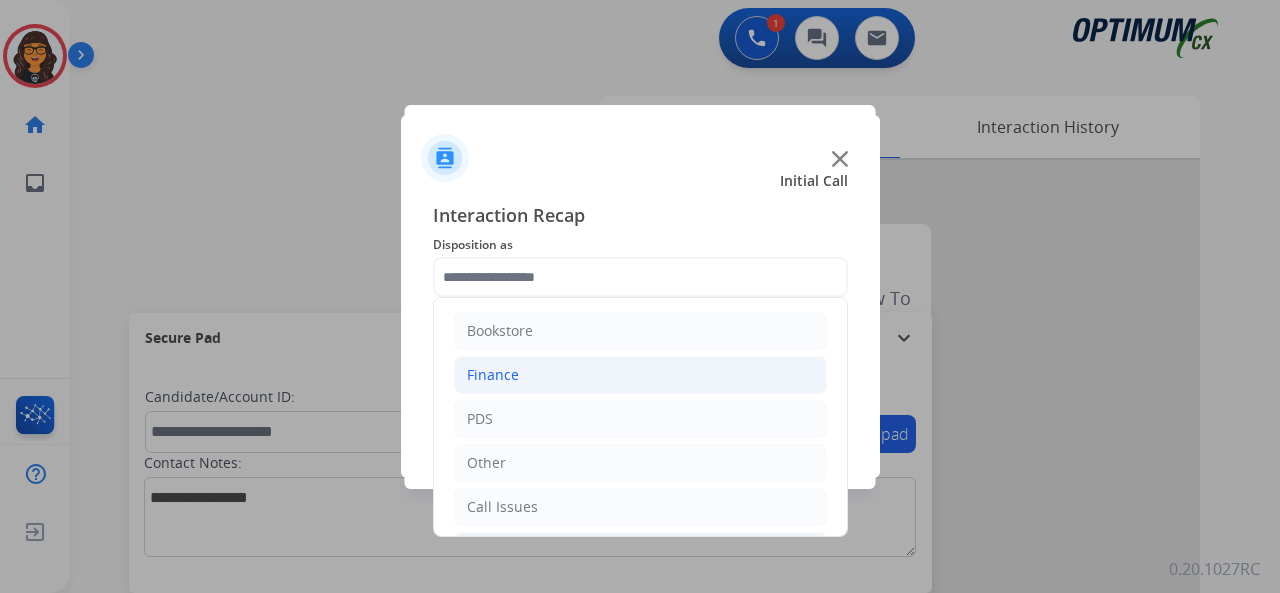 click on "Finance" 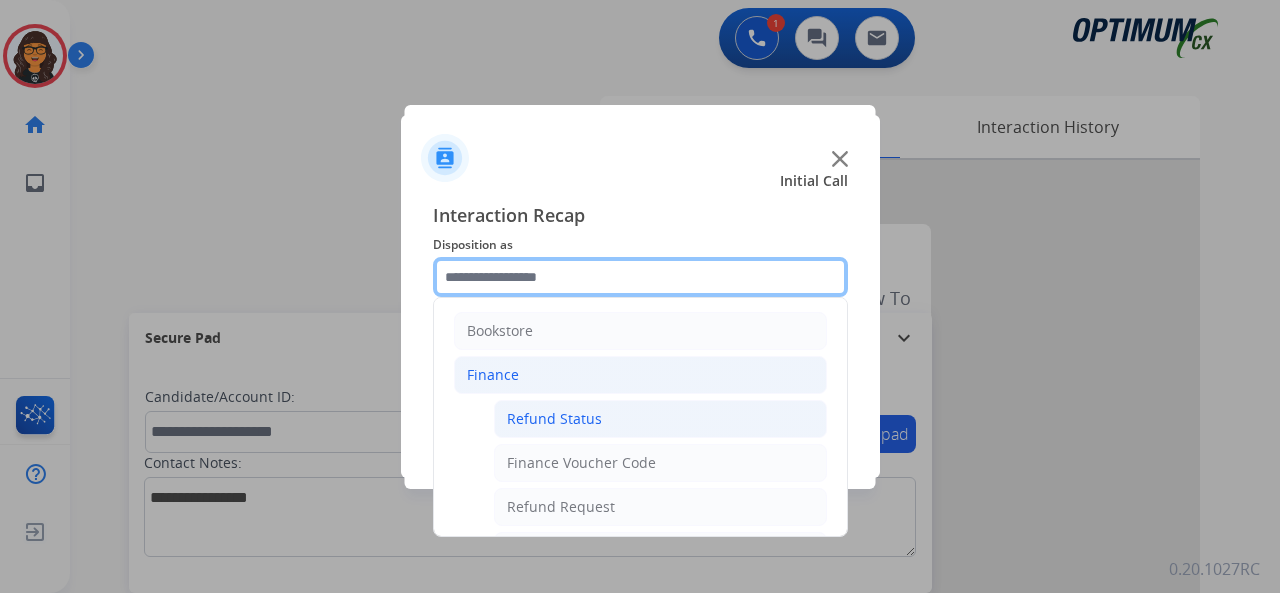 scroll, scrollTop: 100, scrollLeft: 0, axis: vertical 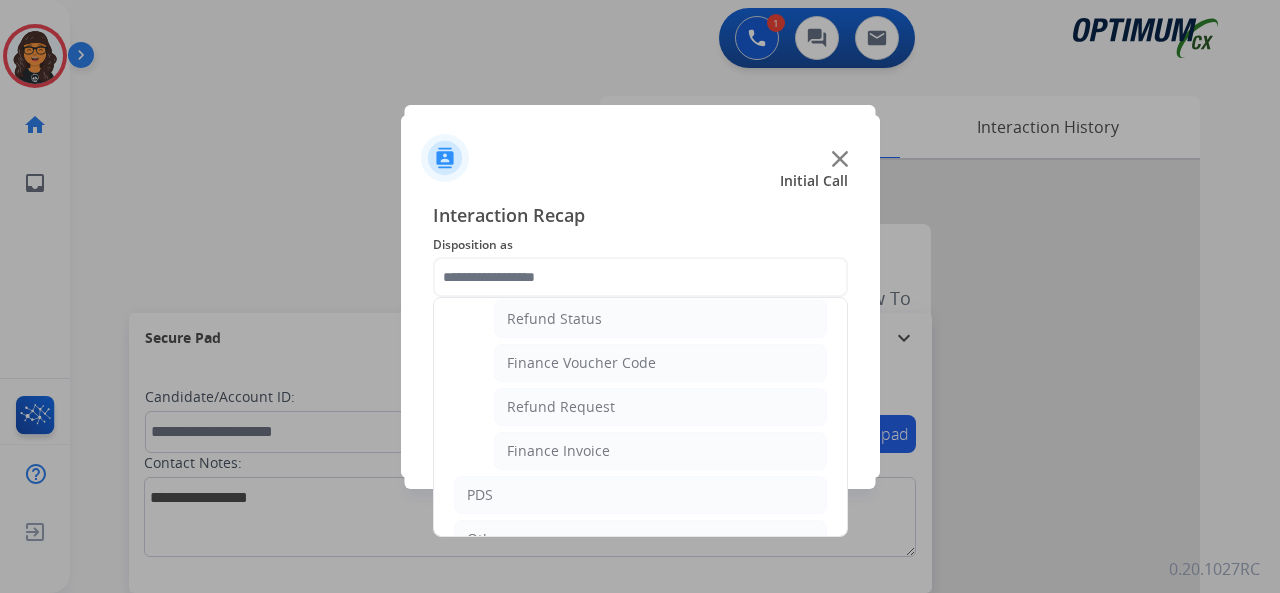 click 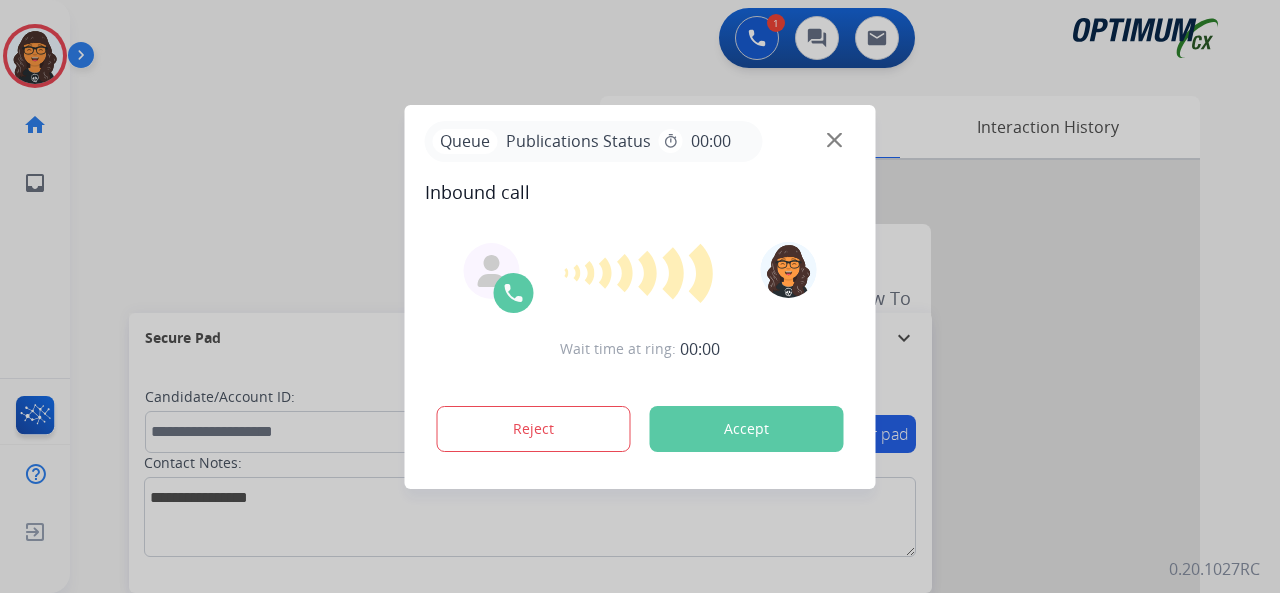 click on "Accept" at bounding box center [747, 429] 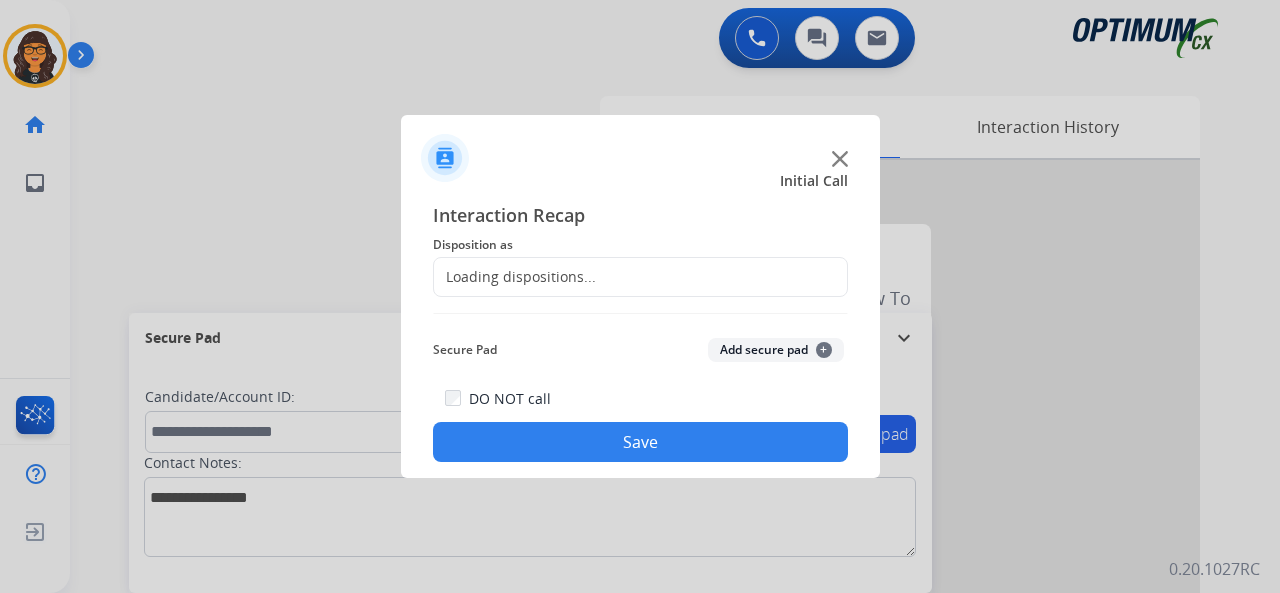 click at bounding box center [640, 296] 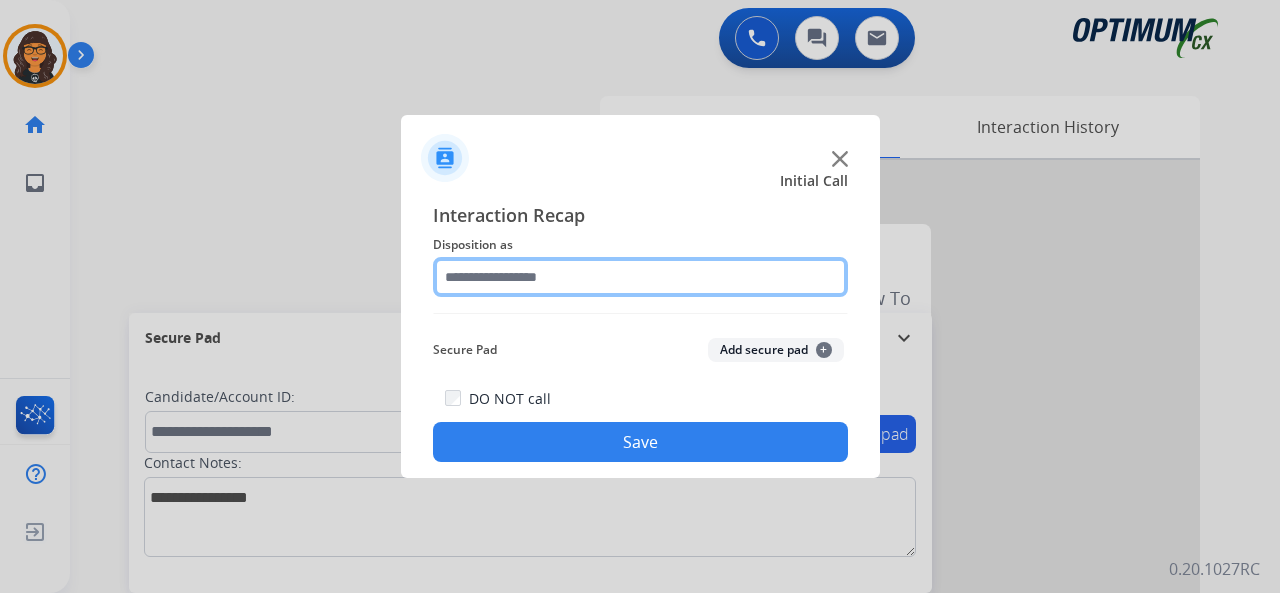 click 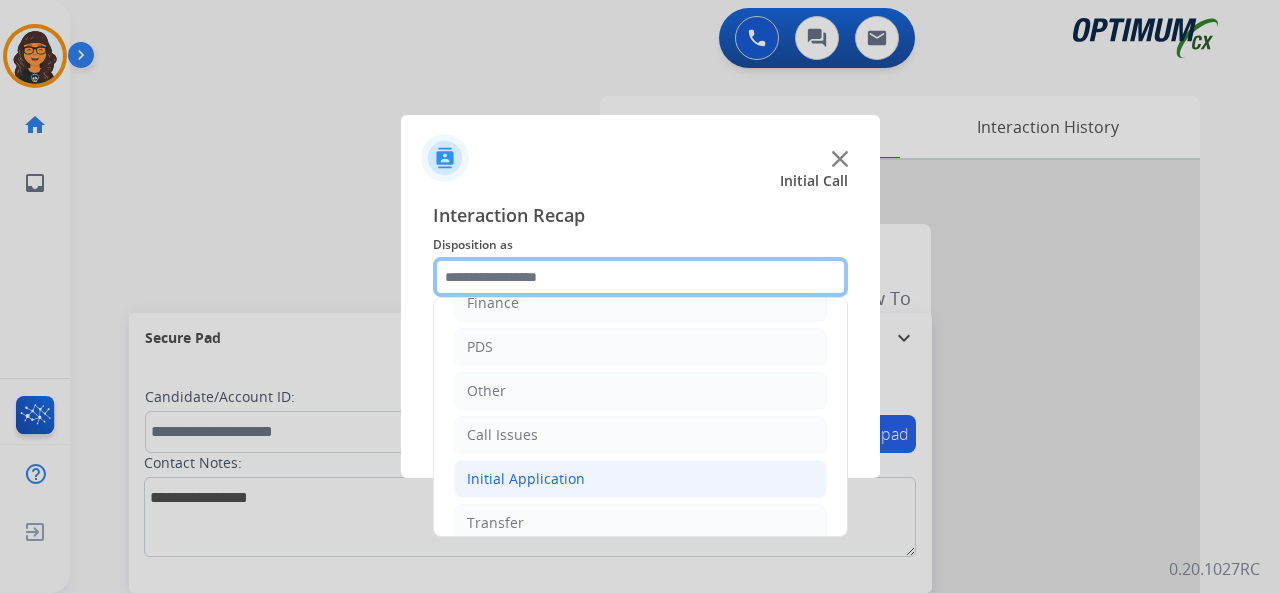 scroll, scrollTop: 130, scrollLeft: 0, axis: vertical 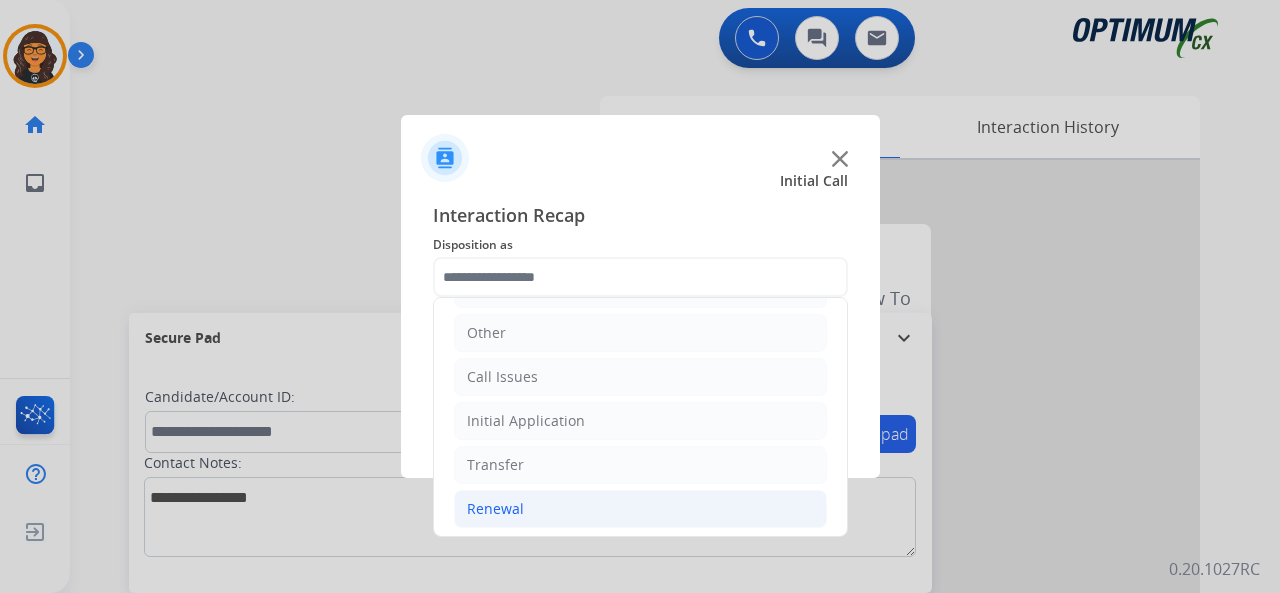 click on "Renewal" 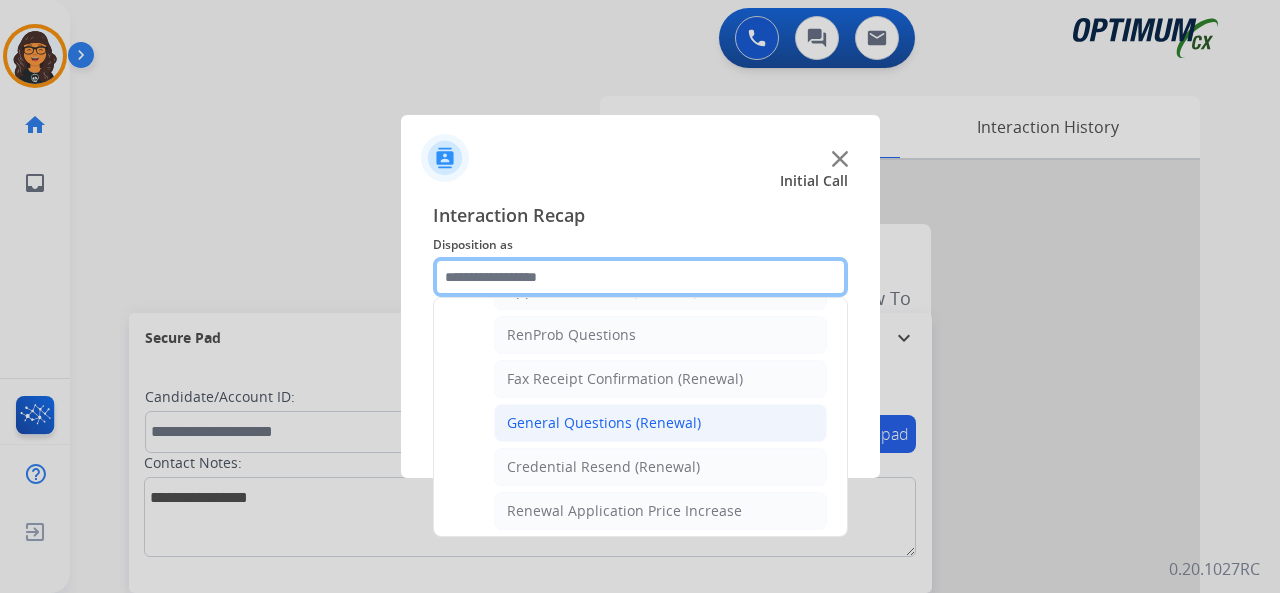 scroll, scrollTop: 630, scrollLeft: 0, axis: vertical 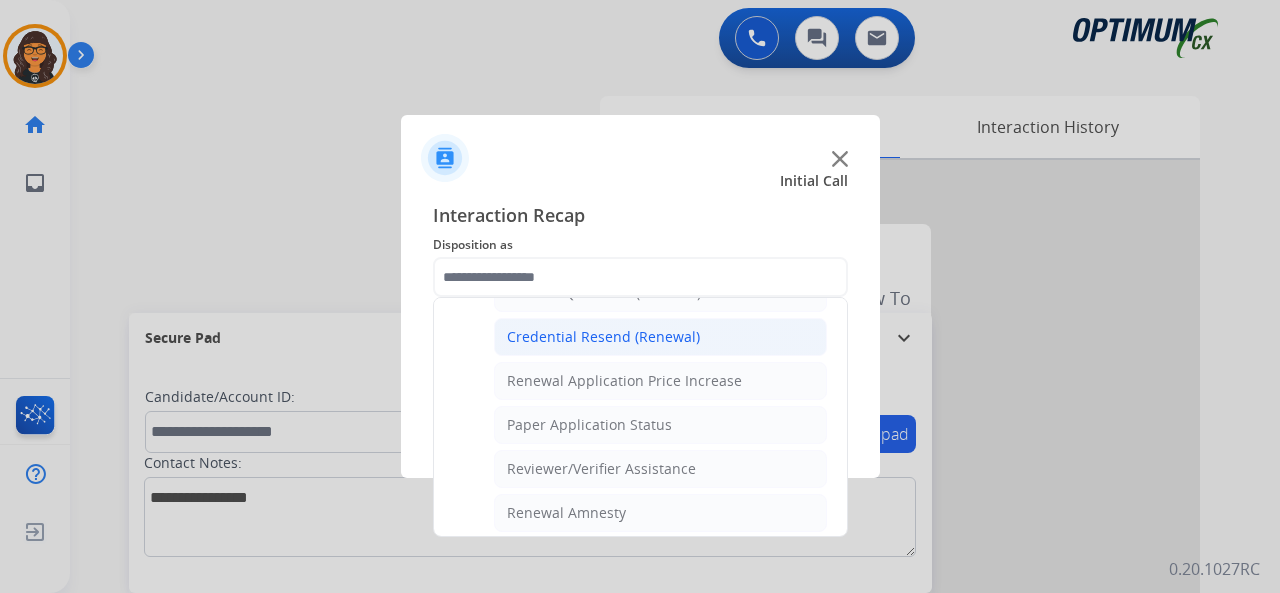 click on "Credential Resend (Renewal)" 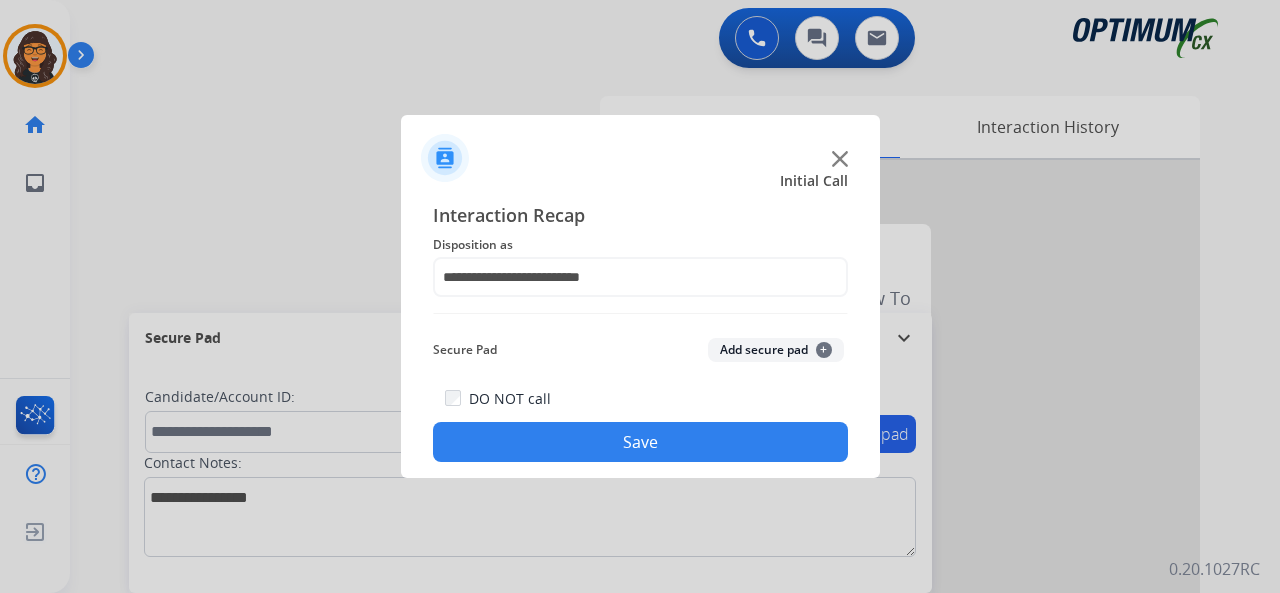 click on "Save" 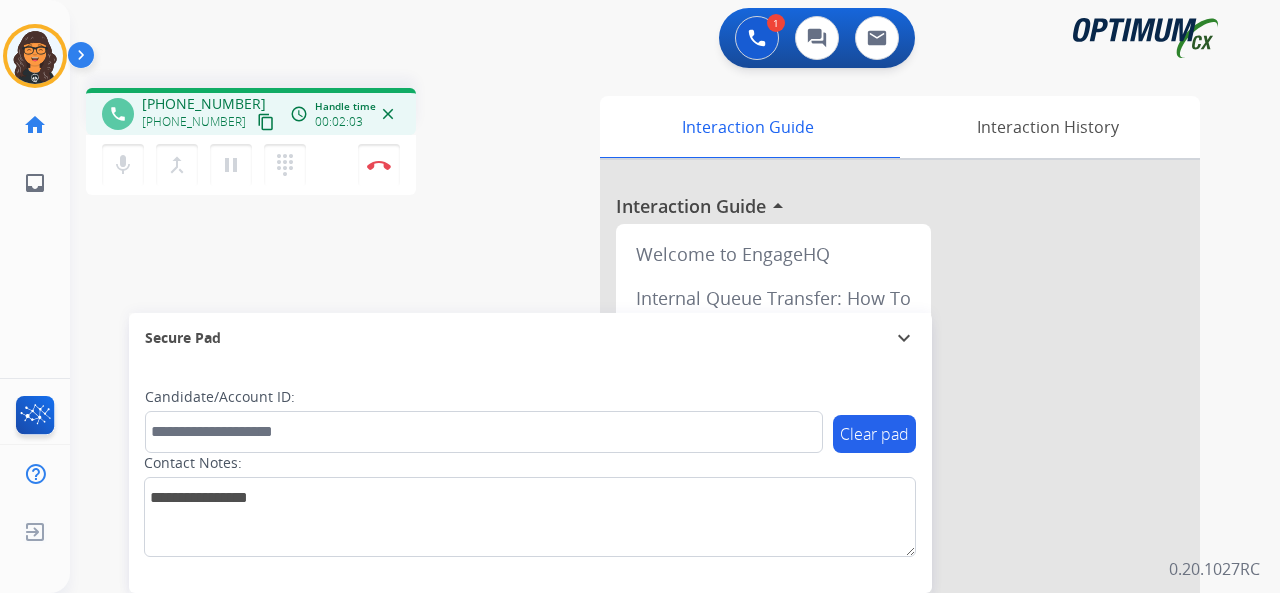 click on "content_copy" at bounding box center [266, 122] 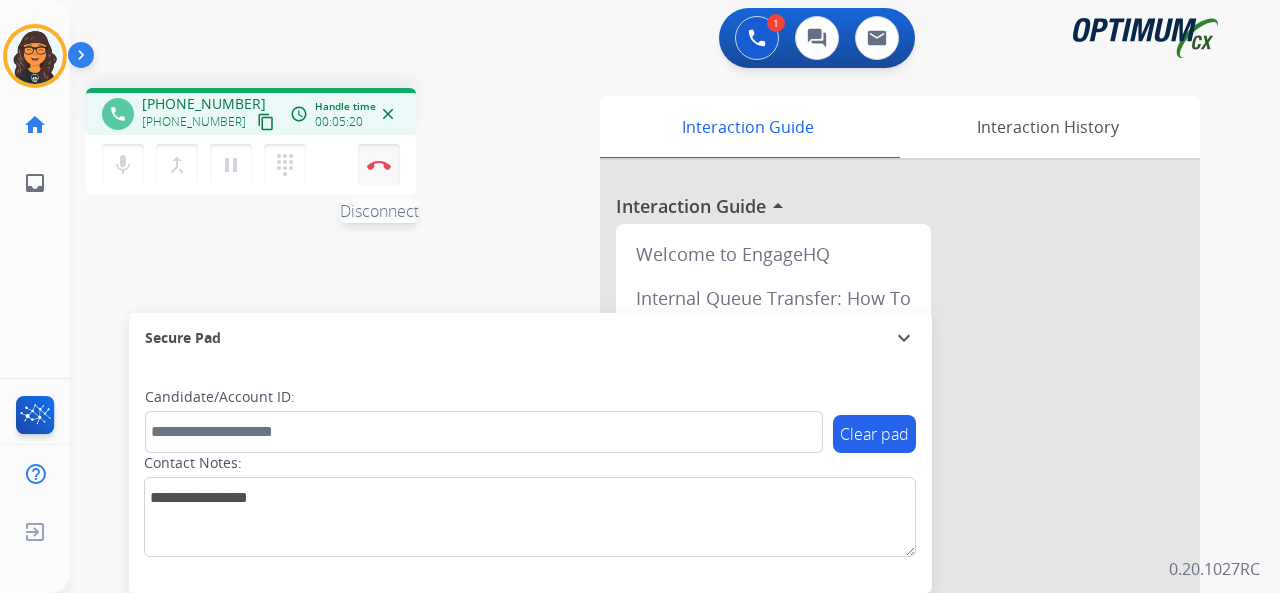 click at bounding box center (379, 165) 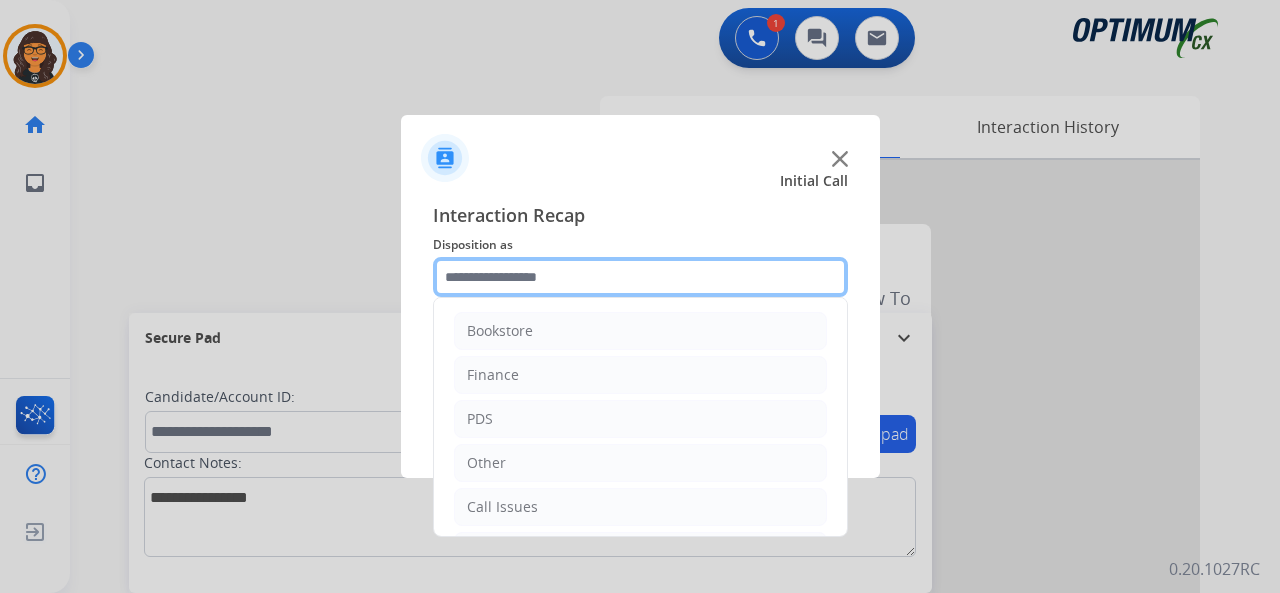click 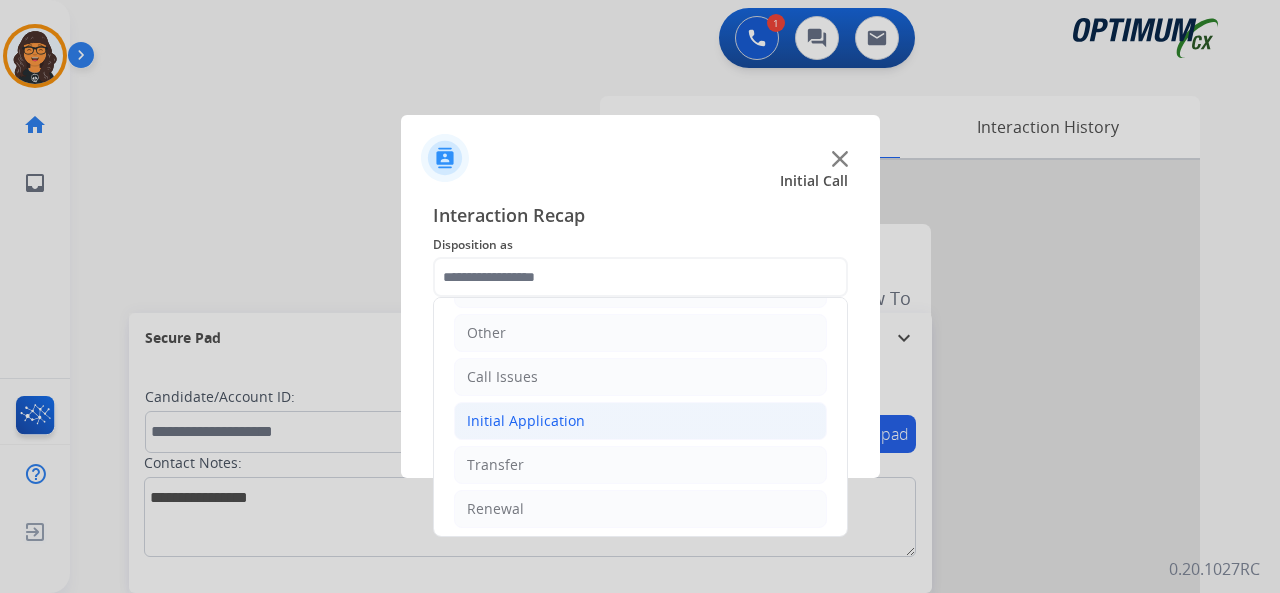 click on "Initial Application" 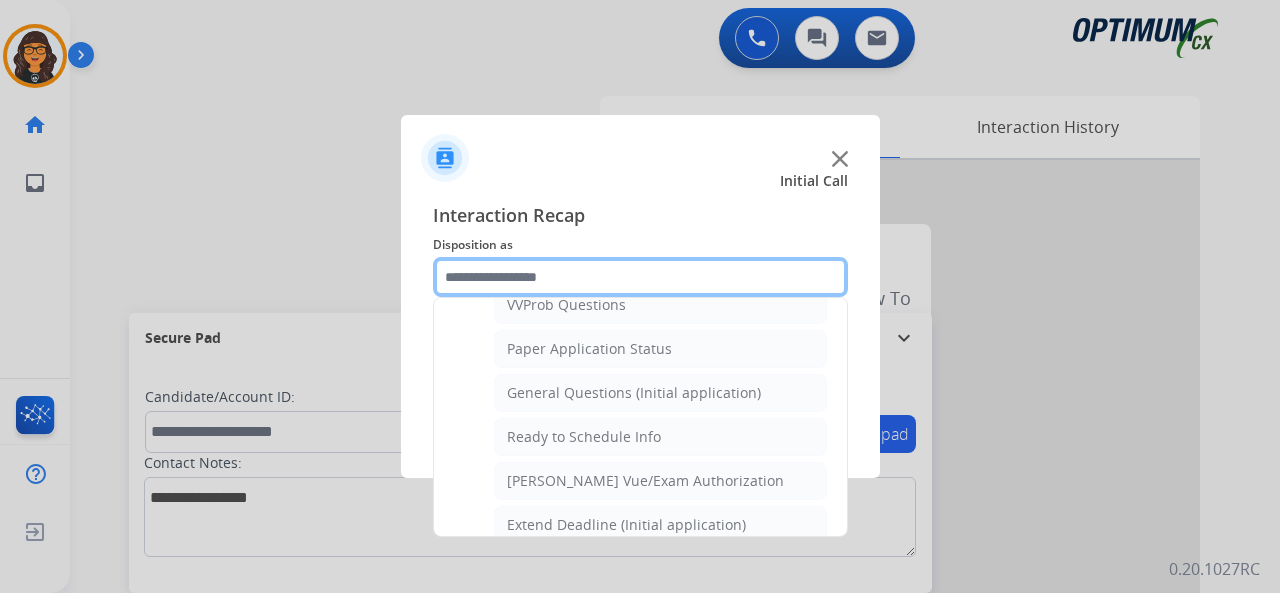 scroll, scrollTop: 1130, scrollLeft: 0, axis: vertical 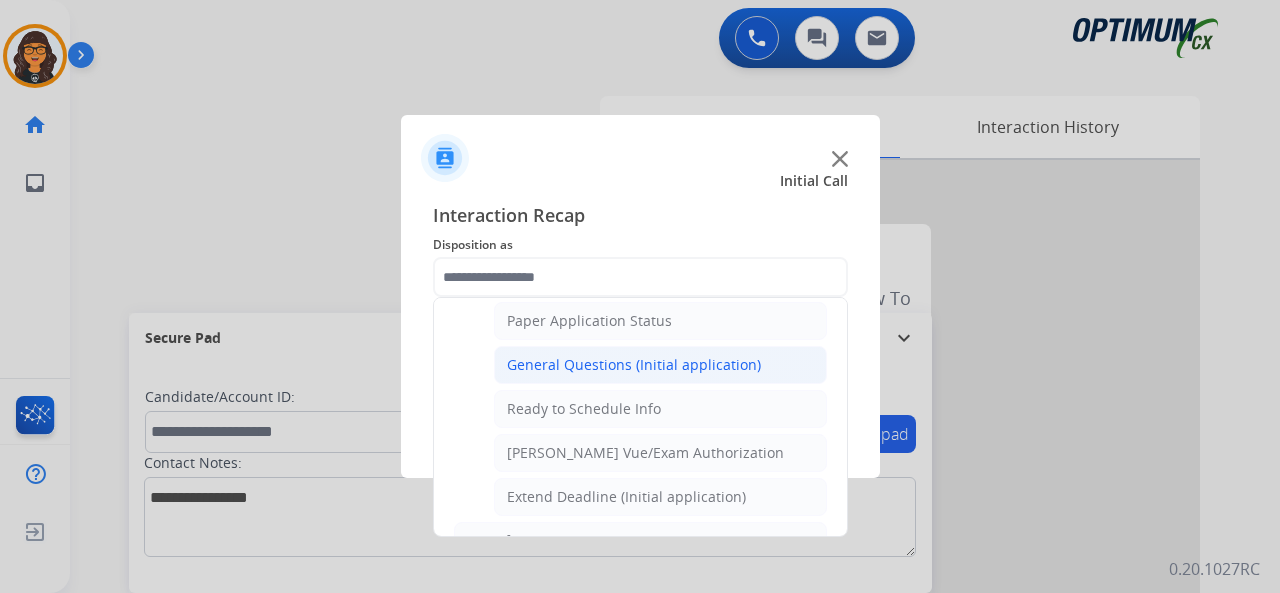 click on "General Questions (Initial application)" 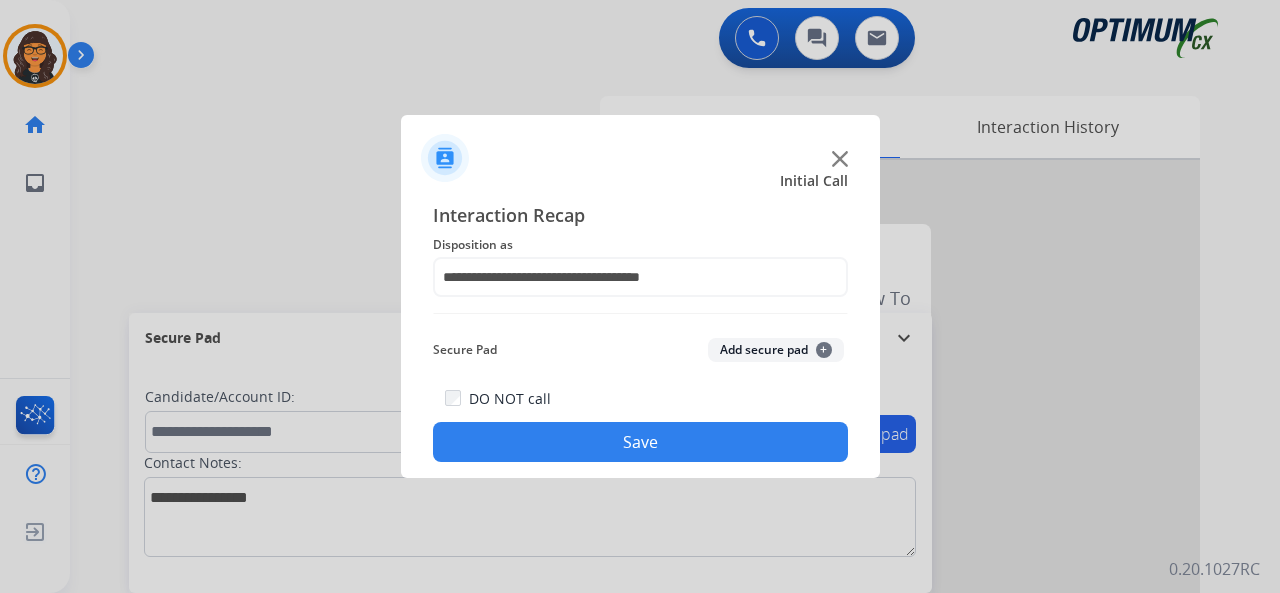 click on "Save" 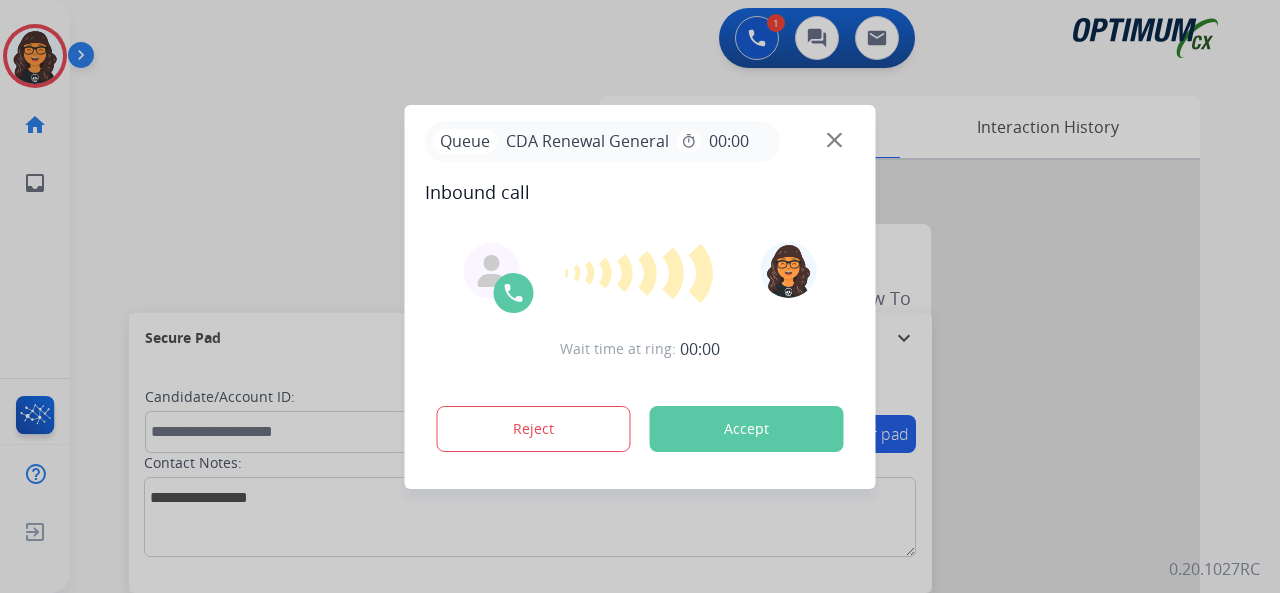 drag, startPoint x: 781, startPoint y: 435, endPoint x: 664, endPoint y: 403, distance: 121.29716 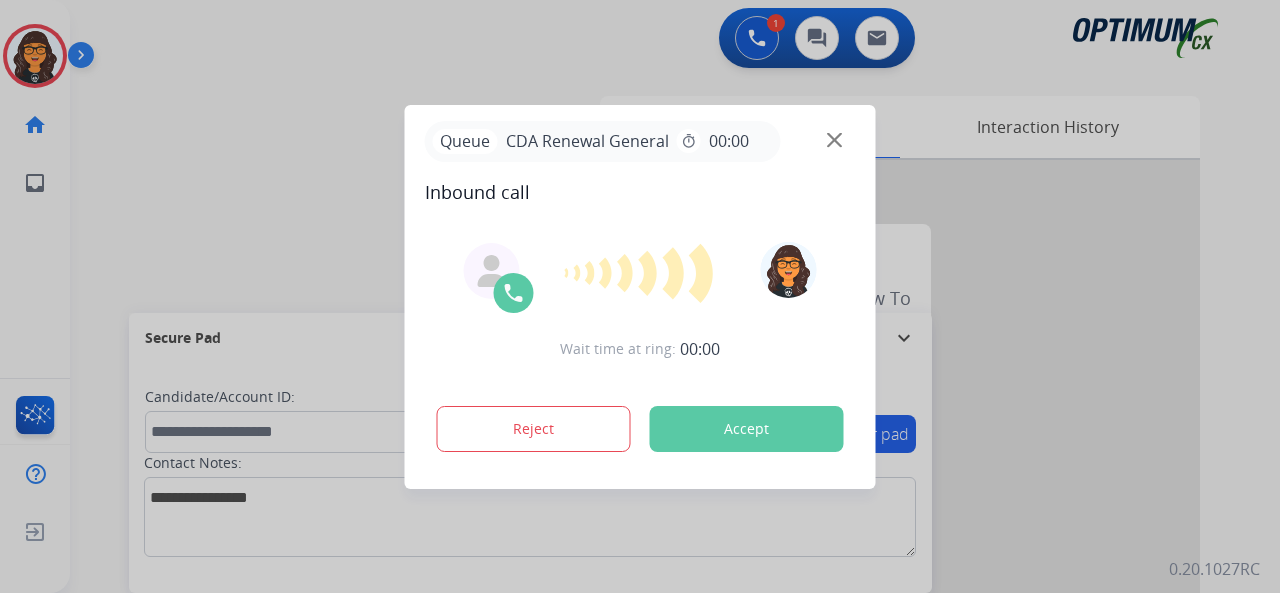 click on "Accept" at bounding box center (747, 429) 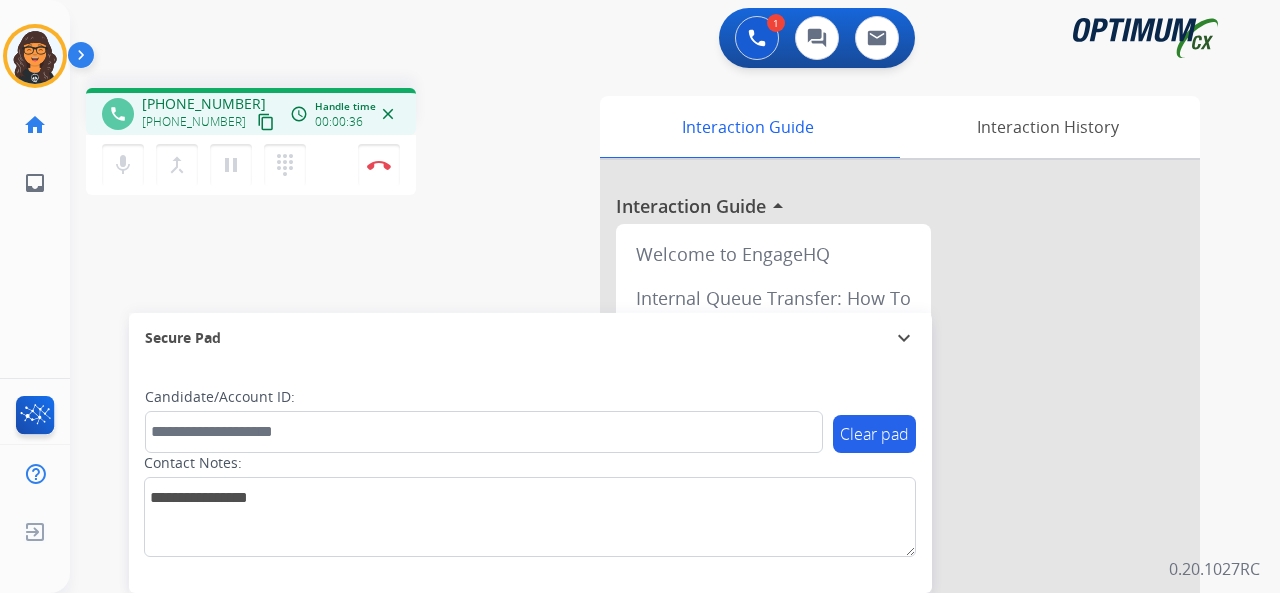 click on "content_copy" at bounding box center (266, 122) 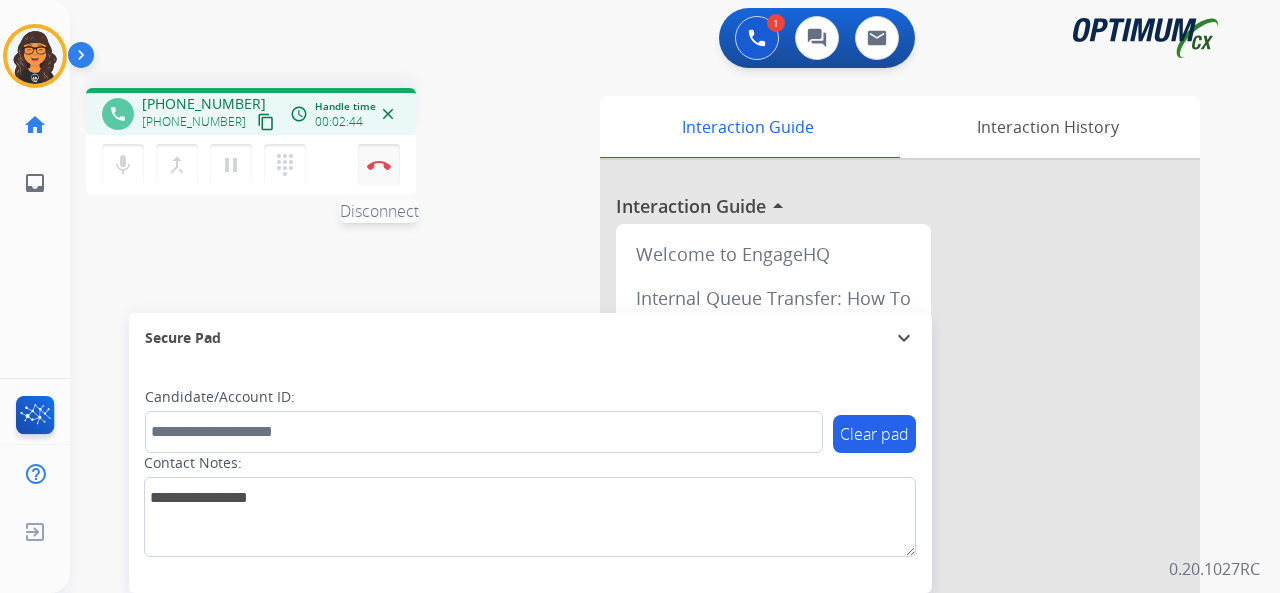click at bounding box center (379, 165) 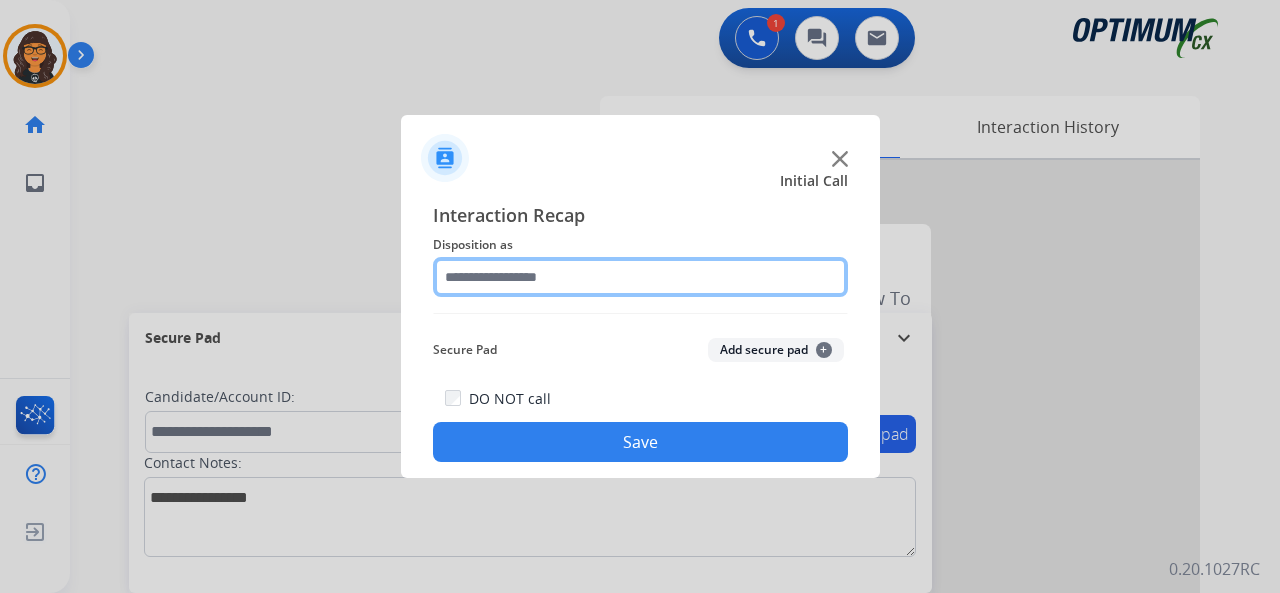 click 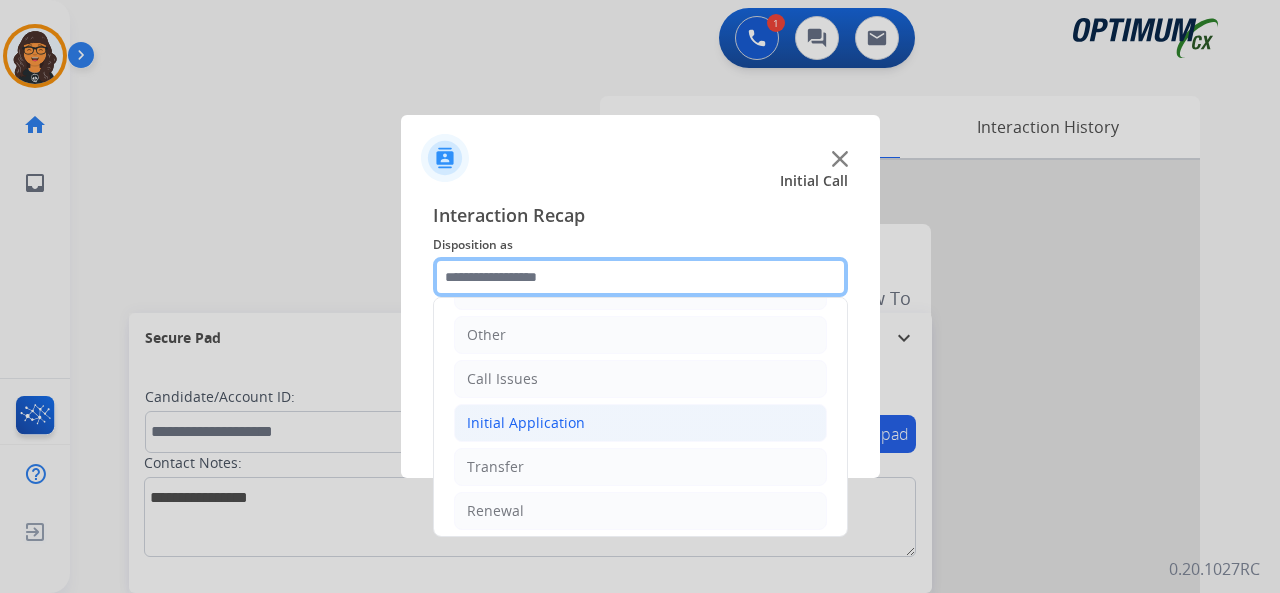 scroll, scrollTop: 130, scrollLeft: 0, axis: vertical 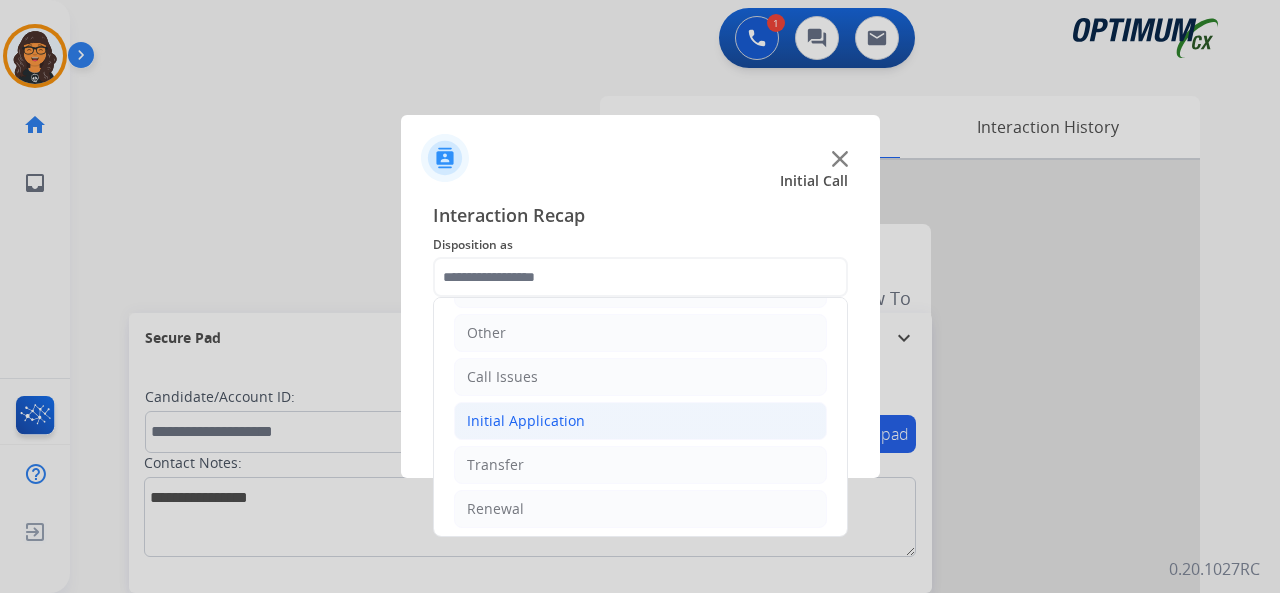 click on "Initial Application" 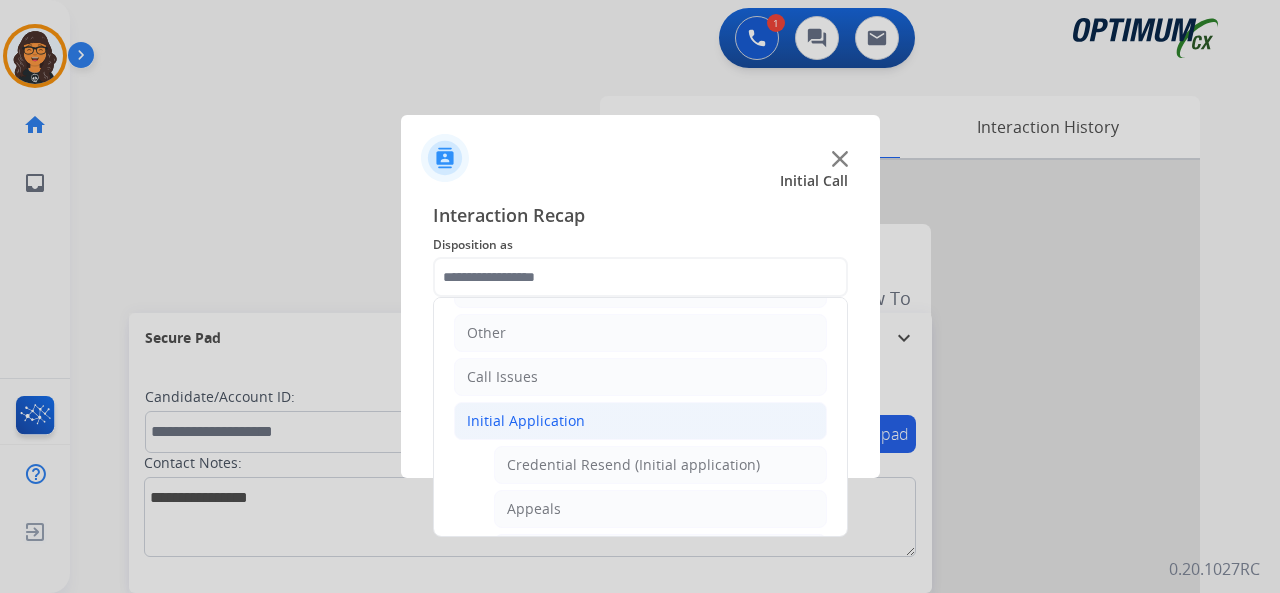 click on "Initial Application" 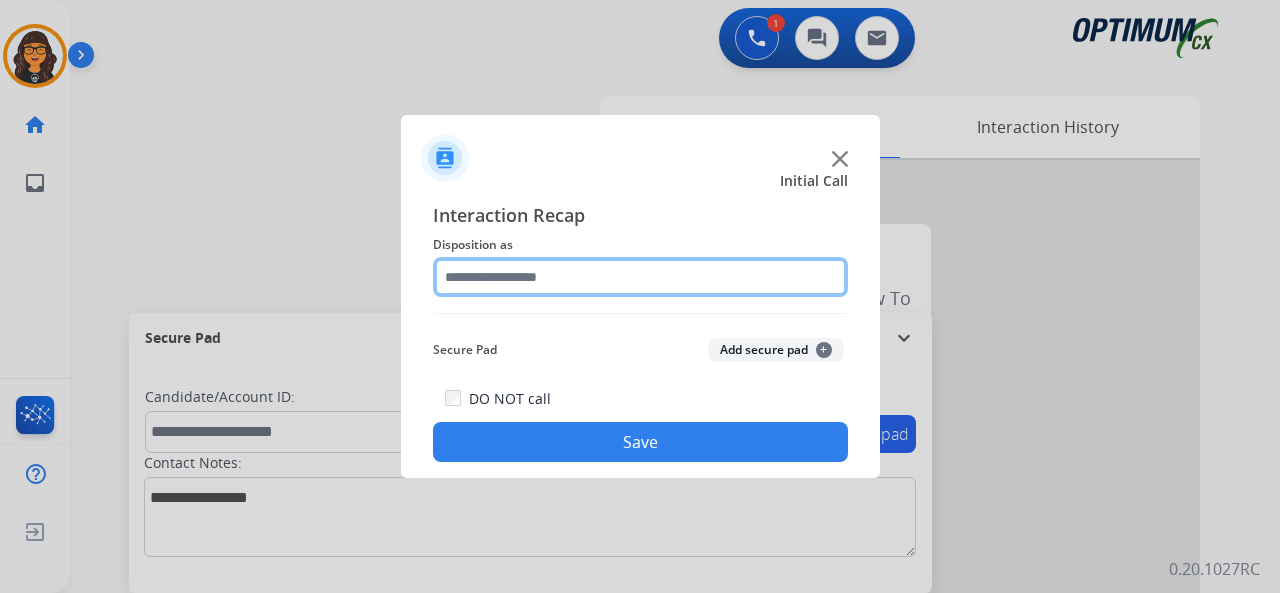 click 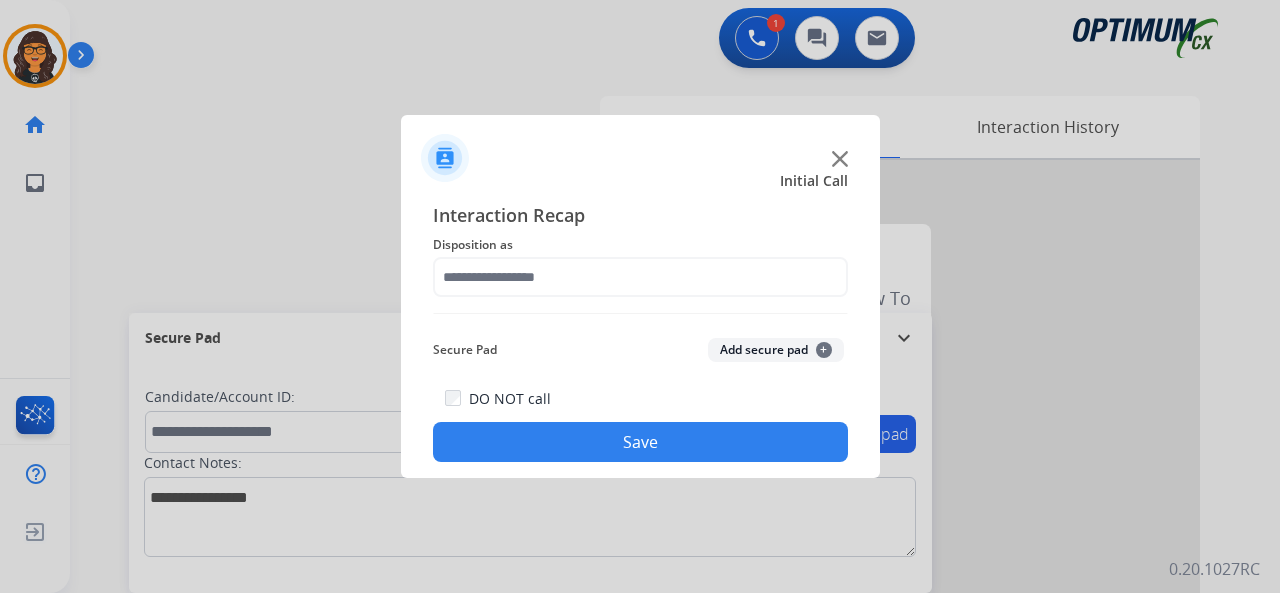 click on "Interaction Recap" 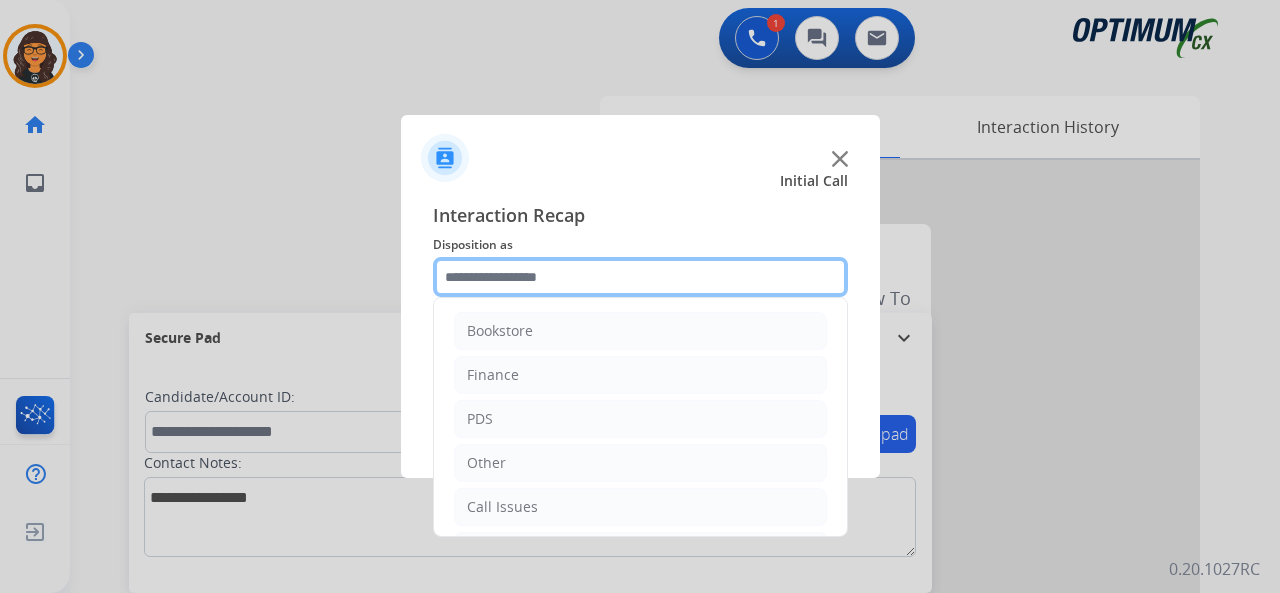 click 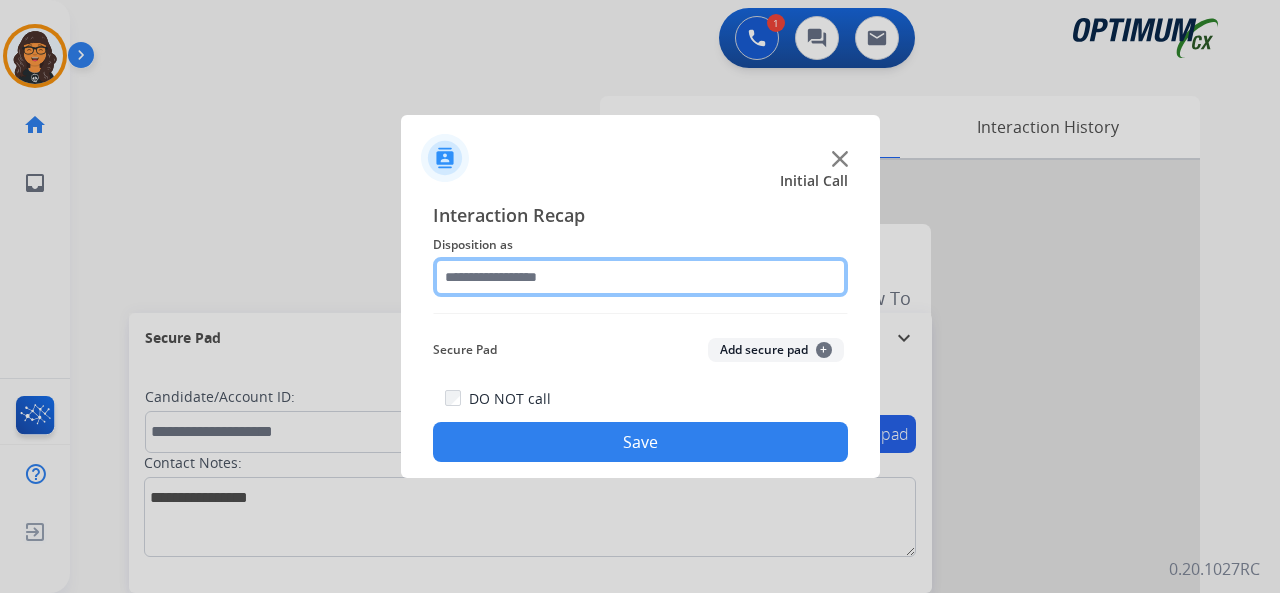 click 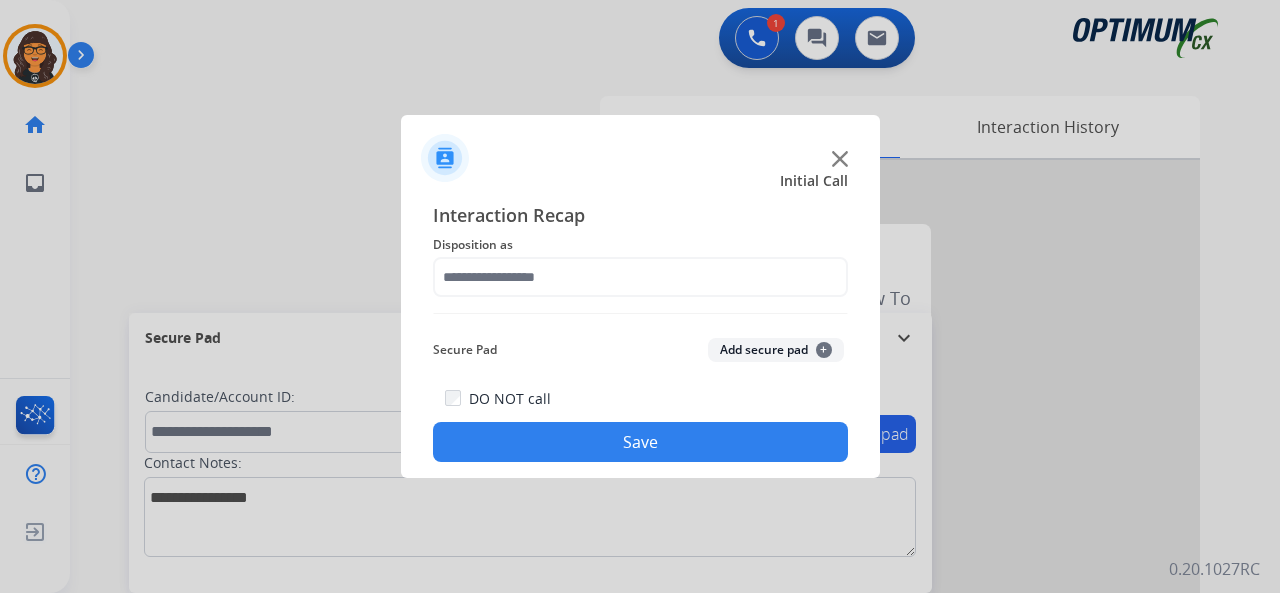 click on "Interaction Recap" 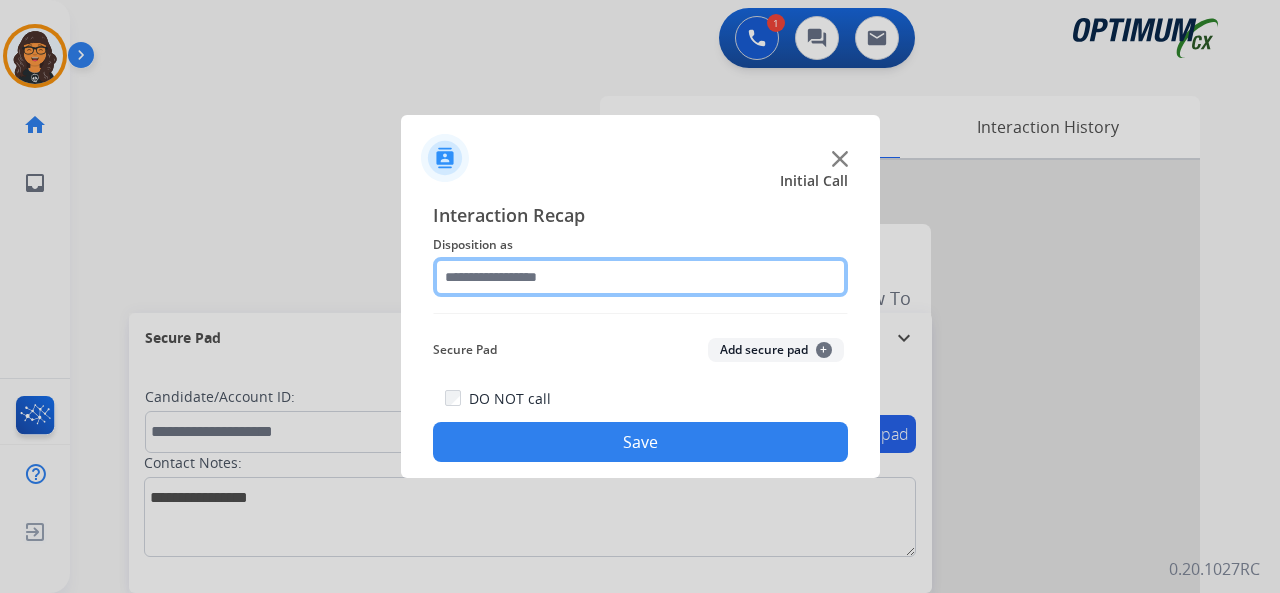 click 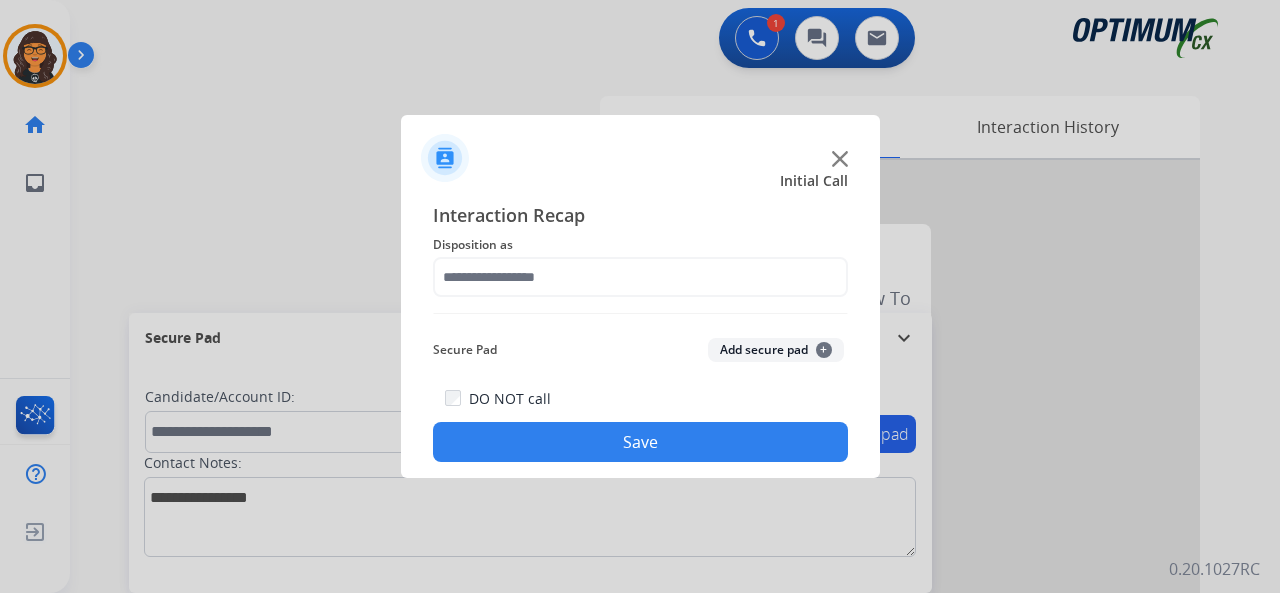click on "Interaction Recap" 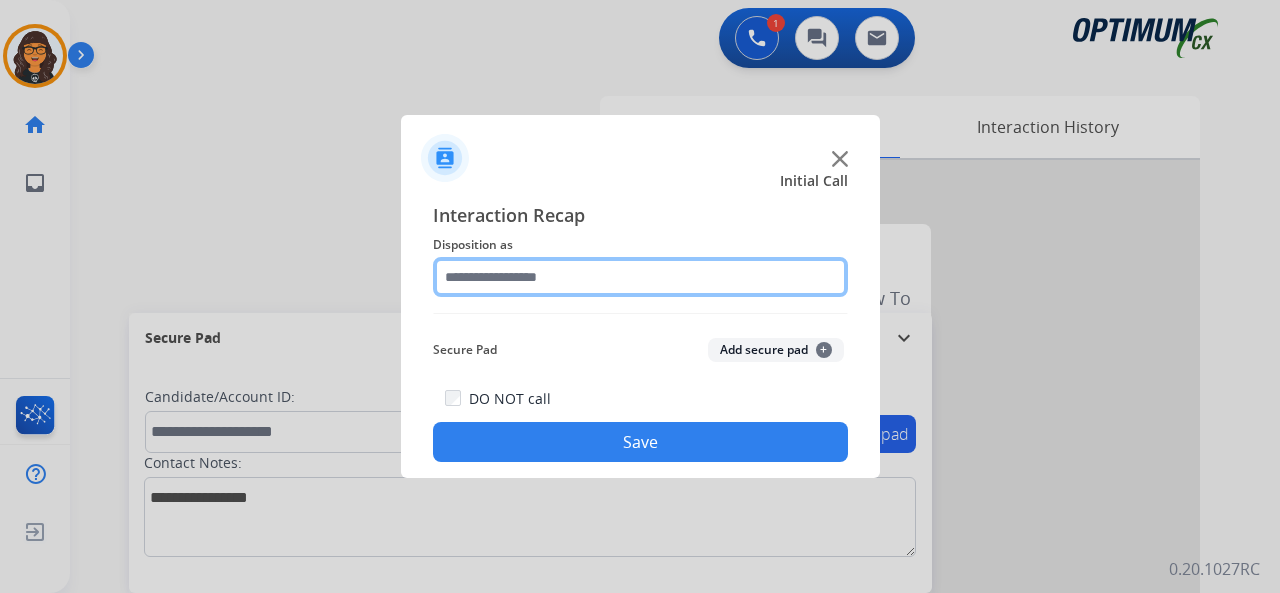 click 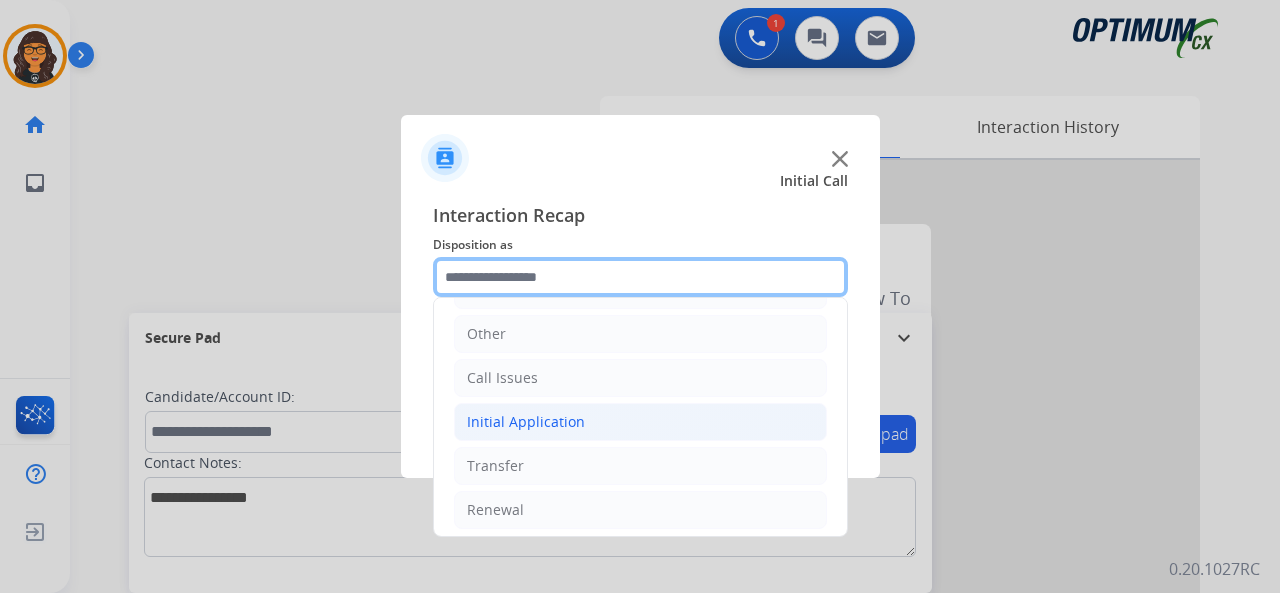 scroll, scrollTop: 130, scrollLeft: 0, axis: vertical 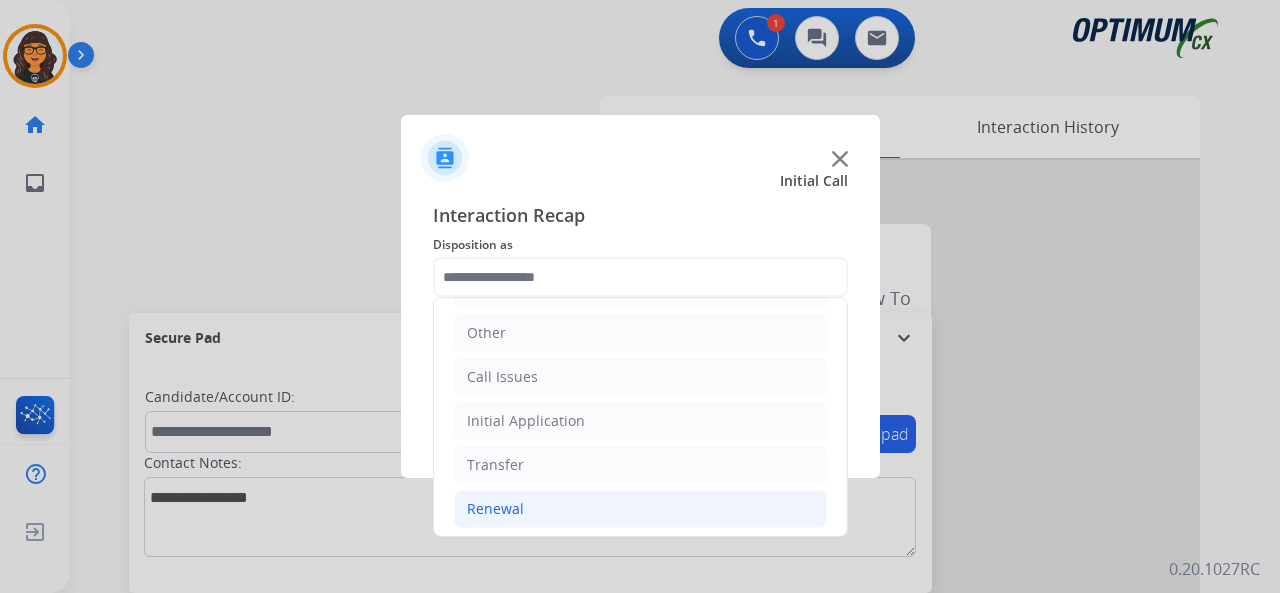 click on "Renewal" 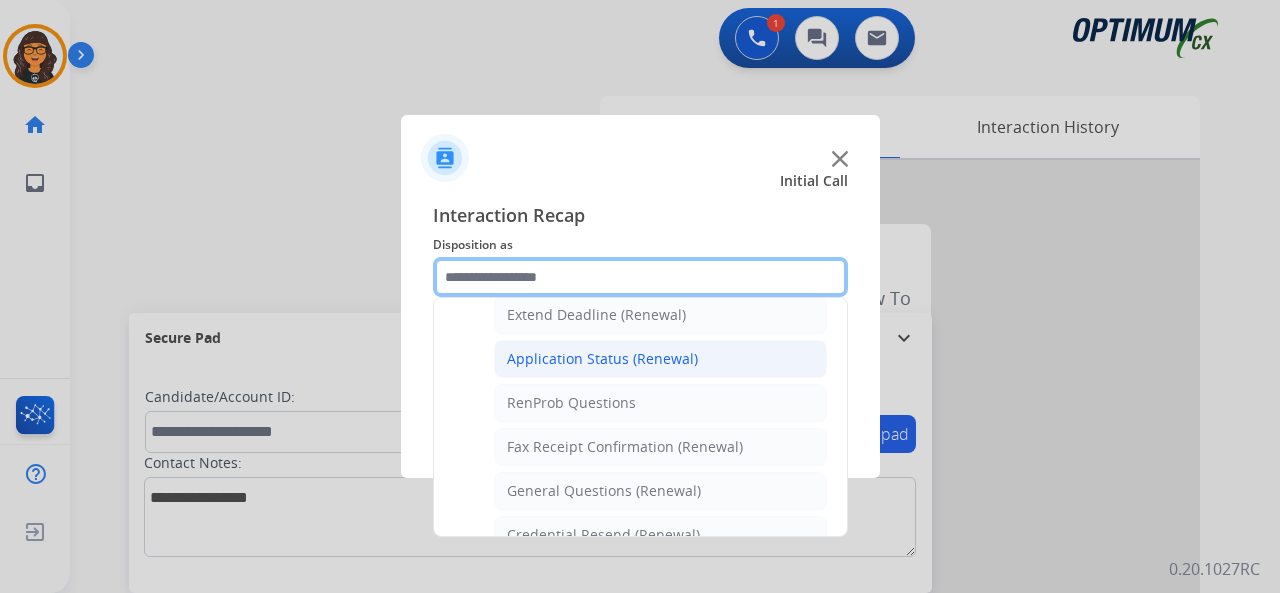 scroll, scrollTop: 430, scrollLeft: 0, axis: vertical 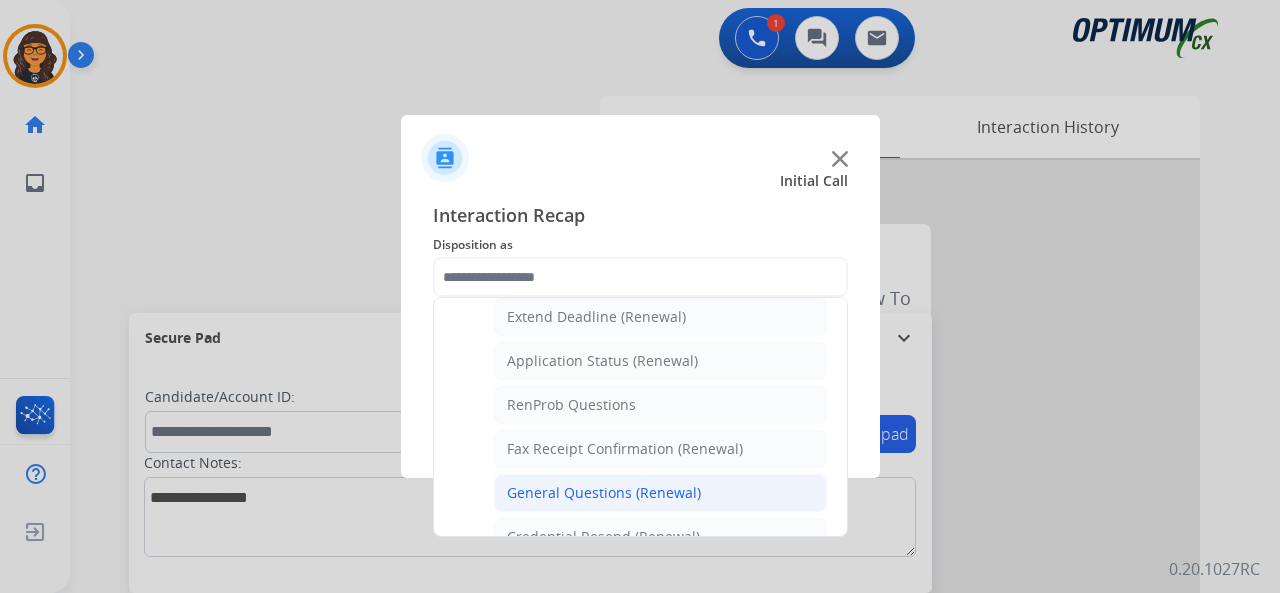 click on "General Questions (Renewal)" 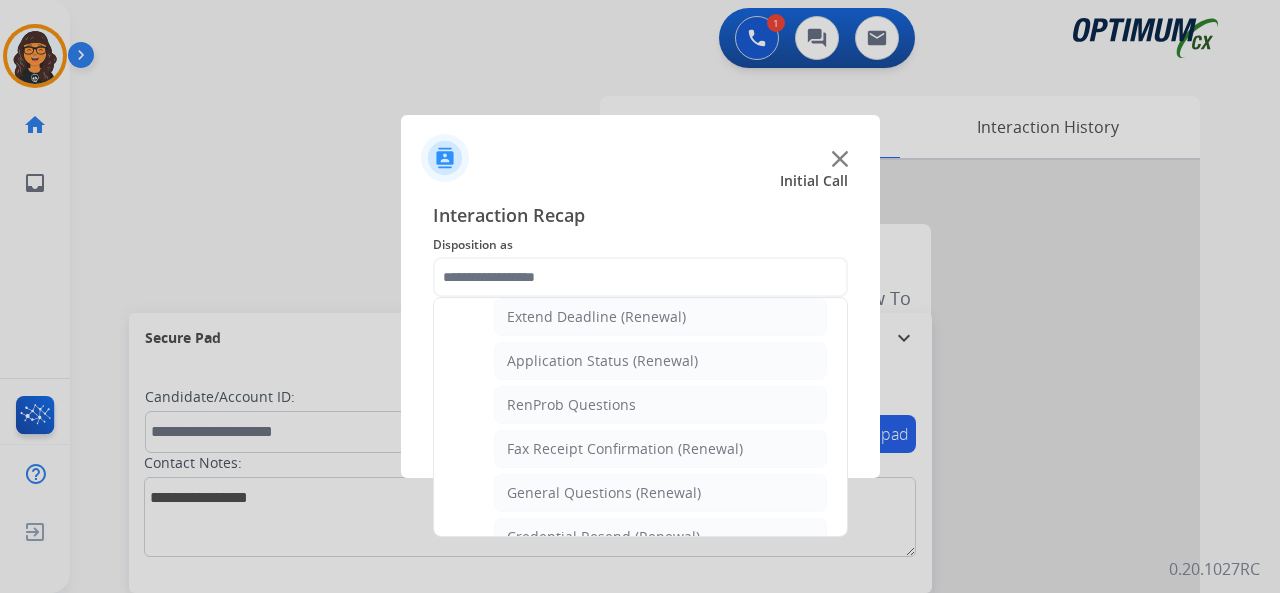 type on "**********" 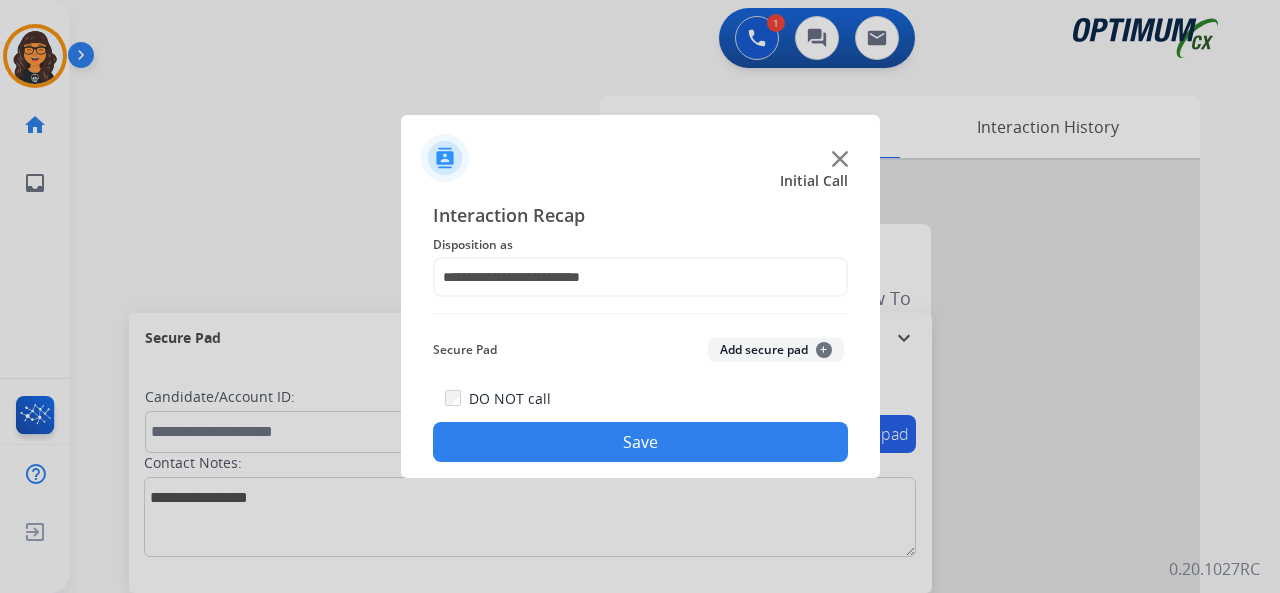 click on "Save" 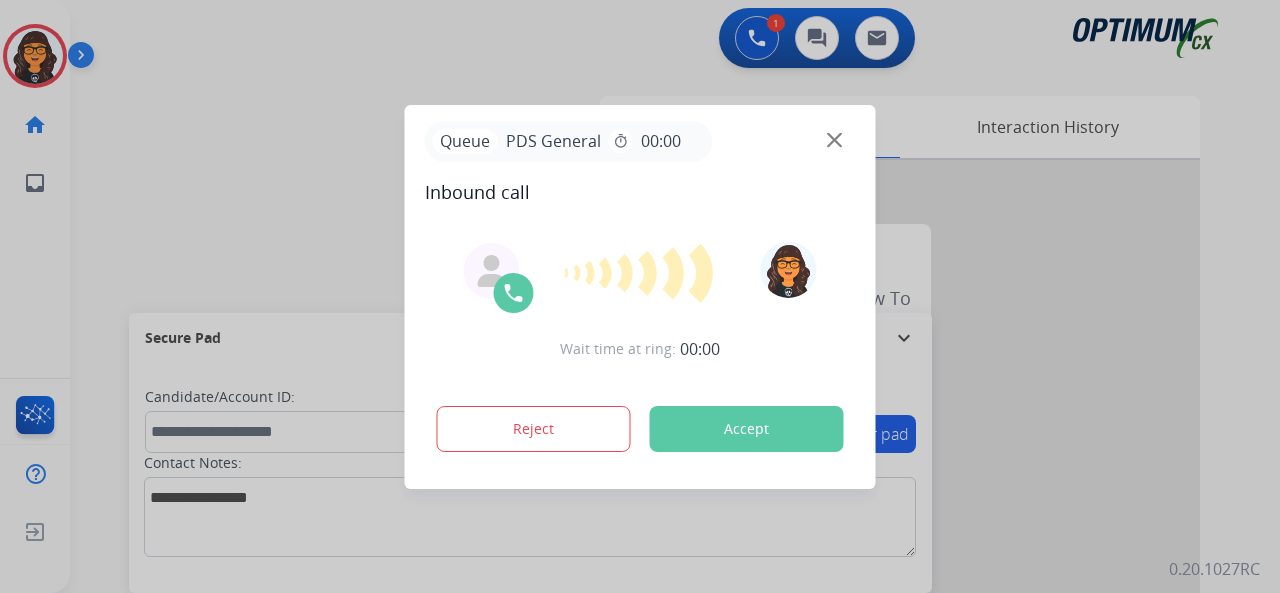 click on "Accept" at bounding box center [747, 429] 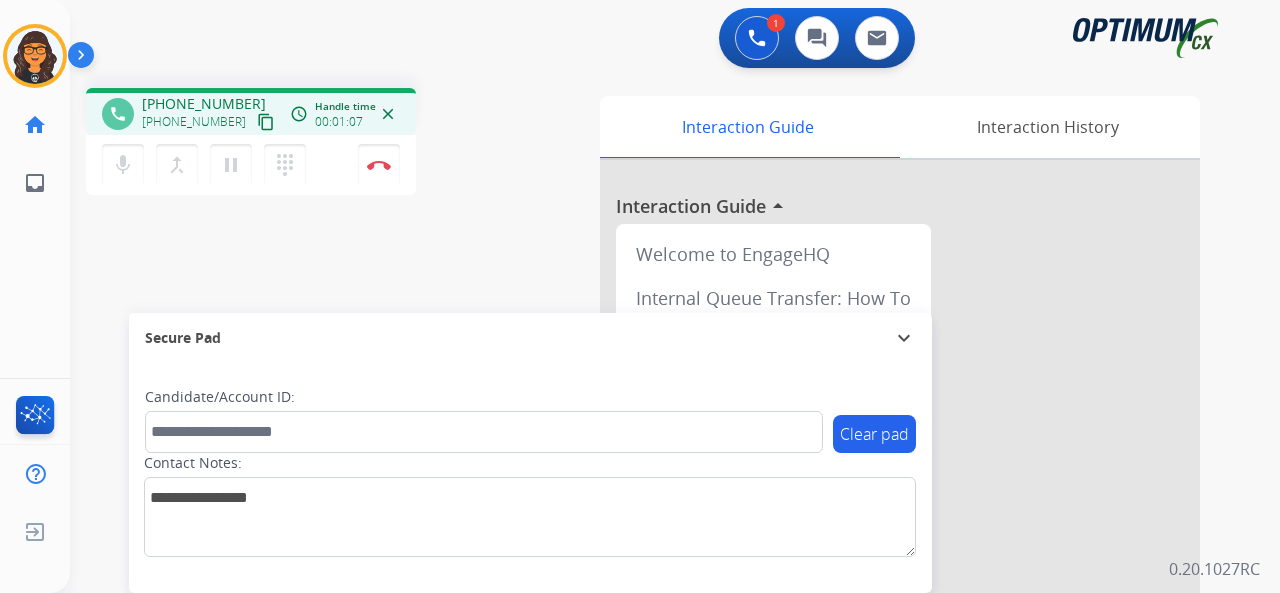 click on "content_copy" at bounding box center [266, 122] 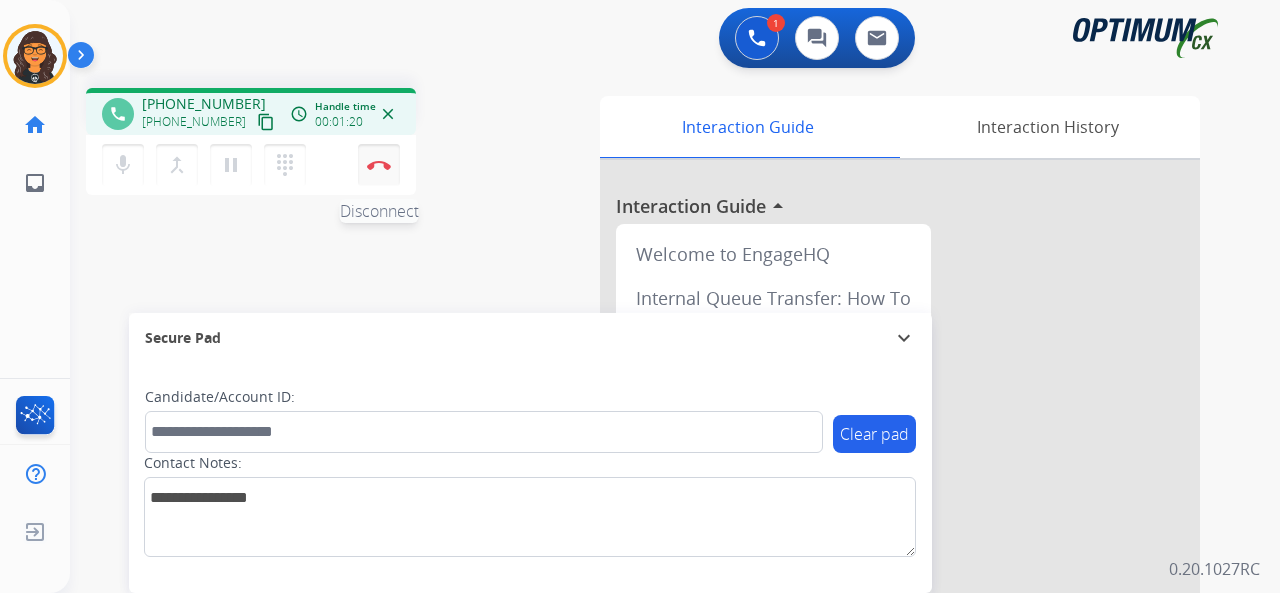 click at bounding box center (379, 165) 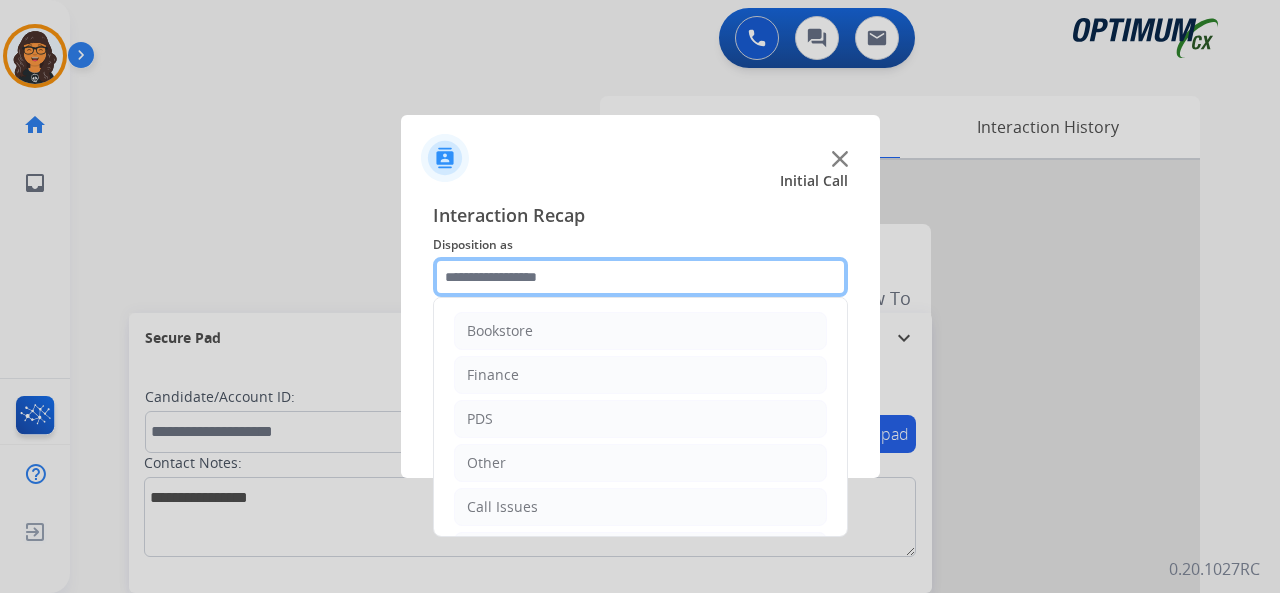 click 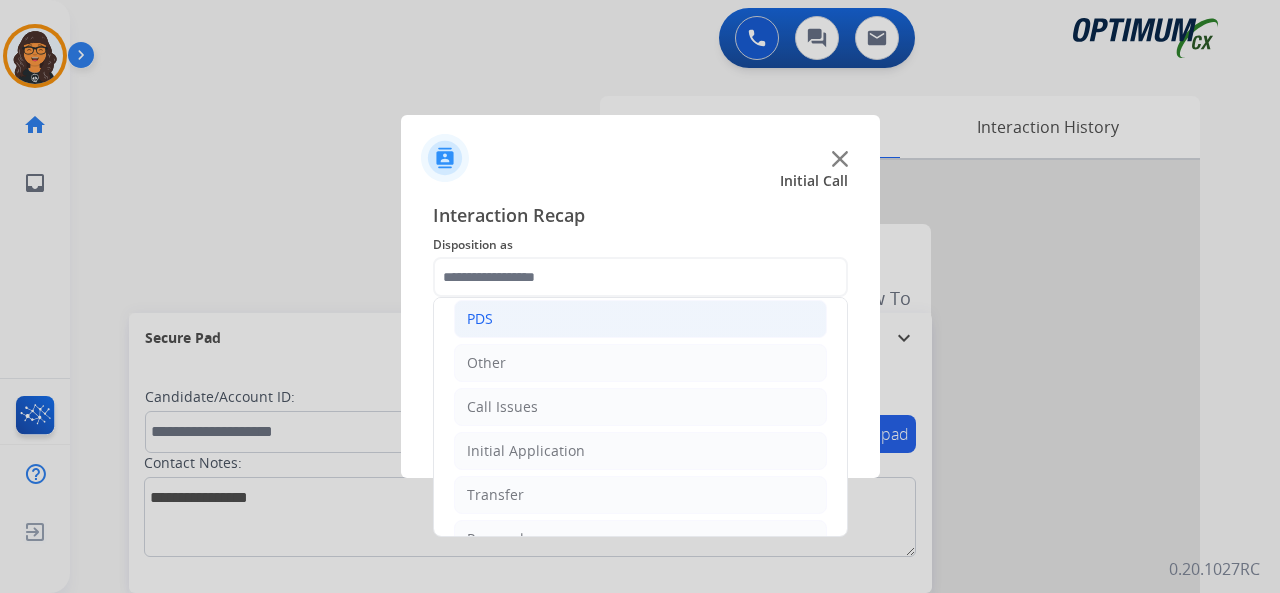 drag, startPoint x: 485, startPoint y: 321, endPoint x: 518, endPoint y: 331, distance: 34.48188 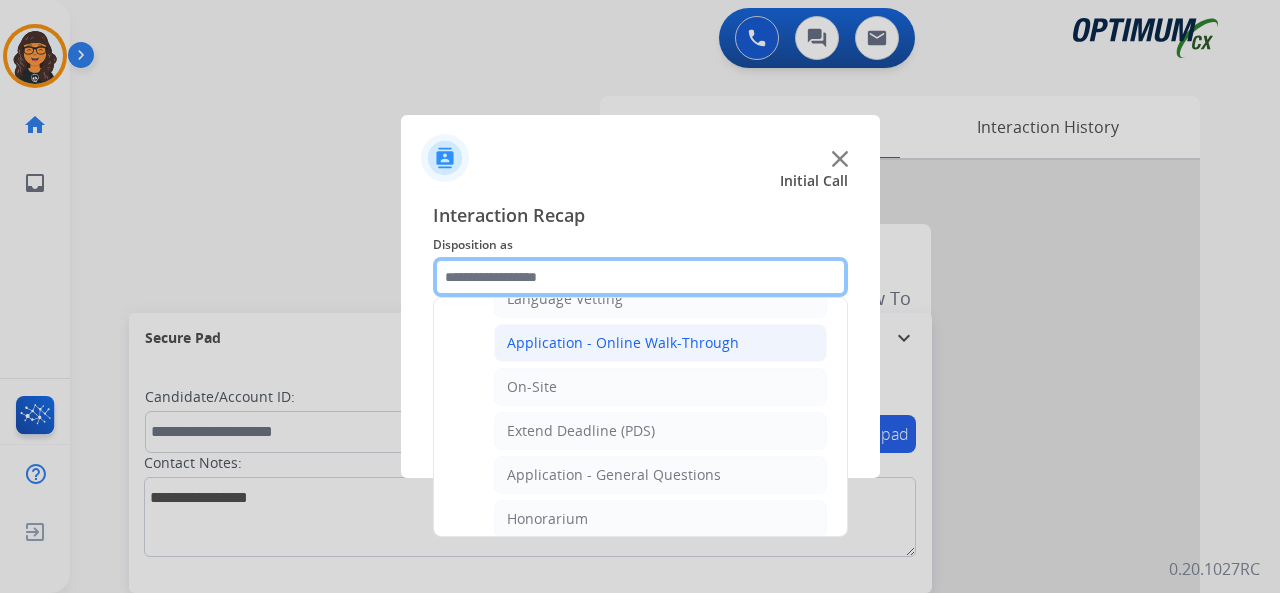 scroll, scrollTop: 500, scrollLeft: 0, axis: vertical 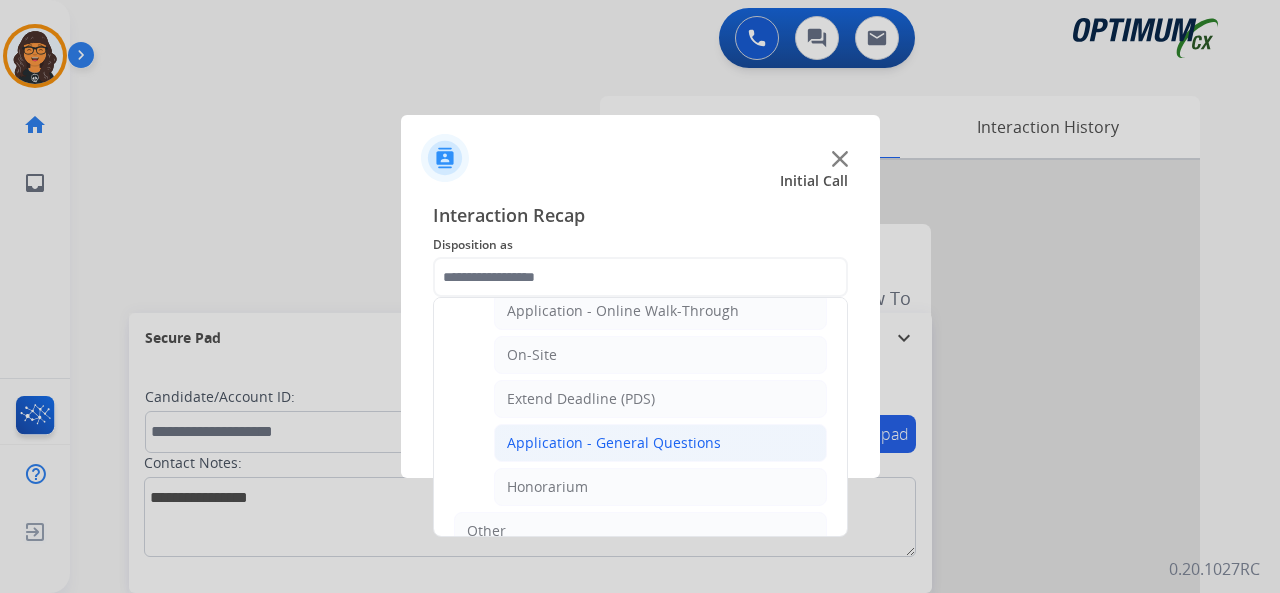 click on "Application - General Questions" 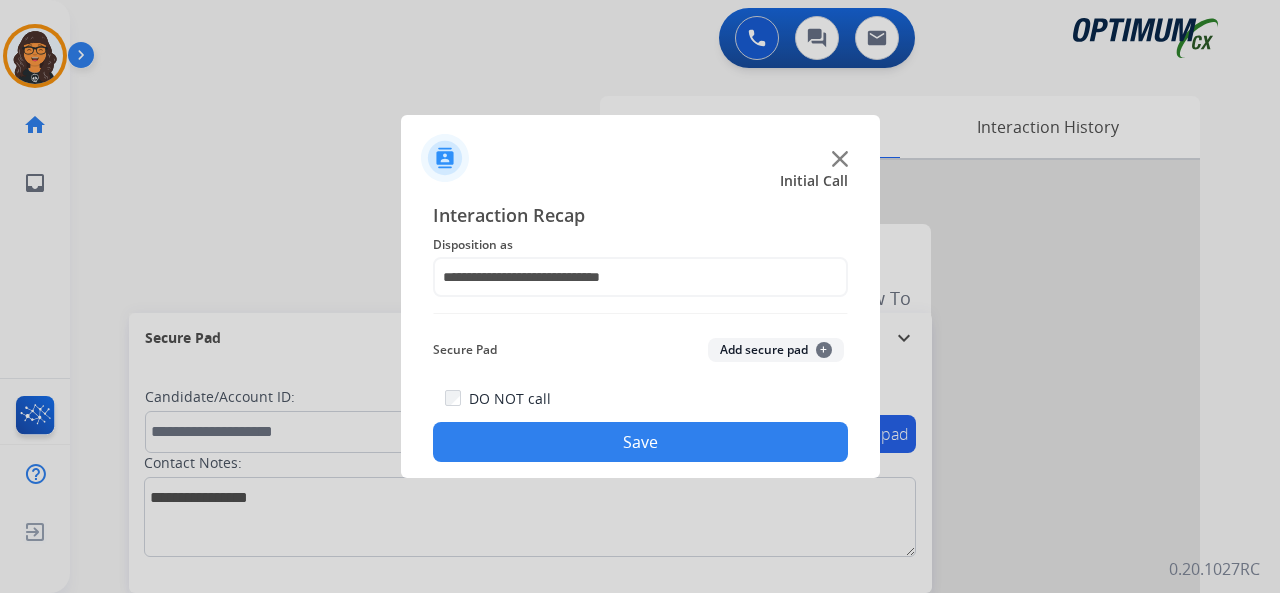 click on "Save" 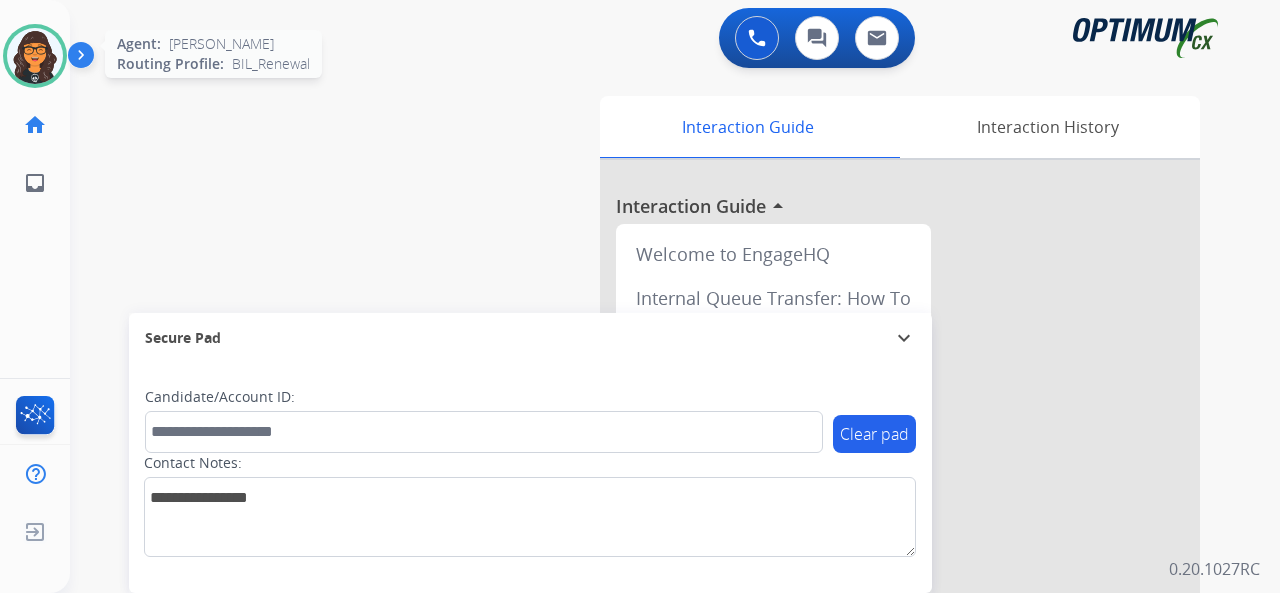 click on "Giovanelli   Available  Edit Avatar  Agent:   Giovanelli  Routing Profile:  BIL_Renewal home  Home  Home inbox  Emails  Emails  FocalPoints  Help Center  Help Center  Log out  Log out" 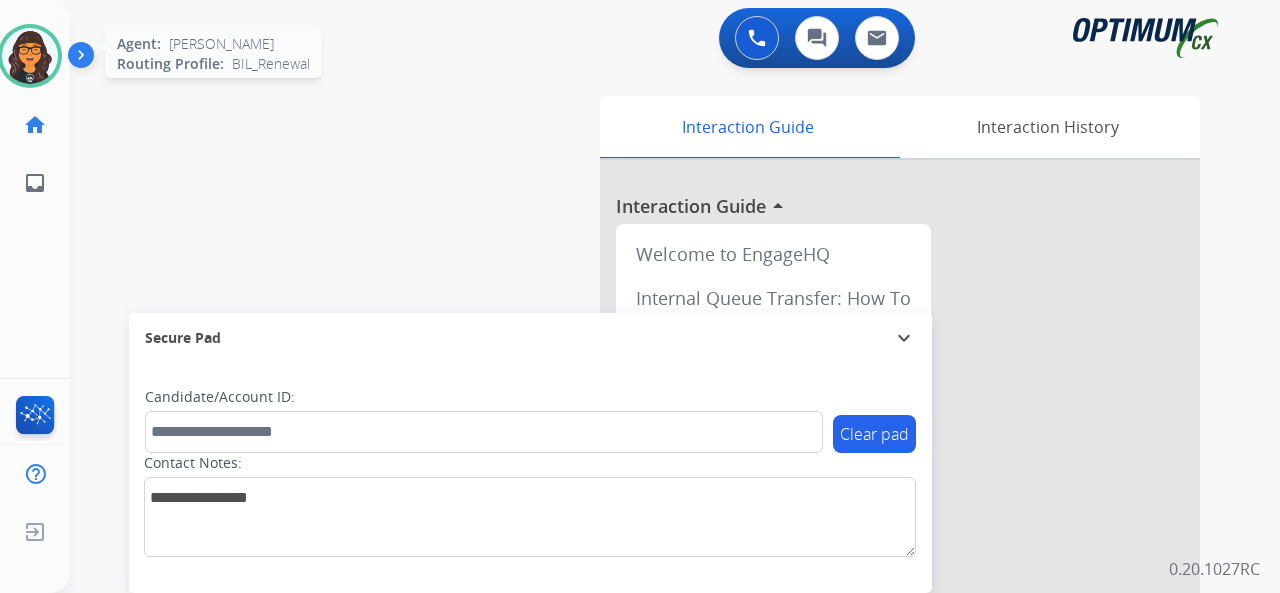 click at bounding box center (30, 56) 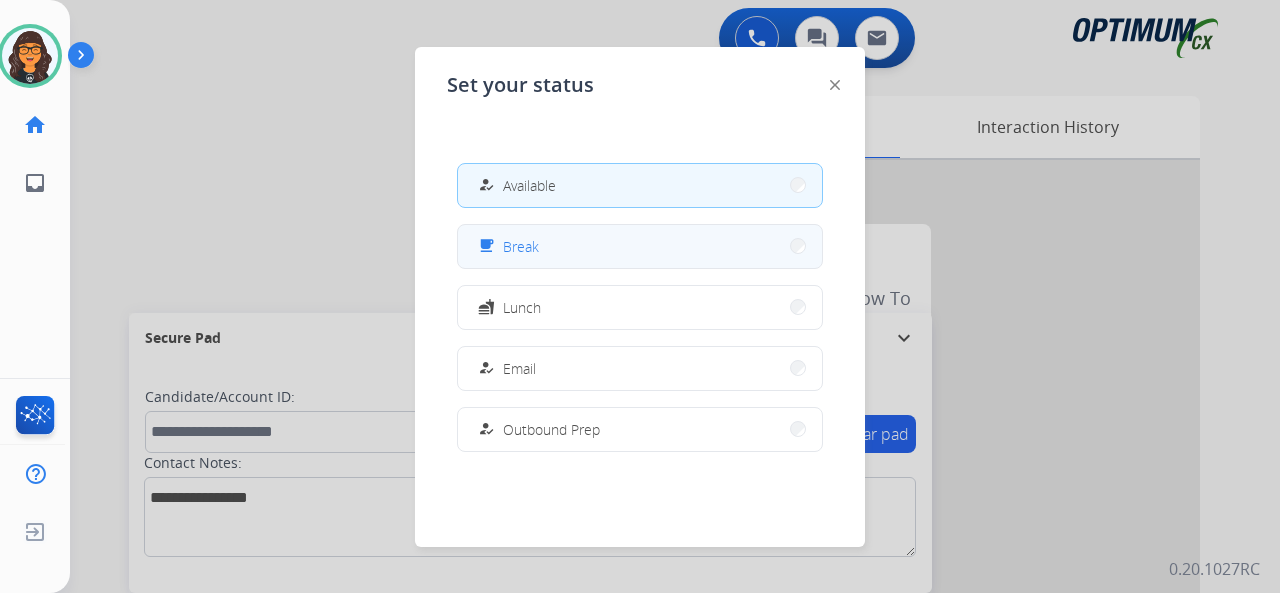 click on "free_breakfast Break" at bounding box center (506, 246) 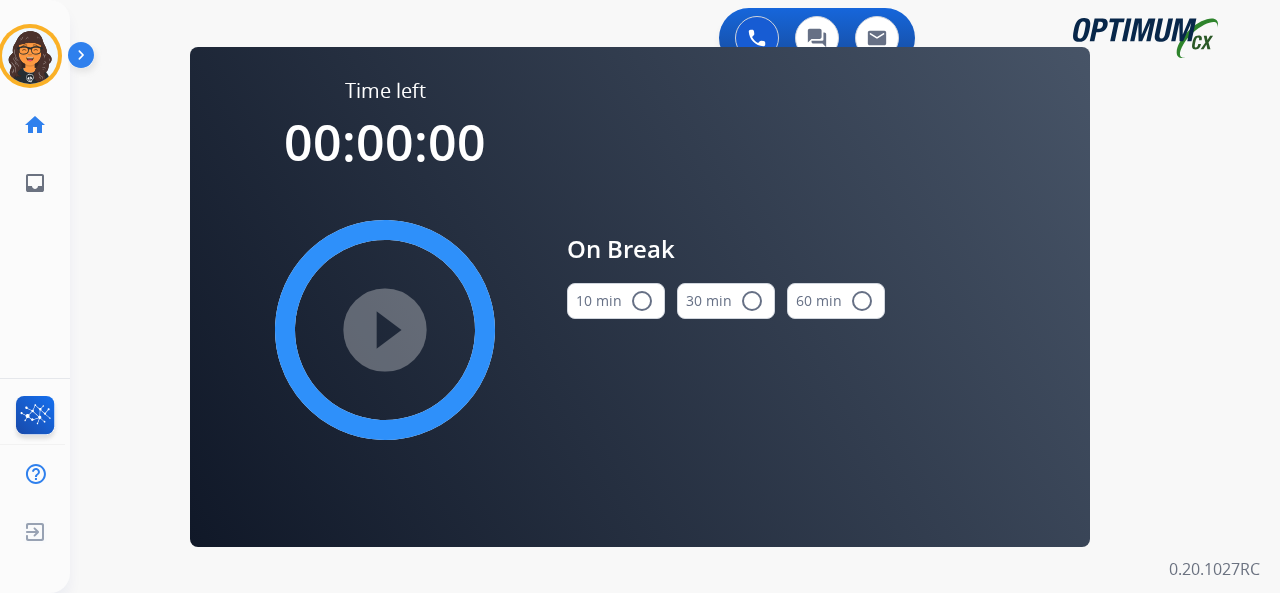 click on "10 min  radio_button_unchecked" at bounding box center (616, 301) 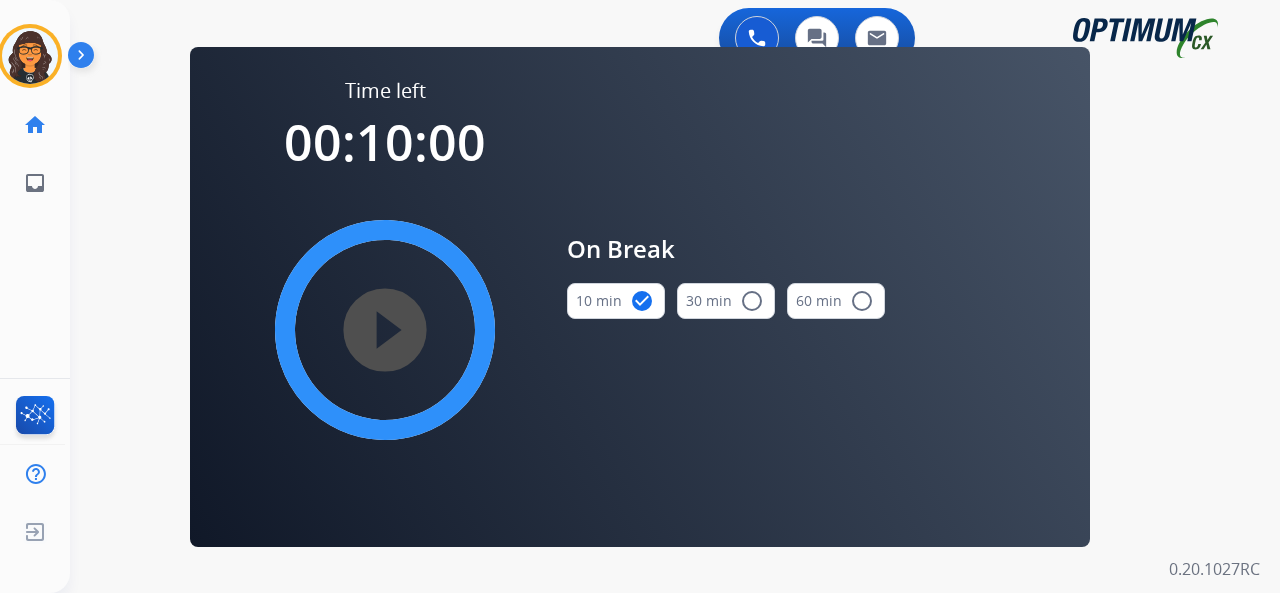 click on "play_circle_filled" at bounding box center (385, 330) 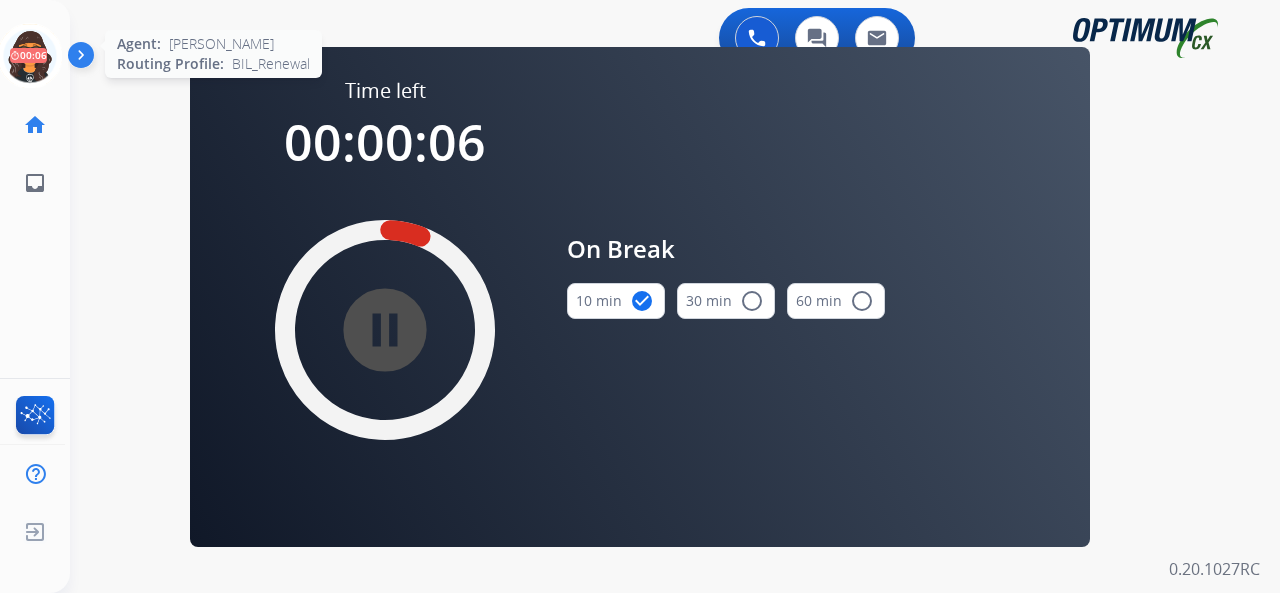click 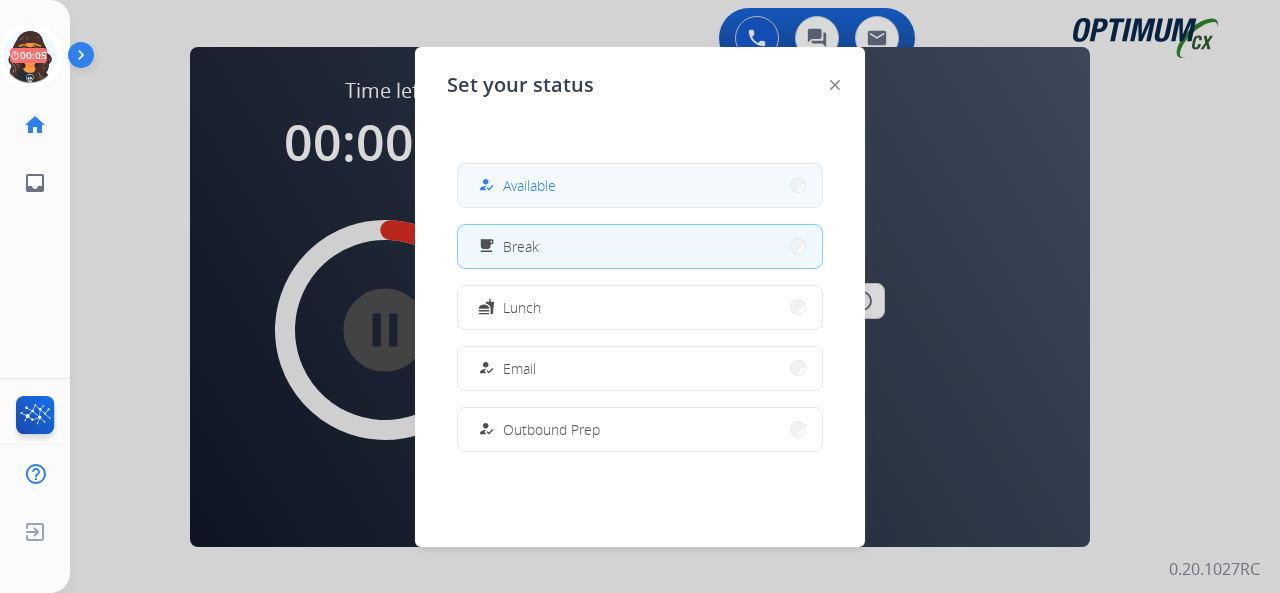 click on "Available" at bounding box center (529, 185) 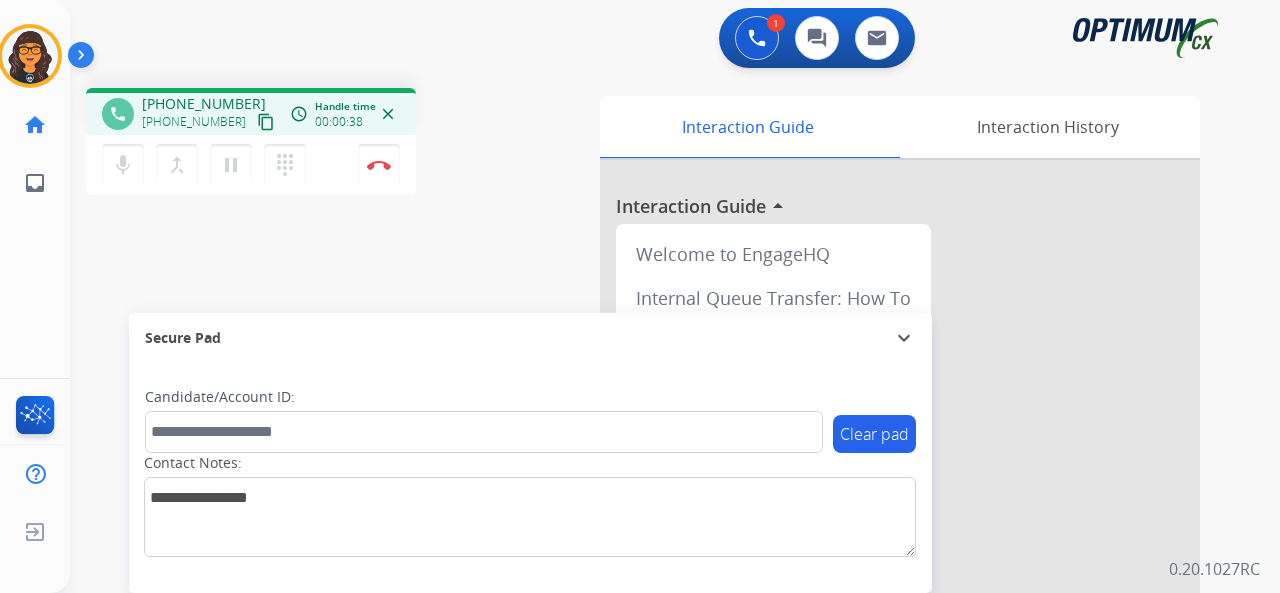 click on "content_copy" at bounding box center (266, 122) 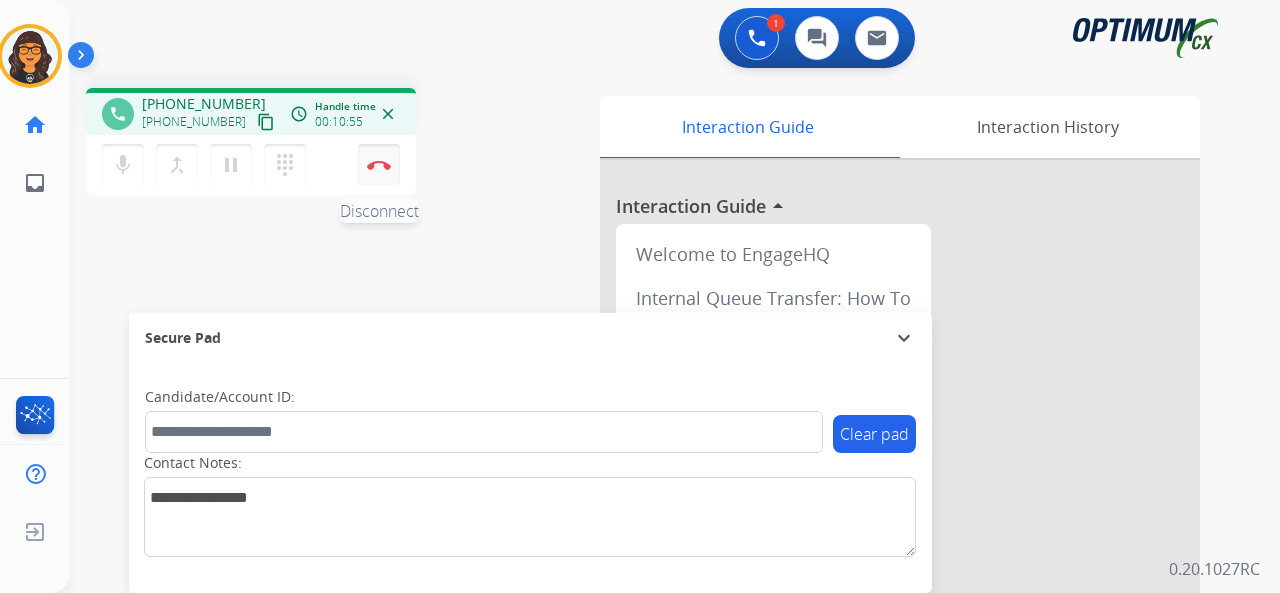 click on "Disconnect" at bounding box center (379, 165) 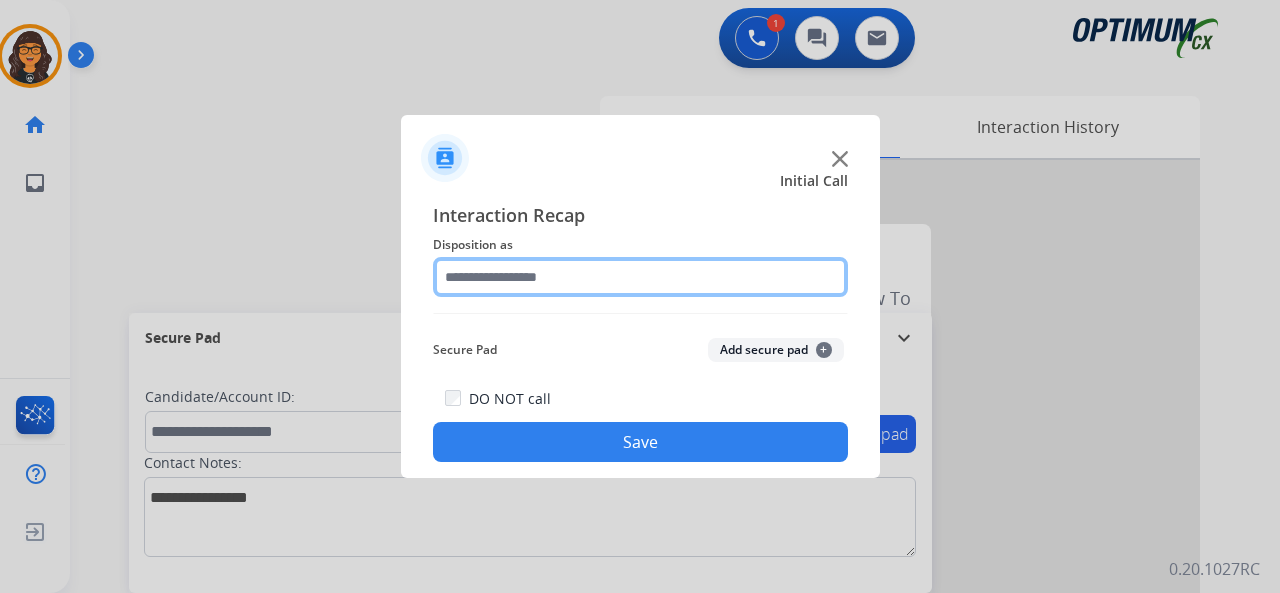 click 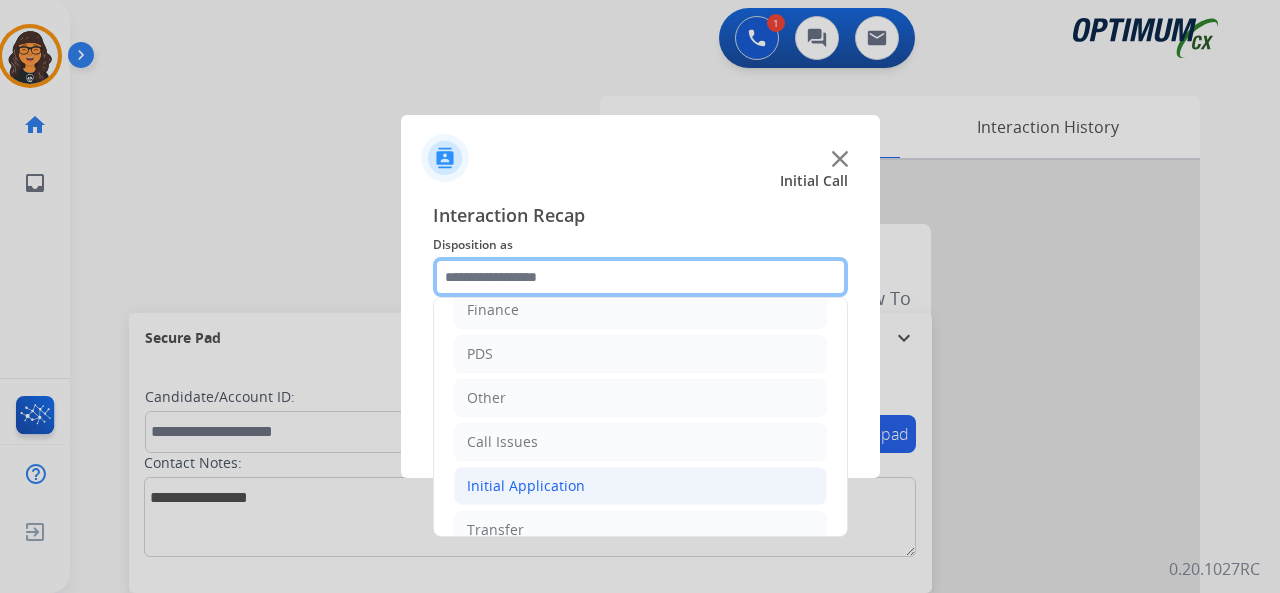 scroll, scrollTop: 130, scrollLeft: 0, axis: vertical 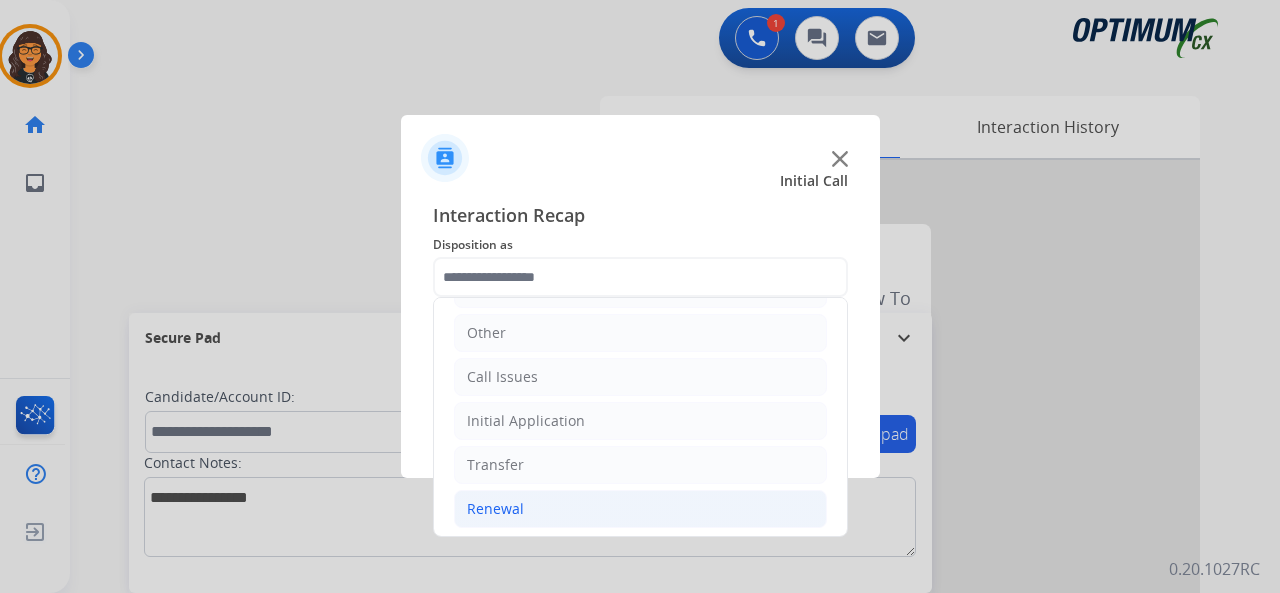 click on "Renewal" 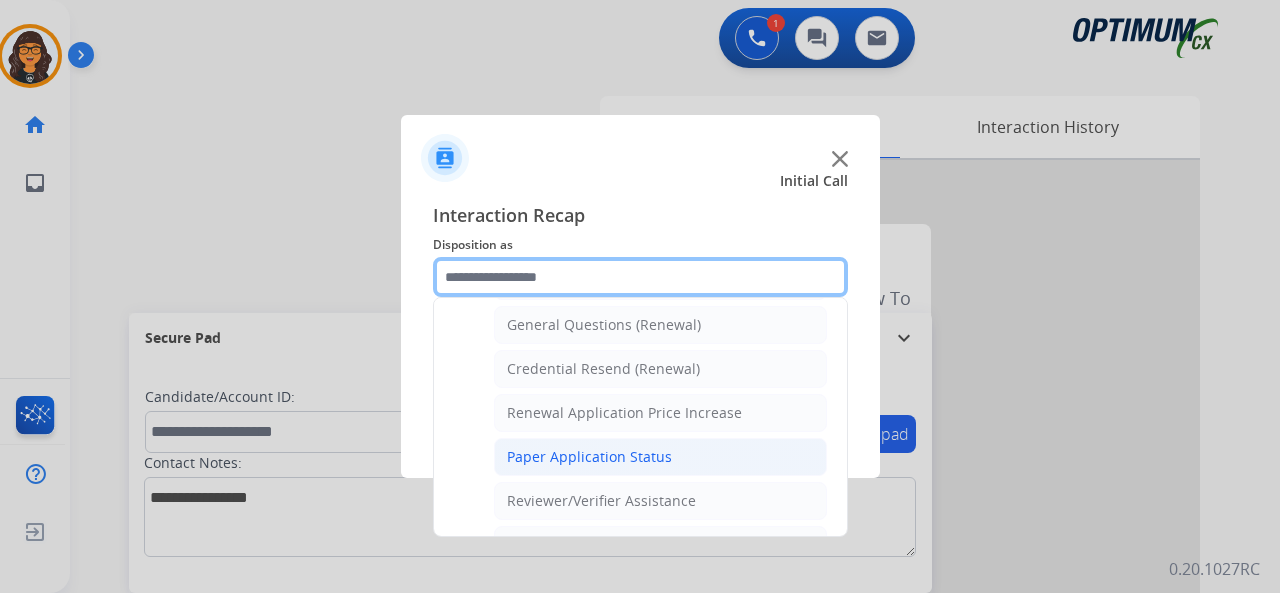 scroll, scrollTop: 630, scrollLeft: 0, axis: vertical 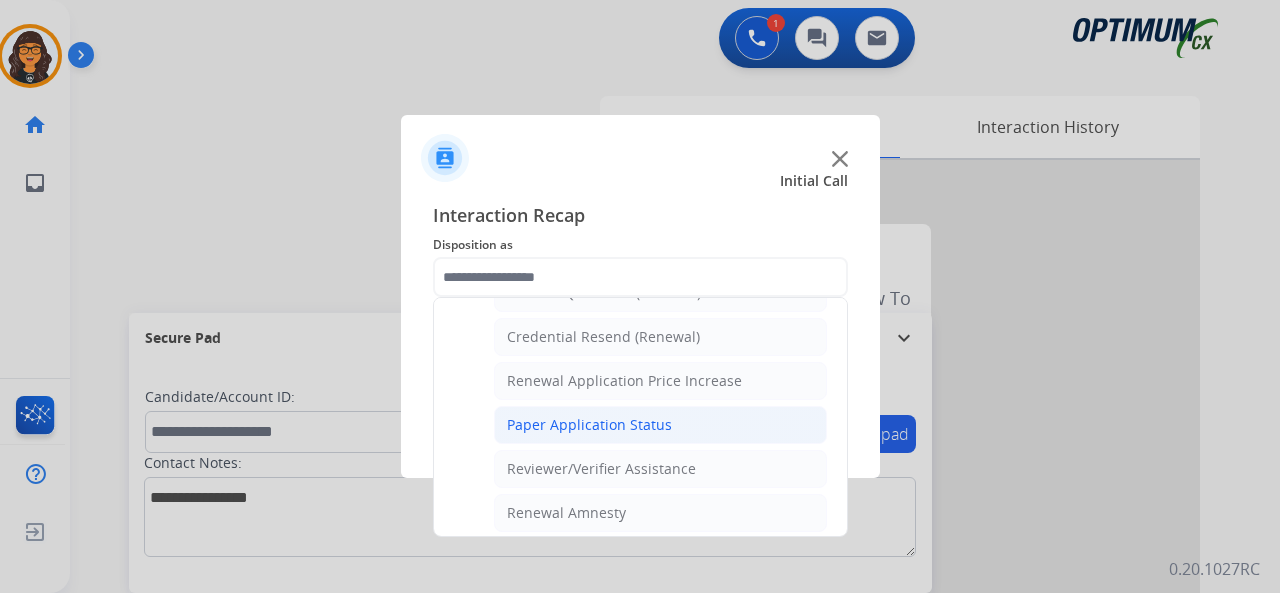 click on "Paper Application Status" 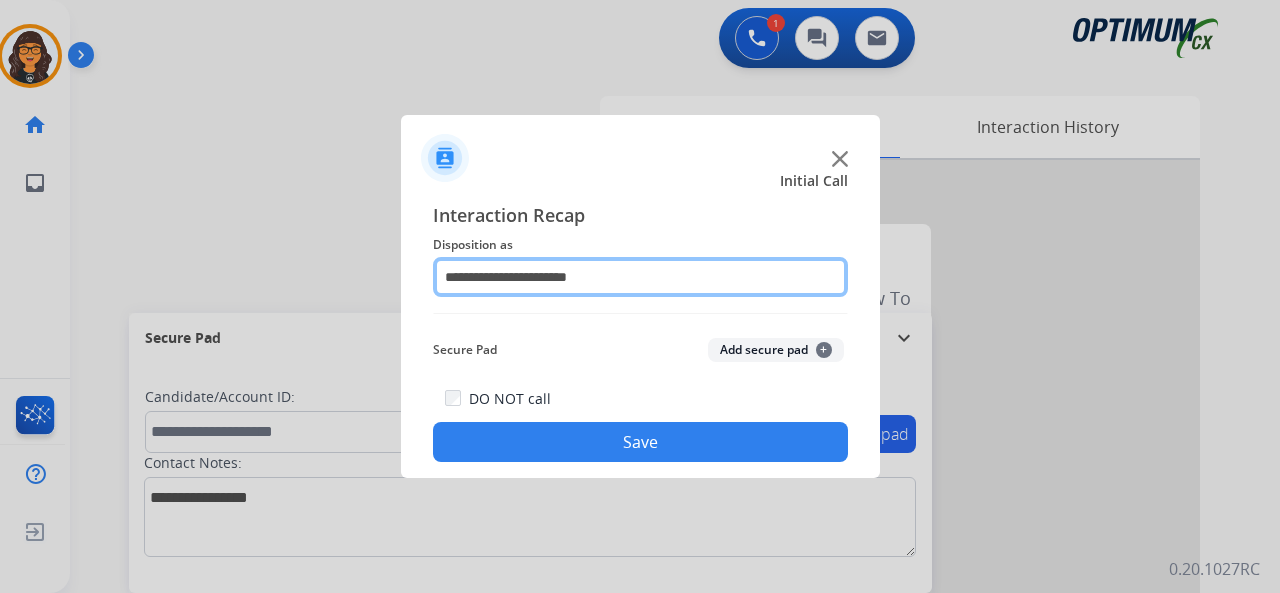 drag, startPoint x: 572, startPoint y: 279, endPoint x: 581, endPoint y: 293, distance: 16.643316 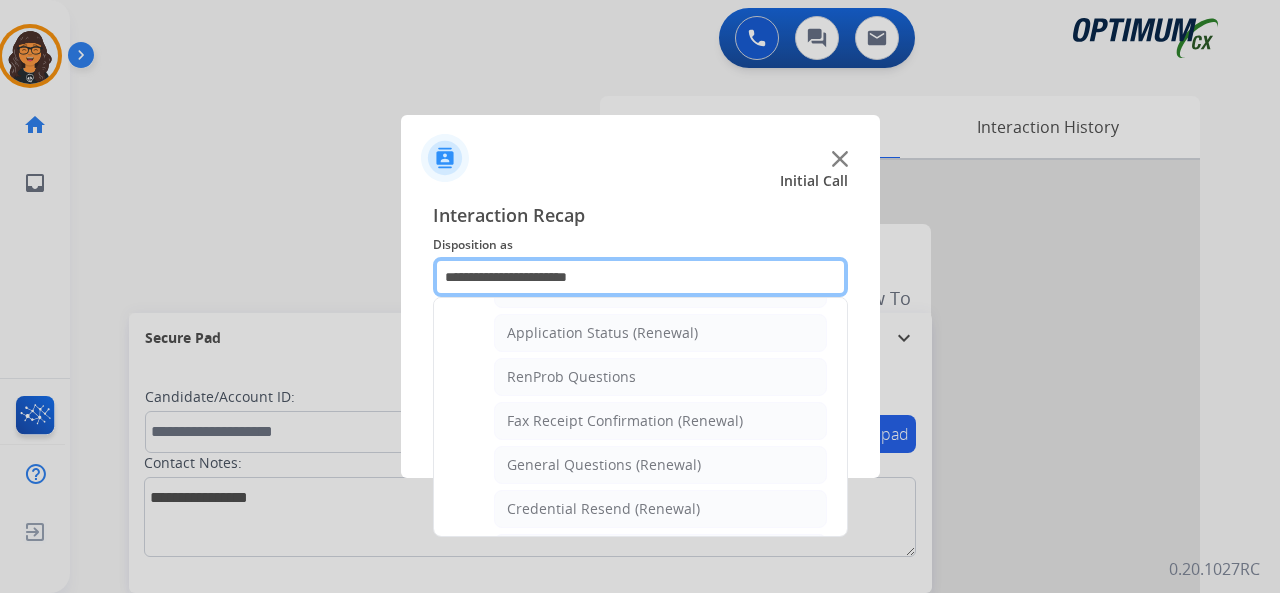 scroll, scrollTop: 456, scrollLeft: 0, axis: vertical 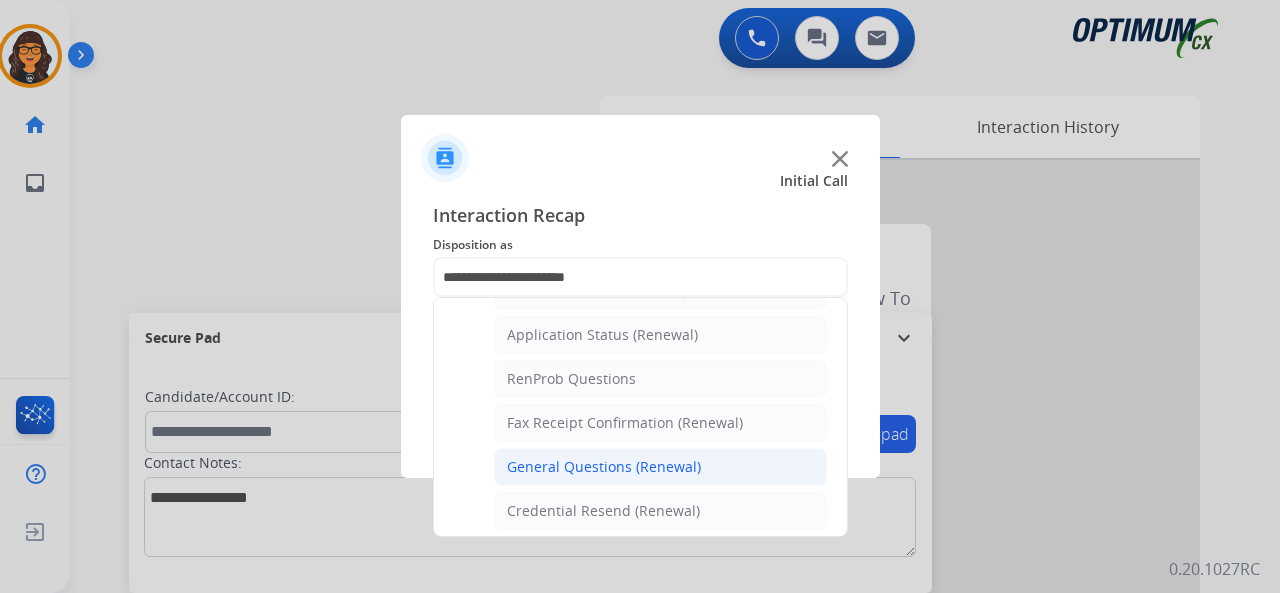 click on "General Questions (Renewal)" 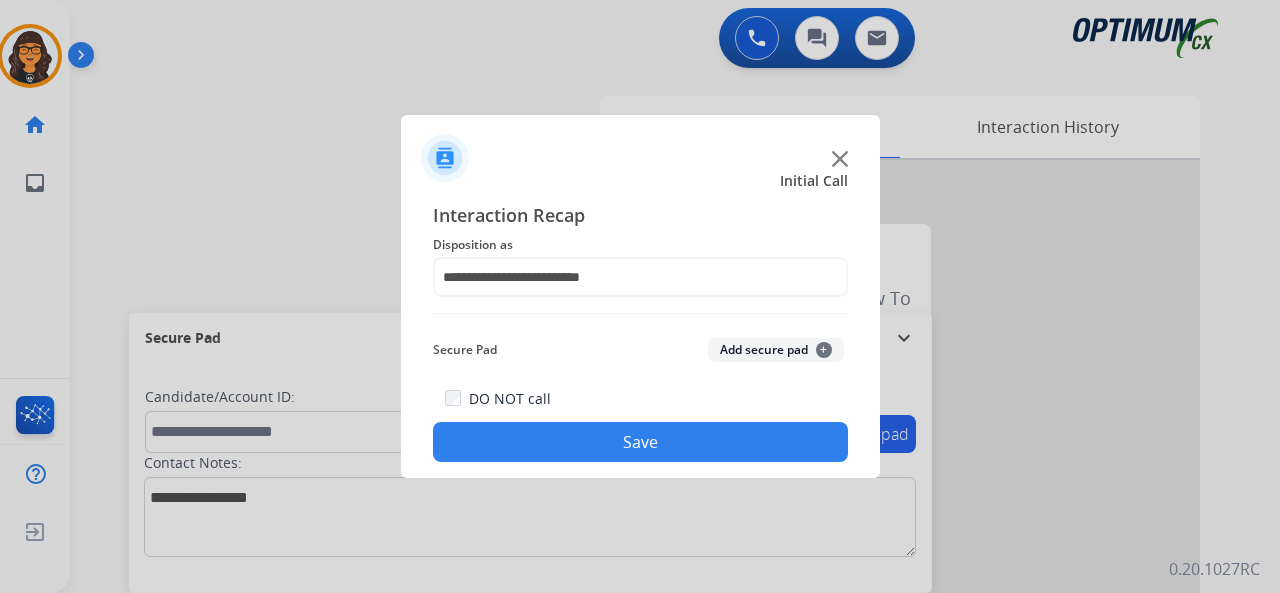 click on "Save" 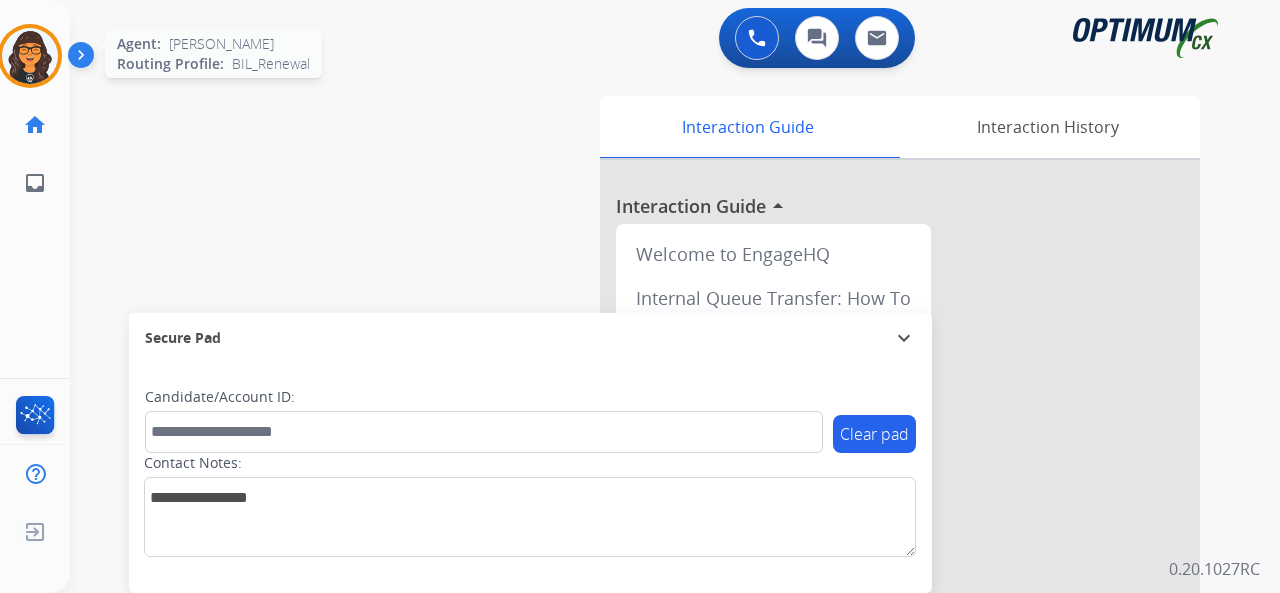 click at bounding box center (30, 56) 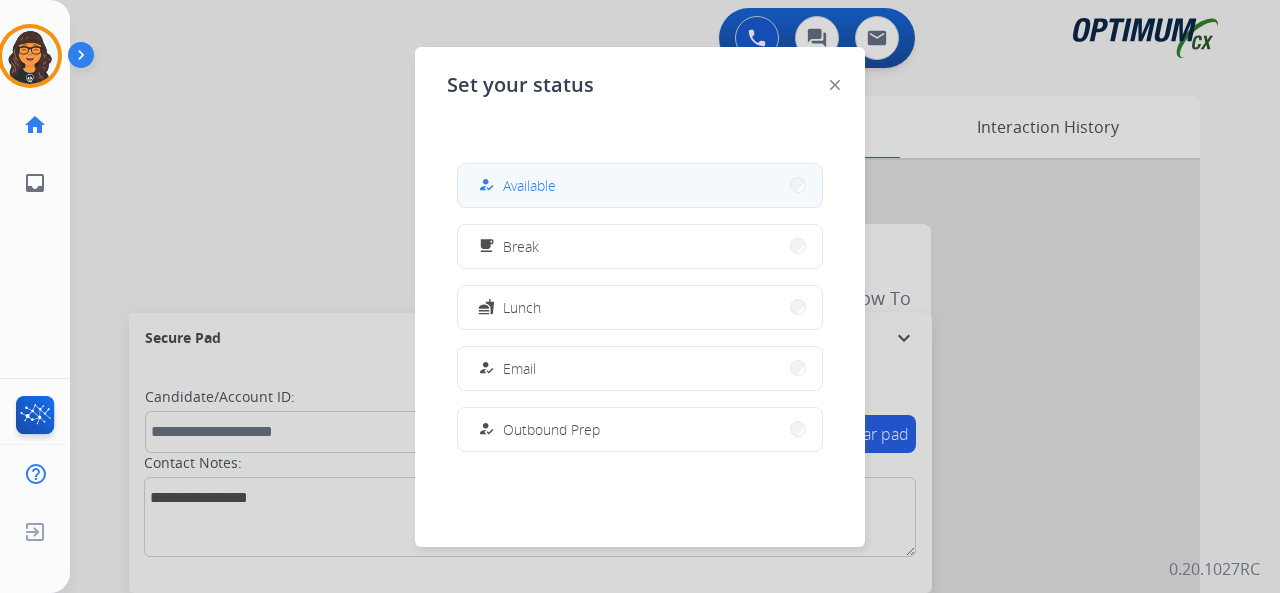 click on "Available" at bounding box center [529, 185] 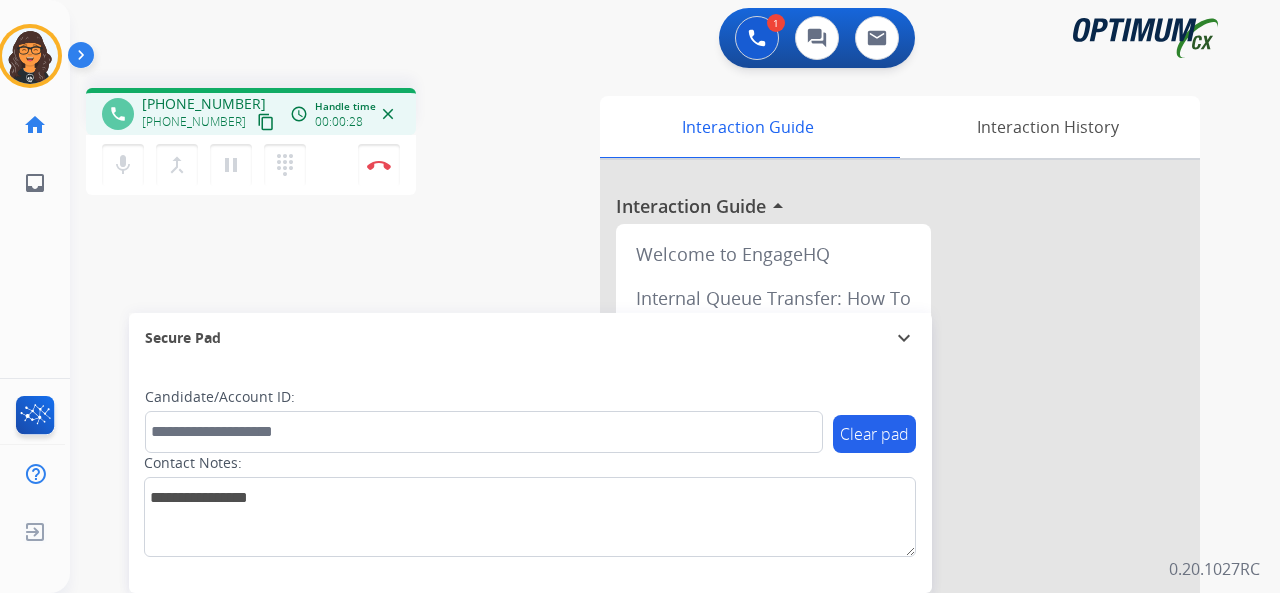 click on "content_copy" at bounding box center (266, 122) 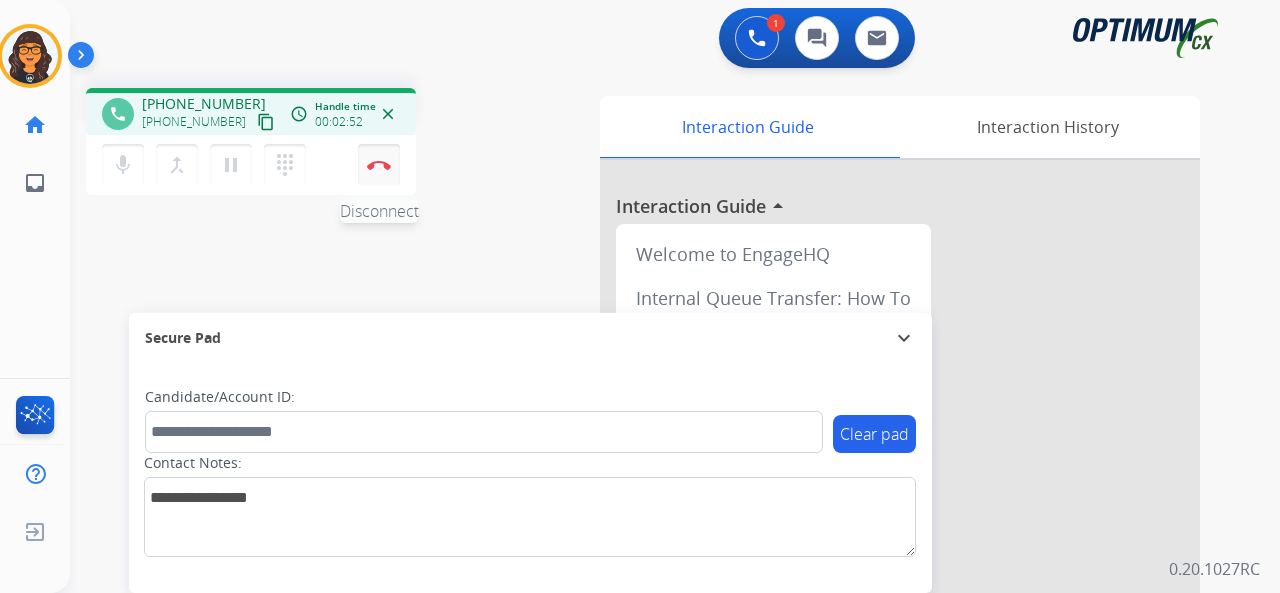 click on "Disconnect" at bounding box center [379, 165] 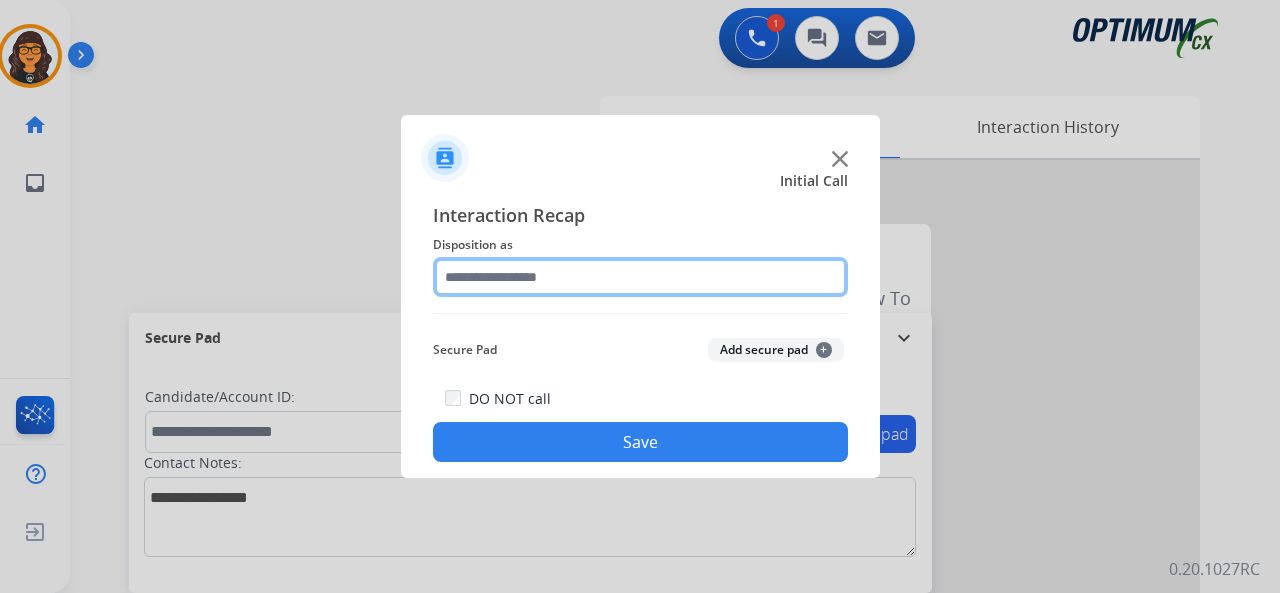 click 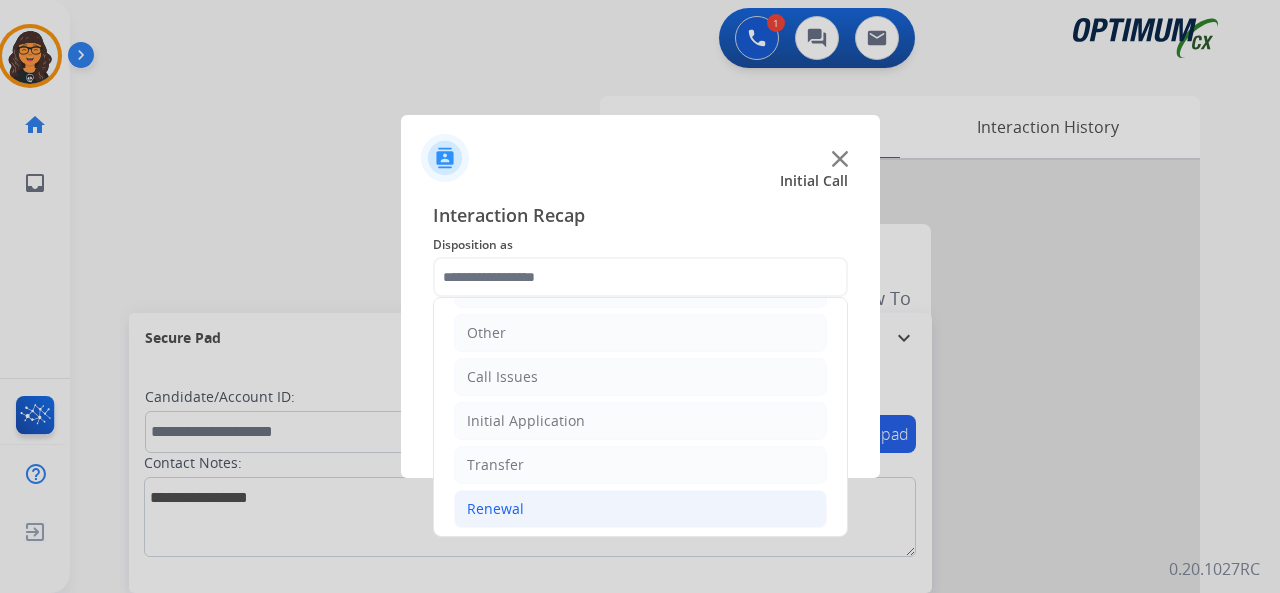 drag, startPoint x: 491, startPoint y: 504, endPoint x: 508, endPoint y: 501, distance: 17.262676 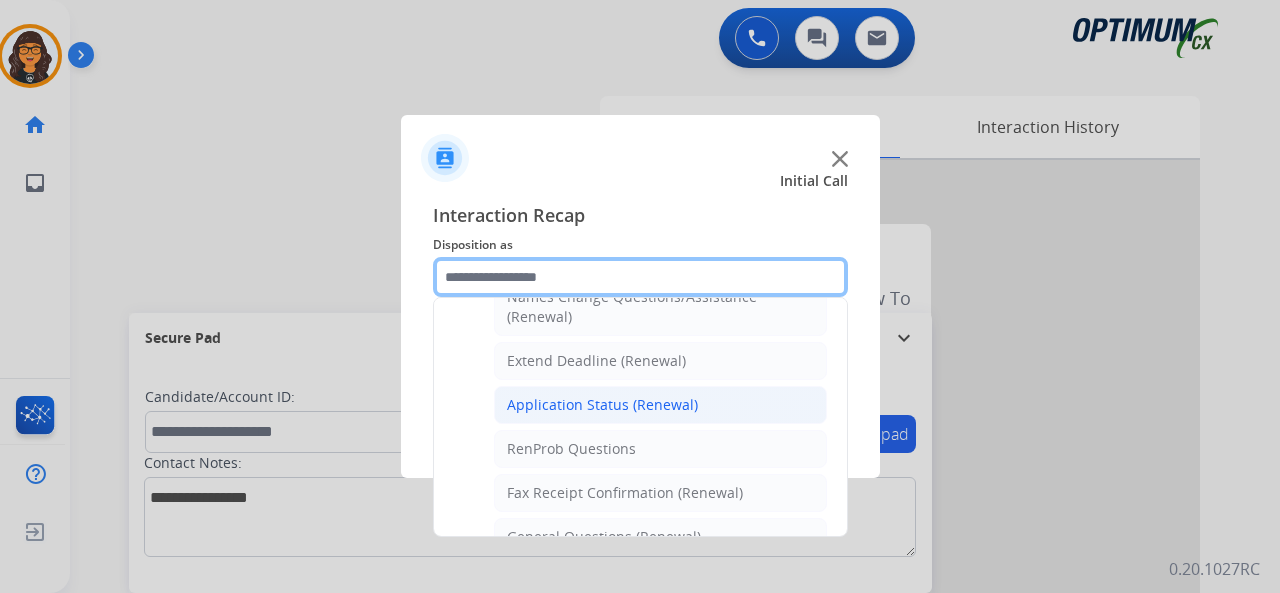 scroll, scrollTop: 430, scrollLeft: 0, axis: vertical 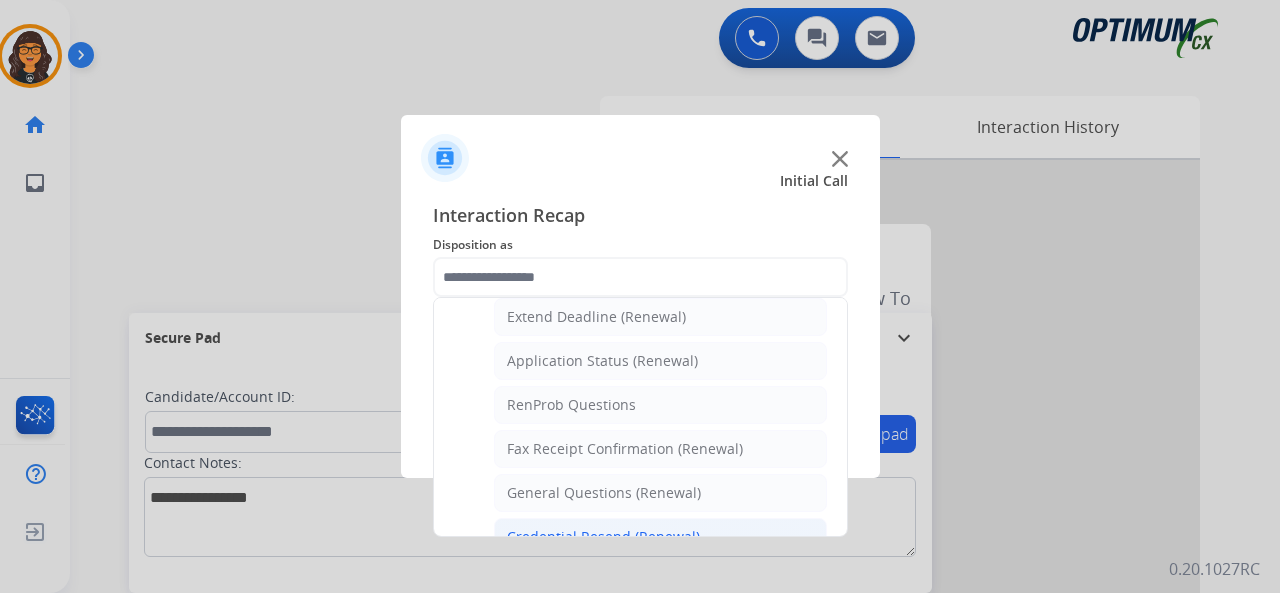 click on "Credential Resend (Renewal)" 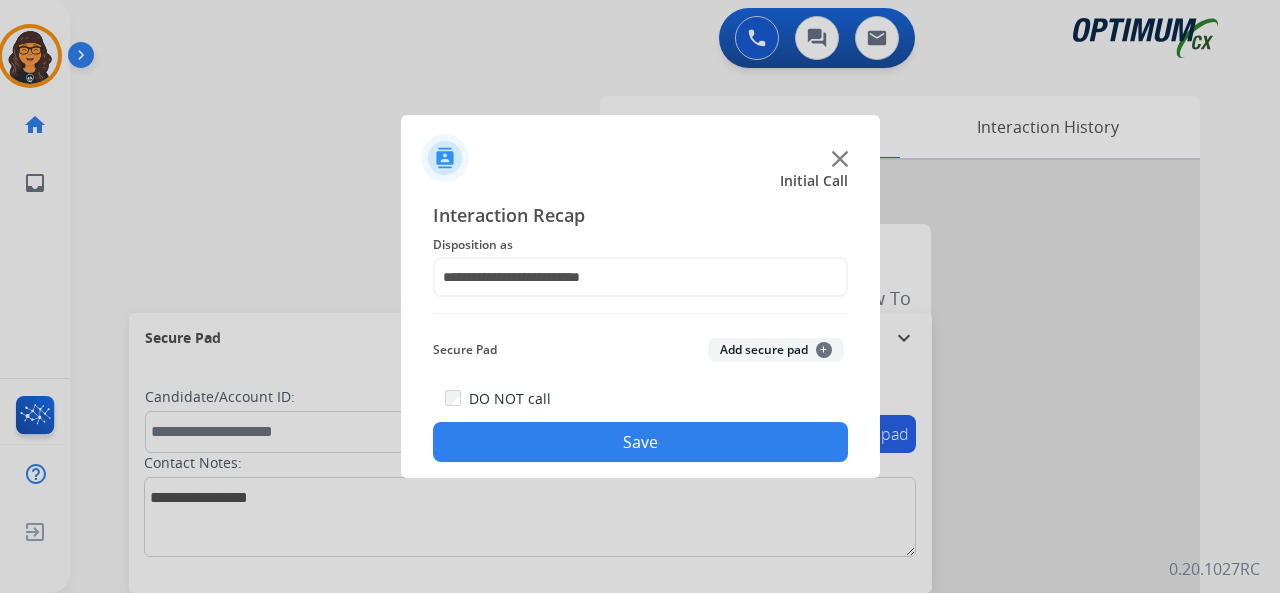 click on "Save" 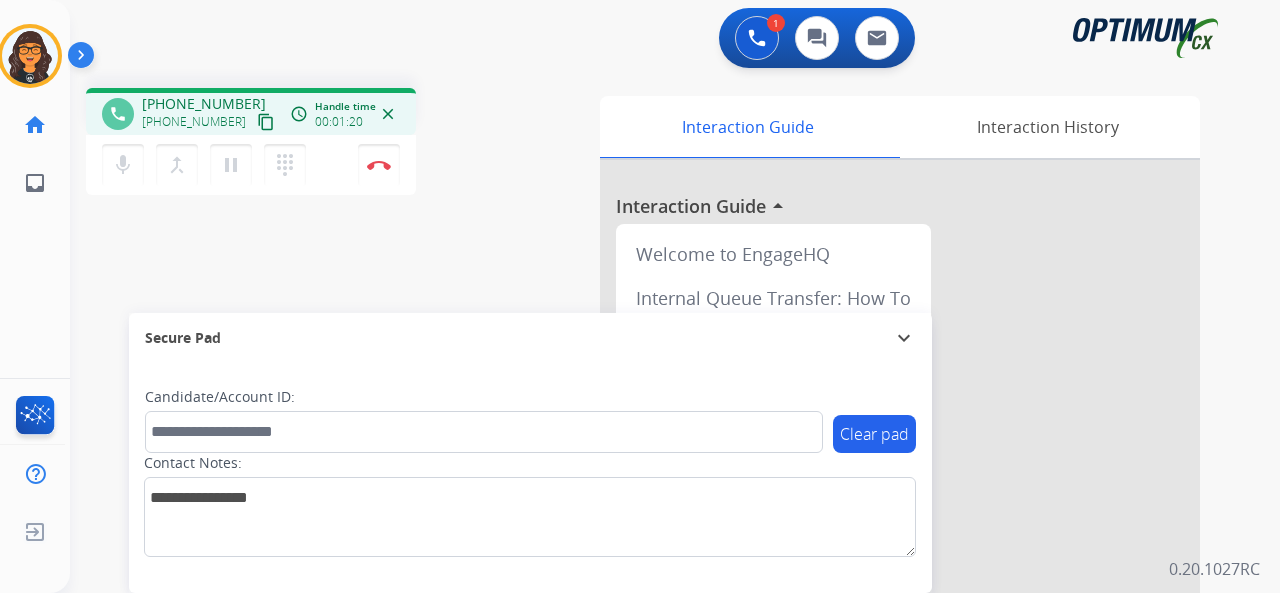 drag, startPoint x: 240, startPoint y: 119, endPoint x: 314, endPoint y: 1, distance: 139.28389 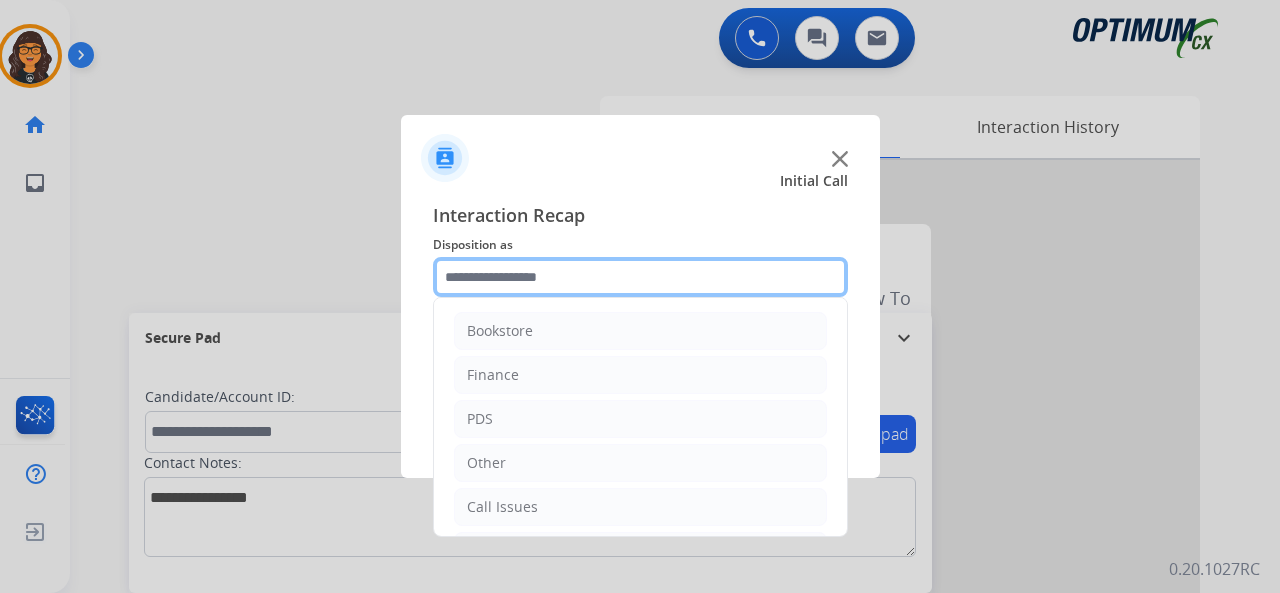 click 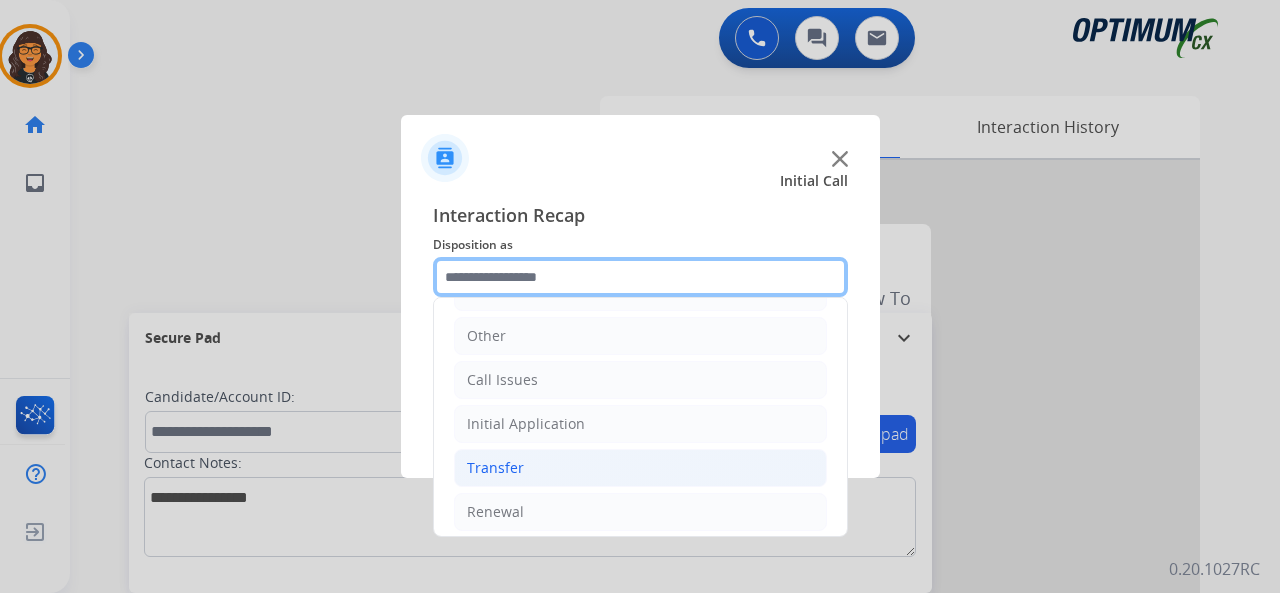 scroll, scrollTop: 130, scrollLeft: 0, axis: vertical 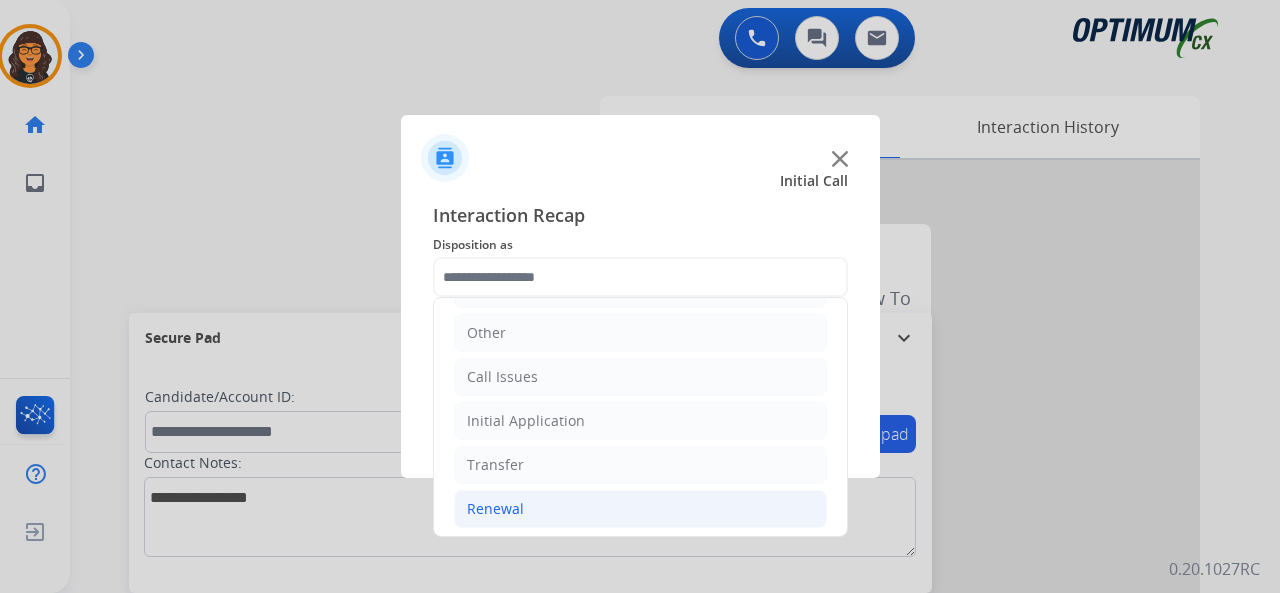 click on "Renewal" 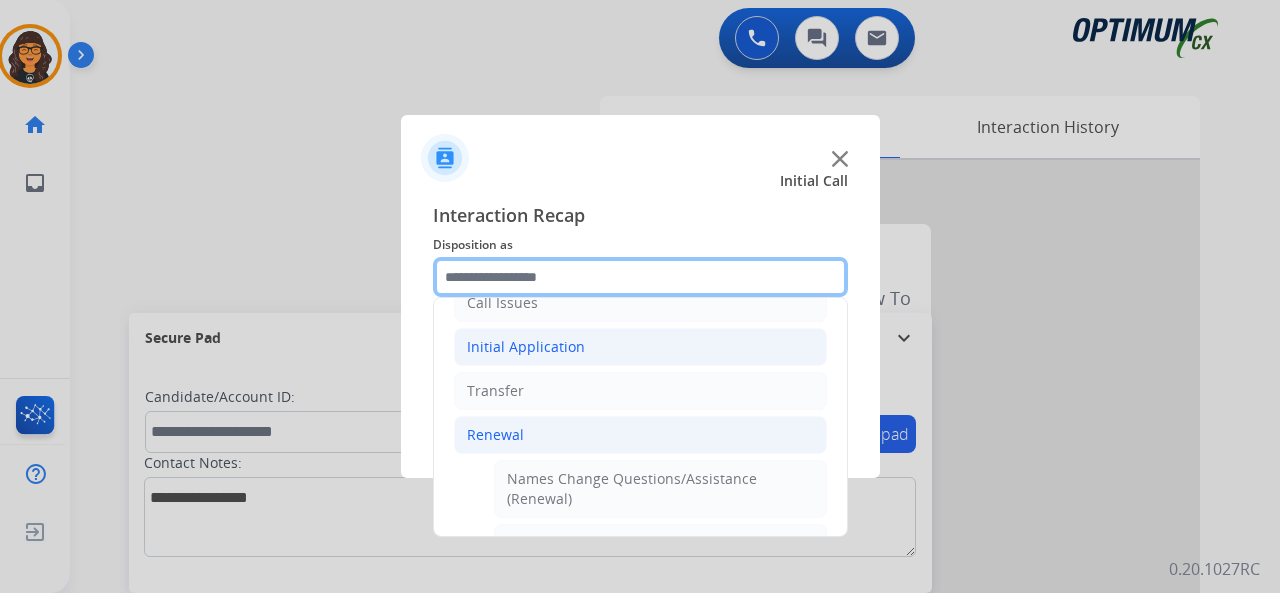 scroll, scrollTop: 330, scrollLeft: 0, axis: vertical 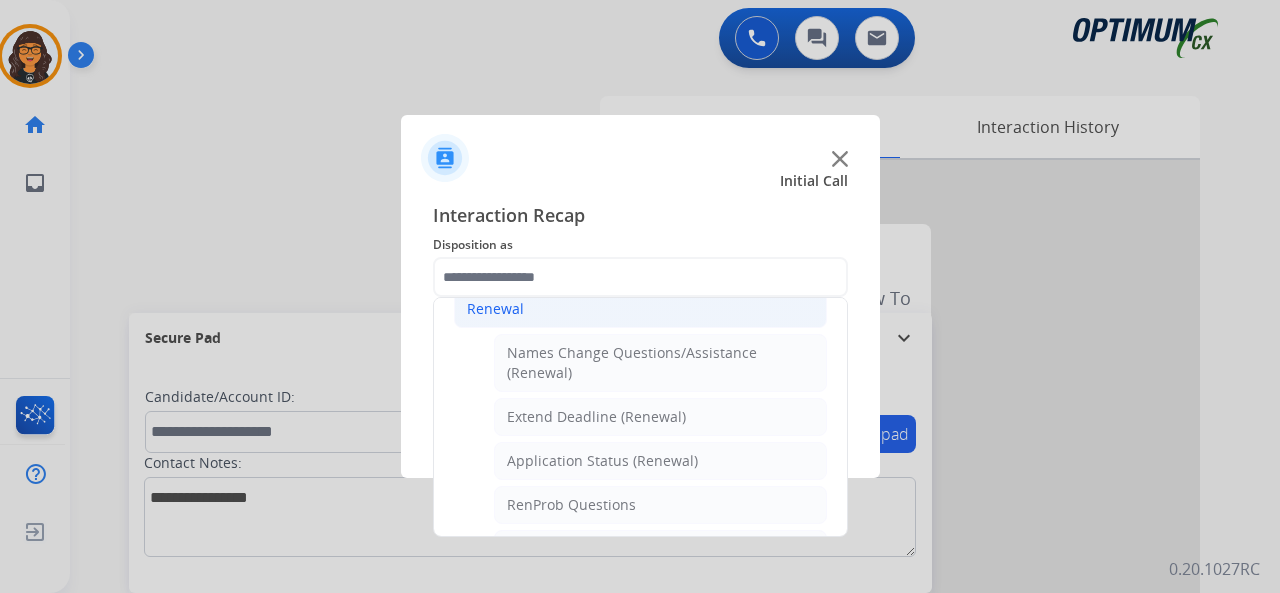 click on "Application Status (Renewal)" 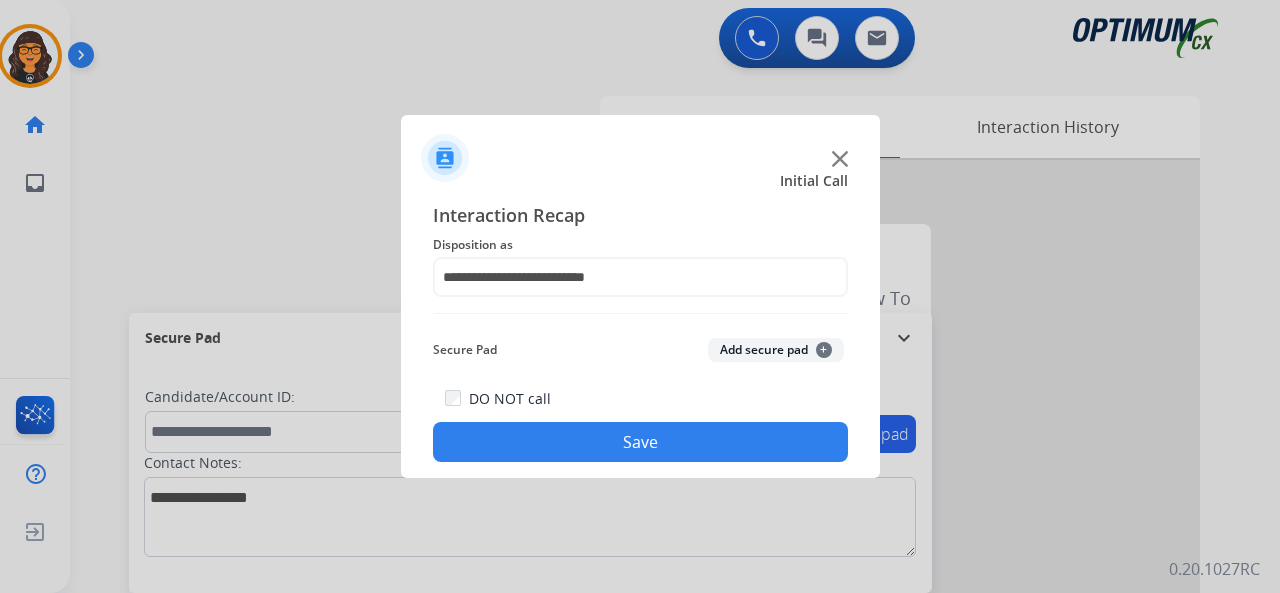 click on "Save" 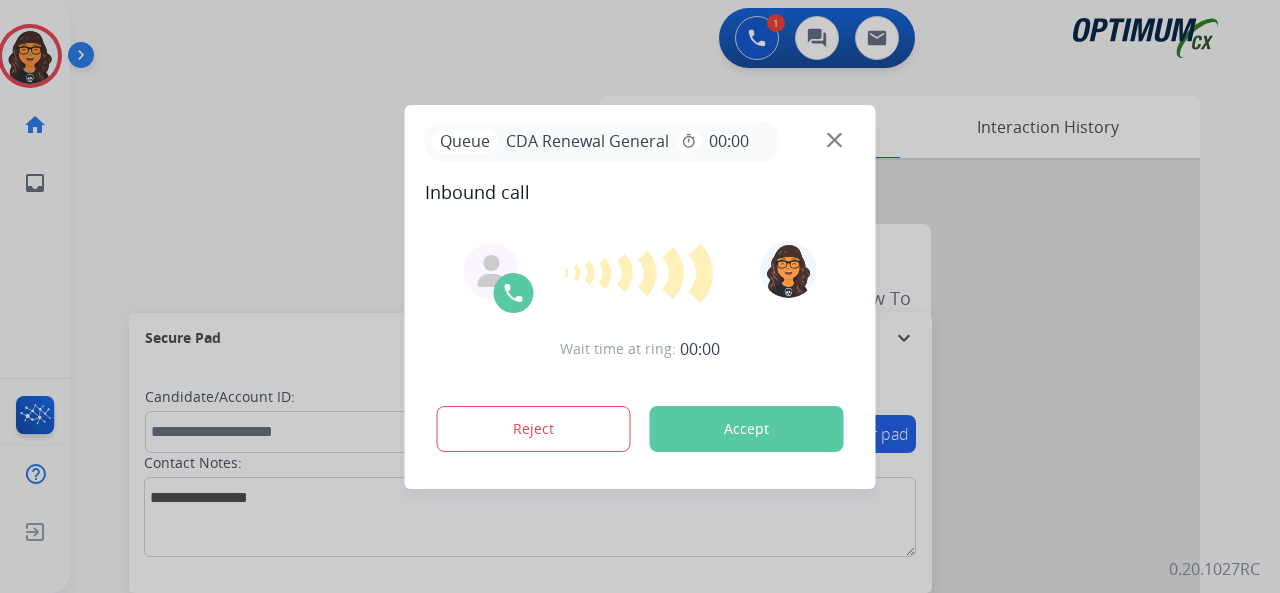 click on "Accept" at bounding box center (747, 429) 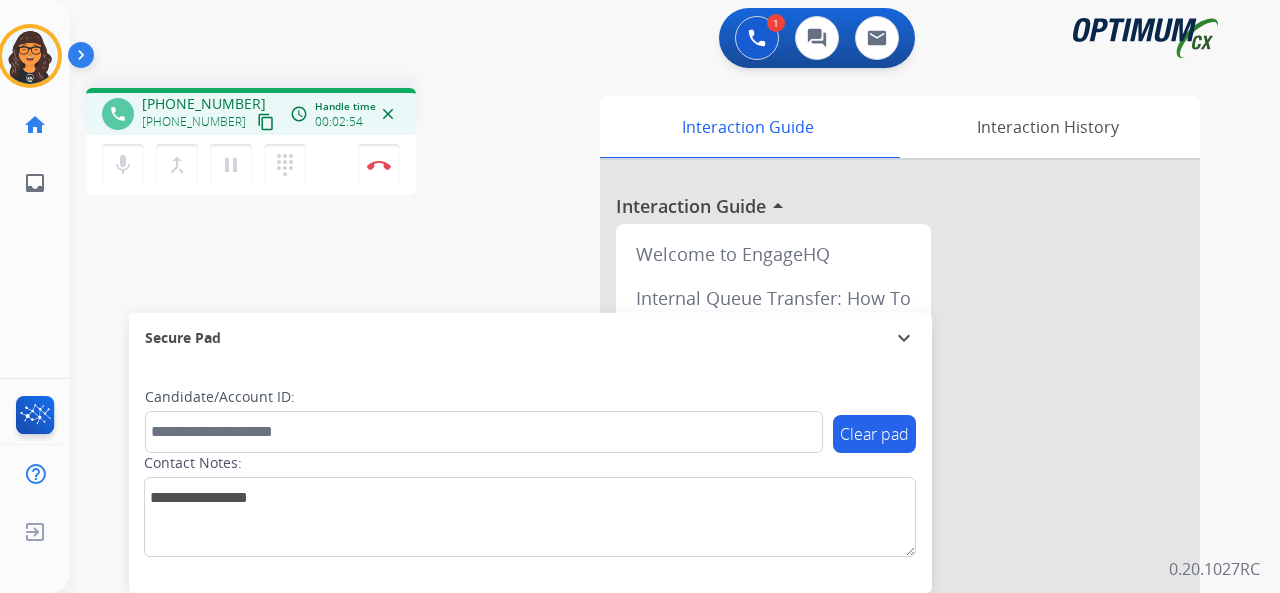click on "content_copy" at bounding box center (266, 122) 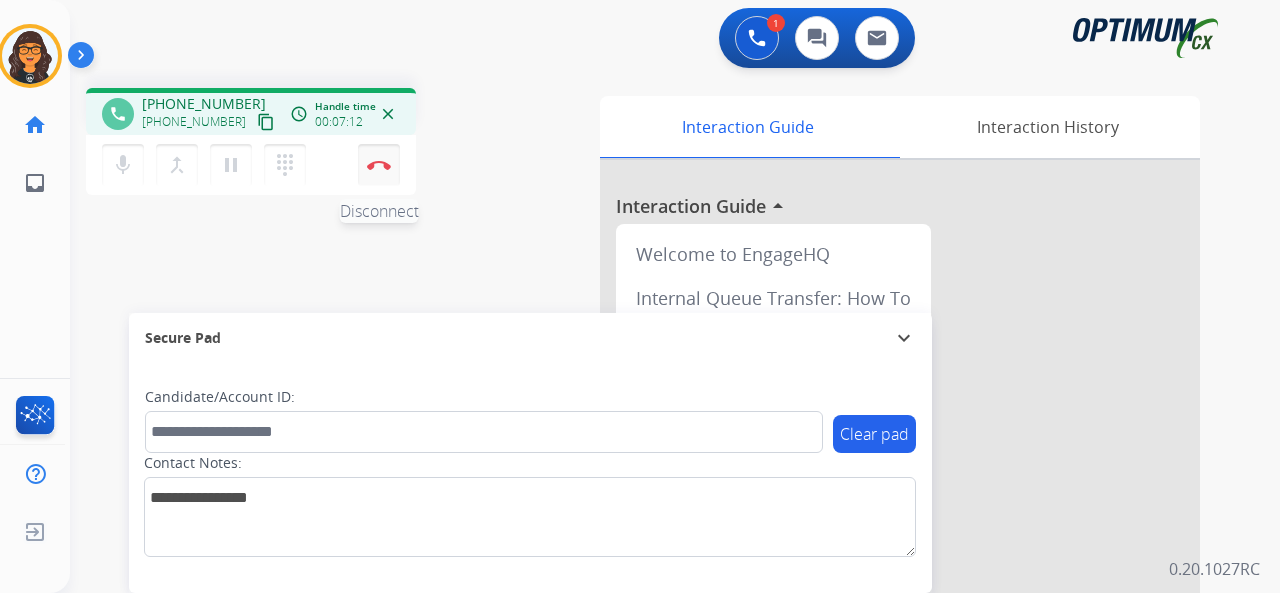 click at bounding box center [379, 165] 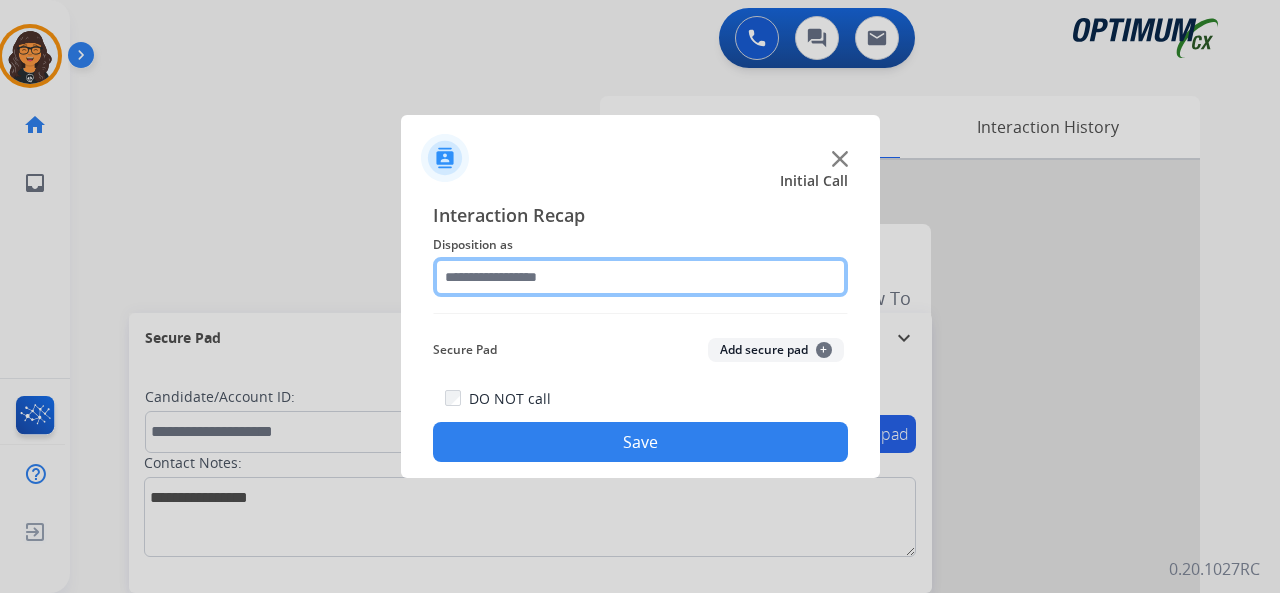 click 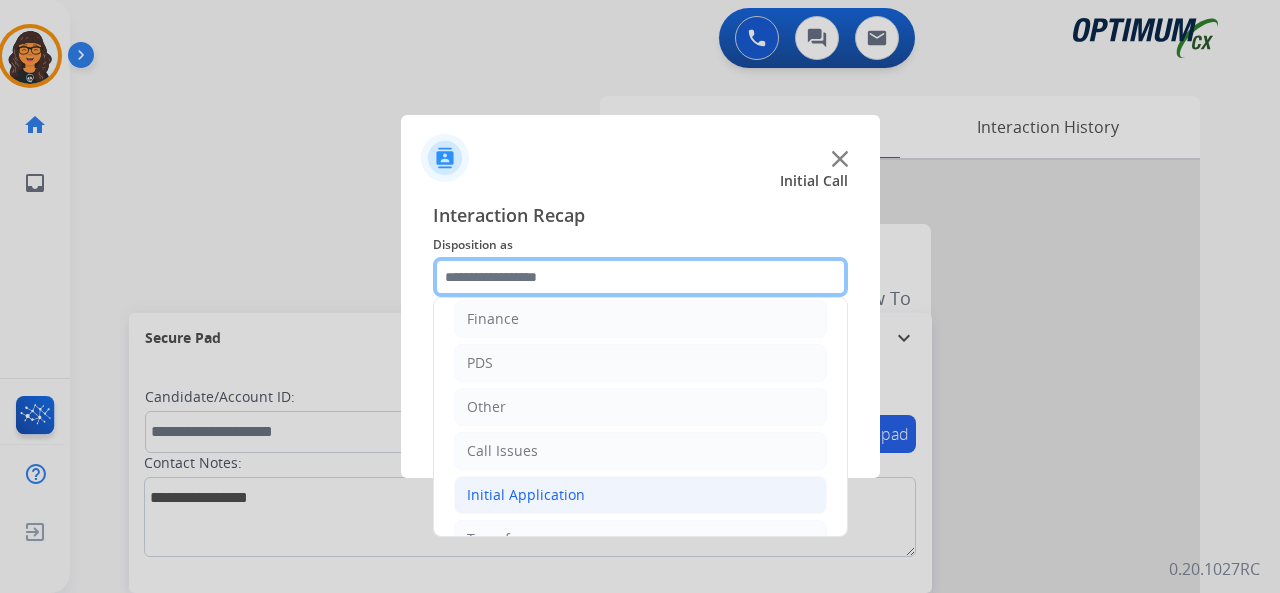 scroll, scrollTop: 130, scrollLeft: 0, axis: vertical 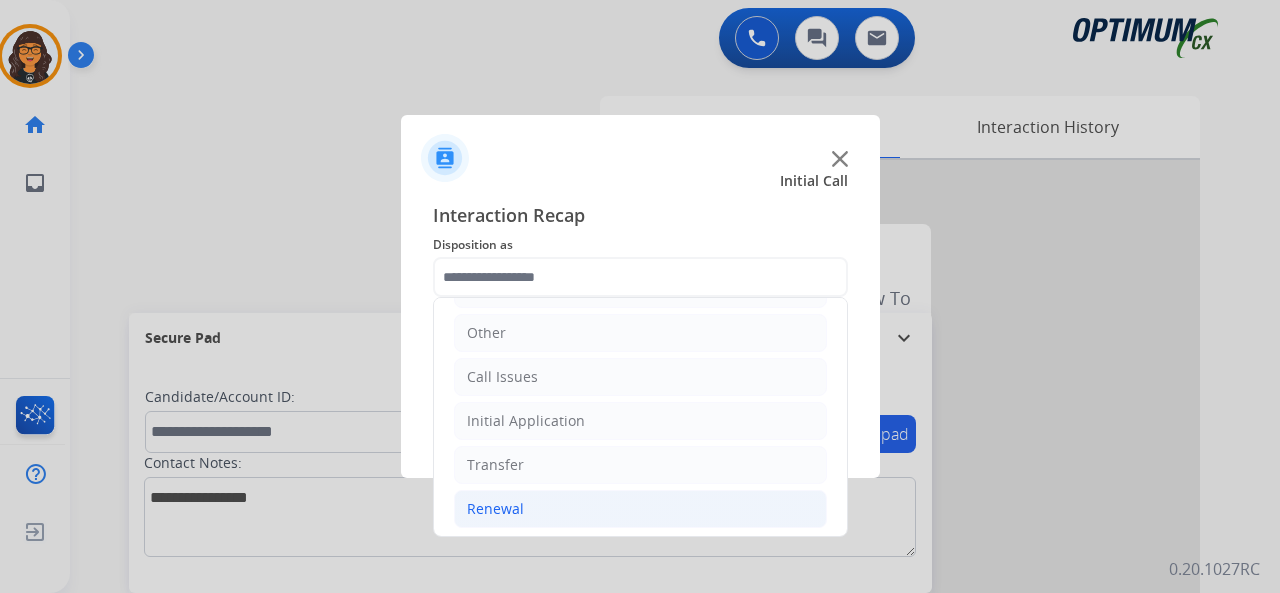 click on "Renewal" 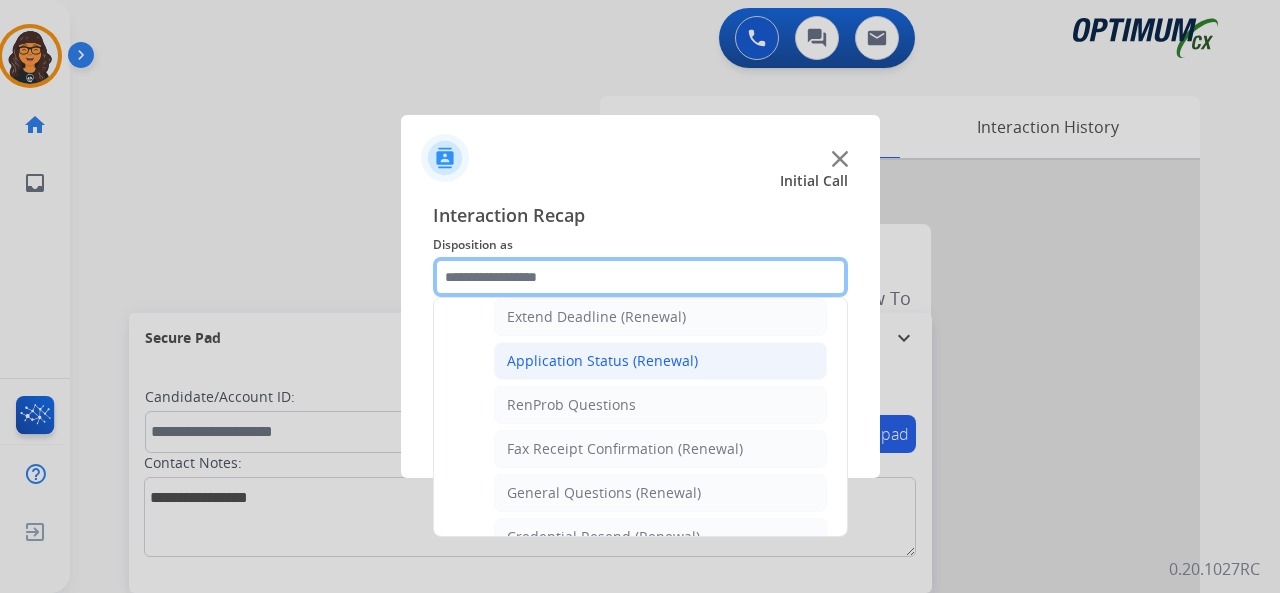 scroll, scrollTop: 530, scrollLeft: 0, axis: vertical 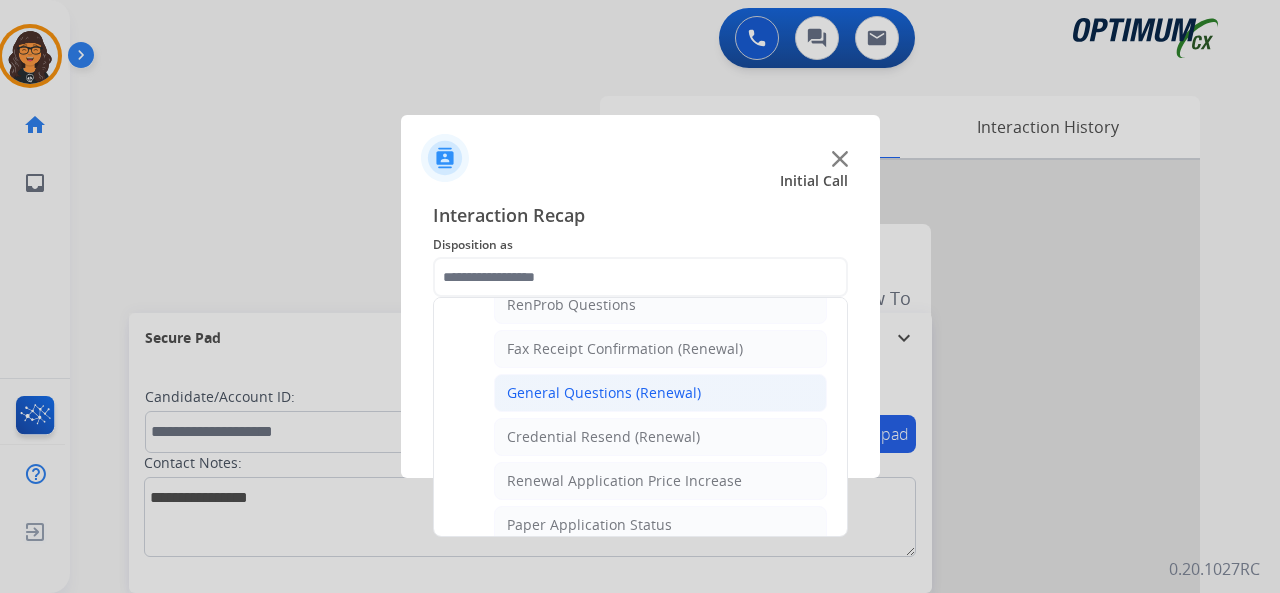 click on "General Questions (Renewal)" 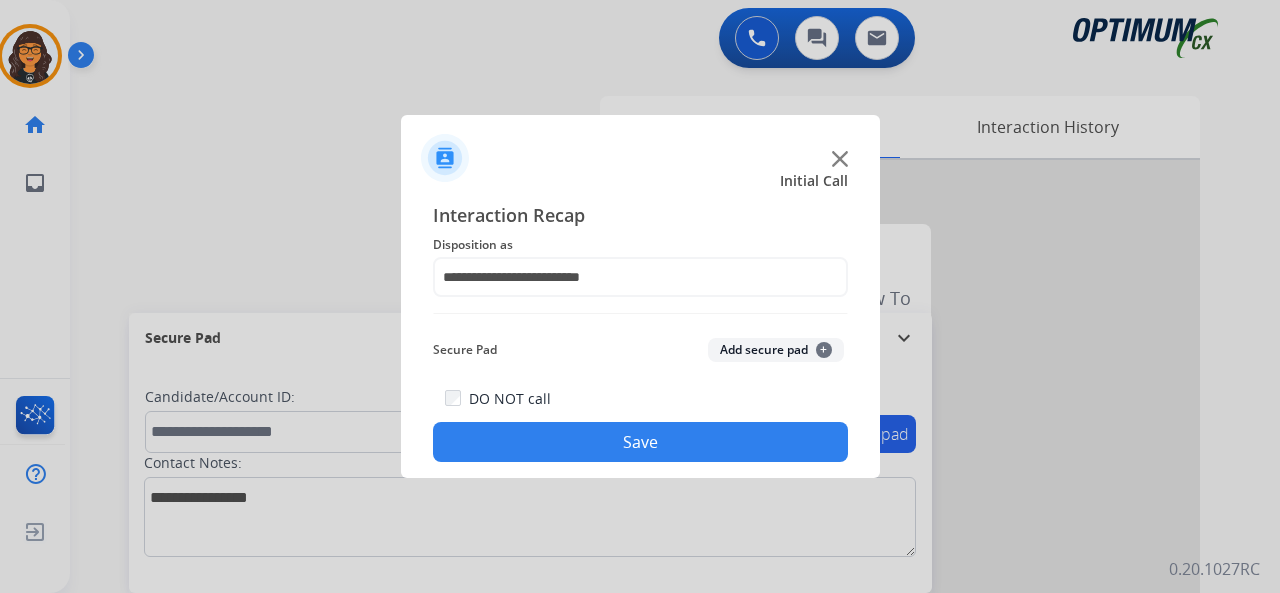 click on "Save" 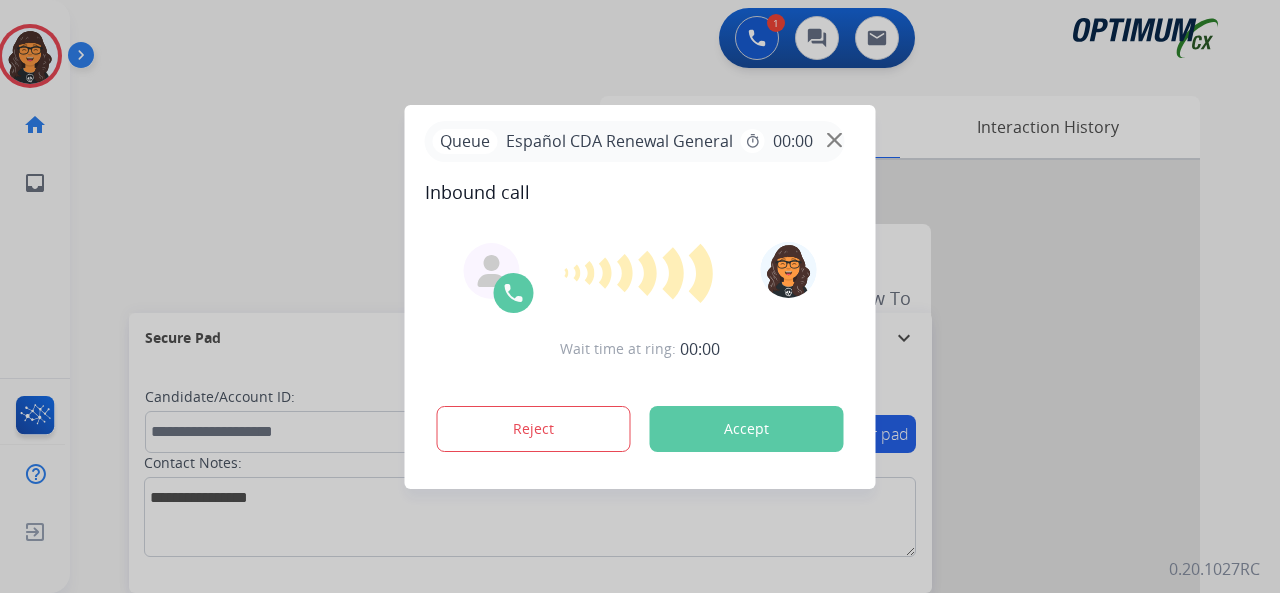click on "Accept" at bounding box center (747, 429) 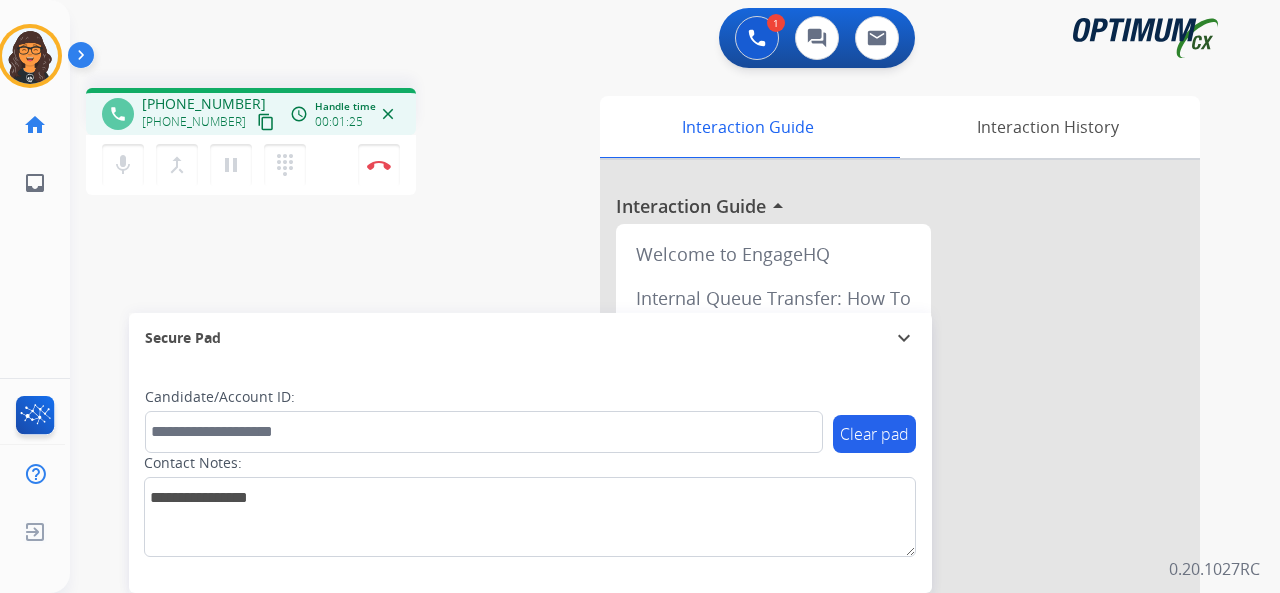 click on "content_copy" at bounding box center [266, 122] 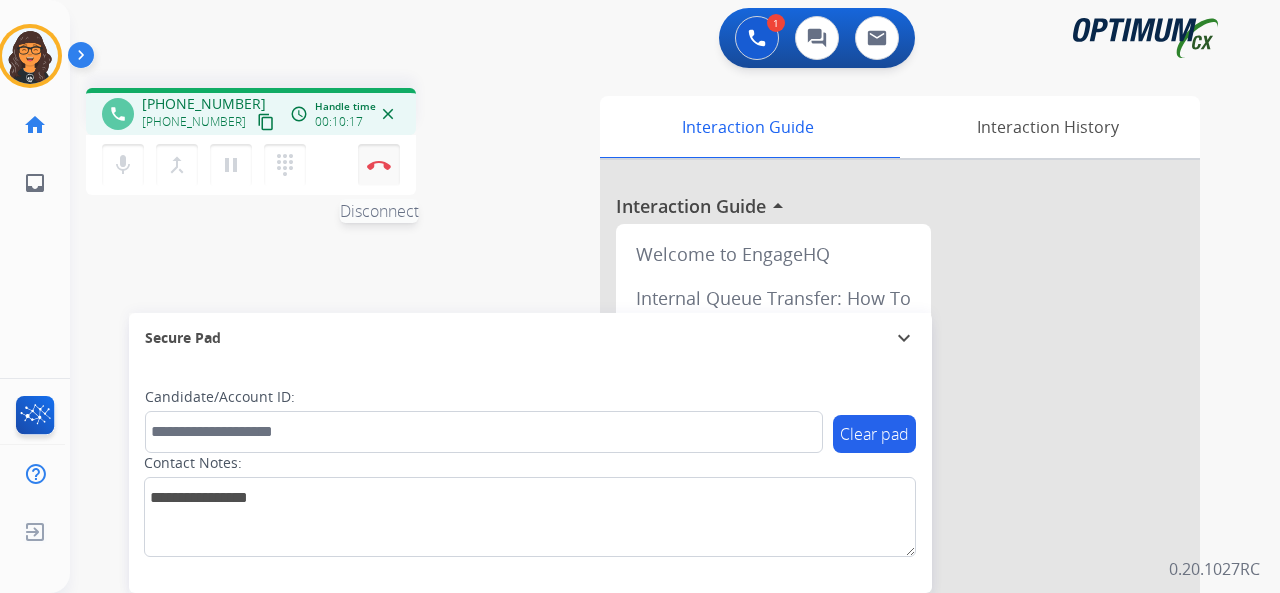 click at bounding box center [379, 165] 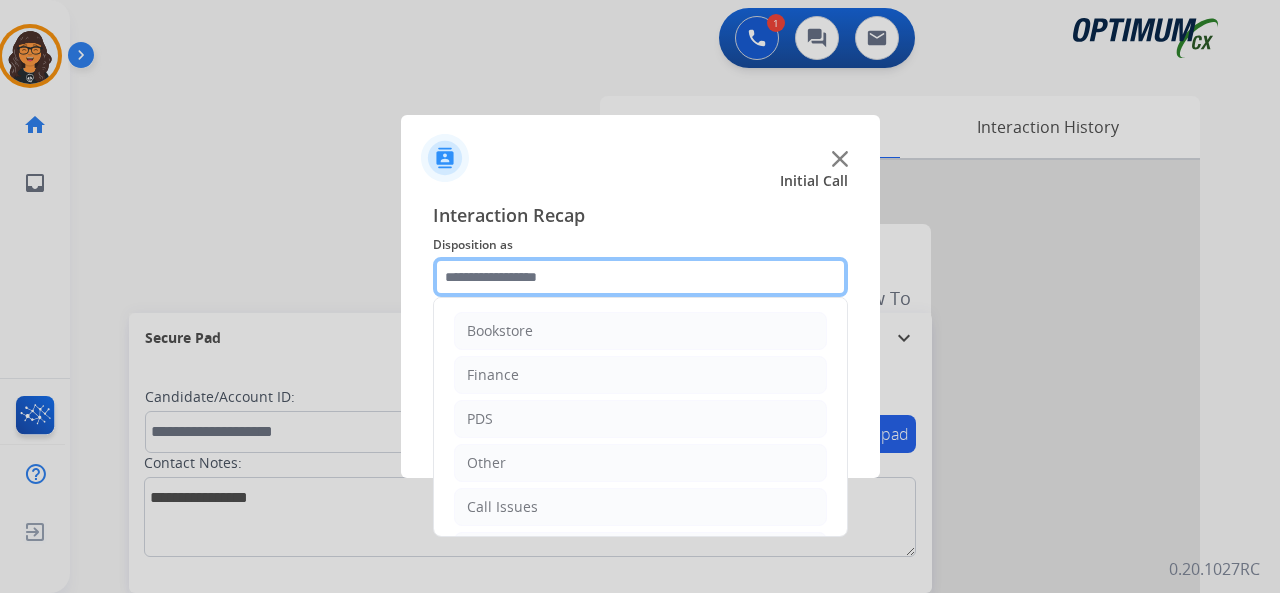 click 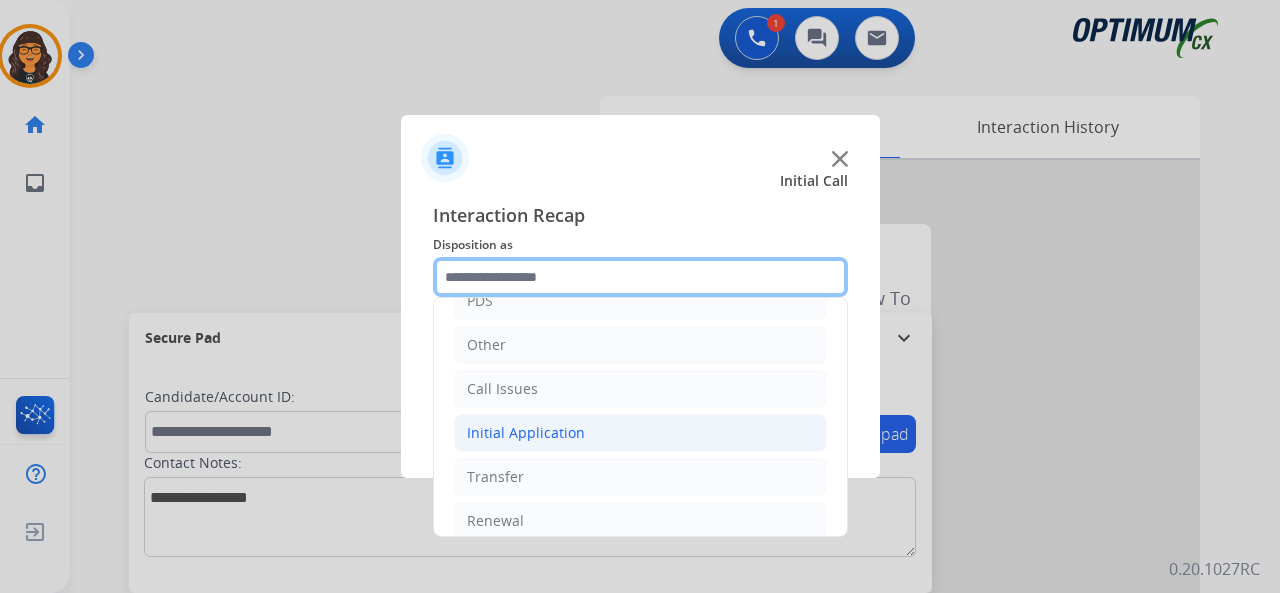scroll, scrollTop: 130, scrollLeft: 0, axis: vertical 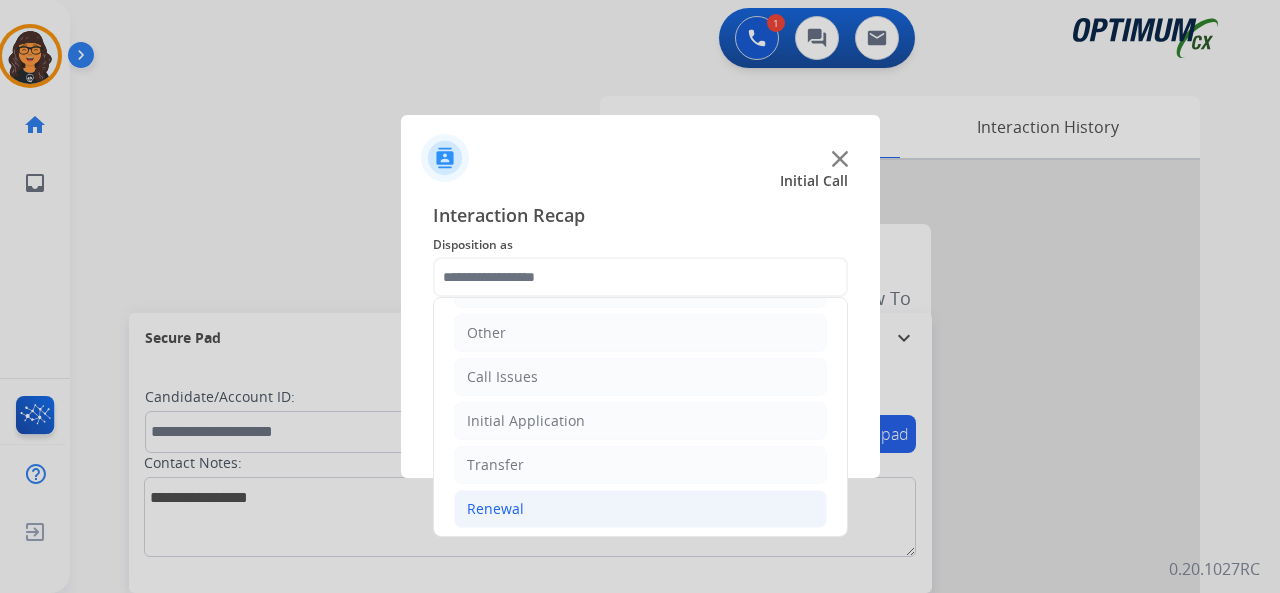 click on "Renewal" 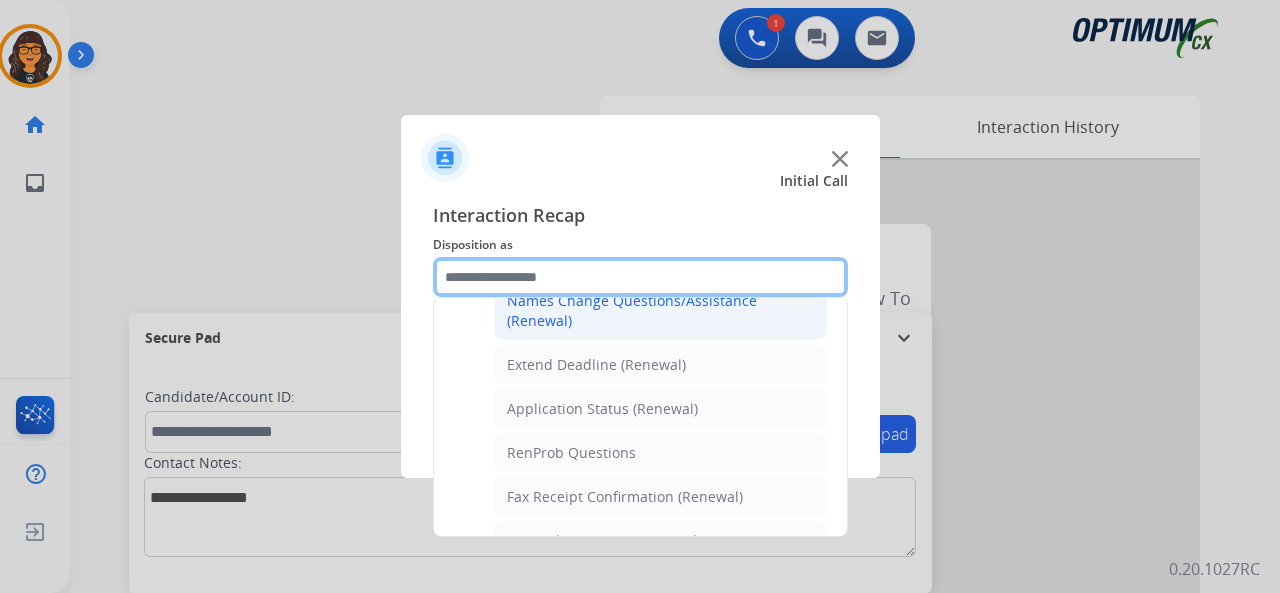 scroll, scrollTop: 430, scrollLeft: 0, axis: vertical 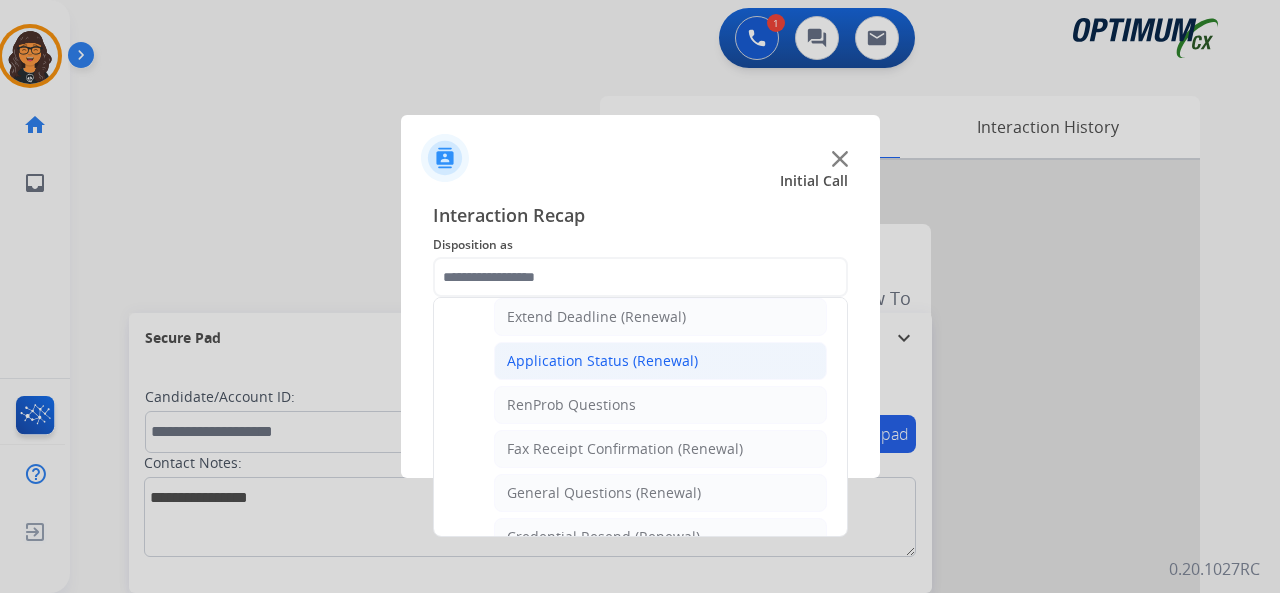 click on "Application Status (Renewal)" 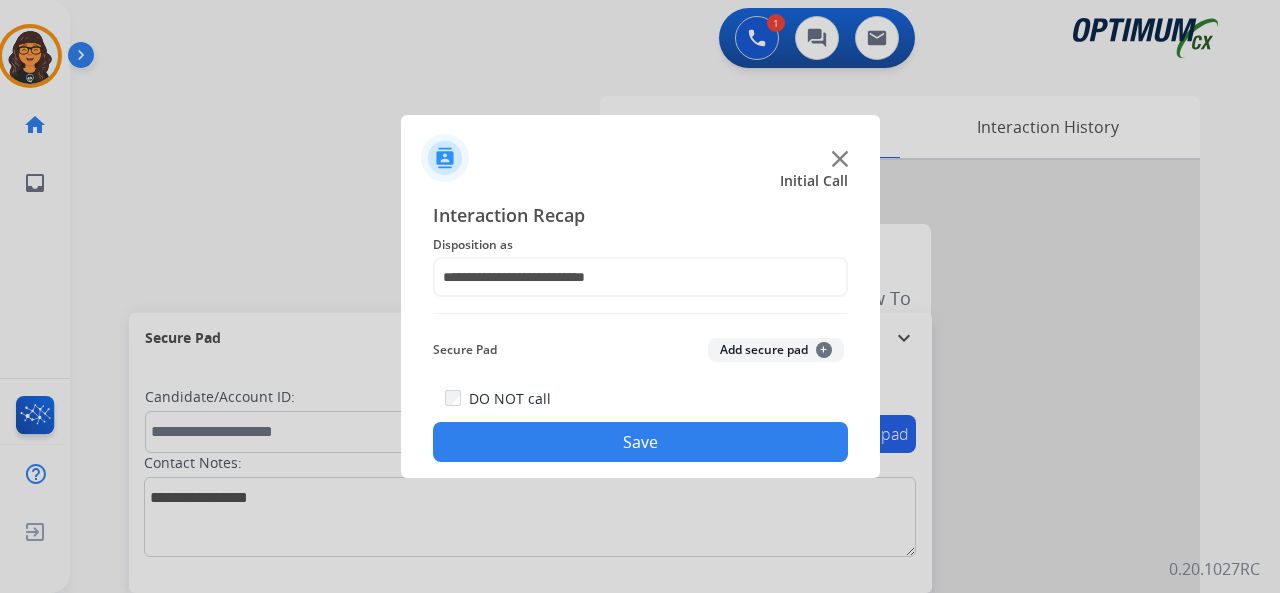 drag, startPoint x: 616, startPoint y: 438, endPoint x: 514, endPoint y: 345, distance: 138.03261 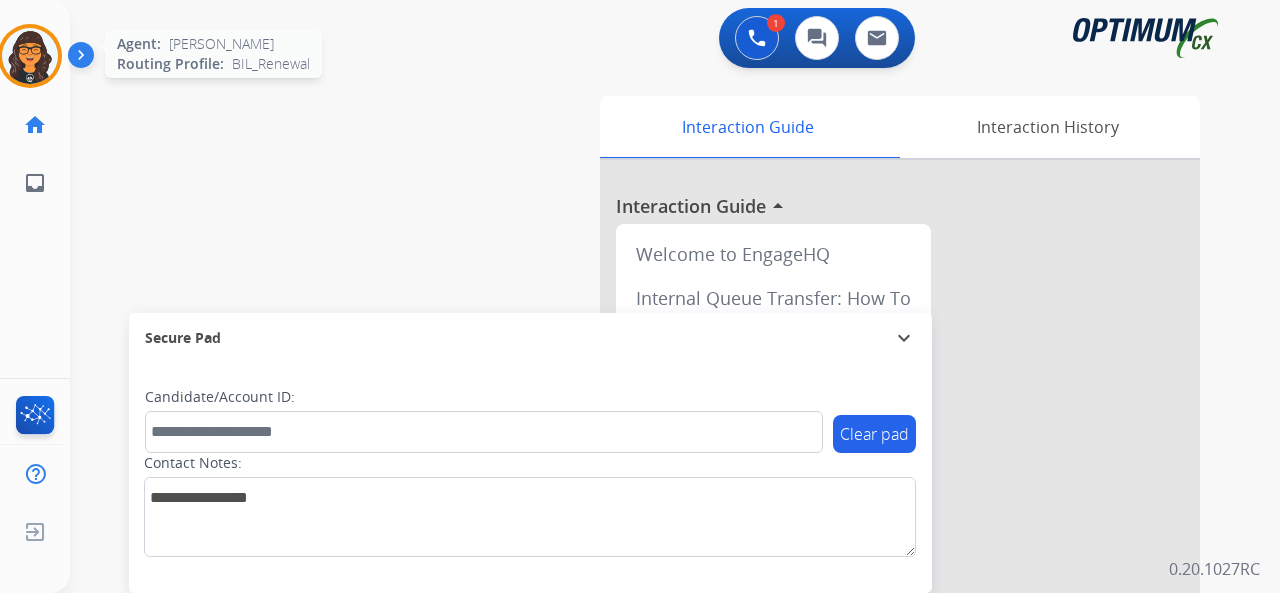 click at bounding box center [30, 56] 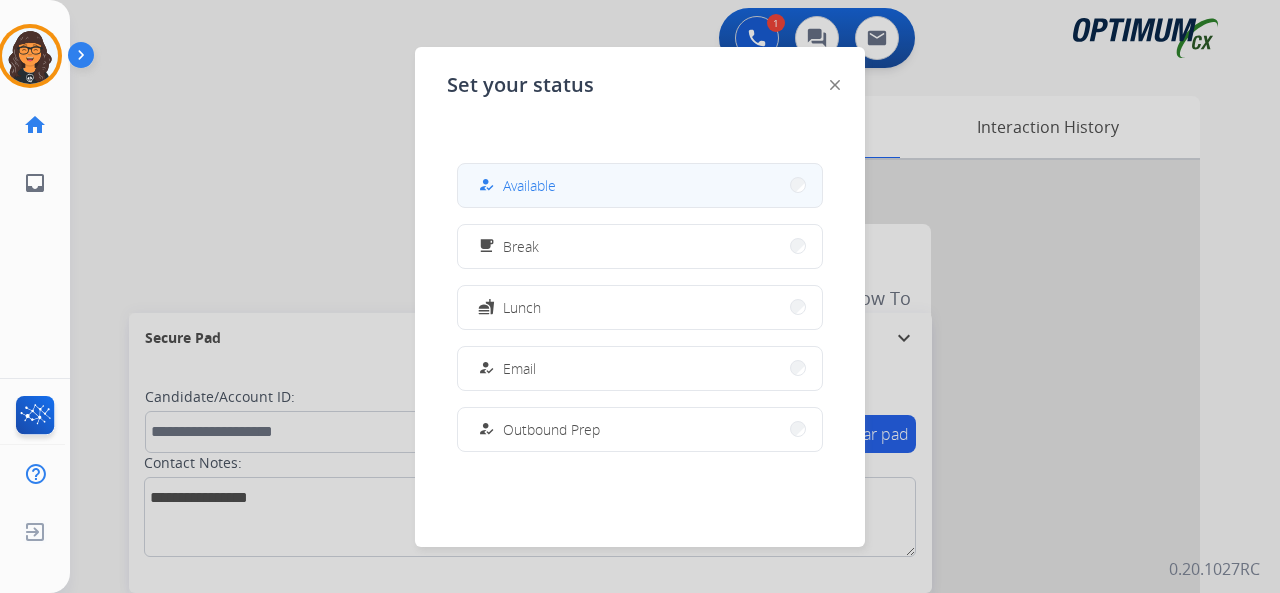 click on "Available" at bounding box center [529, 185] 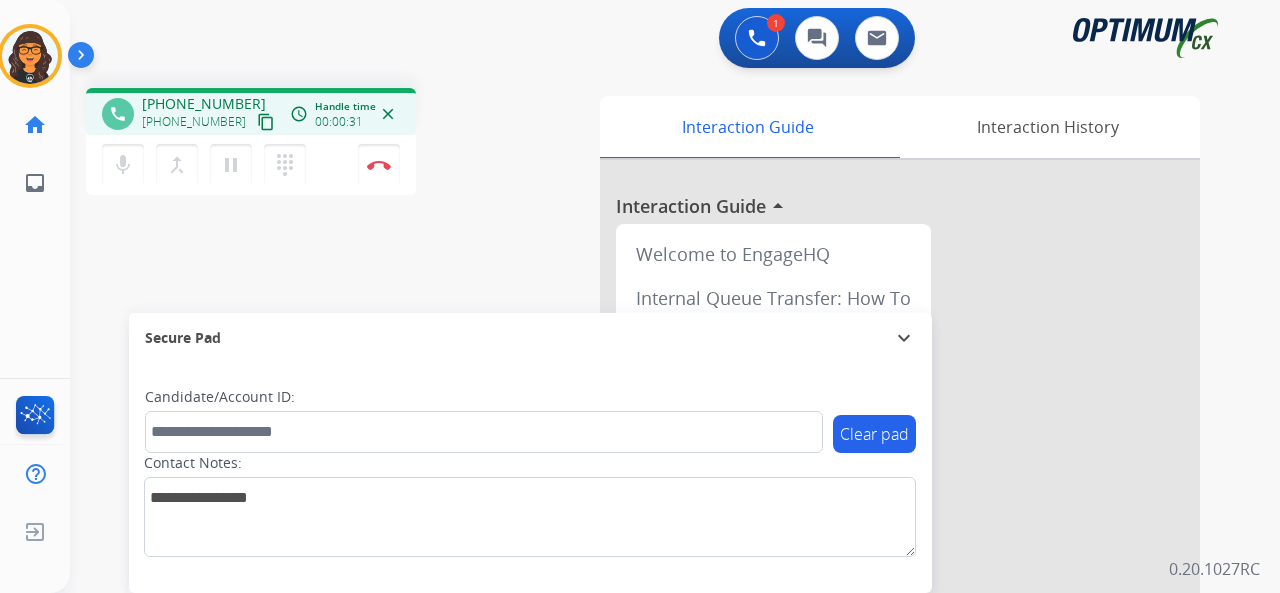 click on "content_copy" at bounding box center [266, 122] 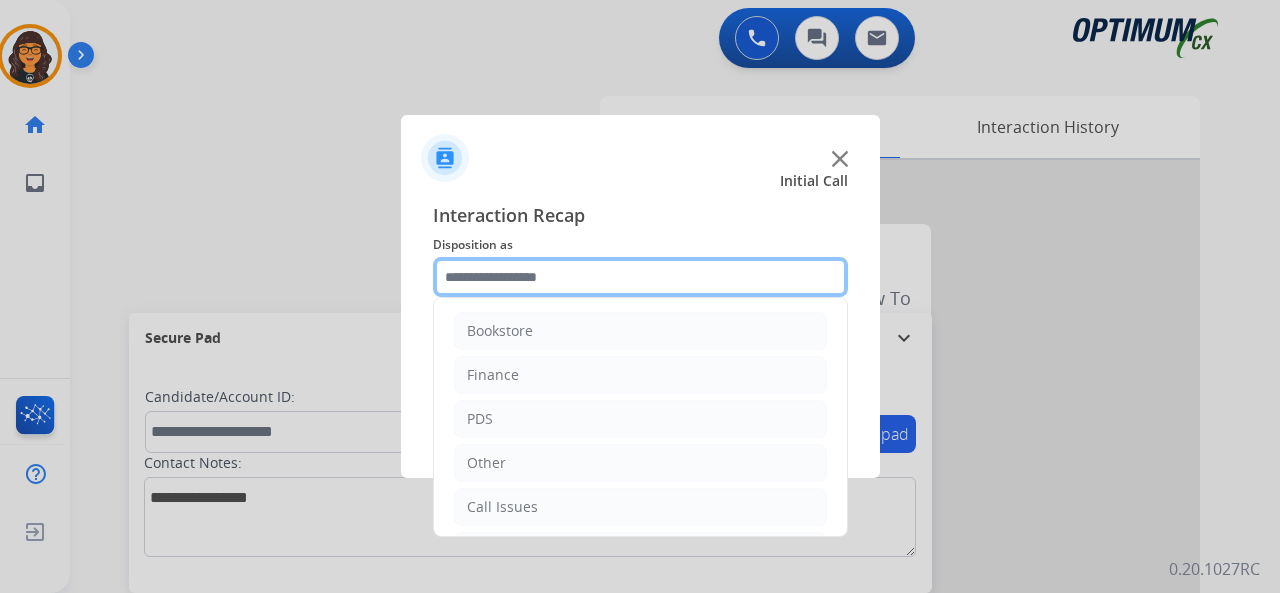 click 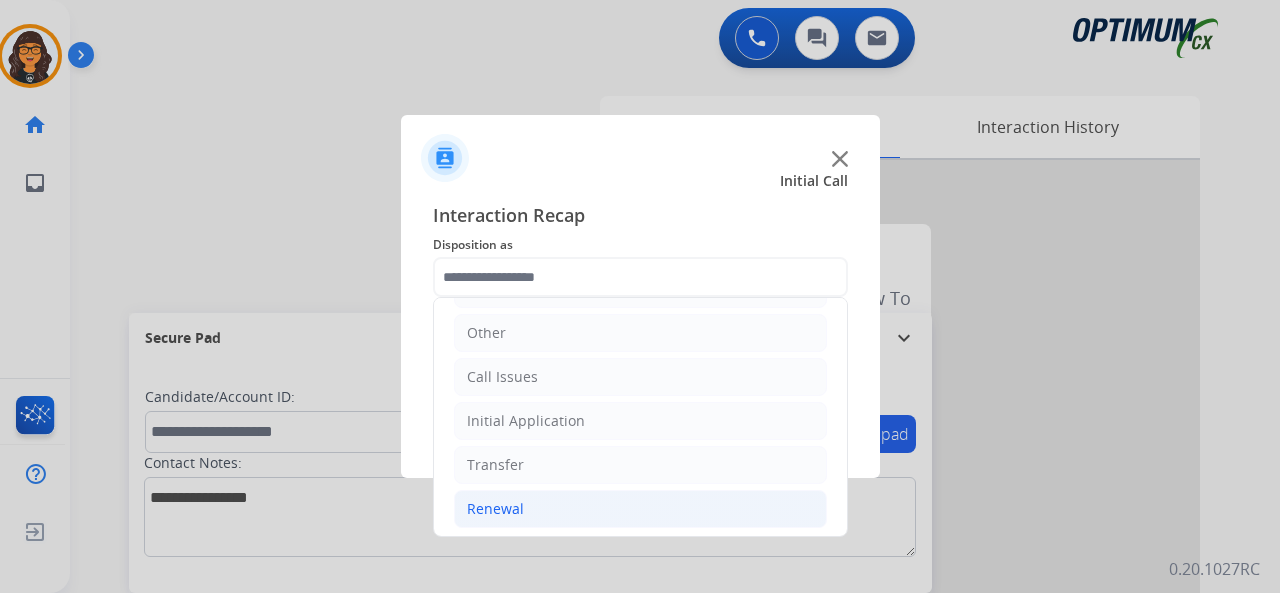 click on "Renewal" 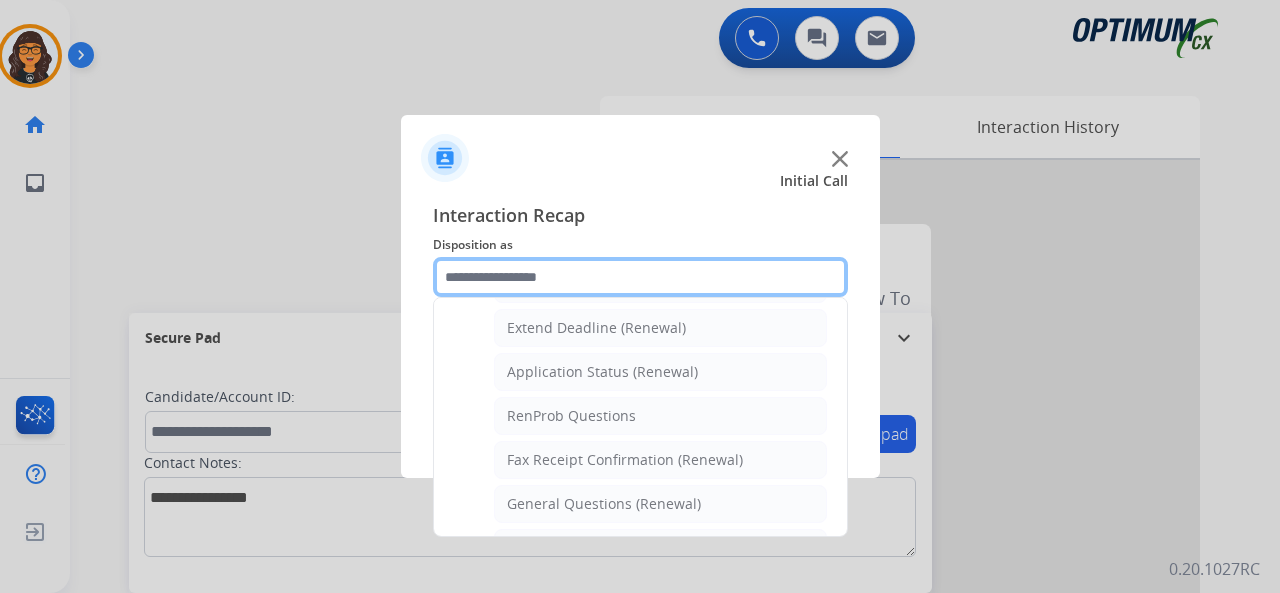 scroll, scrollTop: 530, scrollLeft: 0, axis: vertical 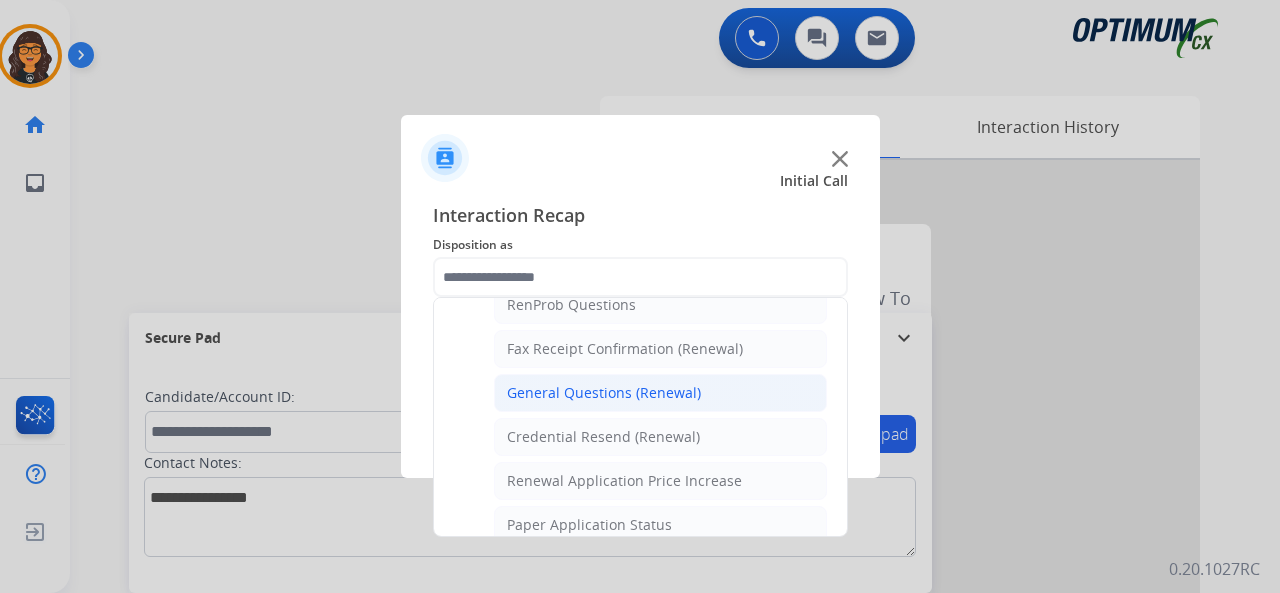 click on "General Questions (Renewal)" 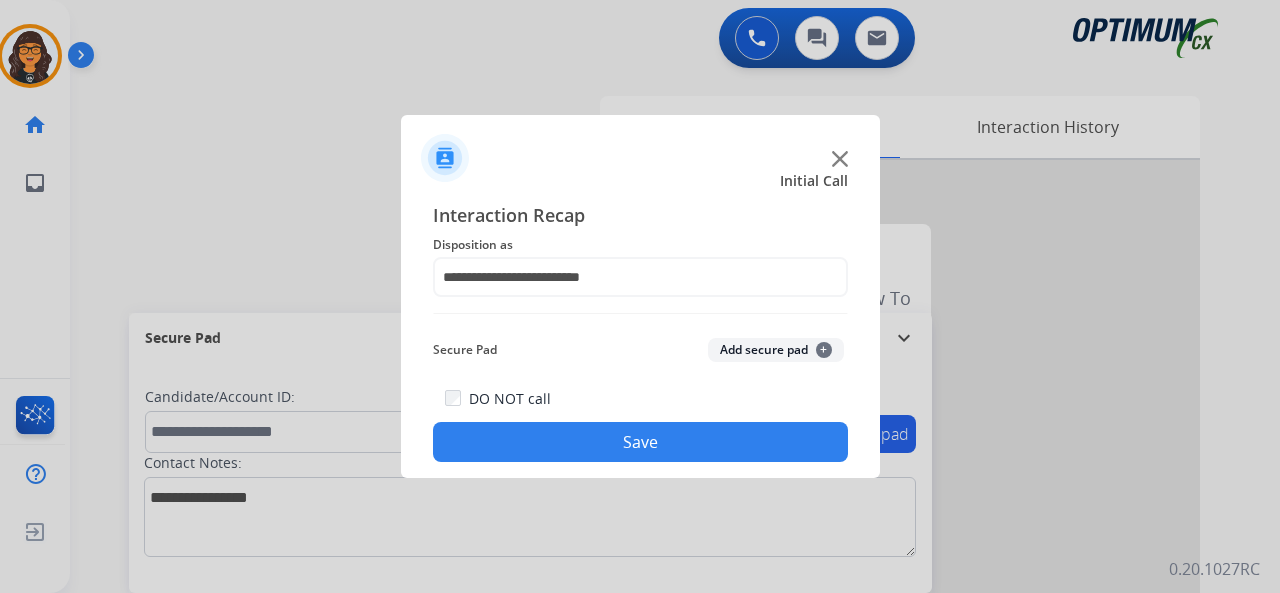click on "Save" 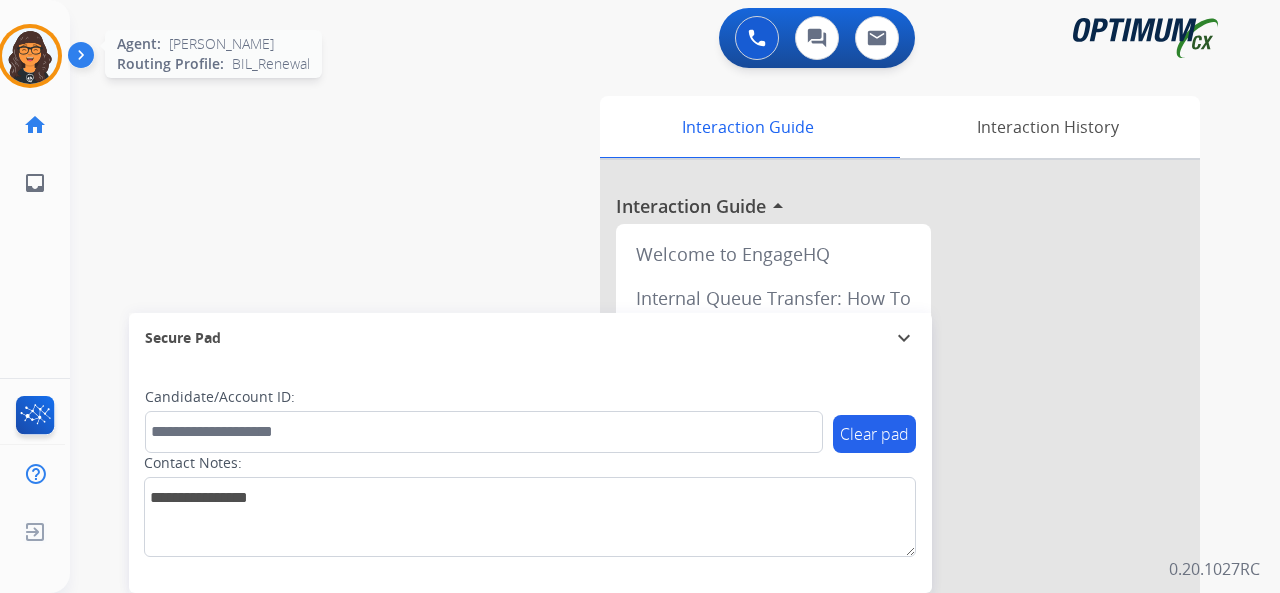 drag, startPoint x: 23, startPoint y: 38, endPoint x: 59, endPoint y: 55, distance: 39.812057 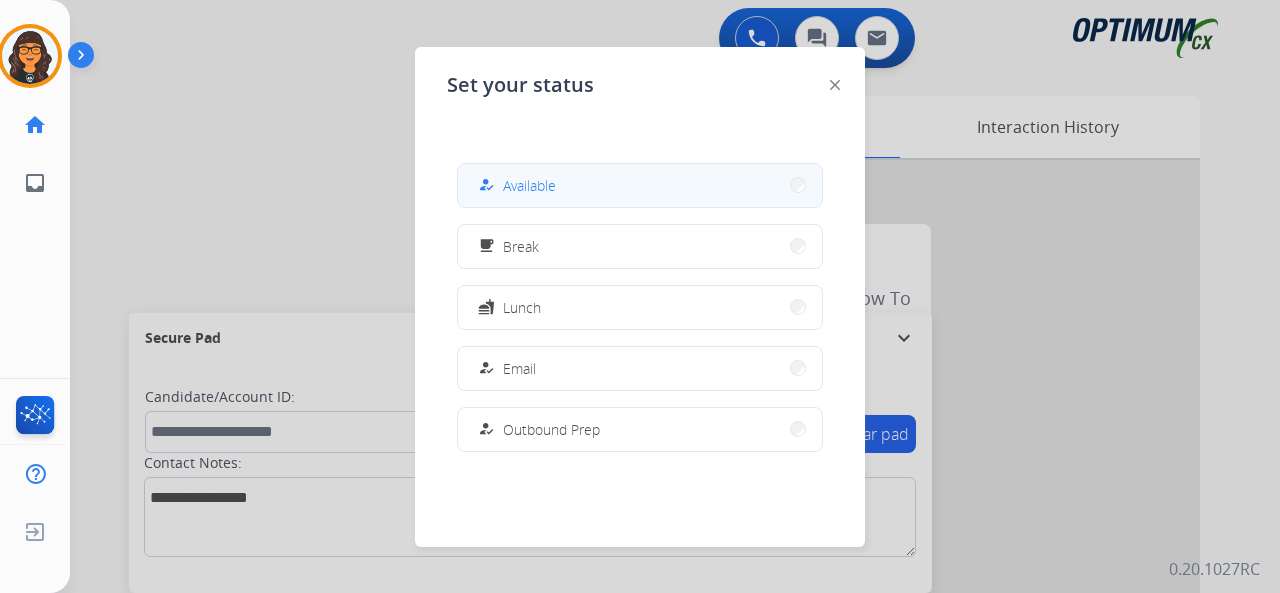 click on "how_to_reg Available" at bounding box center (640, 185) 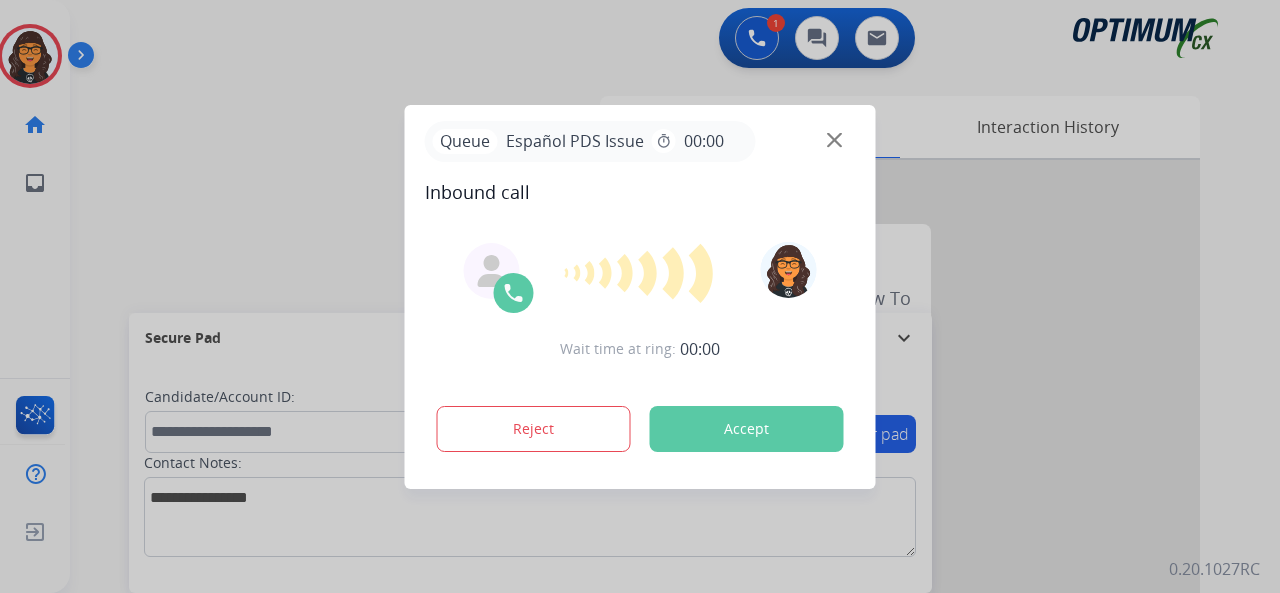 drag, startPoint x: 786, startPoint y: 419, endPoint x: 431, endPoint y: 331, distance: 365.74445 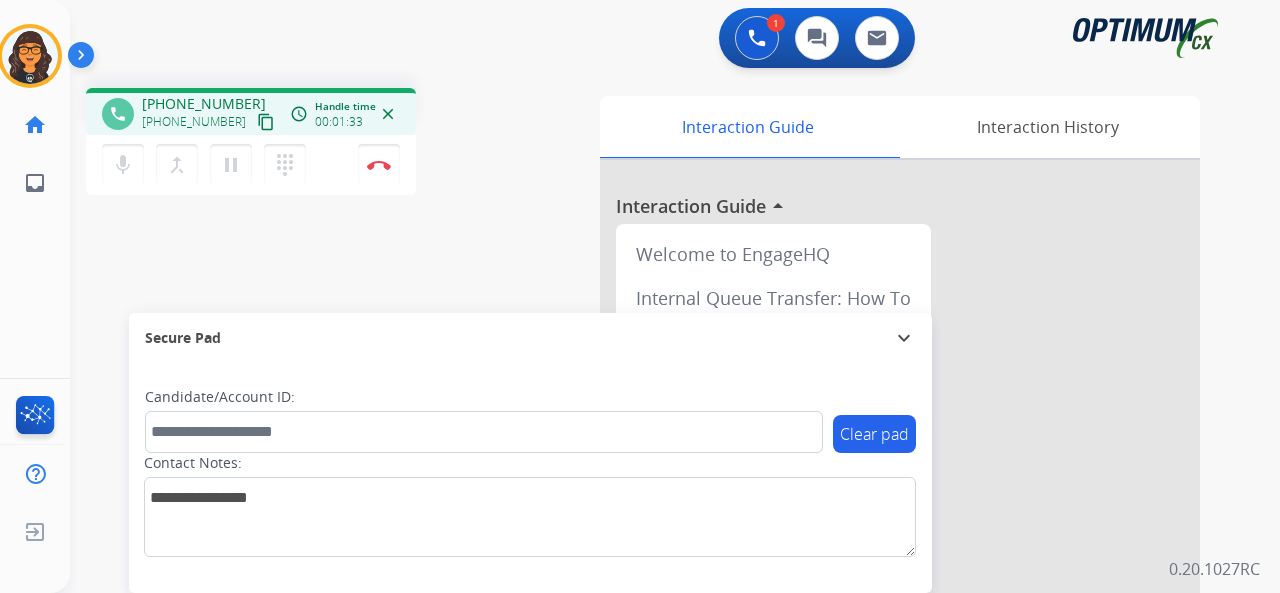 click on "content_copy" at bounding box center [266, 122] 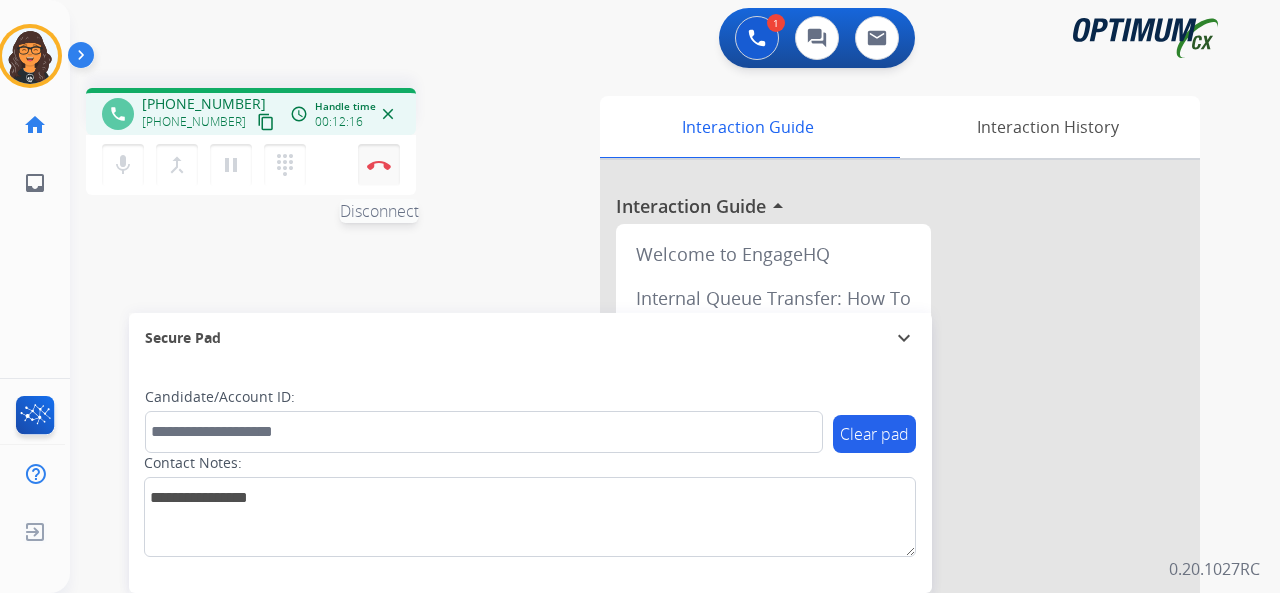click at bounding box center (379, 165) 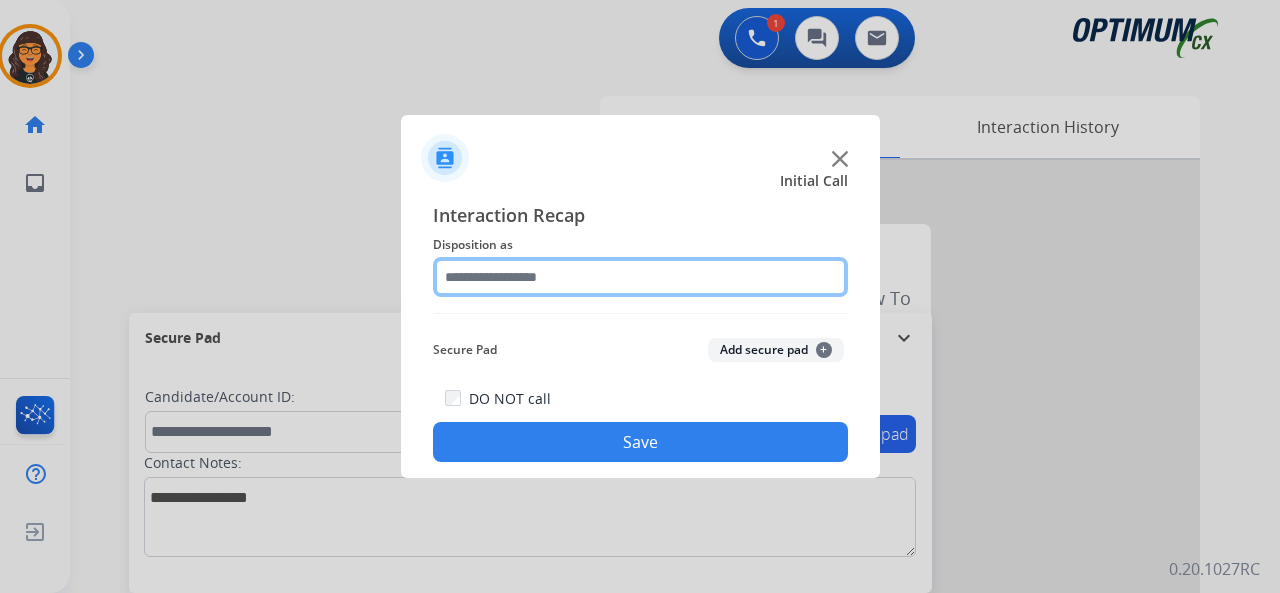 click 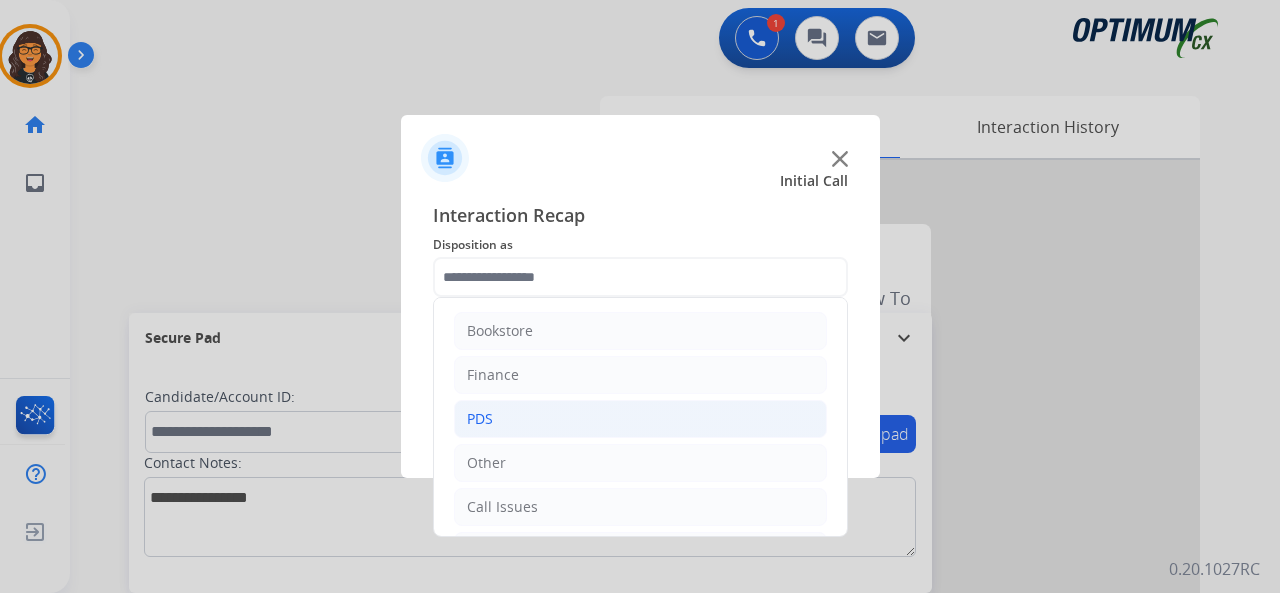 drag, startPoint x: 504, startPoint y: 417, endPoint x: 585, endPoint y: 427, distance: 81.61495 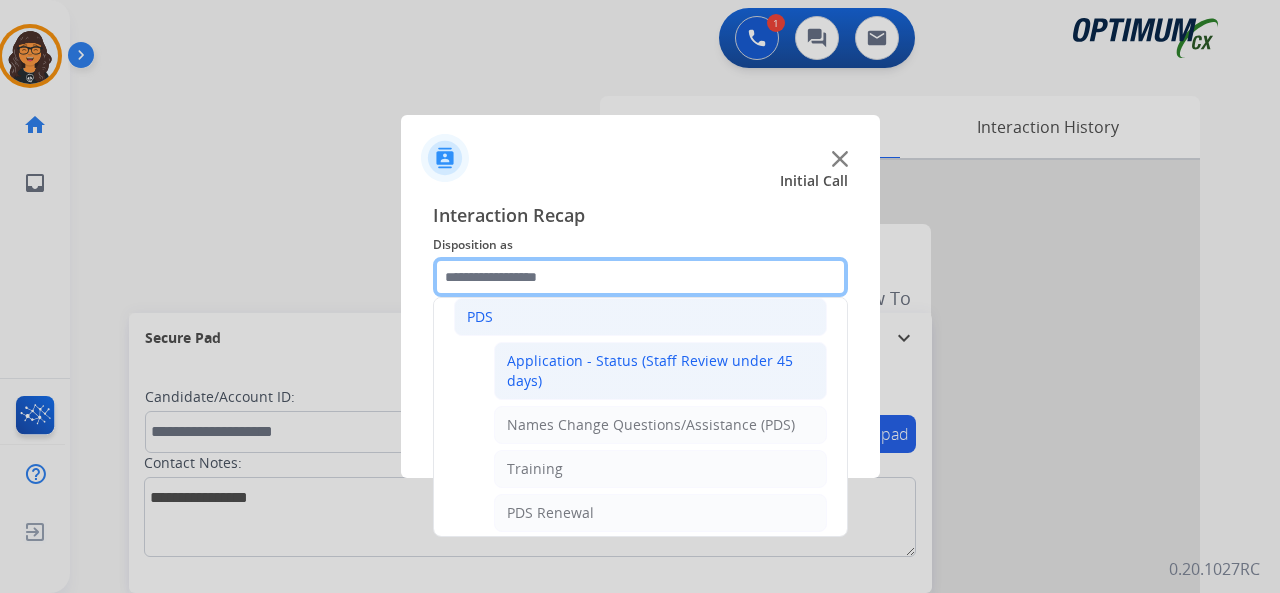 scroll, scrollTop: 200, scrollLeft: 0, axis: vertical 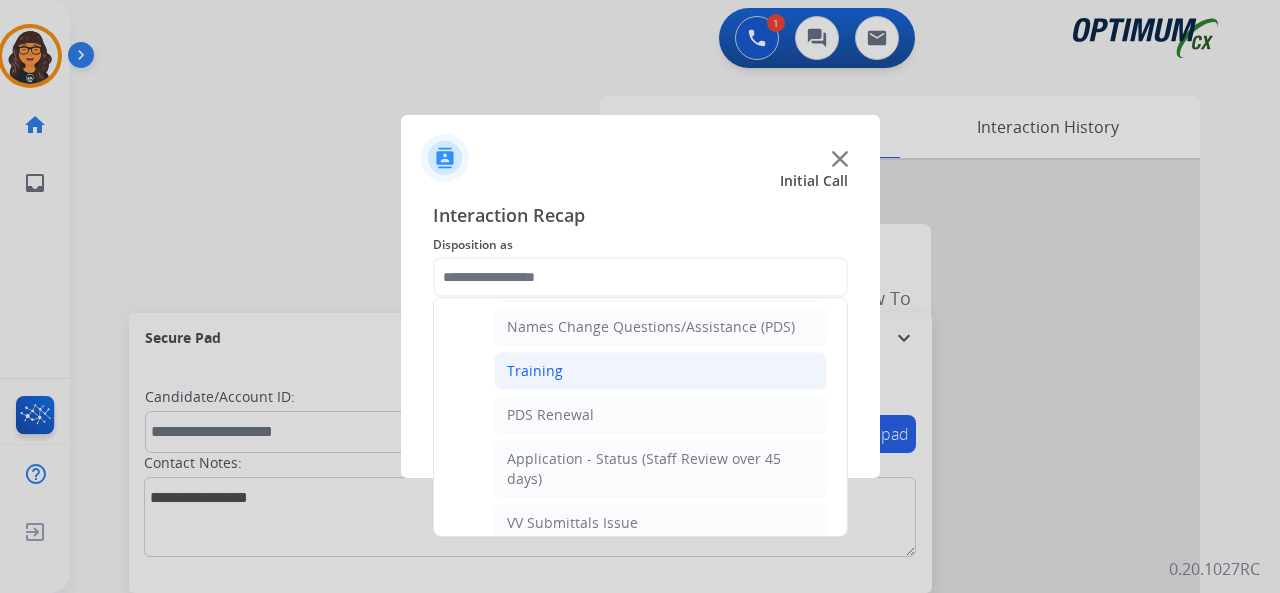 click on "Training" 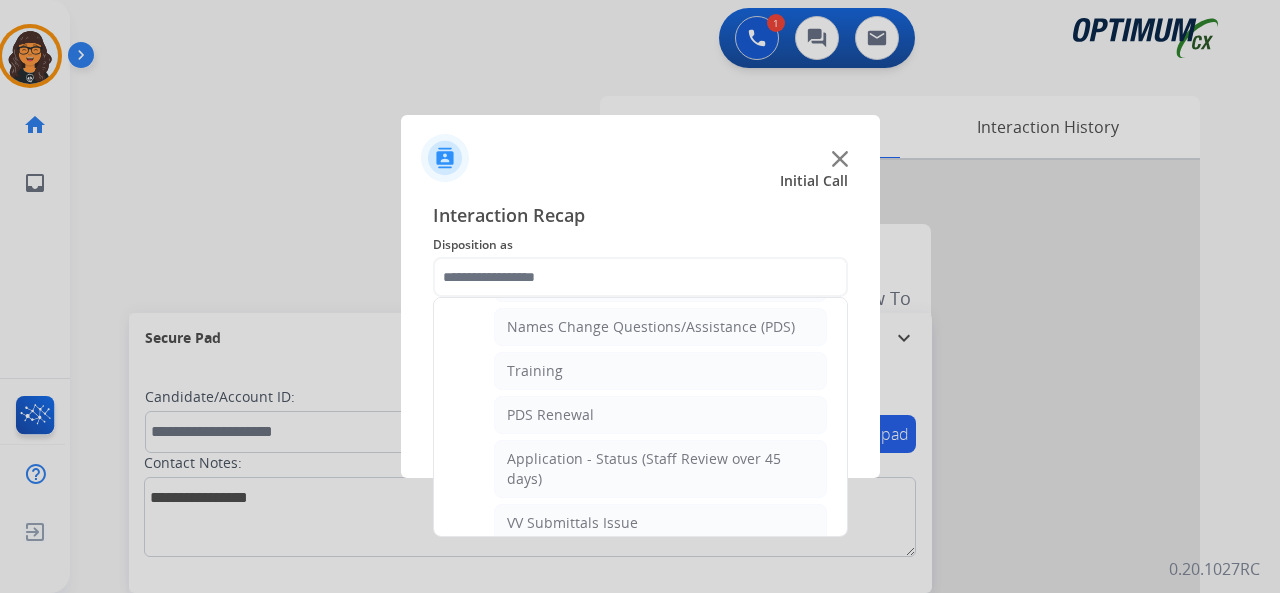 type on "********" 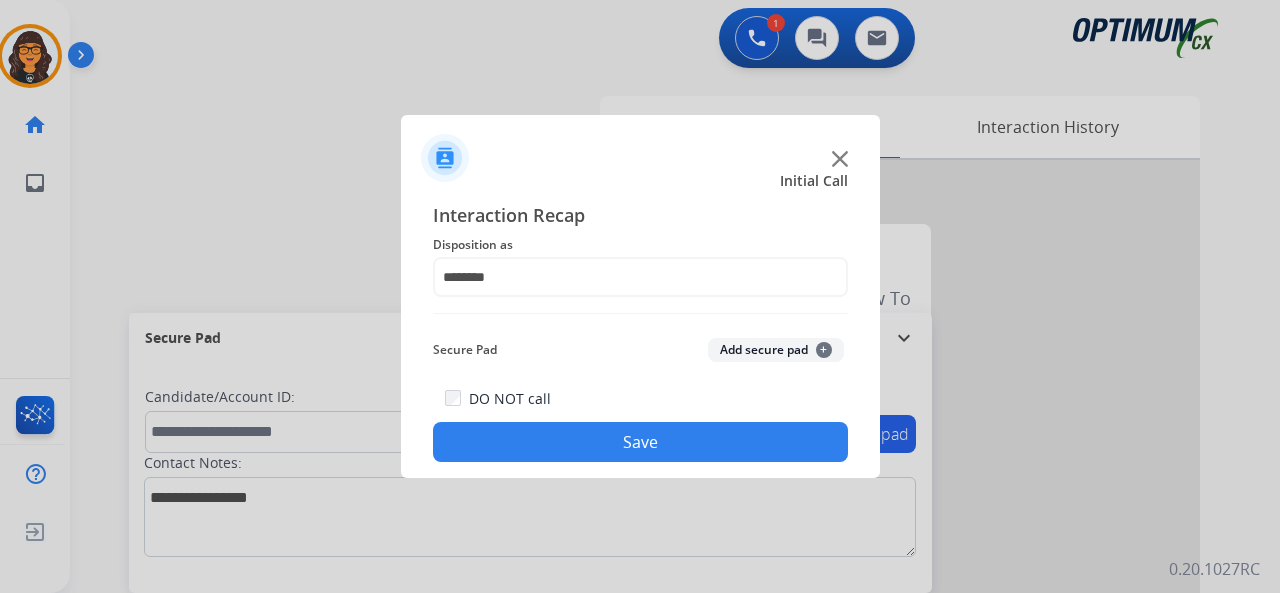 click on "Save" 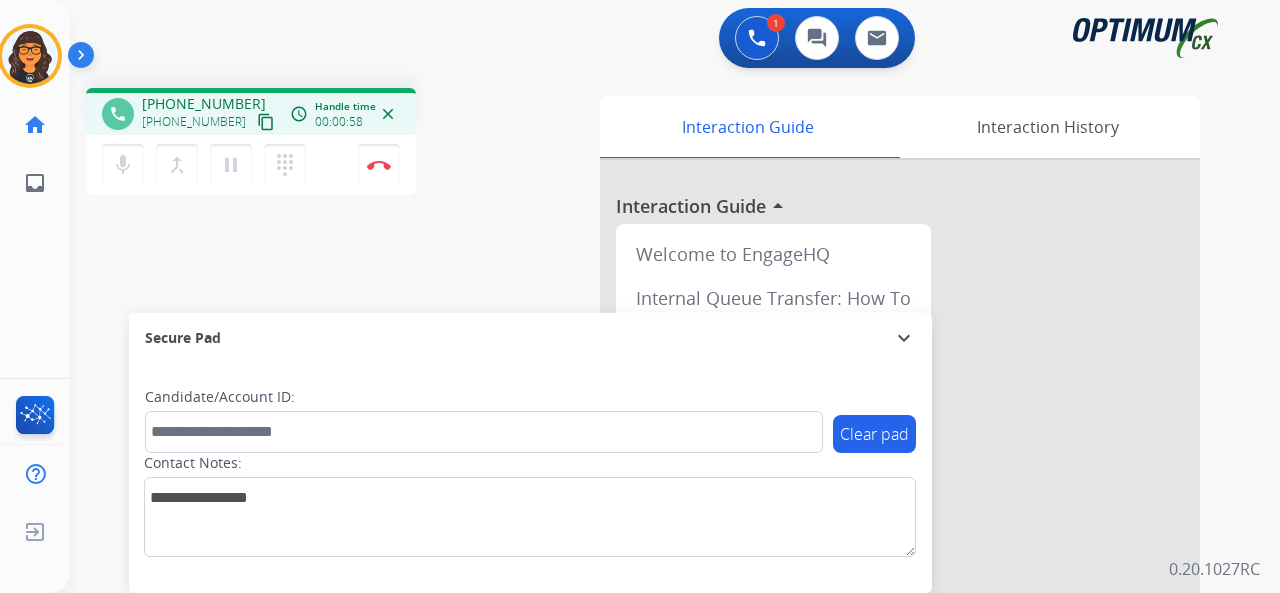click on "content_copy" at bounding box center [266, 122] 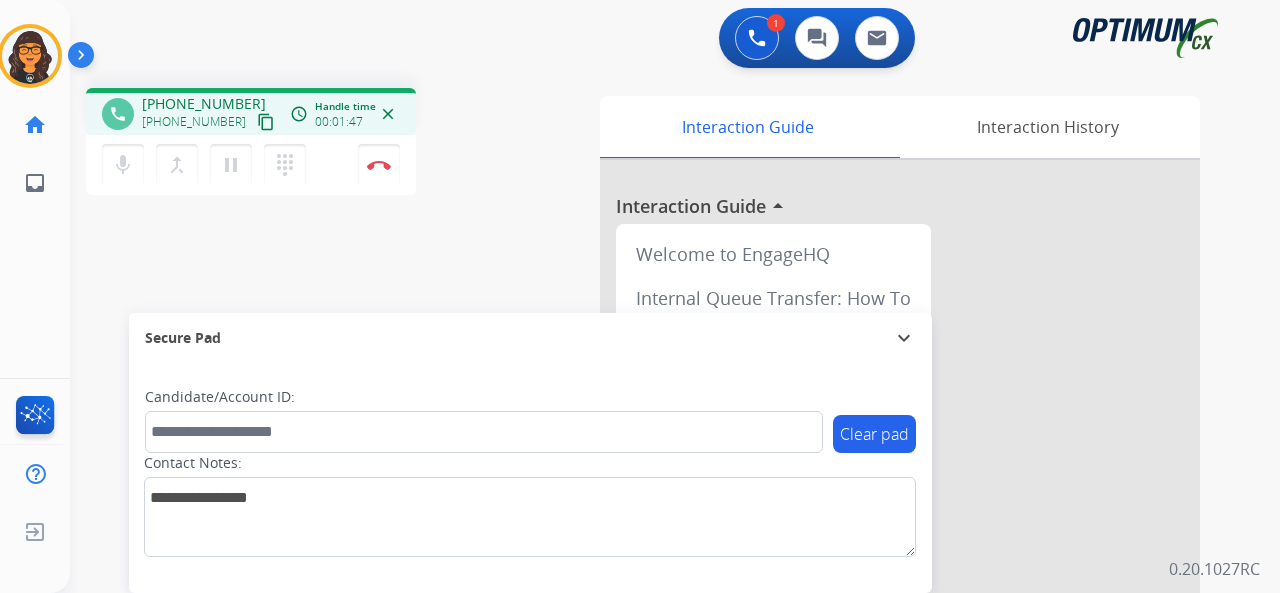 click on "content_copy" at bounding box center [266, 122] 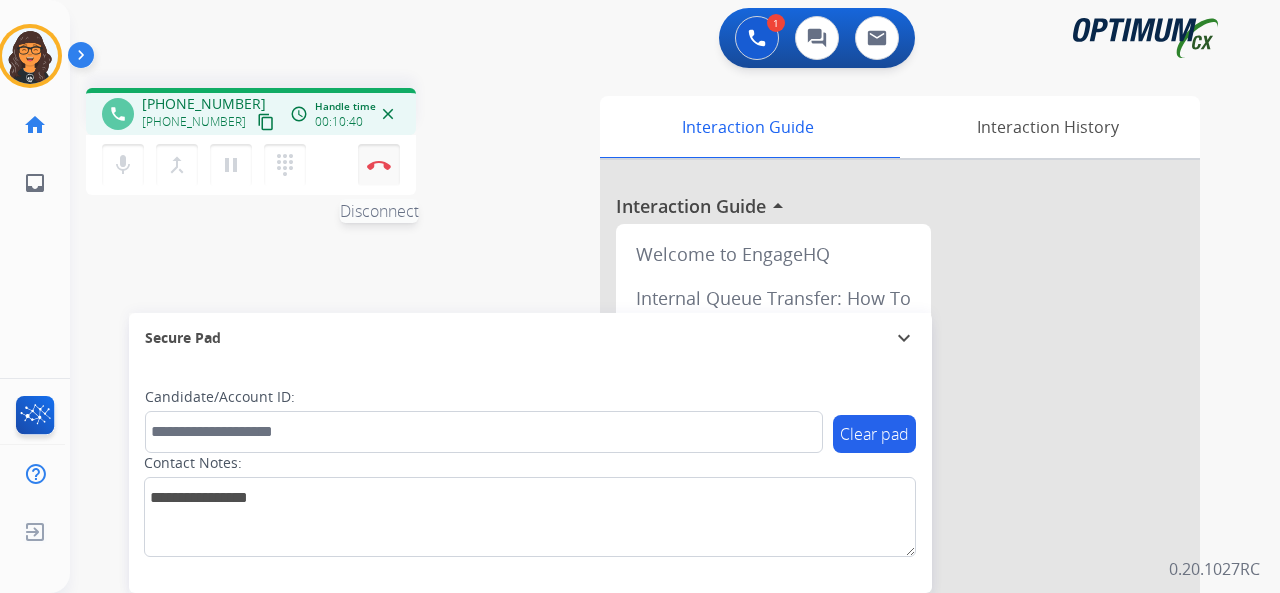 click at bounding box center [379, 165] 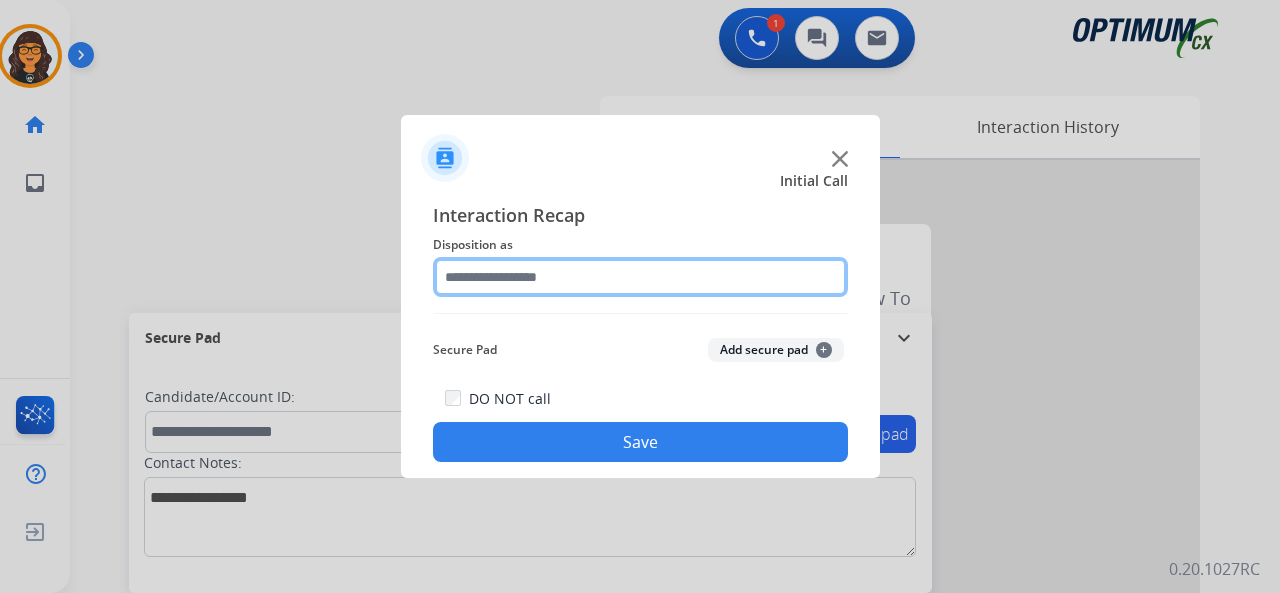 click 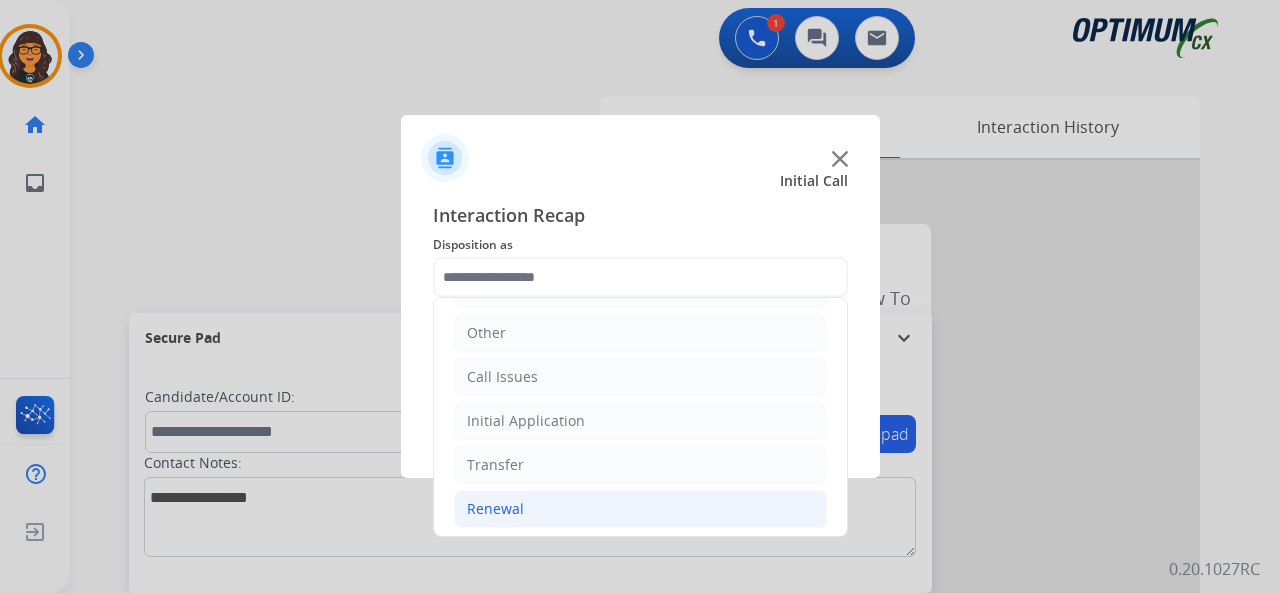 drag, startPoint x: 492, startPoint y: 495, endPoint x: 506, endPoint y: 495, distance: 14 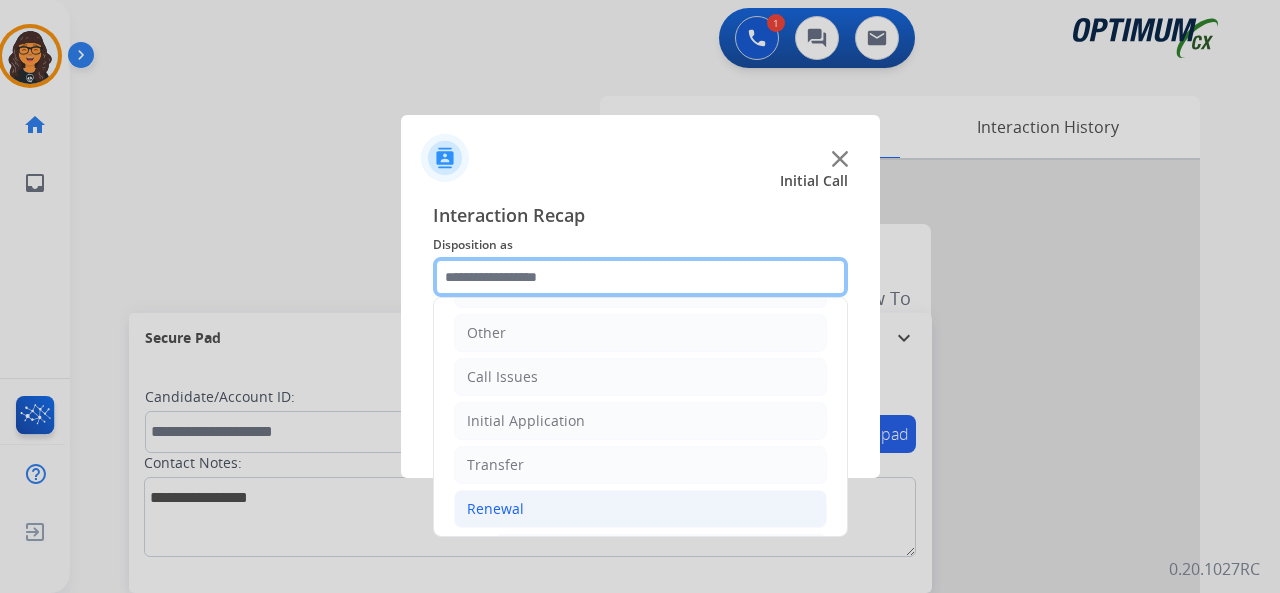 scroll, scrollTop: 230, scrollLeft: 0, axis: vertical 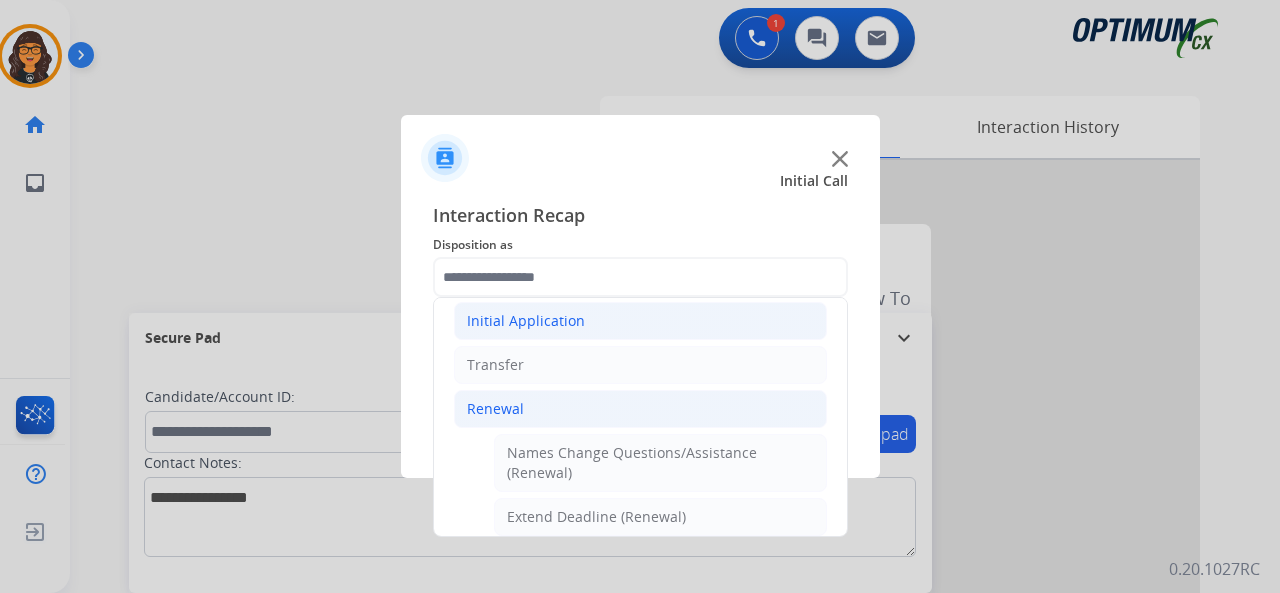 click on "Initial Application" 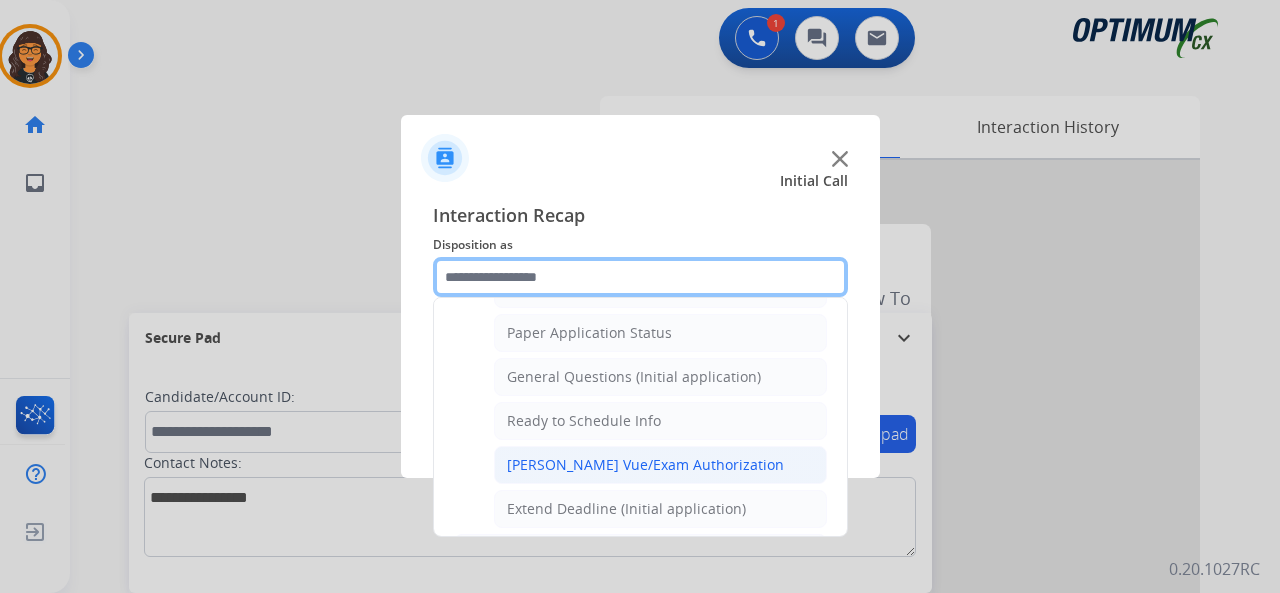 scroll, scrollTop: 1130, scrollLeft: 0, axis: vertical 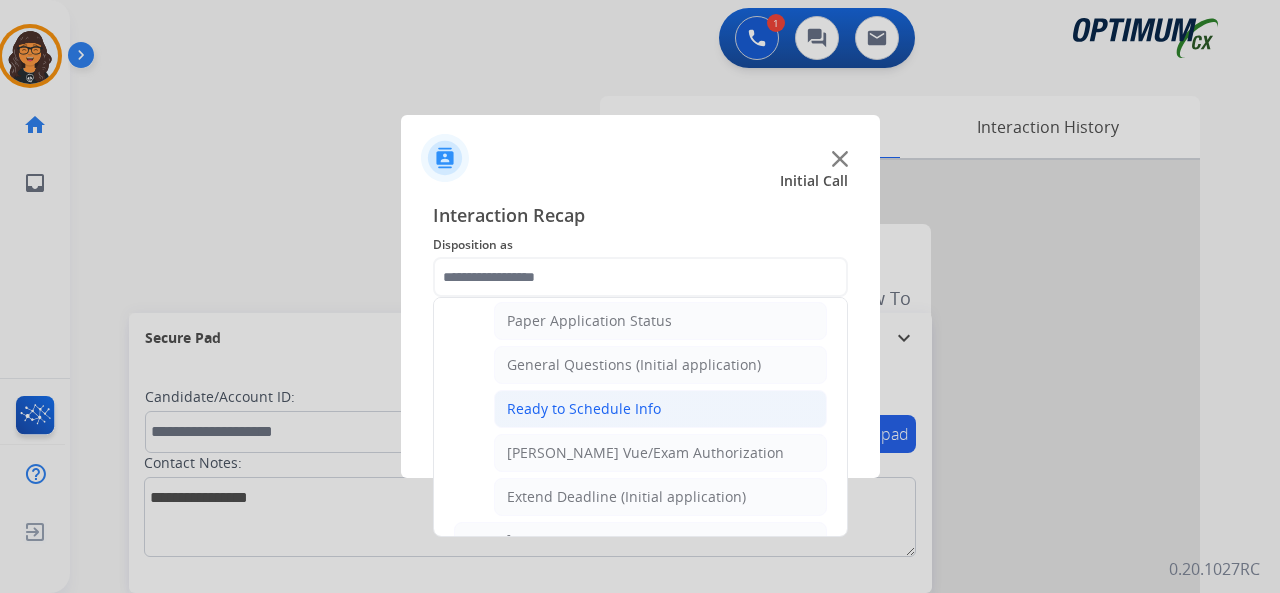 click on "Ready to Schedule Info" 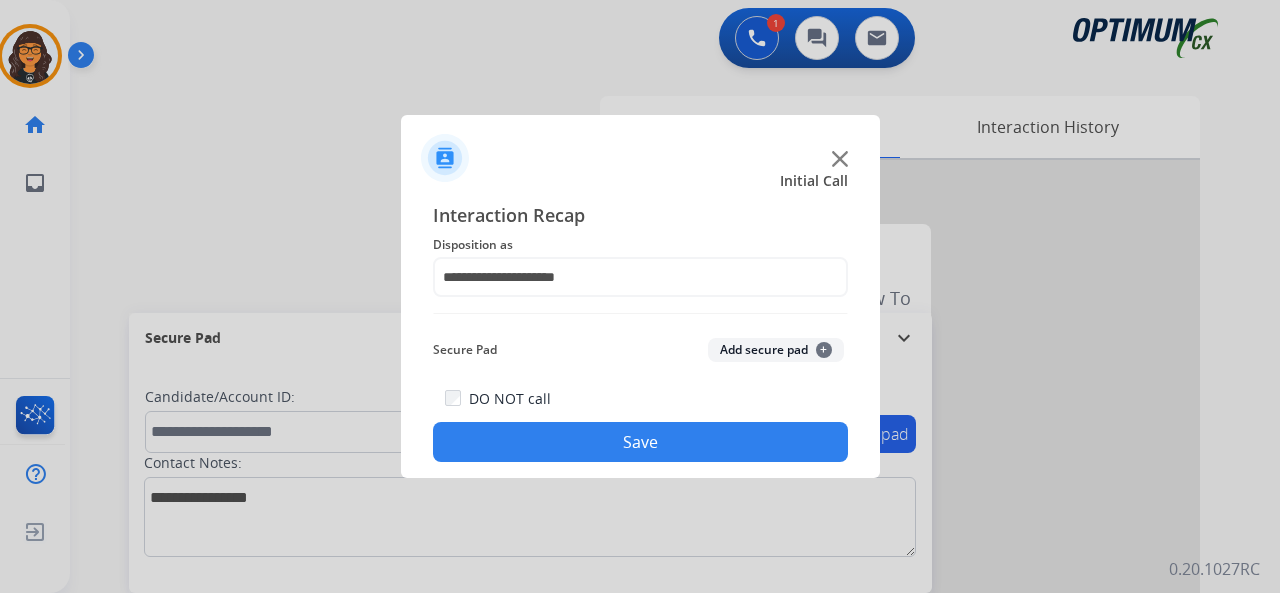 click on "Save" 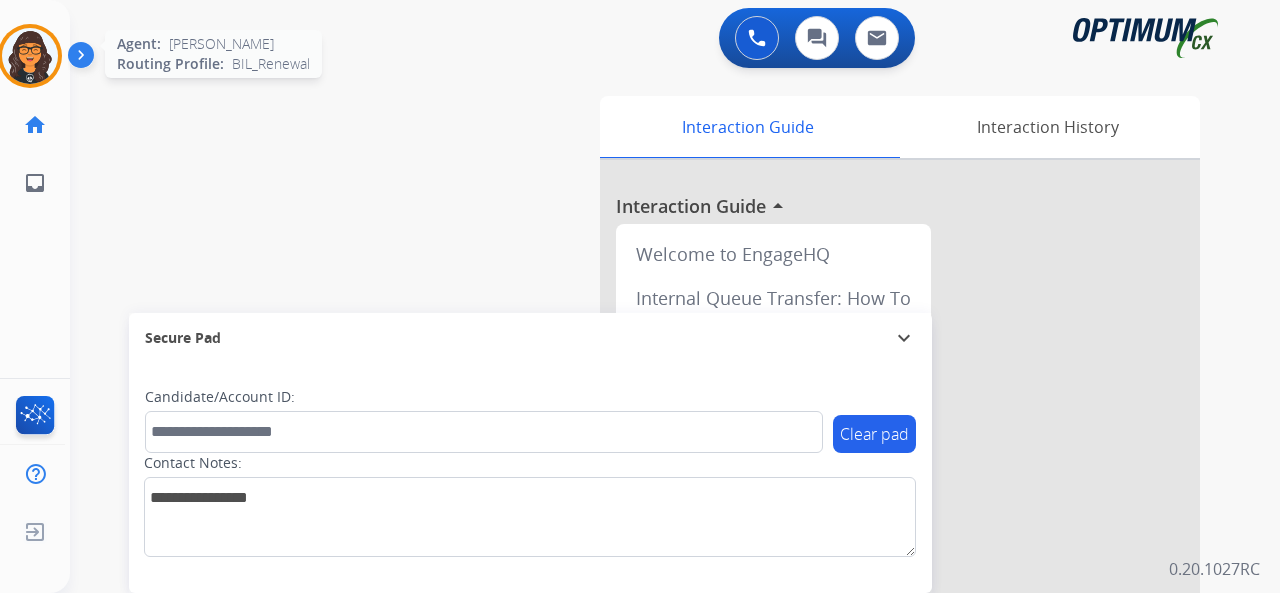 click at bounding box center [30, 56] 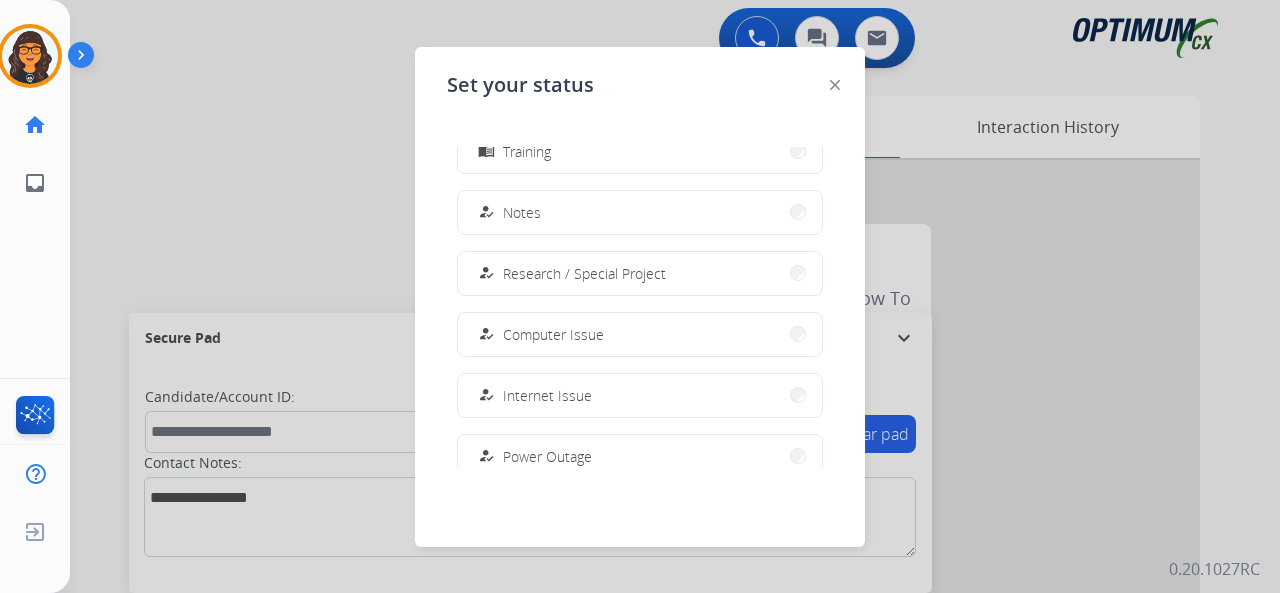 scroll, scrollTop: 499, scrollLeft: 0, axis: vertical 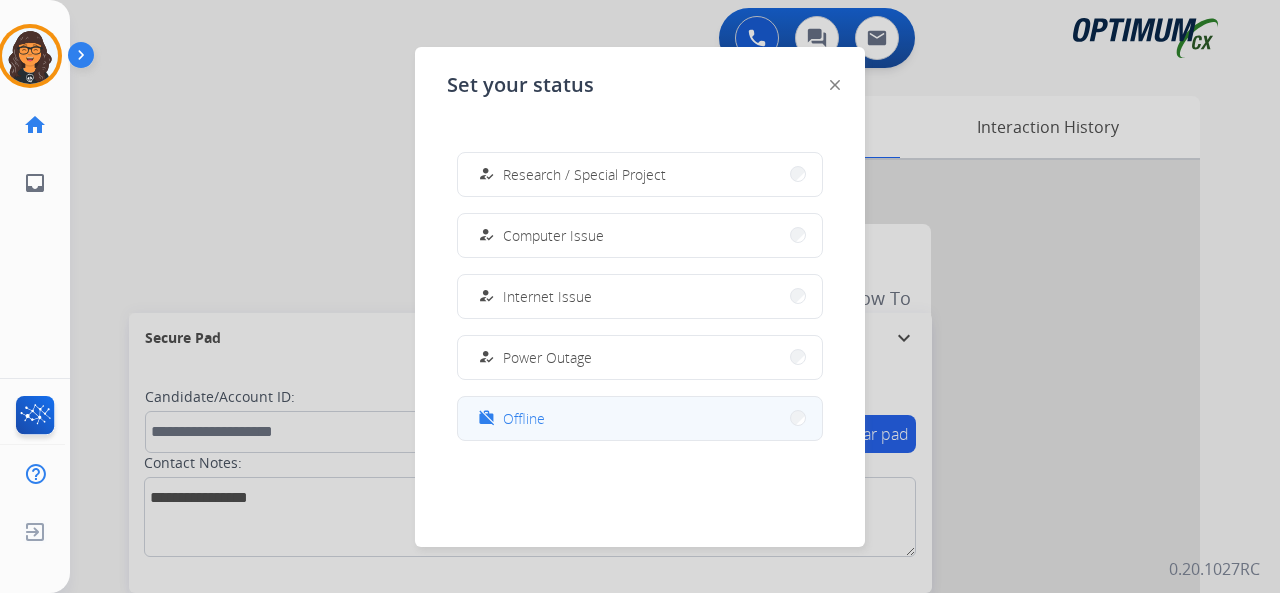 click on "work_off Offline" at bounding box center [640, 418] 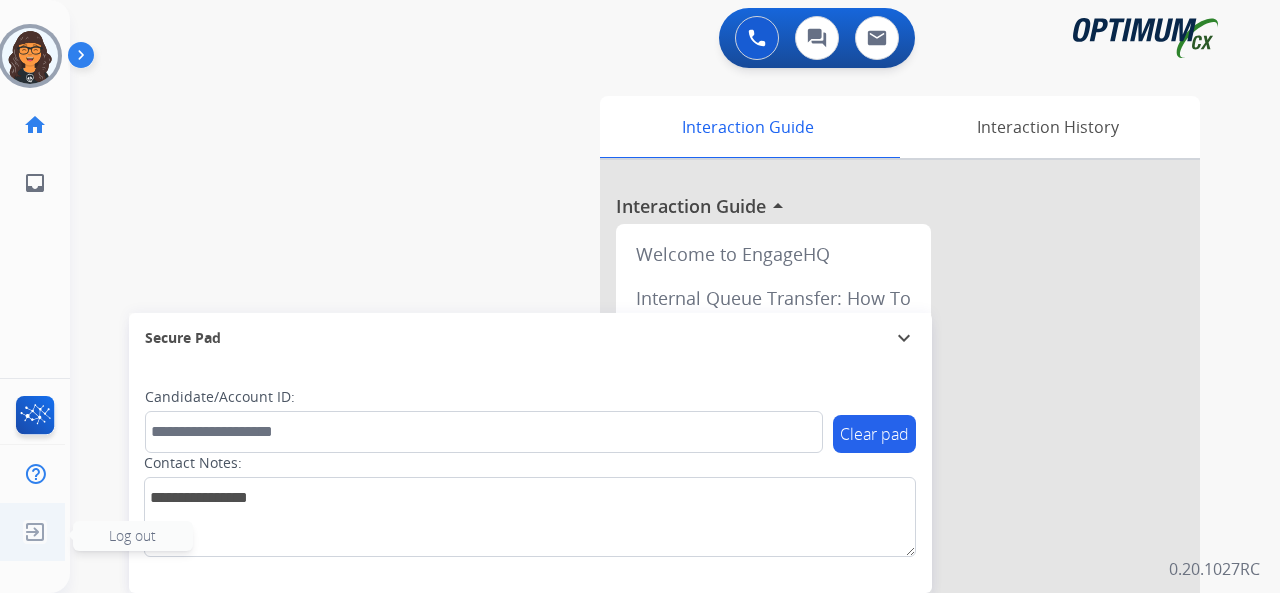 click 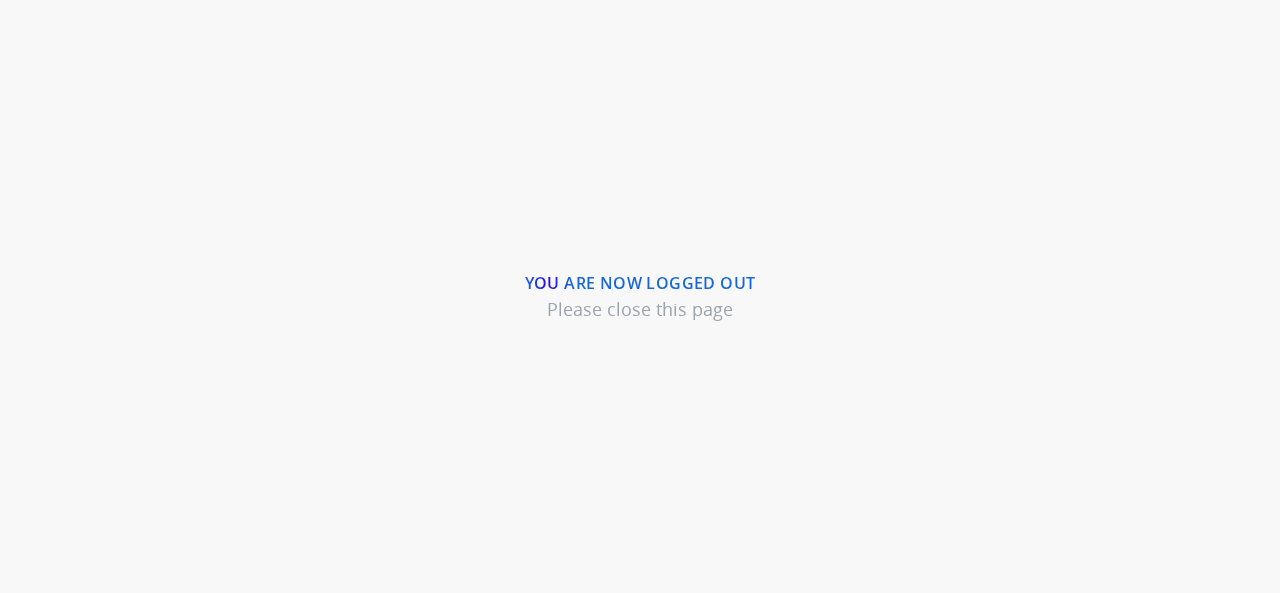 scroll, scrollTop: 0, scrollLeft: 0, axis: both 